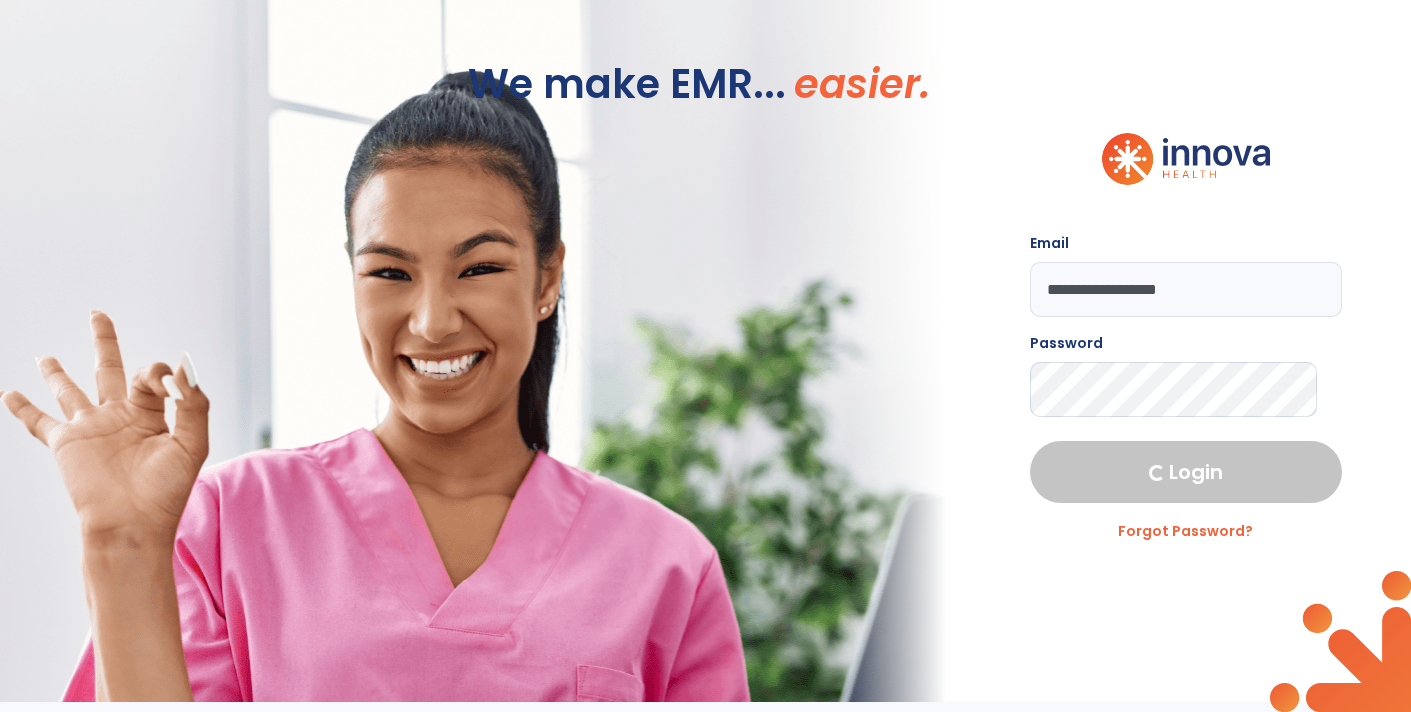 scroll, scrollTop: 0, scrollLeft: 0, axis: both 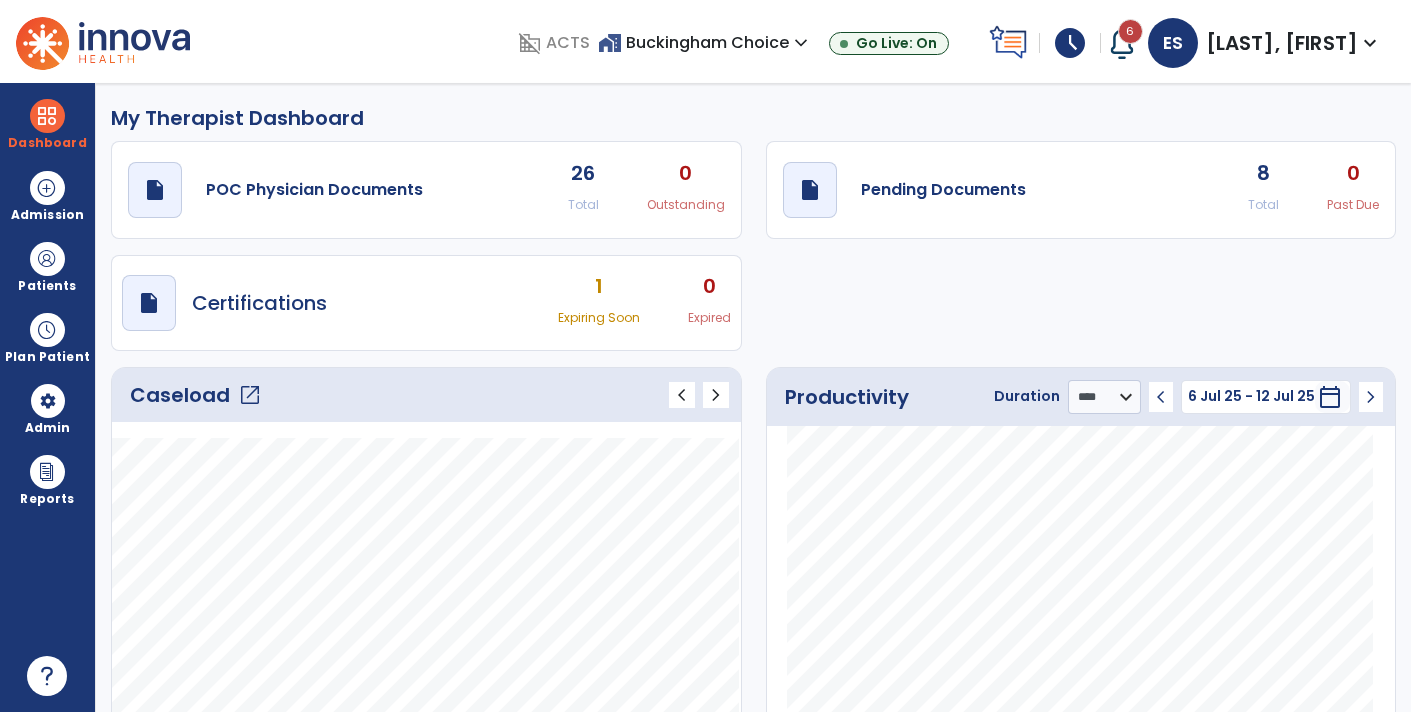 click on "draft   open_in_new  Pending Documents 8 Total 0 Past Due" 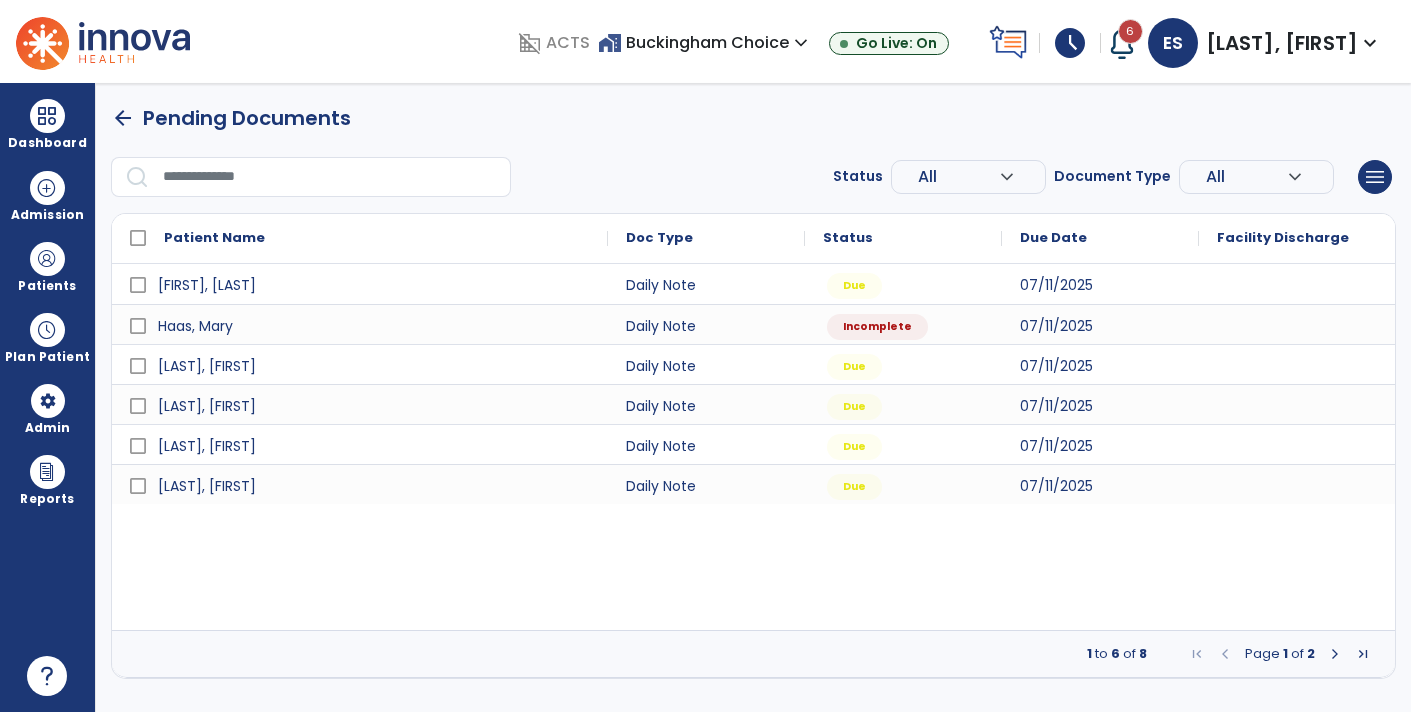 scroll, scrollTop: 0, scrollLeft: 0, axis: both 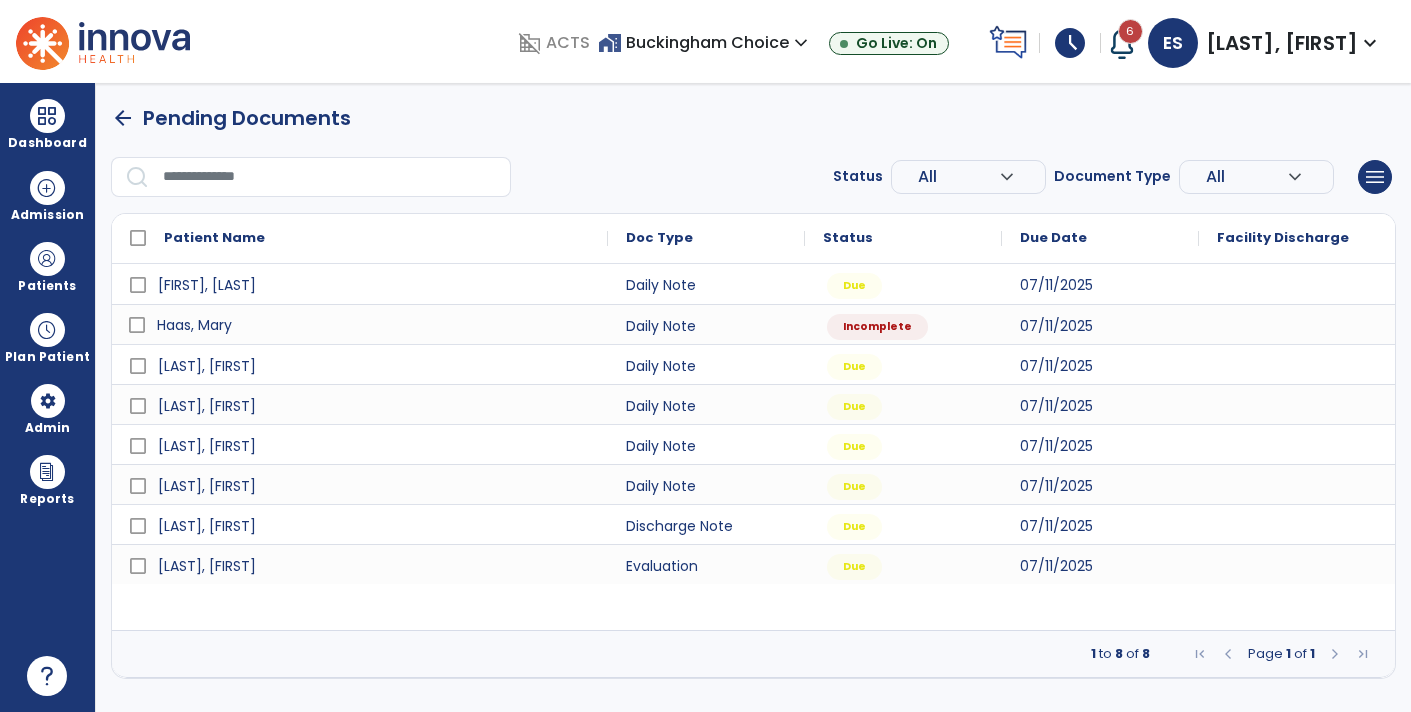click on "Haas, Mary" at bounding box center [194, 325] 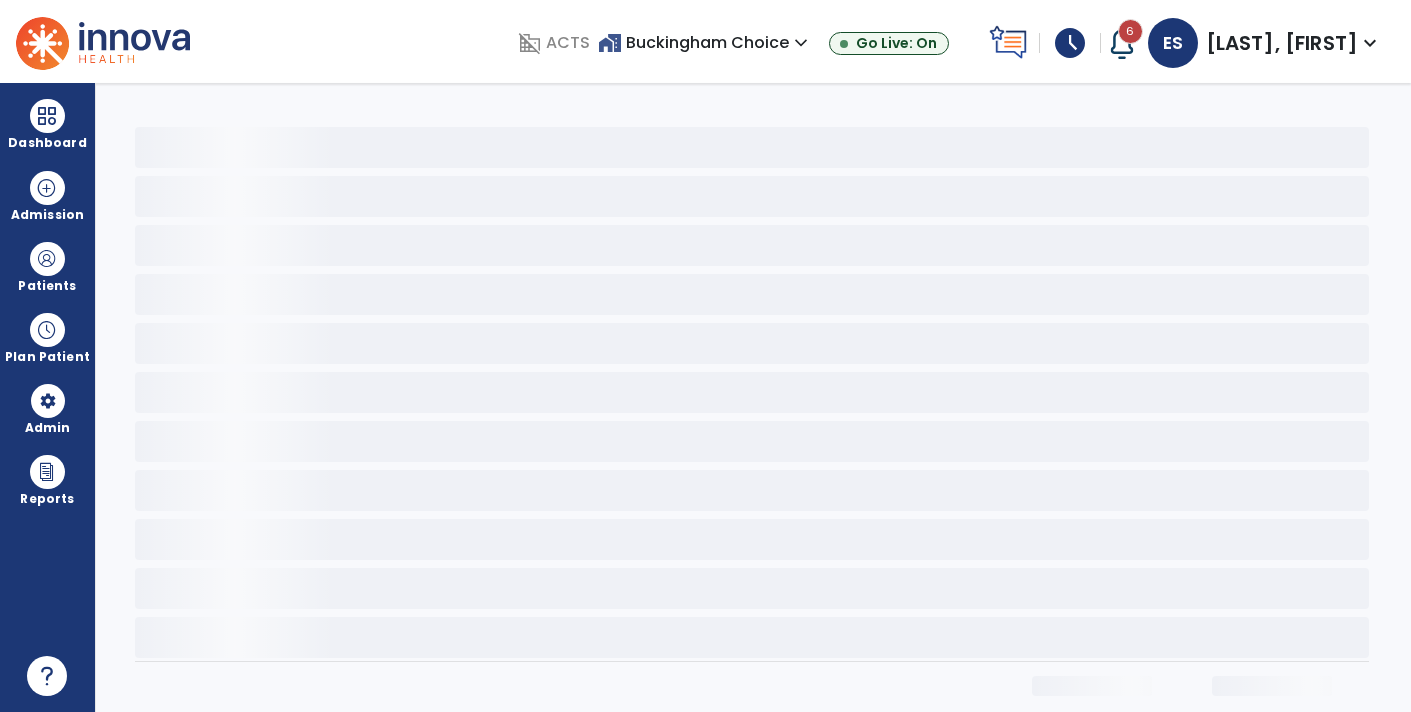 select on "*" 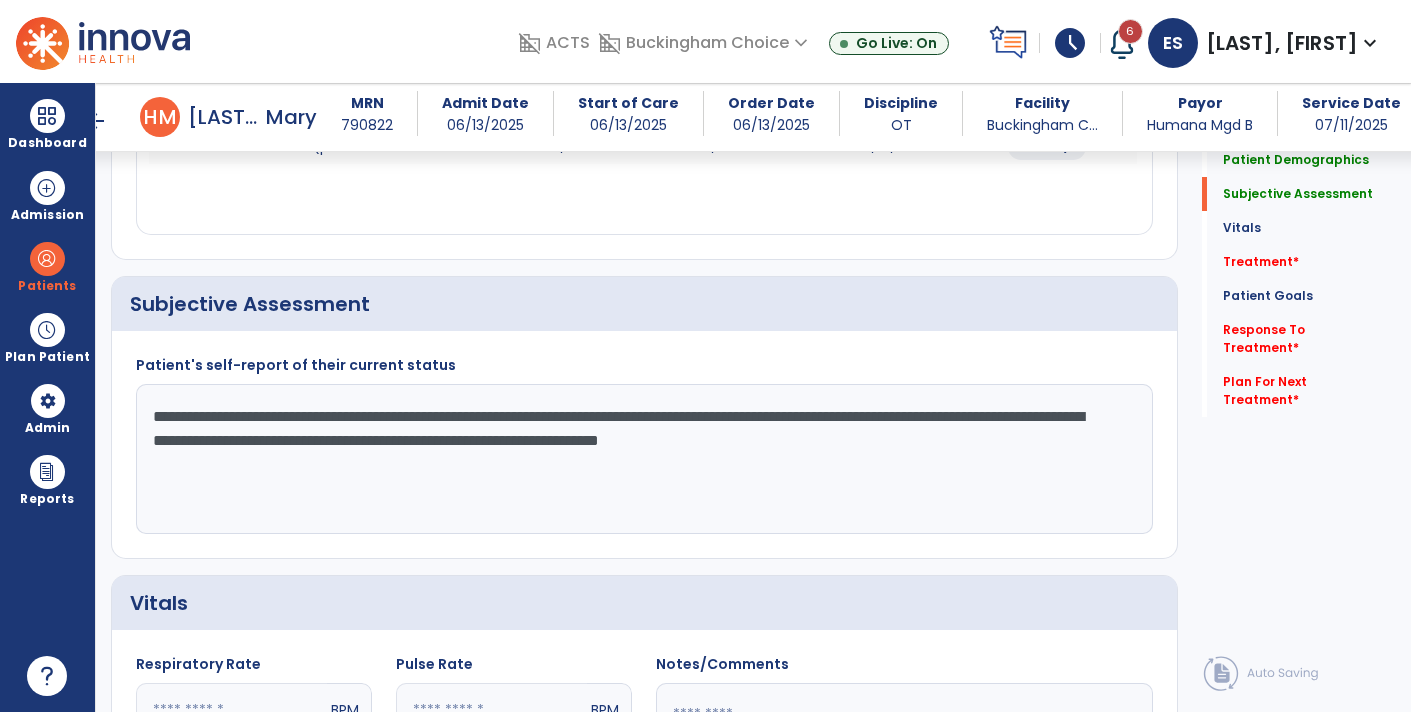 scroll, scrollTop: 363, scrollLeft: 0, axis: vertical 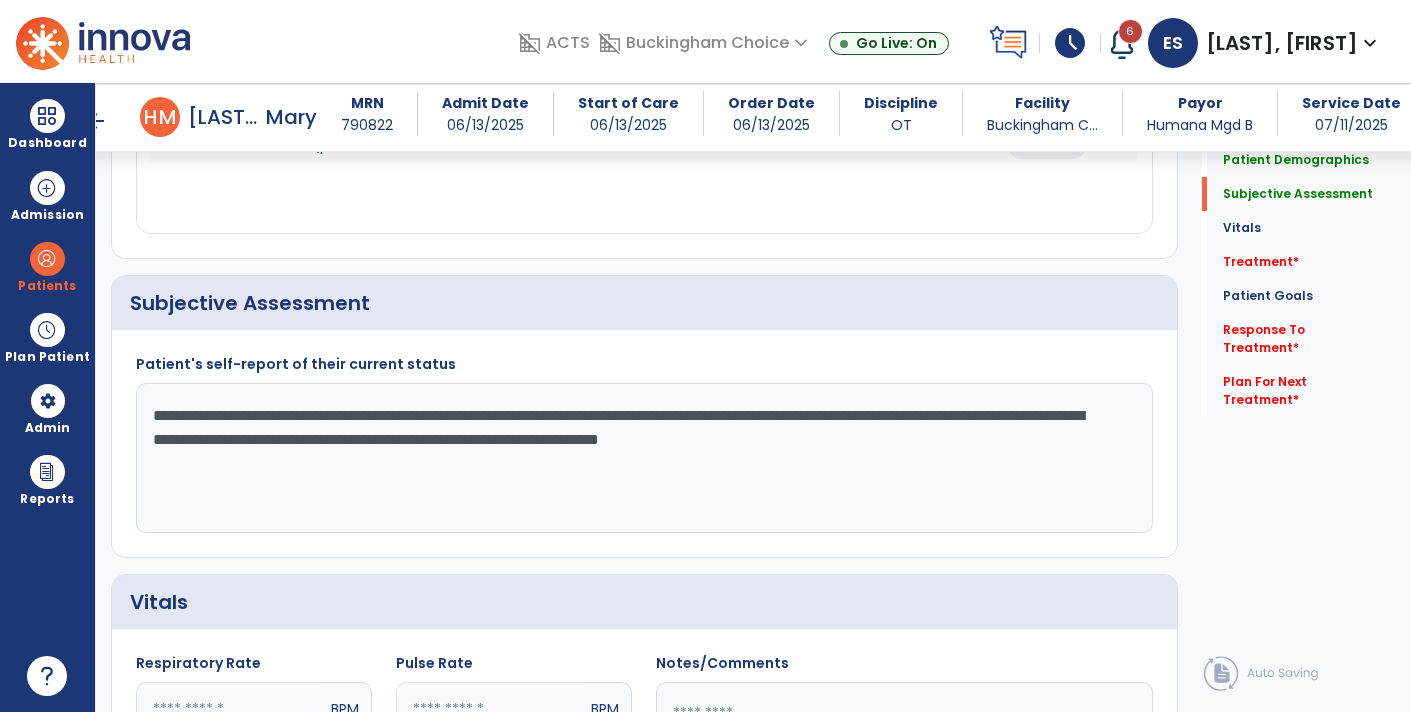 click on "**********" 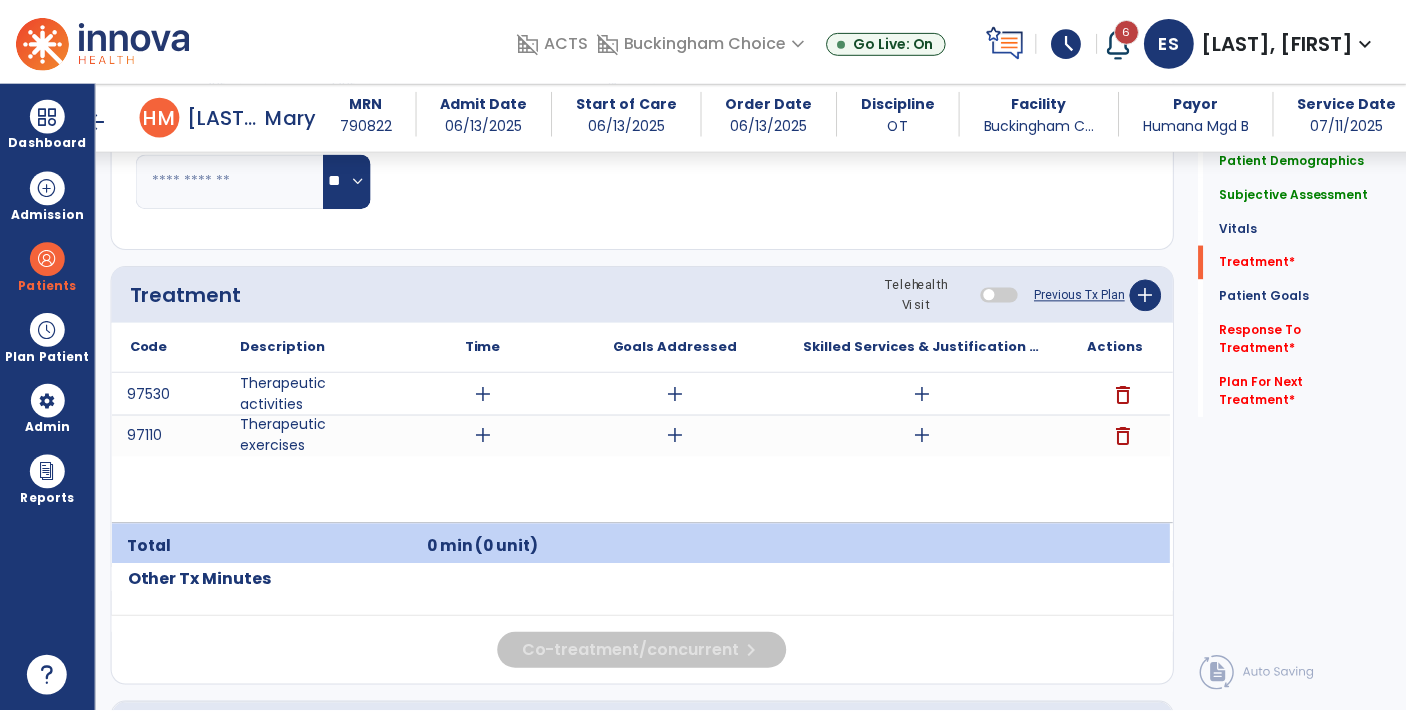 scroll, scrollTop: 1092, scrollLeft: 0, axis: vertical 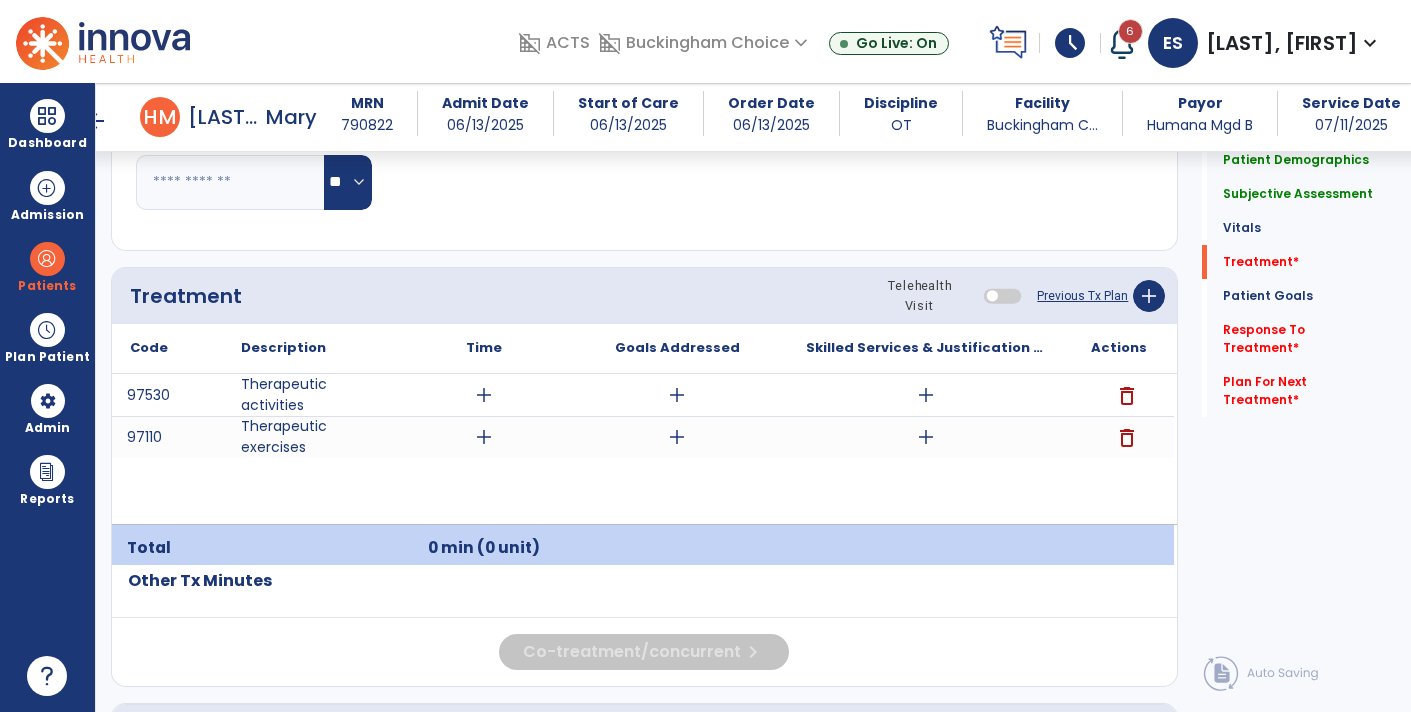 click on "add" at bounding box center [926, 395] 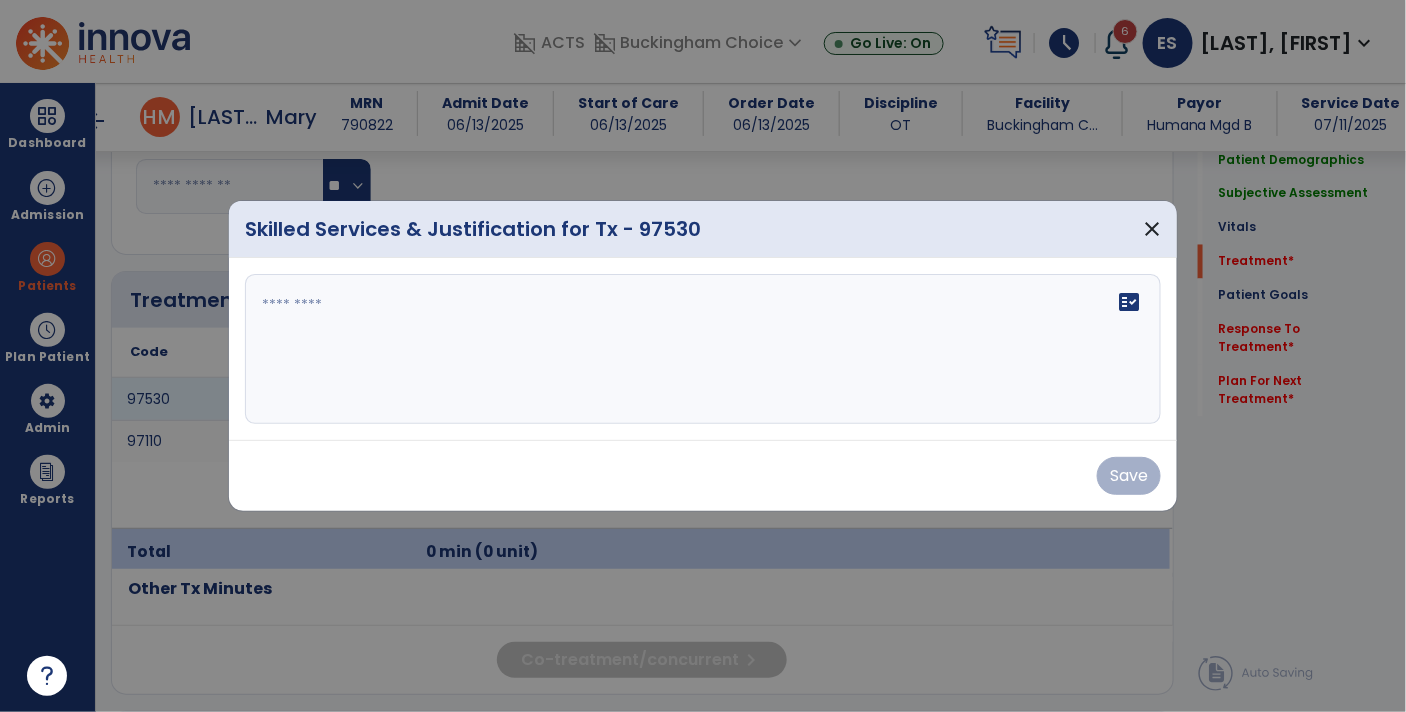 scroll, scrollTop: 1092, scrollLeft: 0, axis: vertical 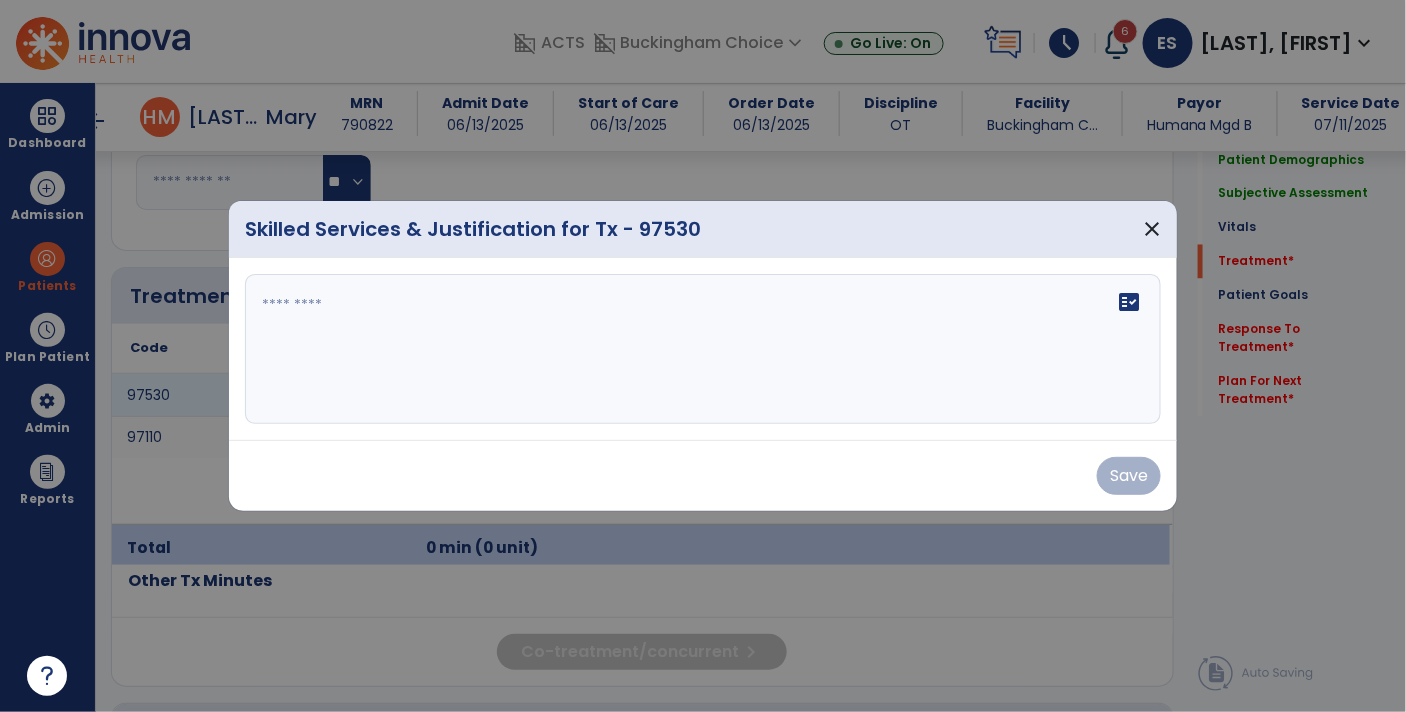 click at bounding box center [703, 349] 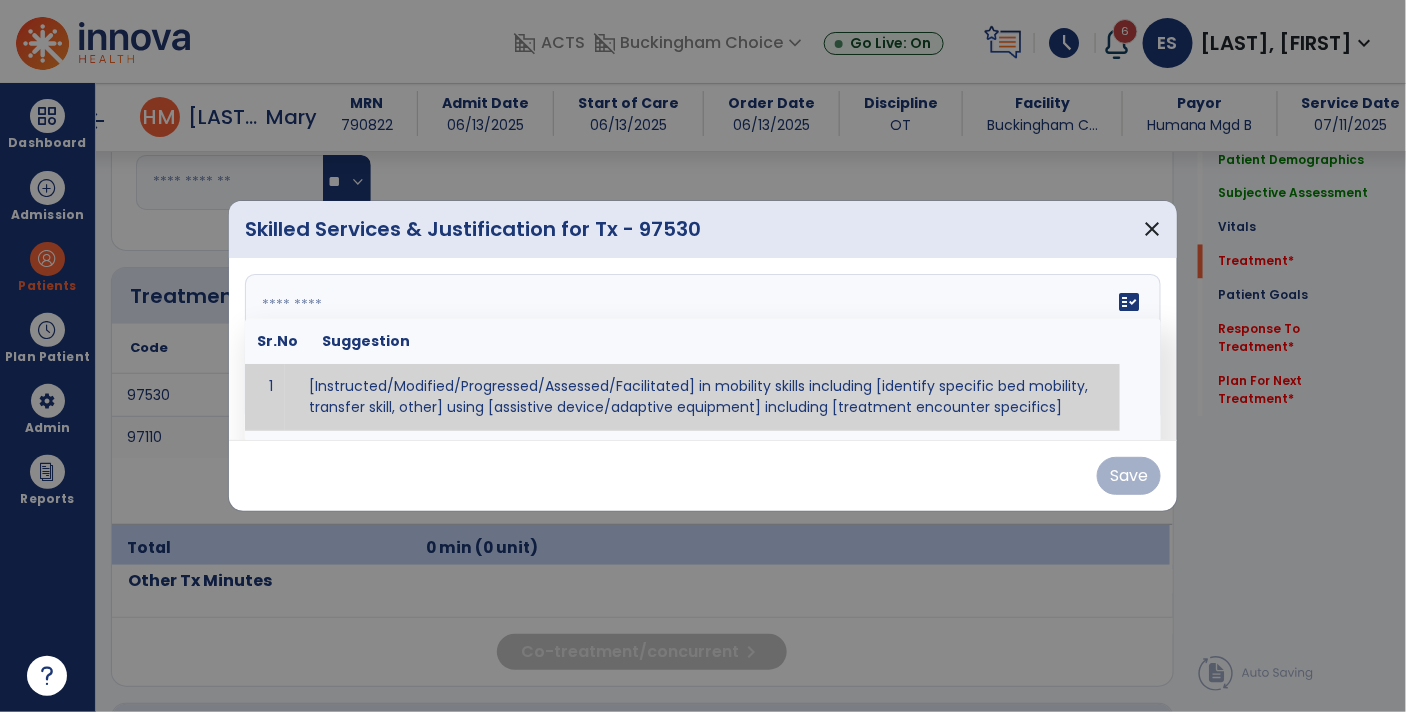 paste on "**********" 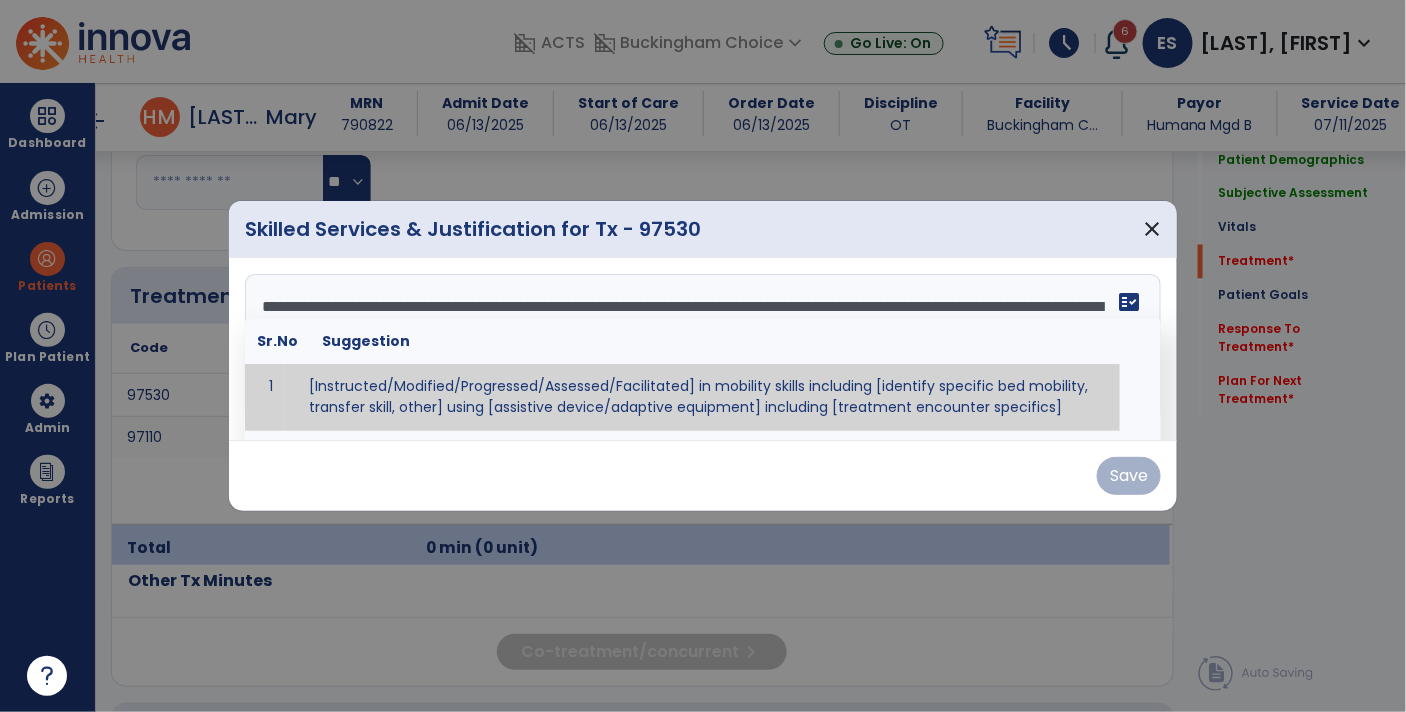scroll, scrollTop: 87, scrollLeft: 0, axis: vertical 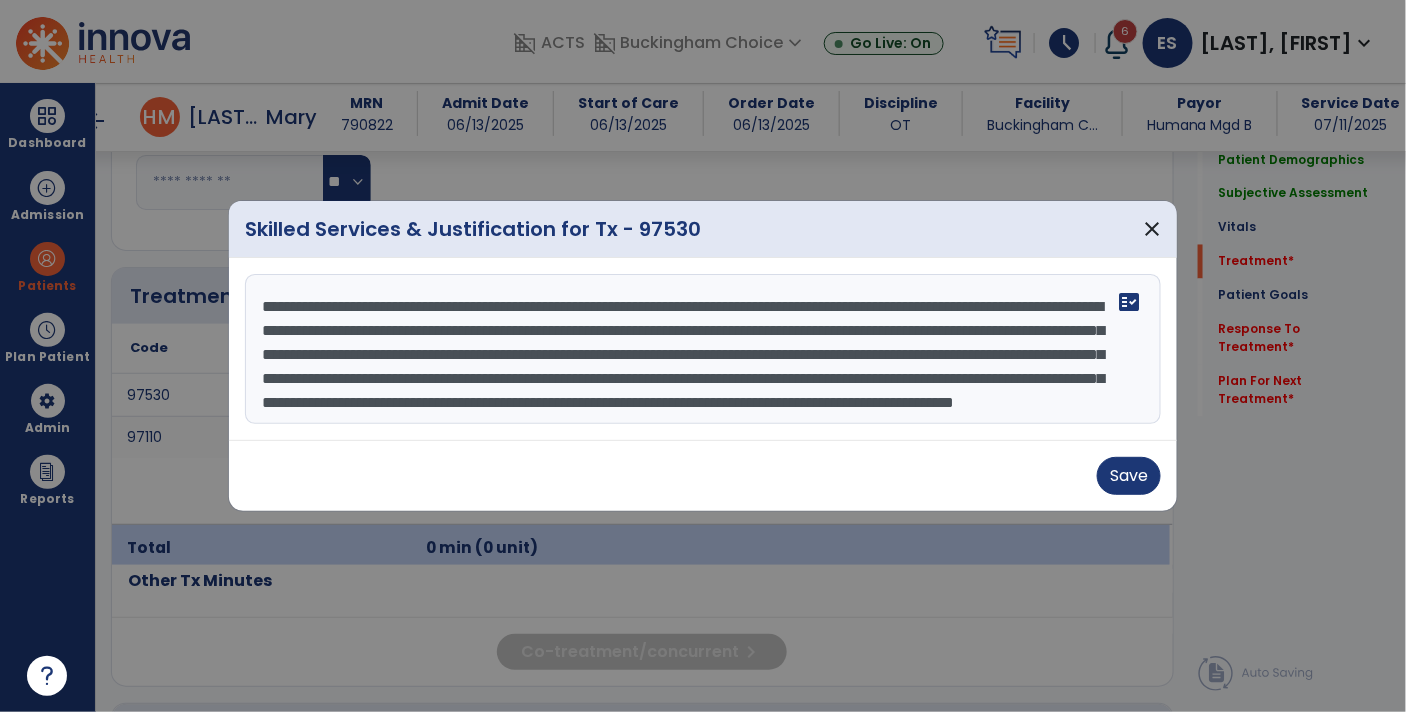 click on "**********" at bounding box center [703, 349] 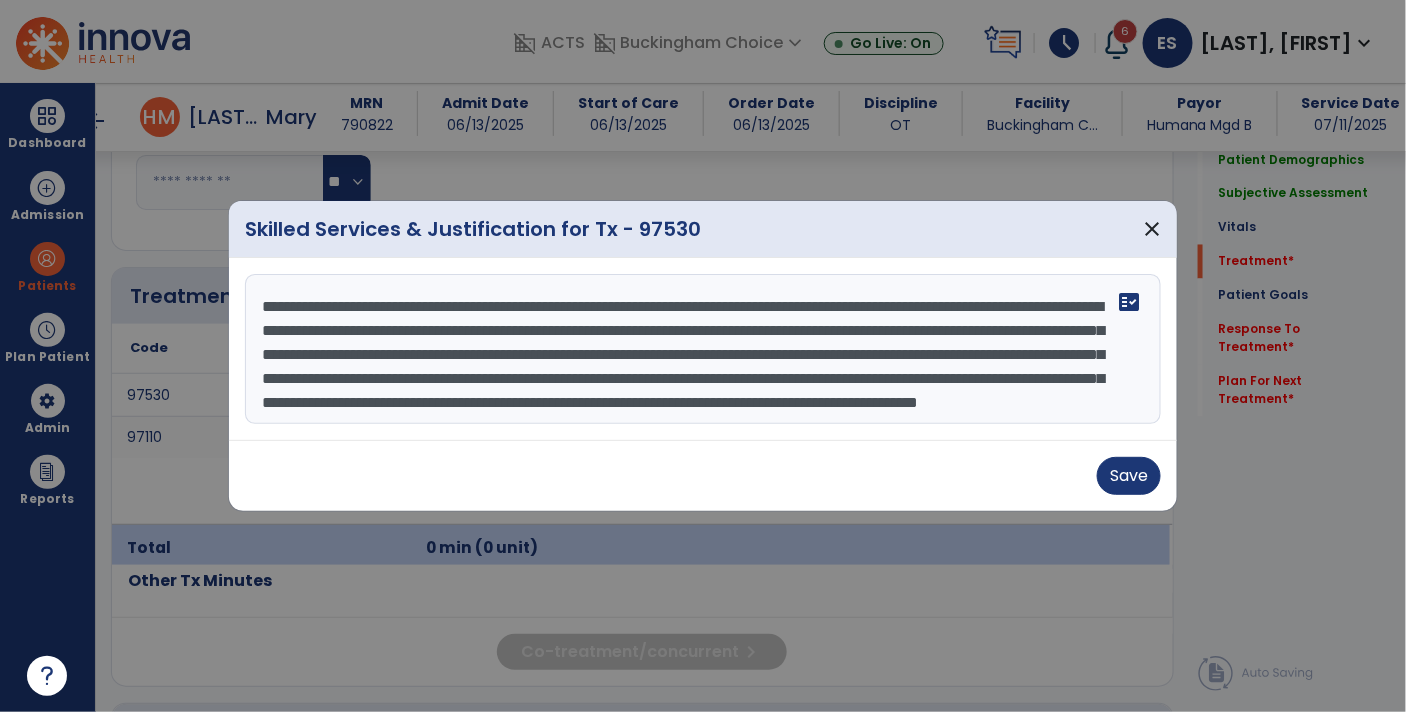 click on "**********" at bounding box center [703, 349] 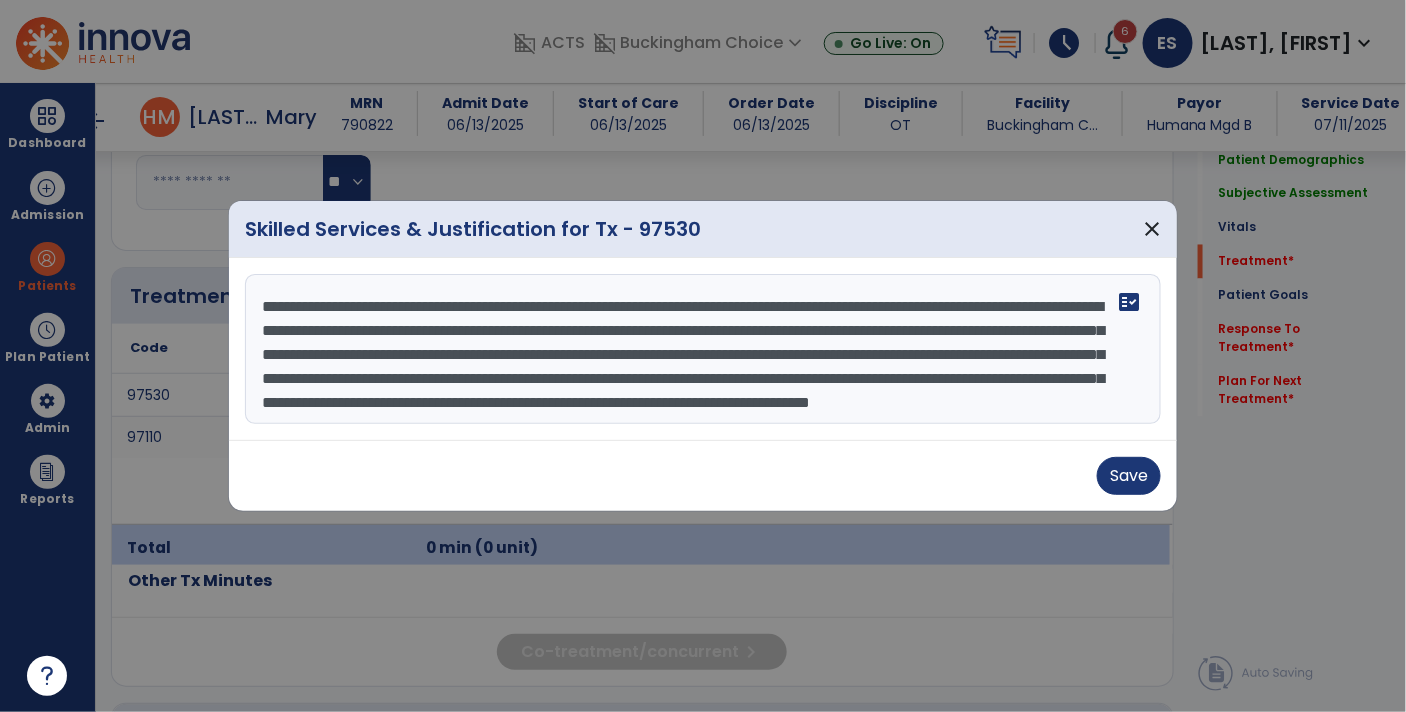 click on "**********" at bounding box center (703, 349) 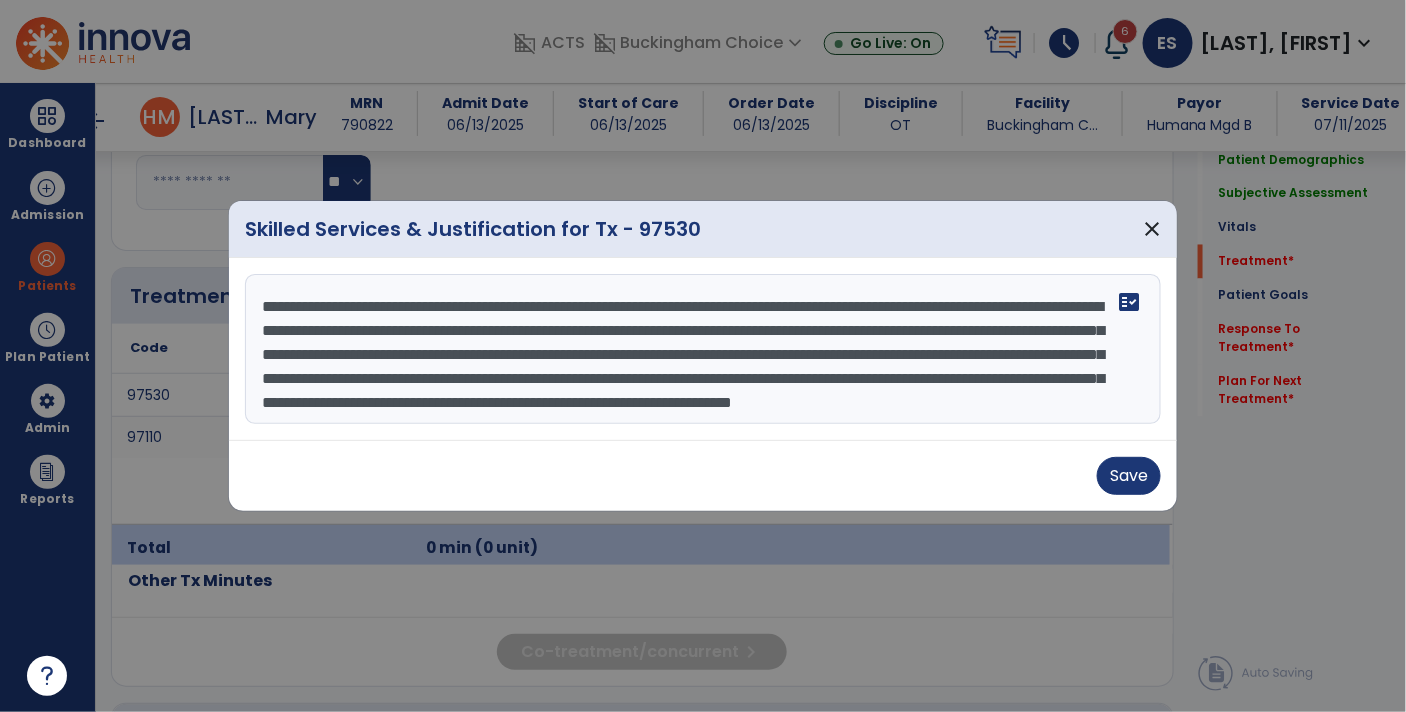 click on "**********" at bounding box center (703, 349) 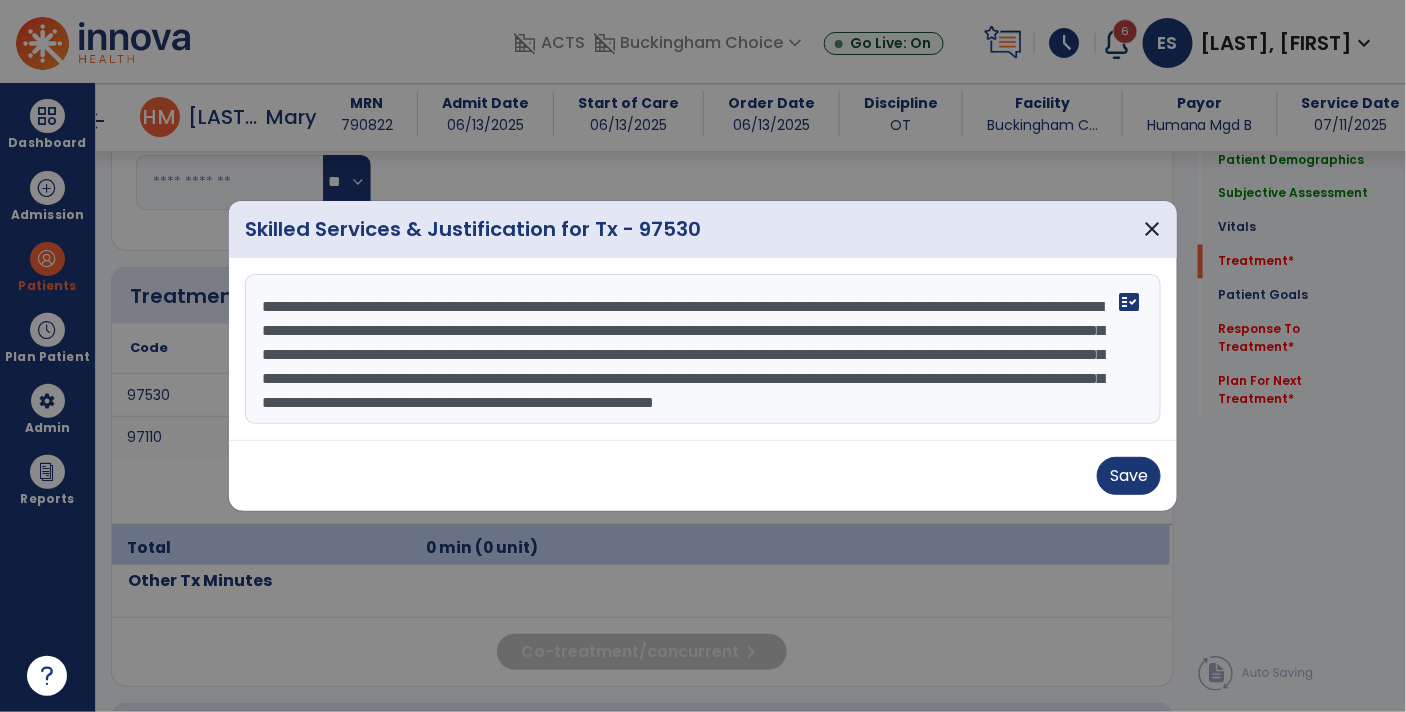 scroll, scrollTop: 45, scrollLeft: 0, axis: vertical 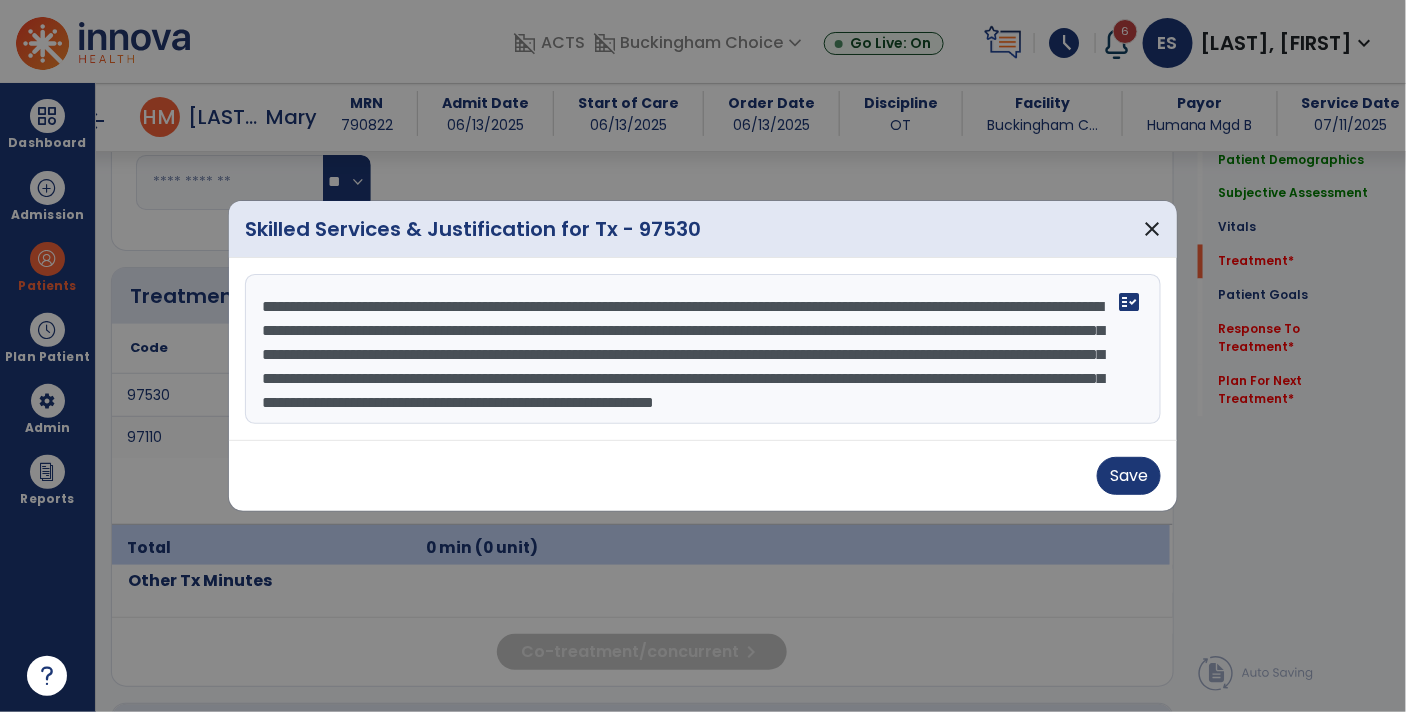 click on "**********" at bounding box center [703, 349] 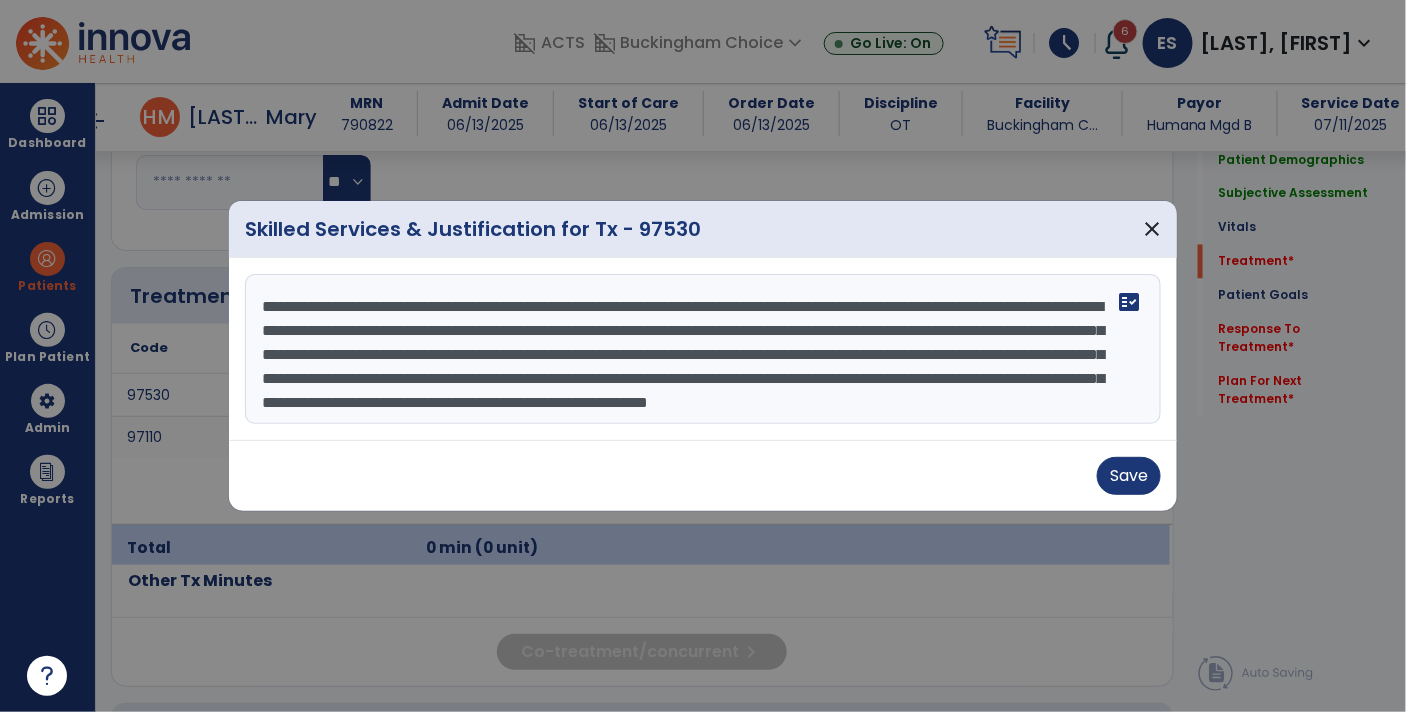 click on "**********" at bounding box center [703, 349] 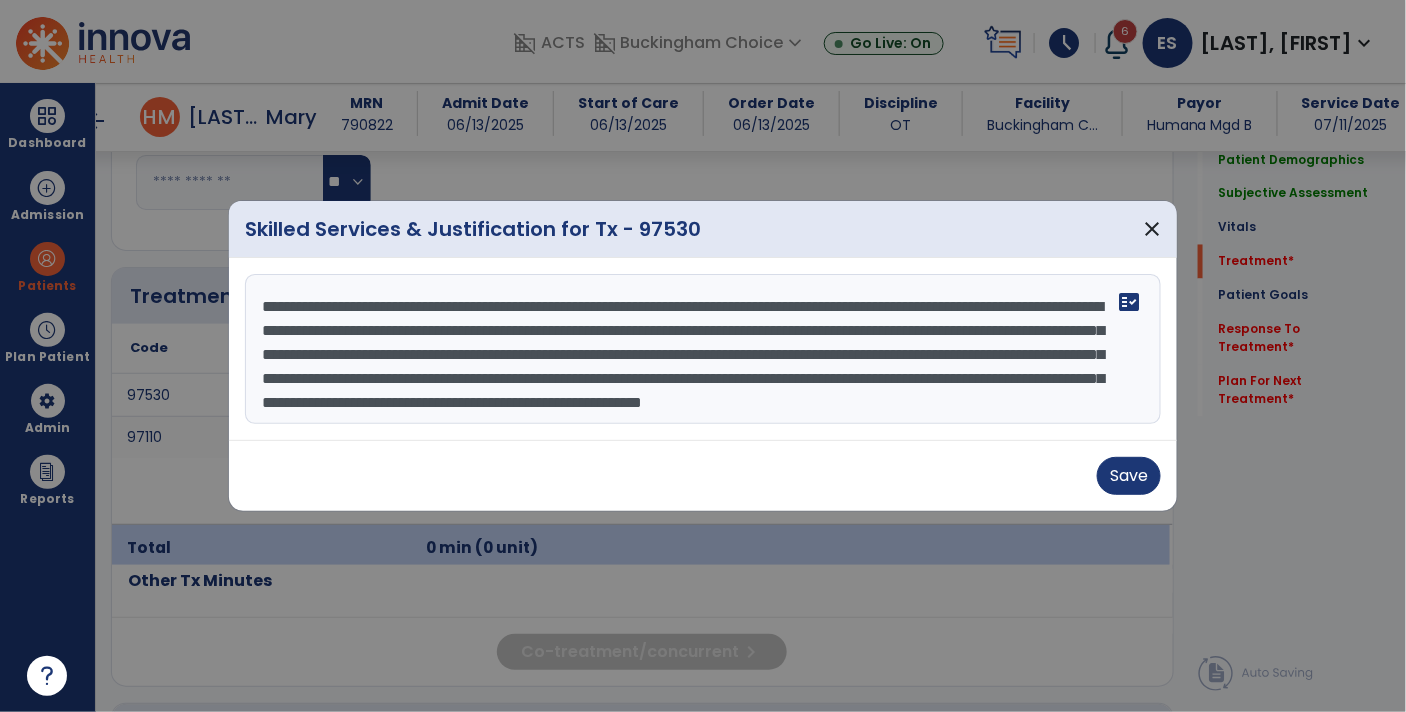 click on "**********" at bounding box center (703, 349) 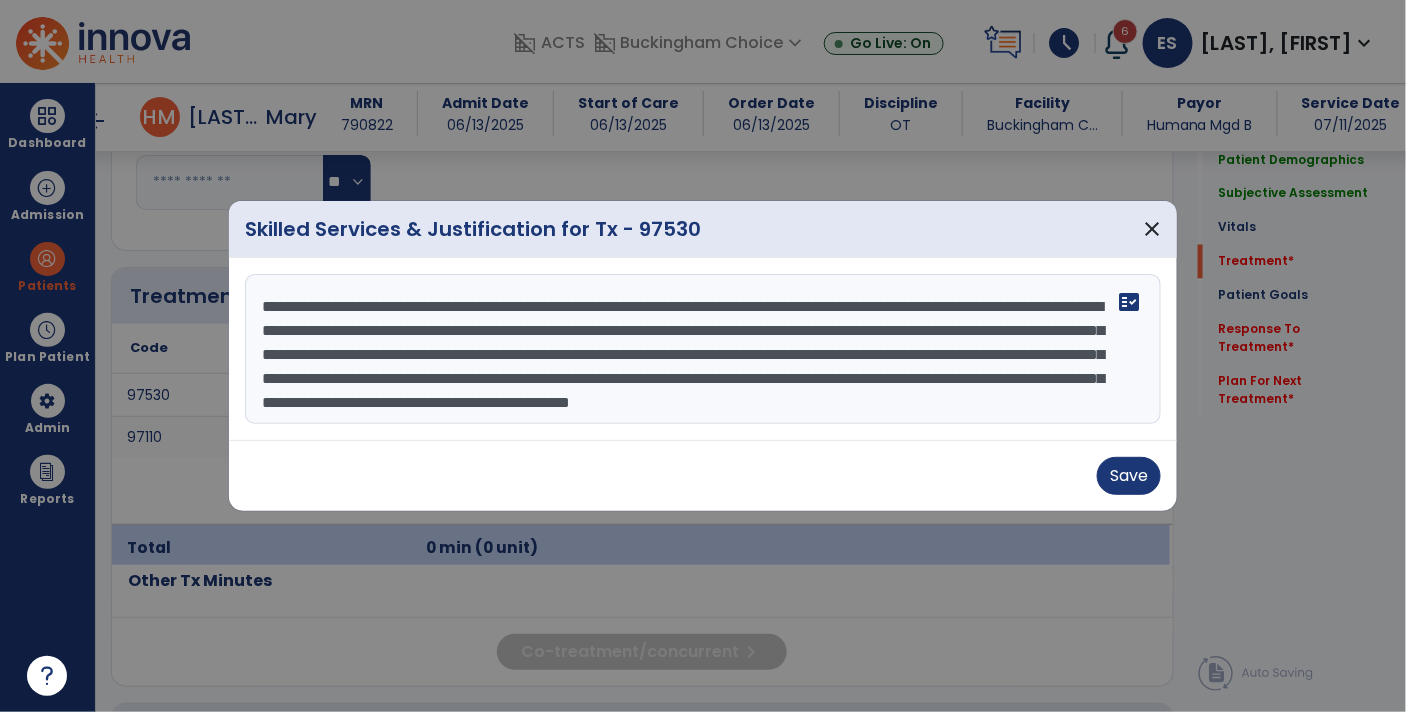 click on "**********" at bounding box center (703, 349) 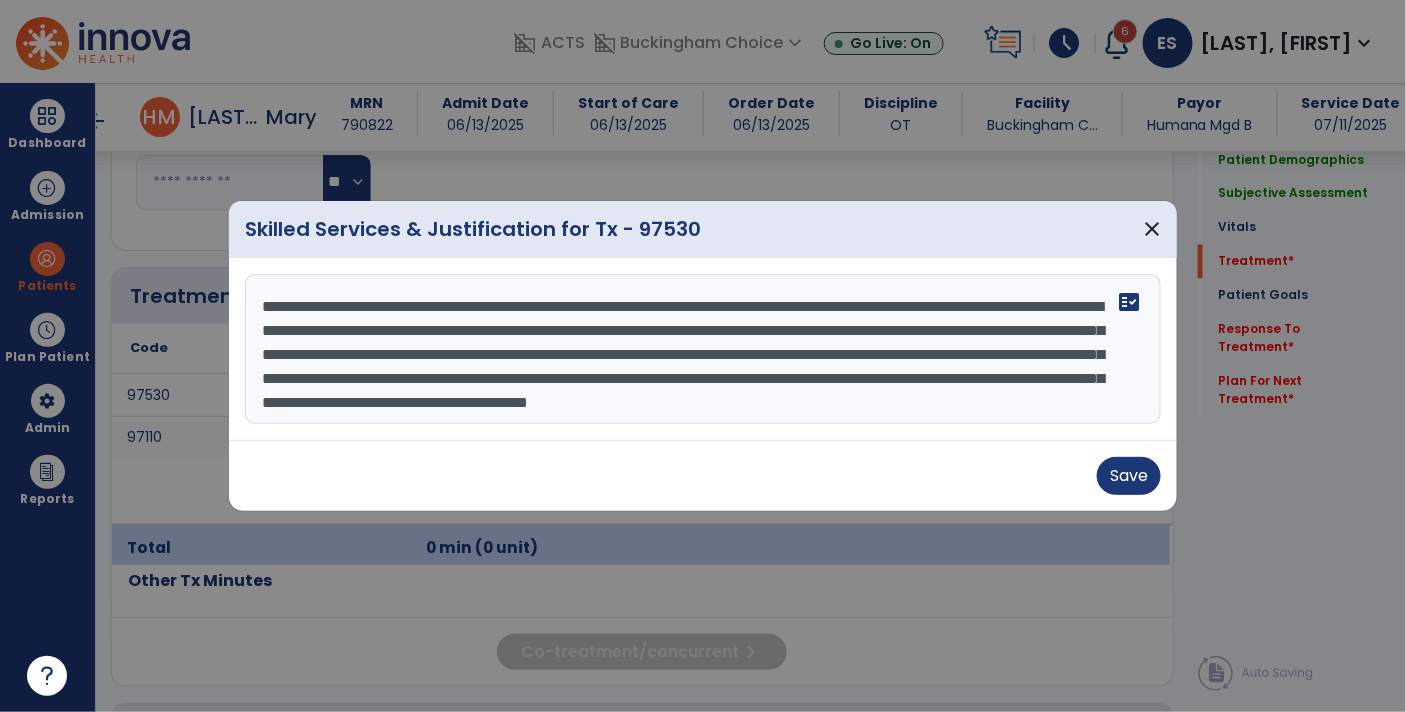 click on "**********" at bounding box center (703, 349) 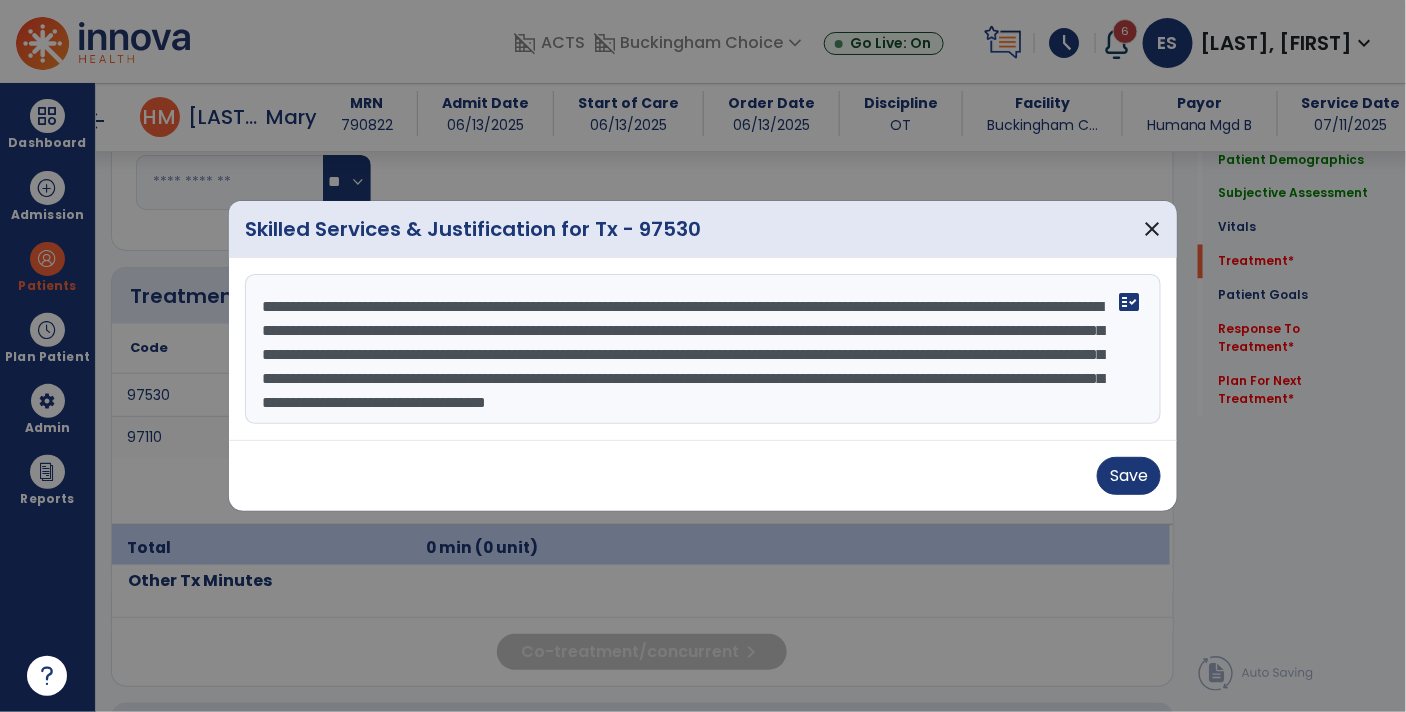 click on "**********" at bounding box center (703, 349) 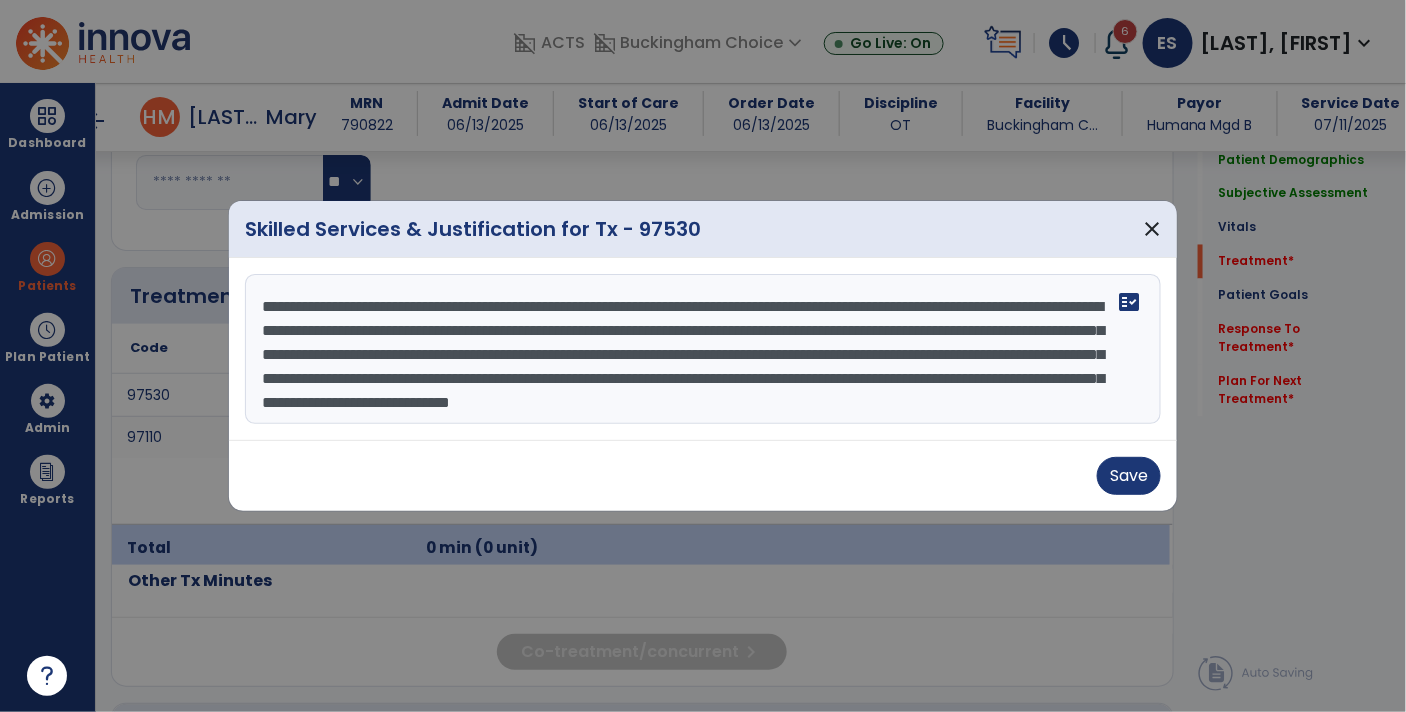 scroll, scrollTop: 24, scrollLeft: 0, axis: vertical 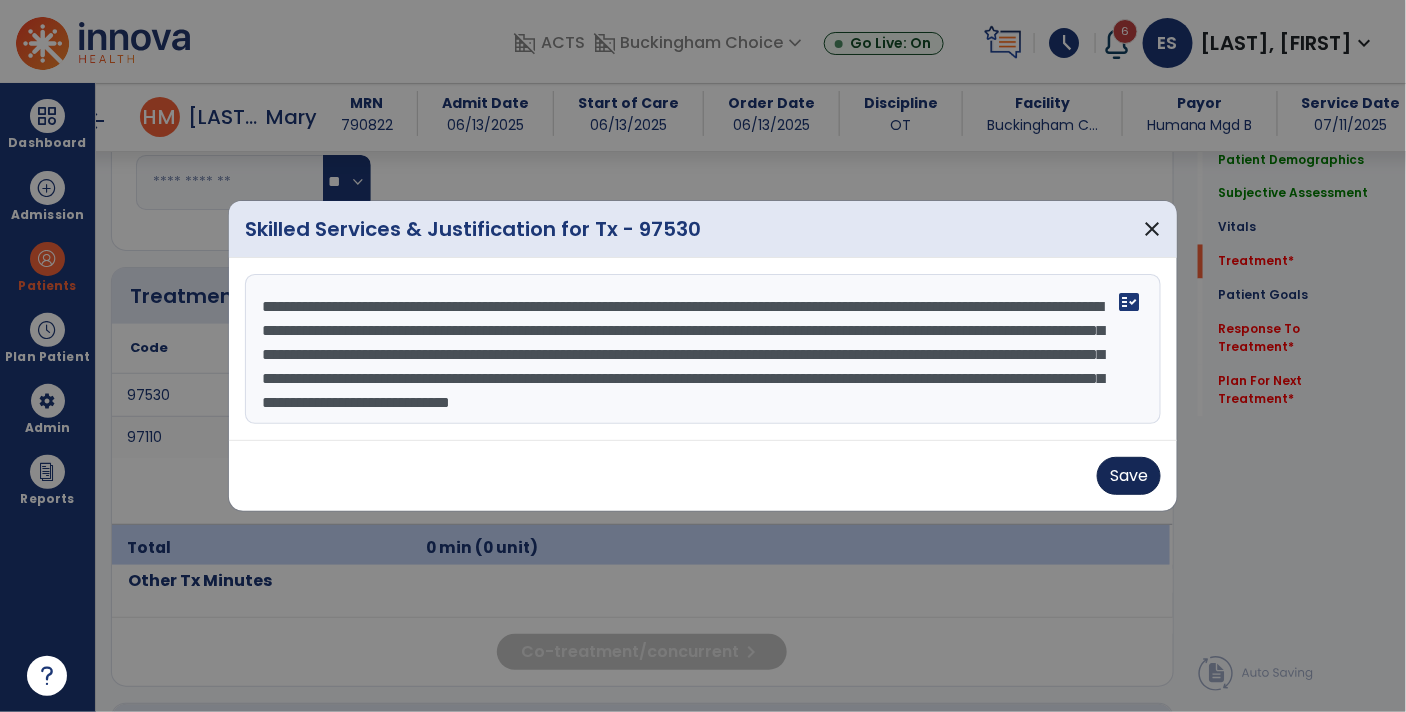 type on "**********" 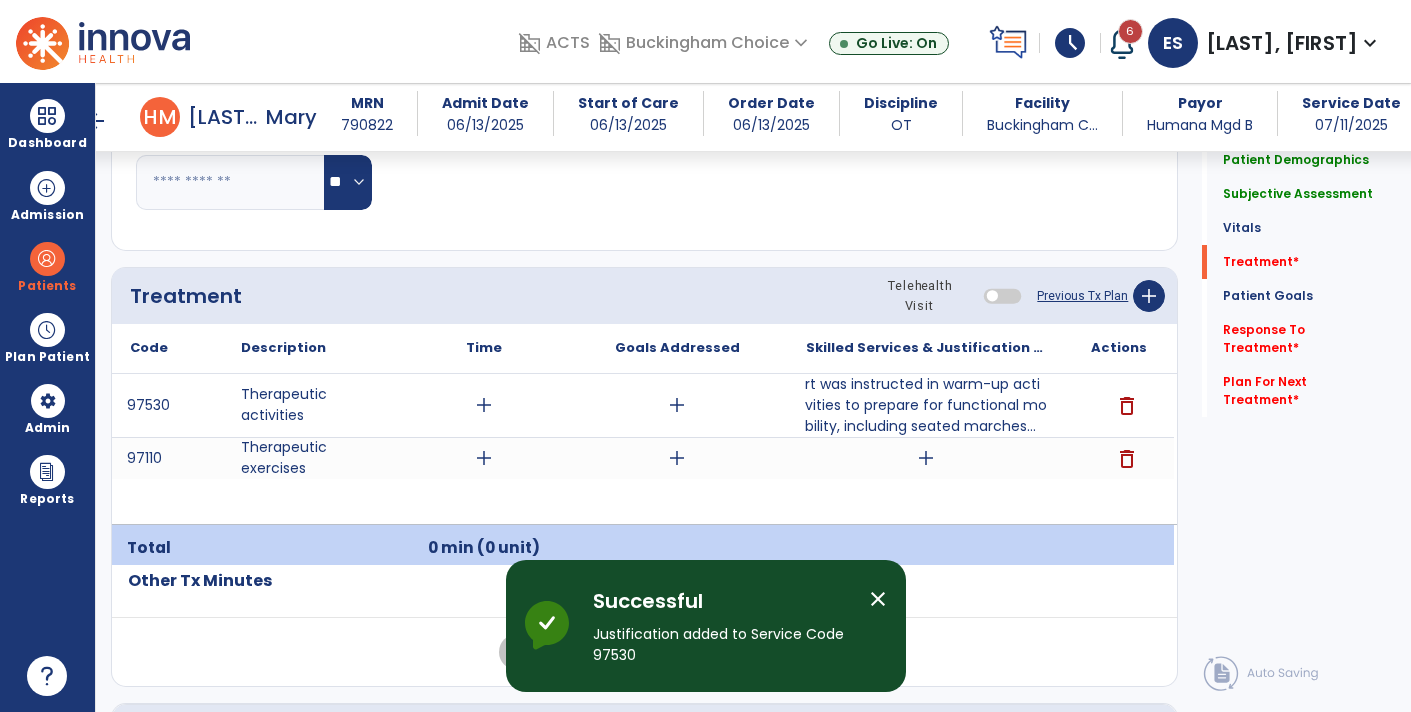 click on "add" at bounding box center (484, 405) 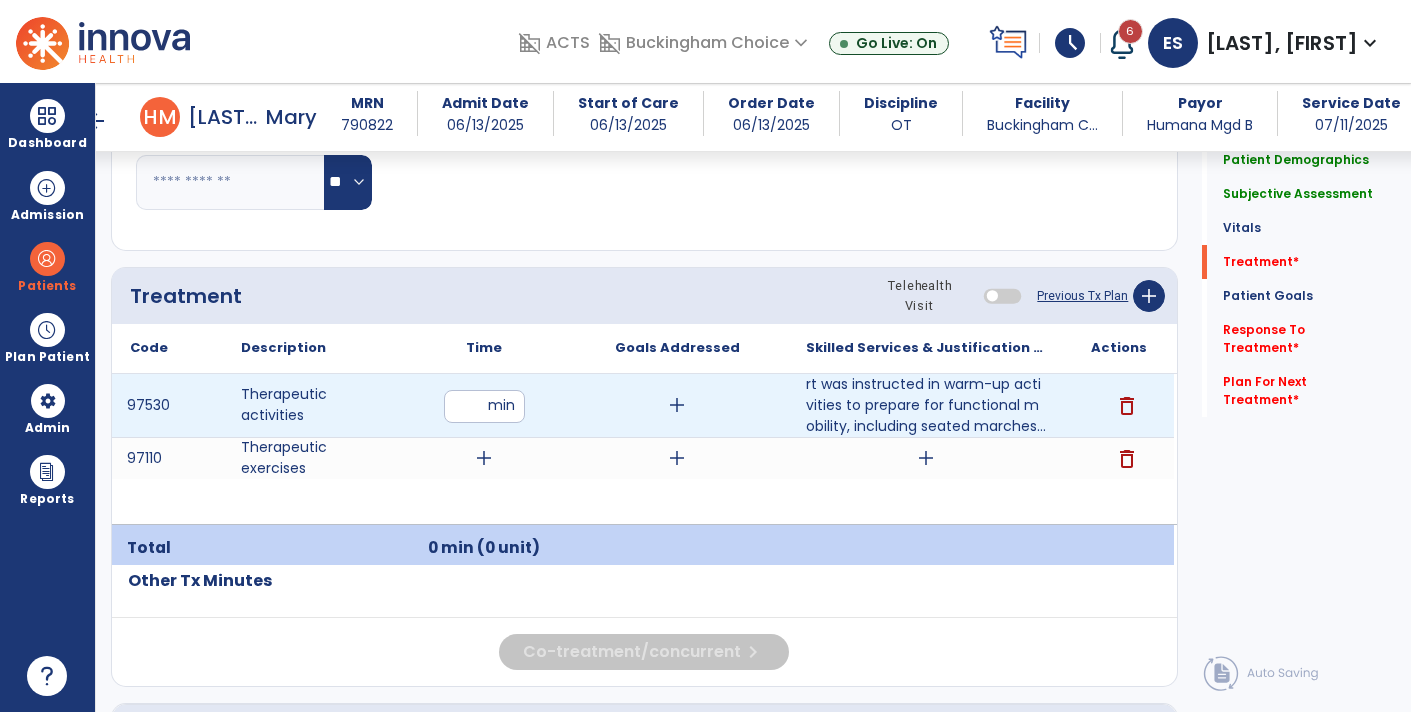 type on "**" 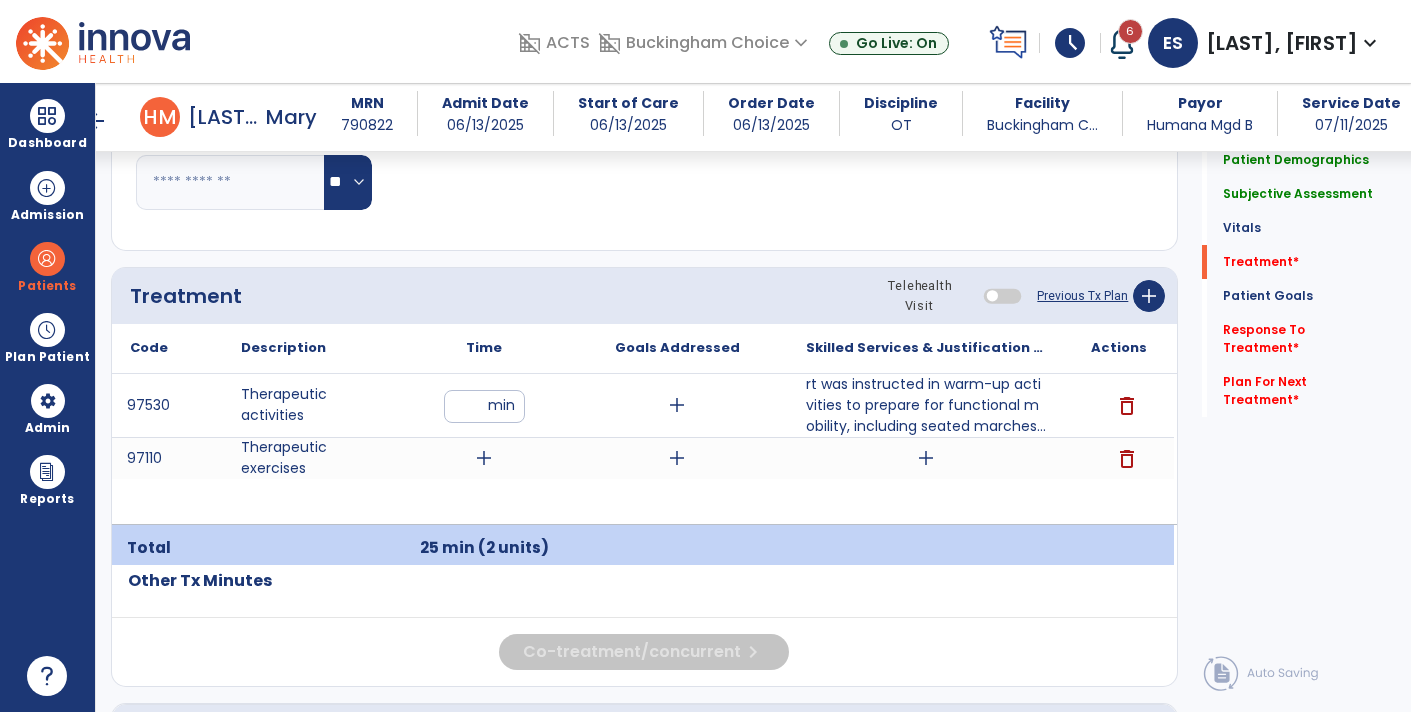 click on "add" at bounding box center [926, 458] 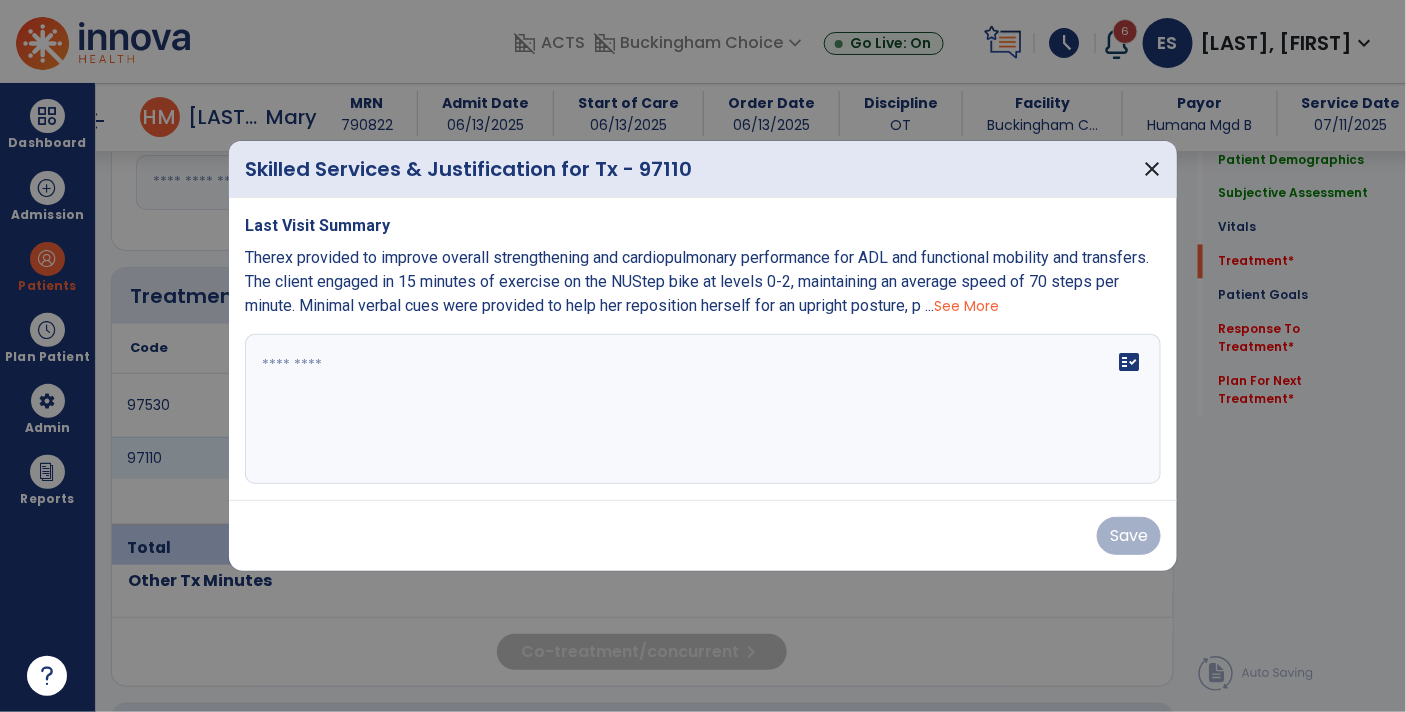scroll, scrollTop: 1092, scrollLeft: 0, axis: vertical 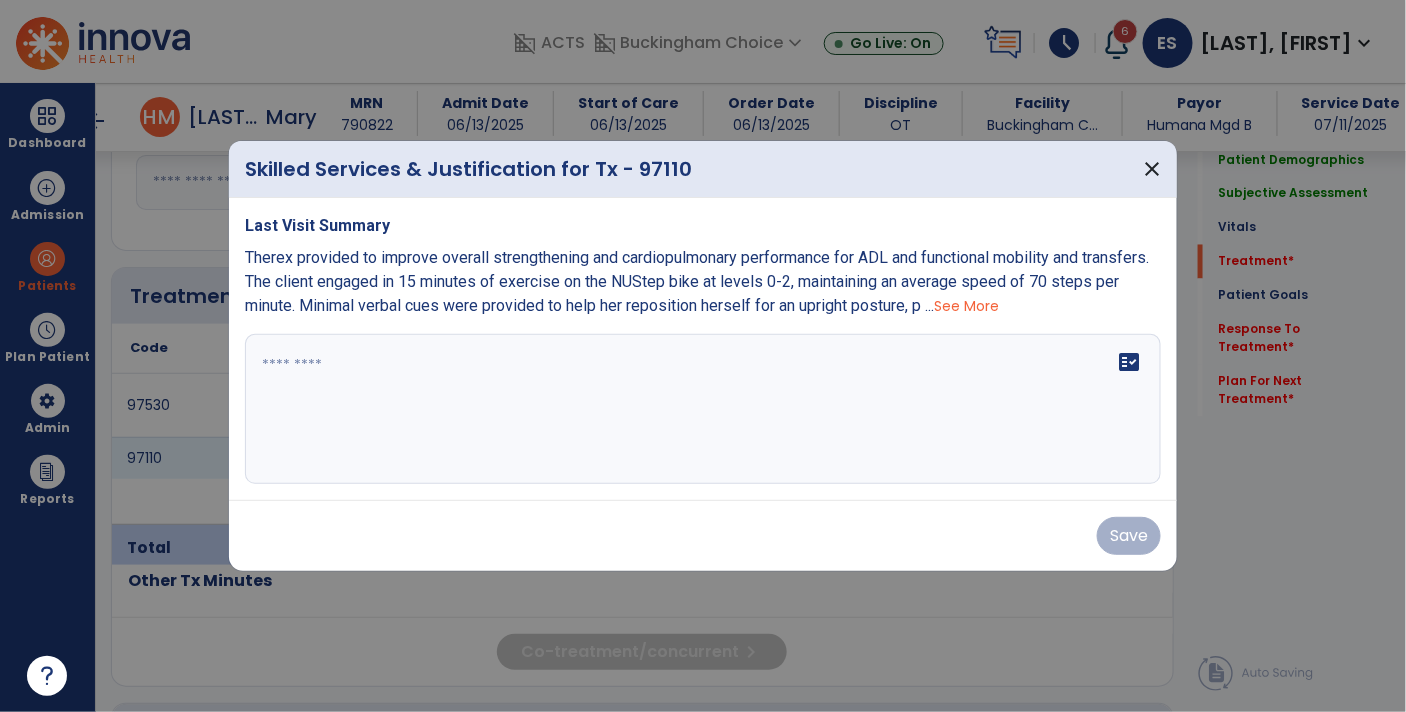 click at bounding box center (703, 409) 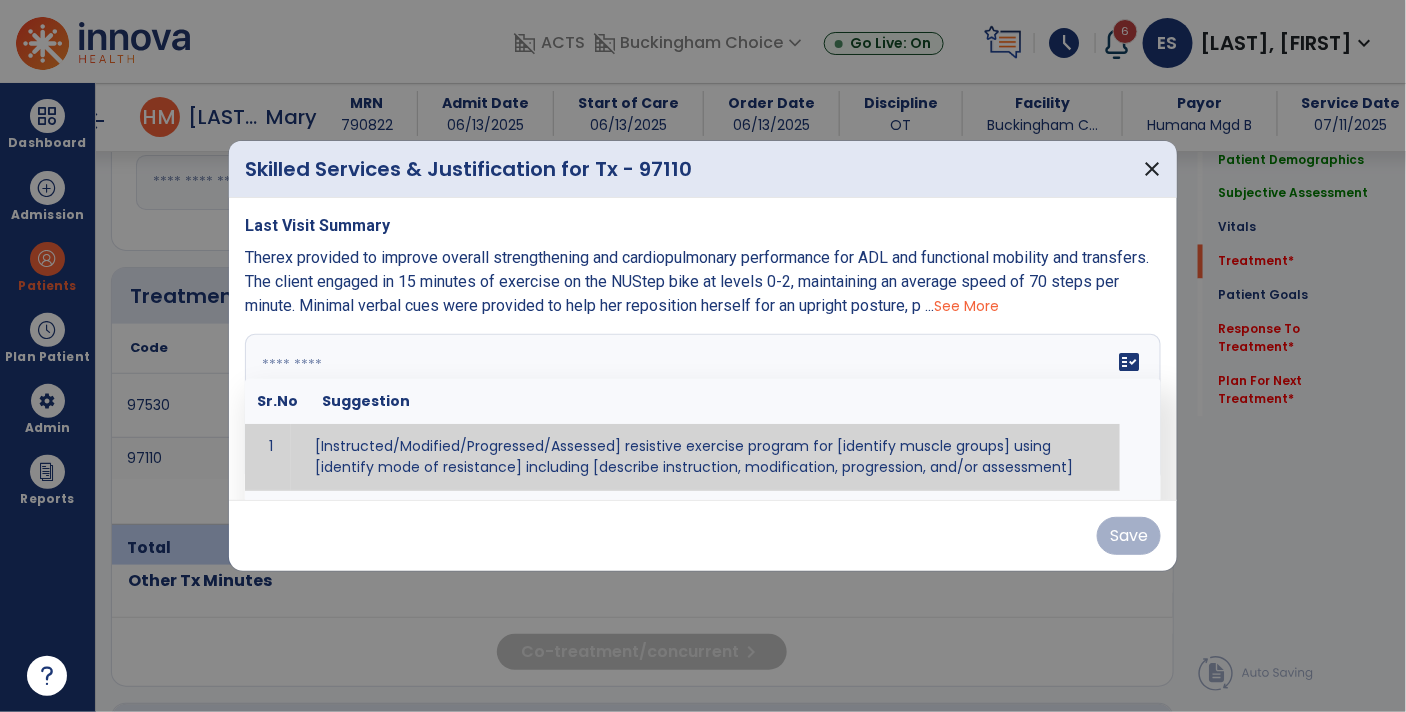 paste on "**********" 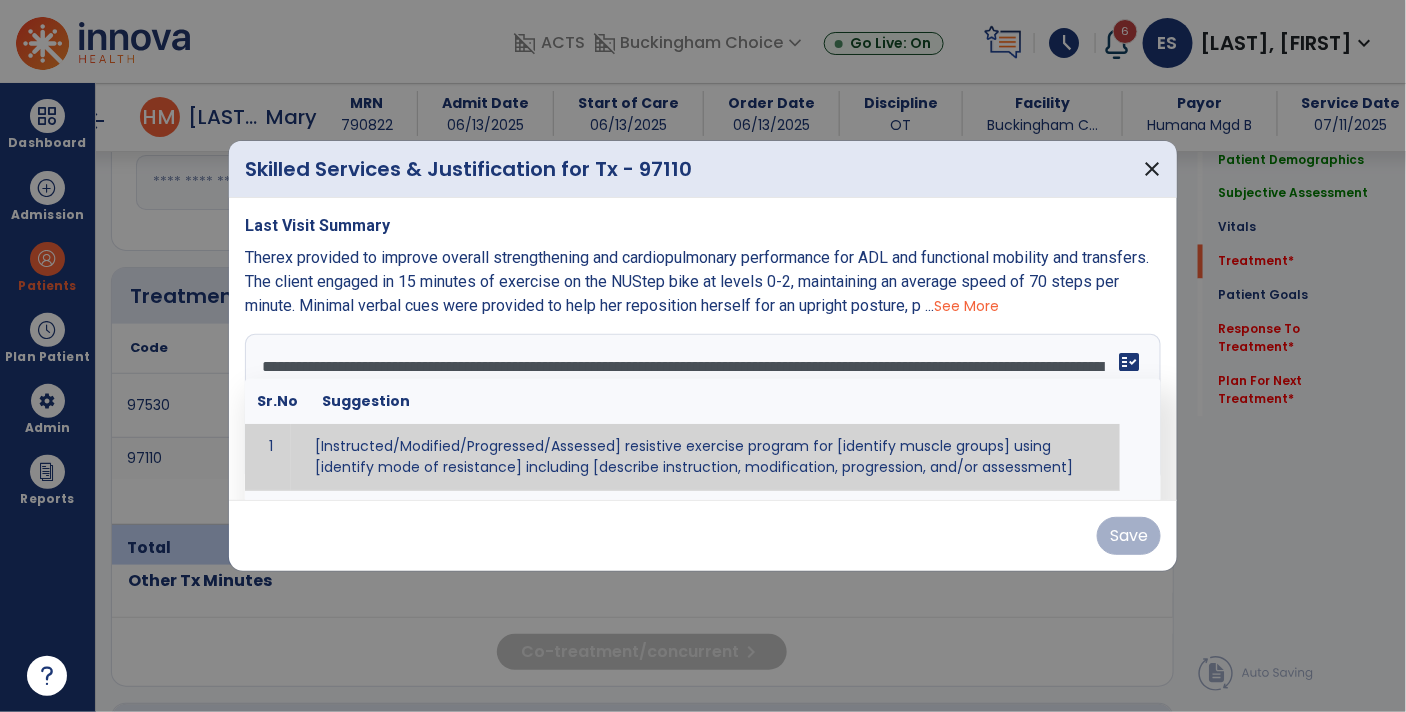 scroll, scrollTop: 38, scrollLeft: 0, axis: vertical 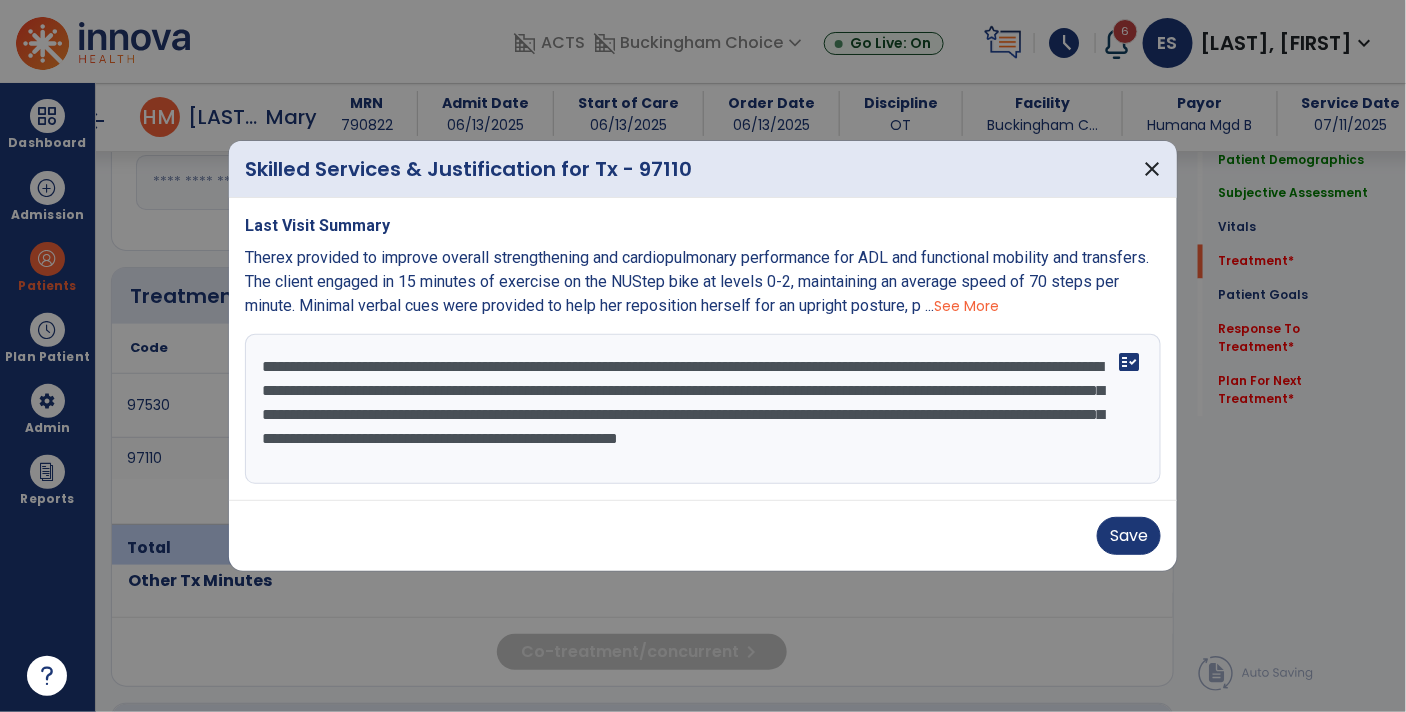 click on "**********" at bounding box center (703, 409) 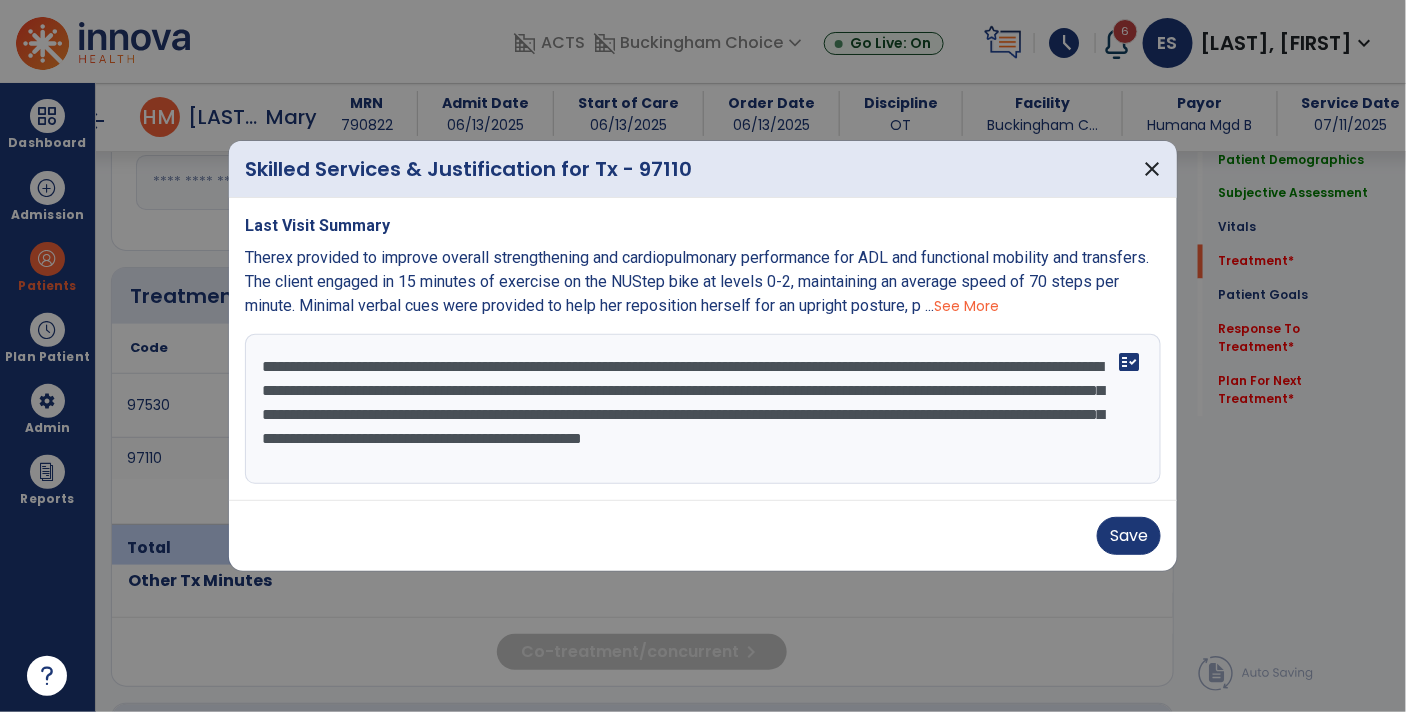 click on "**********" at bounding box center [703, 409] 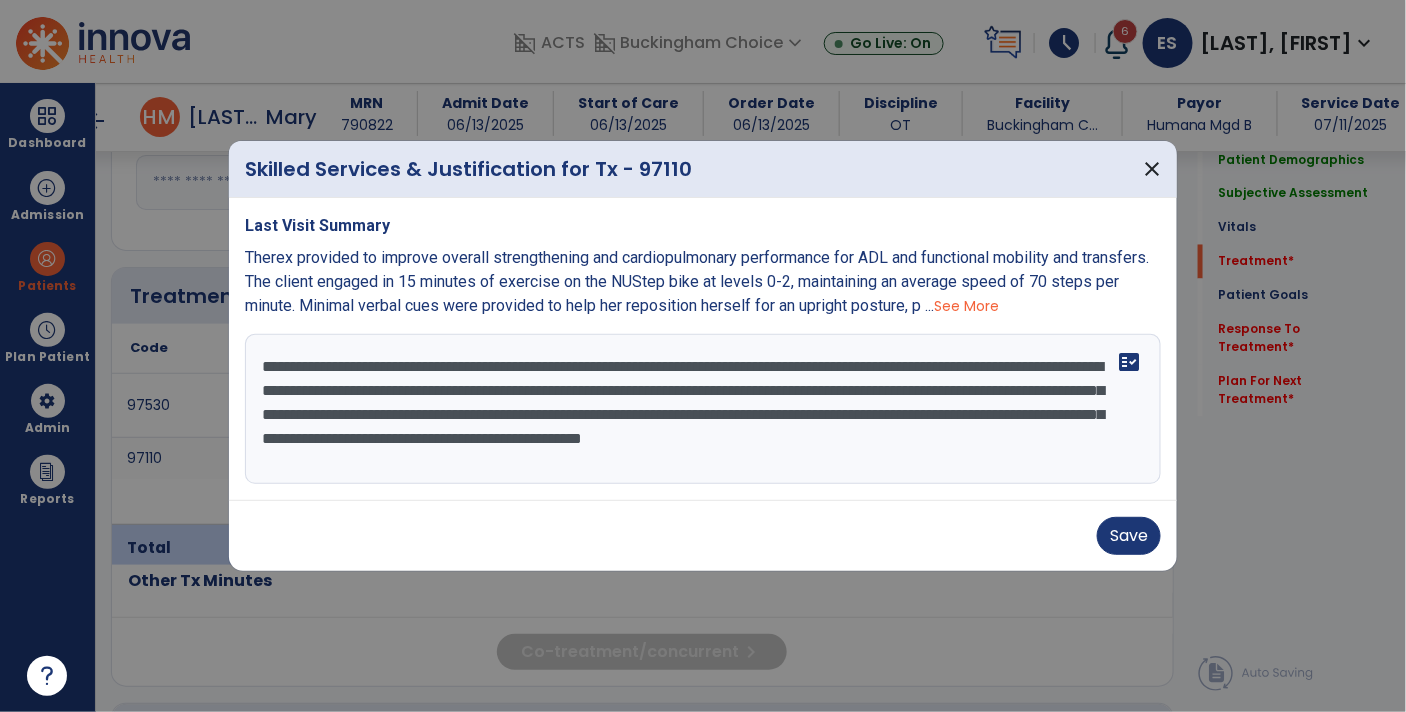 click on "**********" at bounding box center (703, 409) 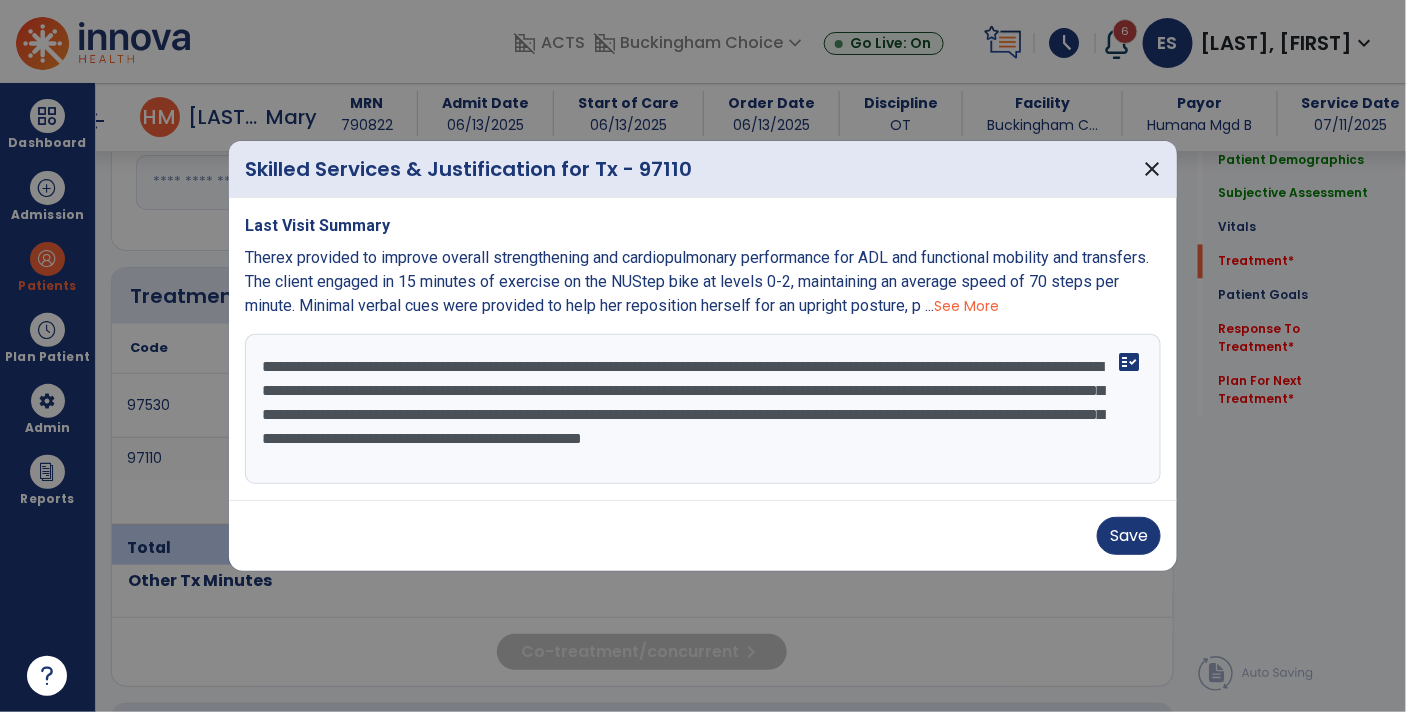 click on "**********" at bounding box center (703, 409) 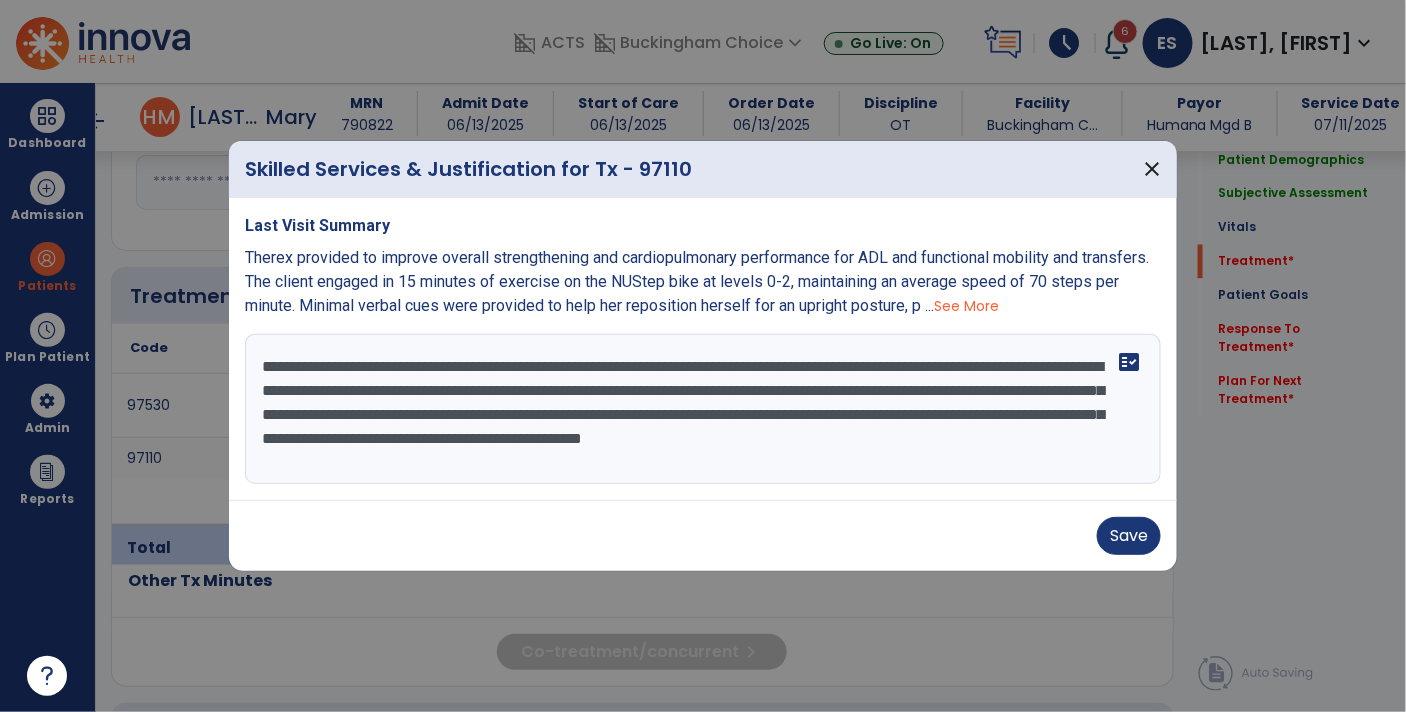 click on "**********" at bounding box center [703, 409] 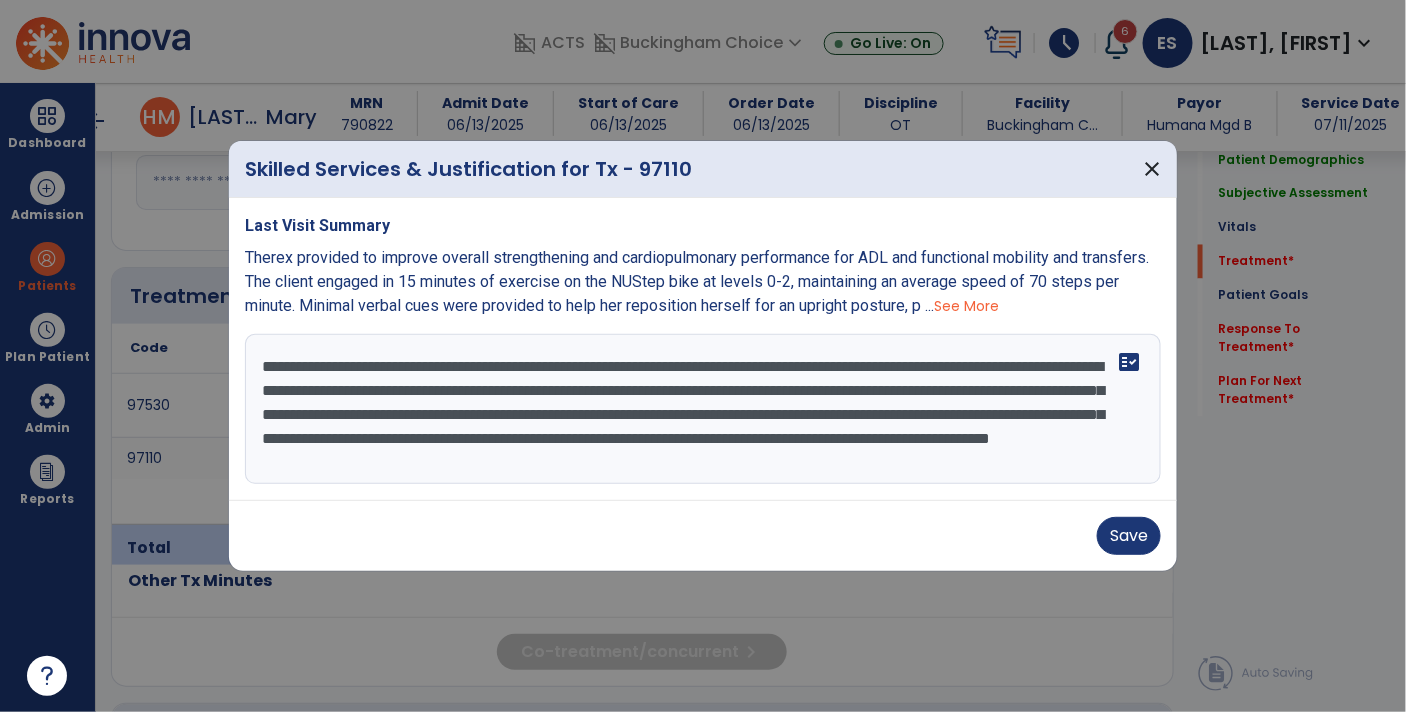 click on "**********" at bounding box center (703, 409) 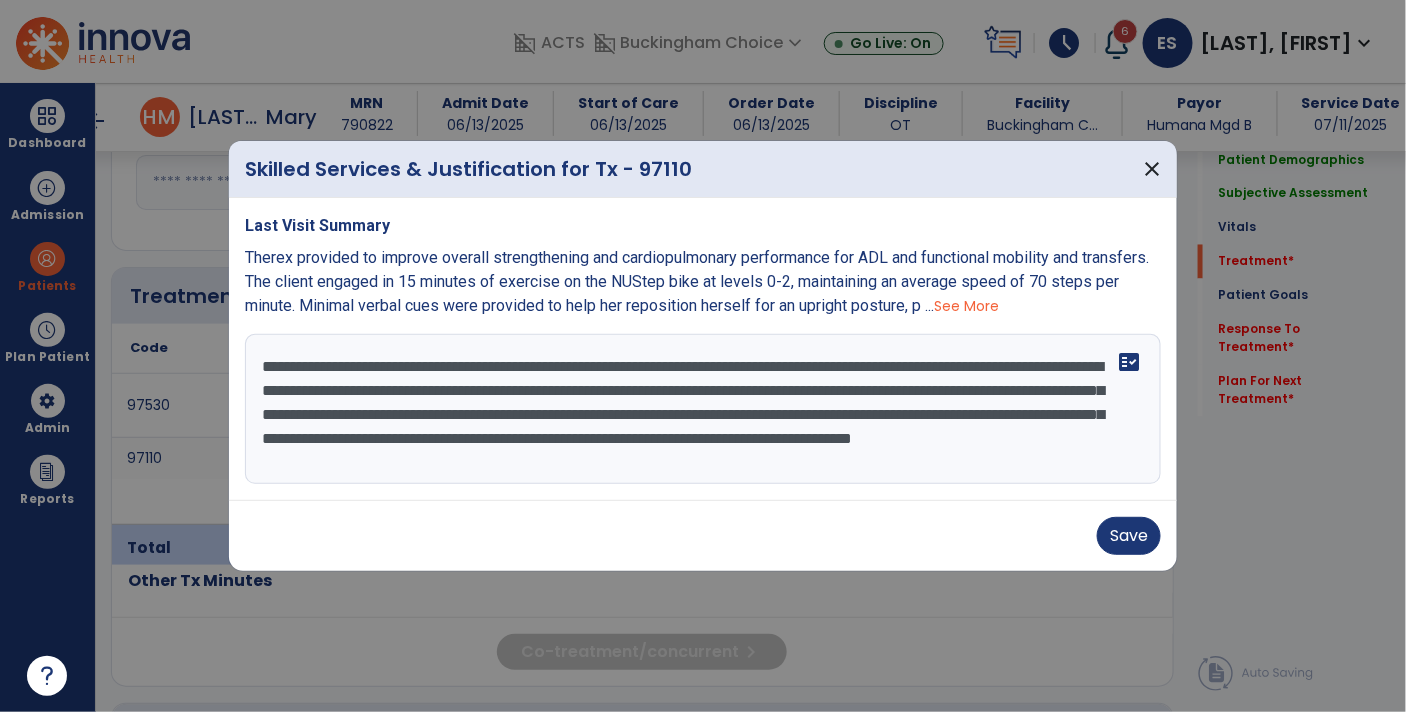 click on "**********" at bounding box center [703, 409] 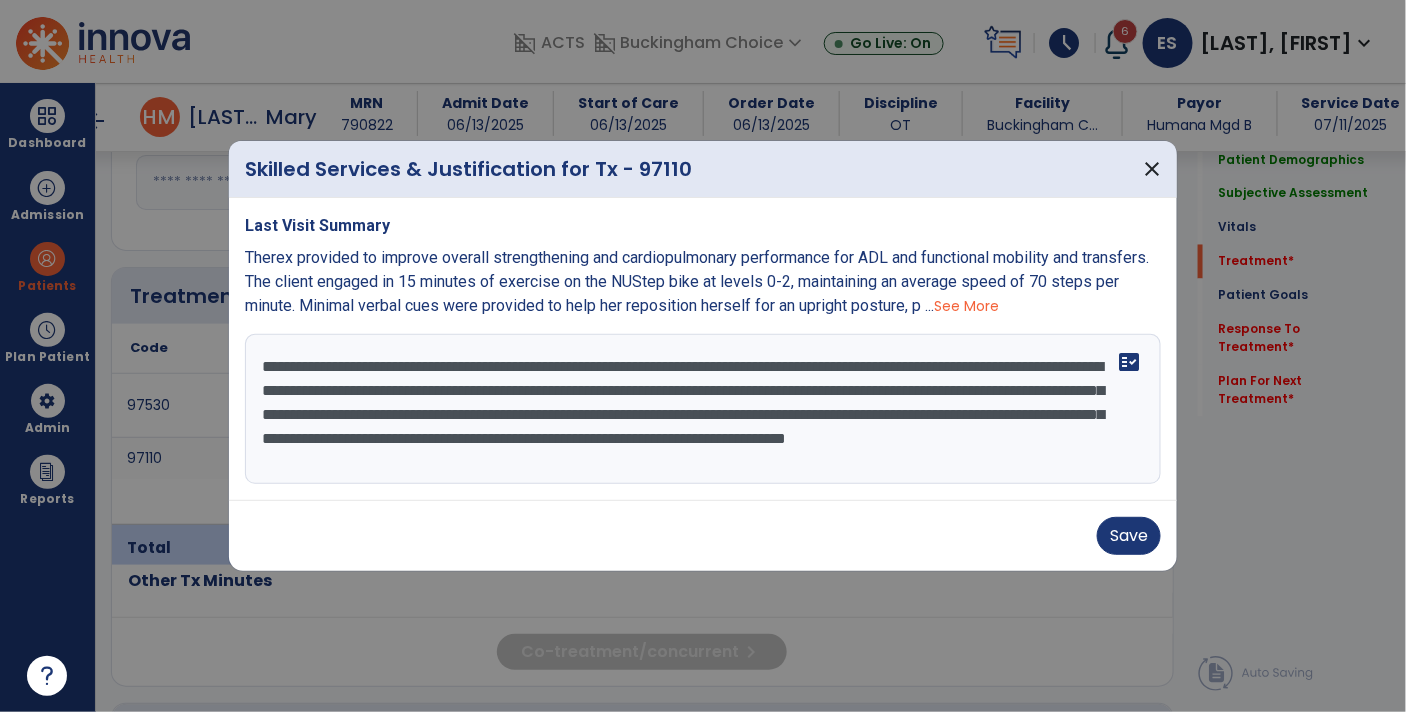 click on "**********" at bounding box center (703, 409) 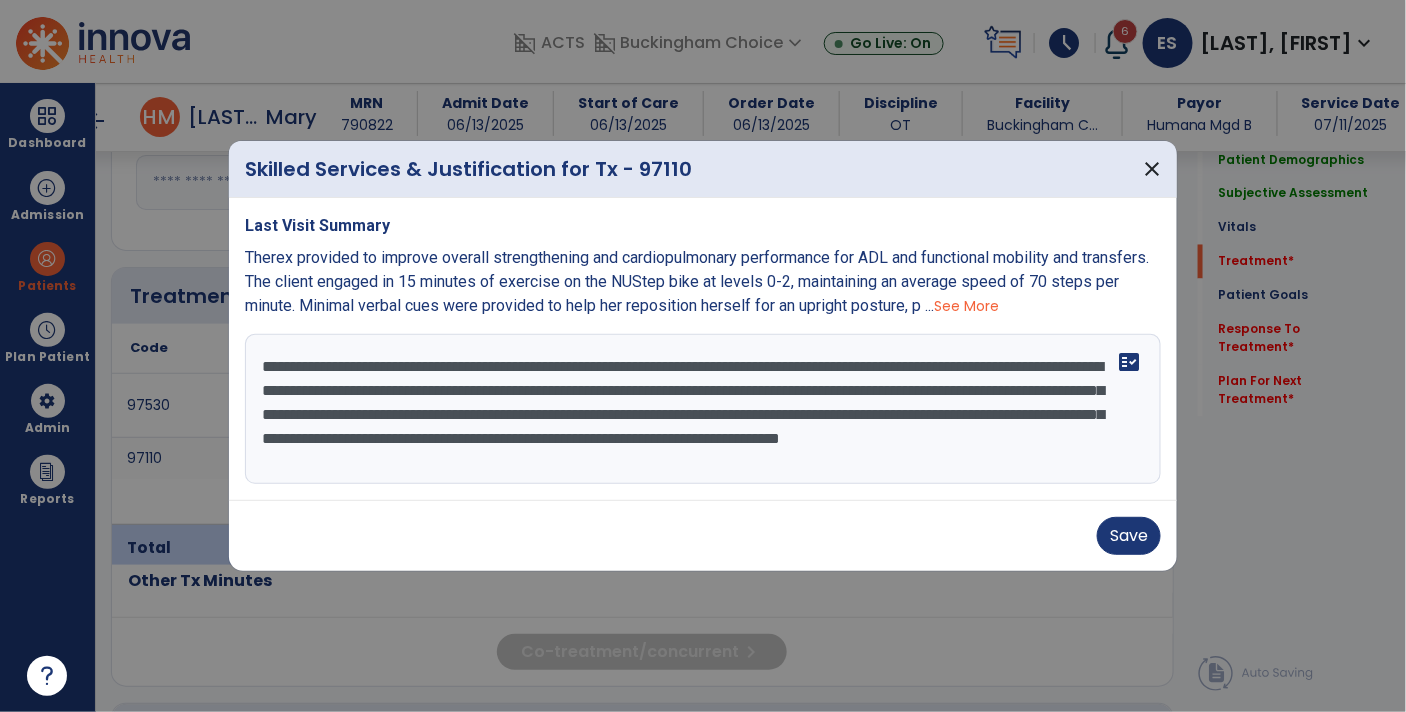click on "**********" at bounding box center (703, 409) 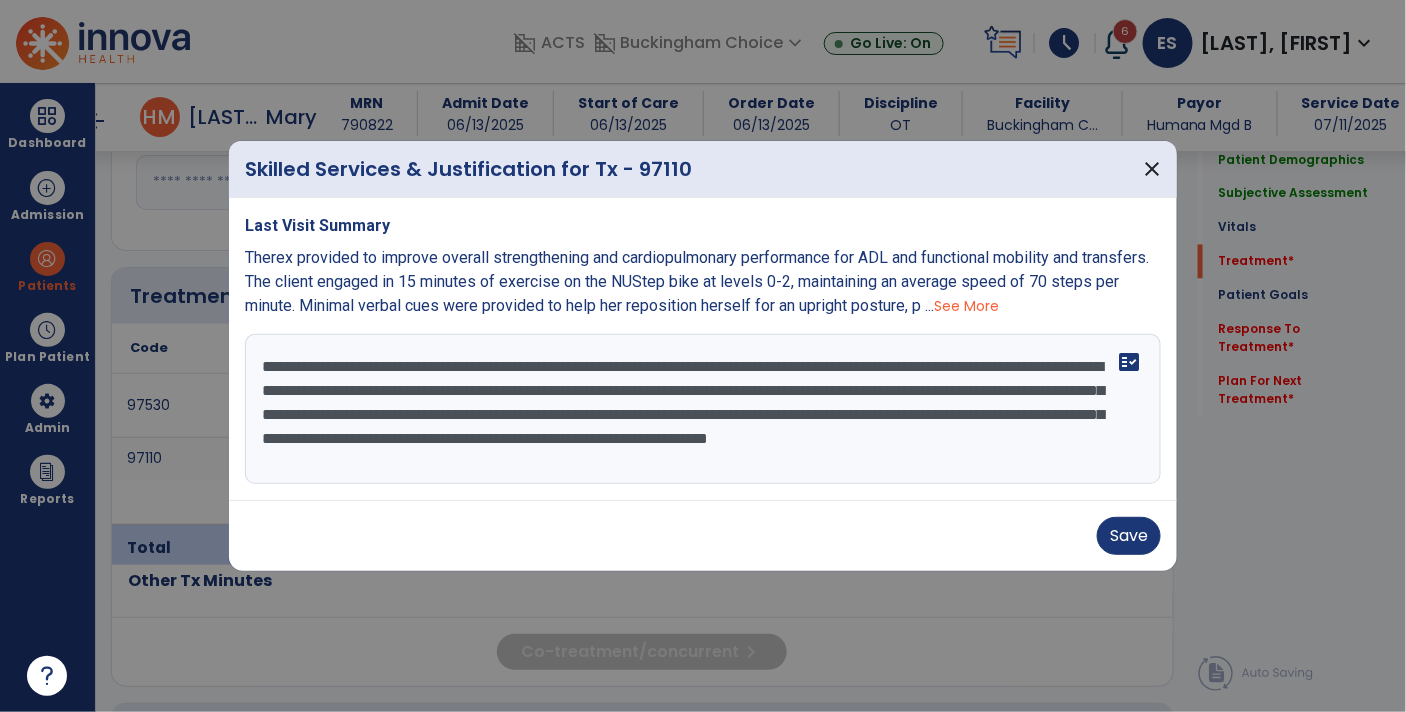 click on "**********" at bounding box center [703, 409] 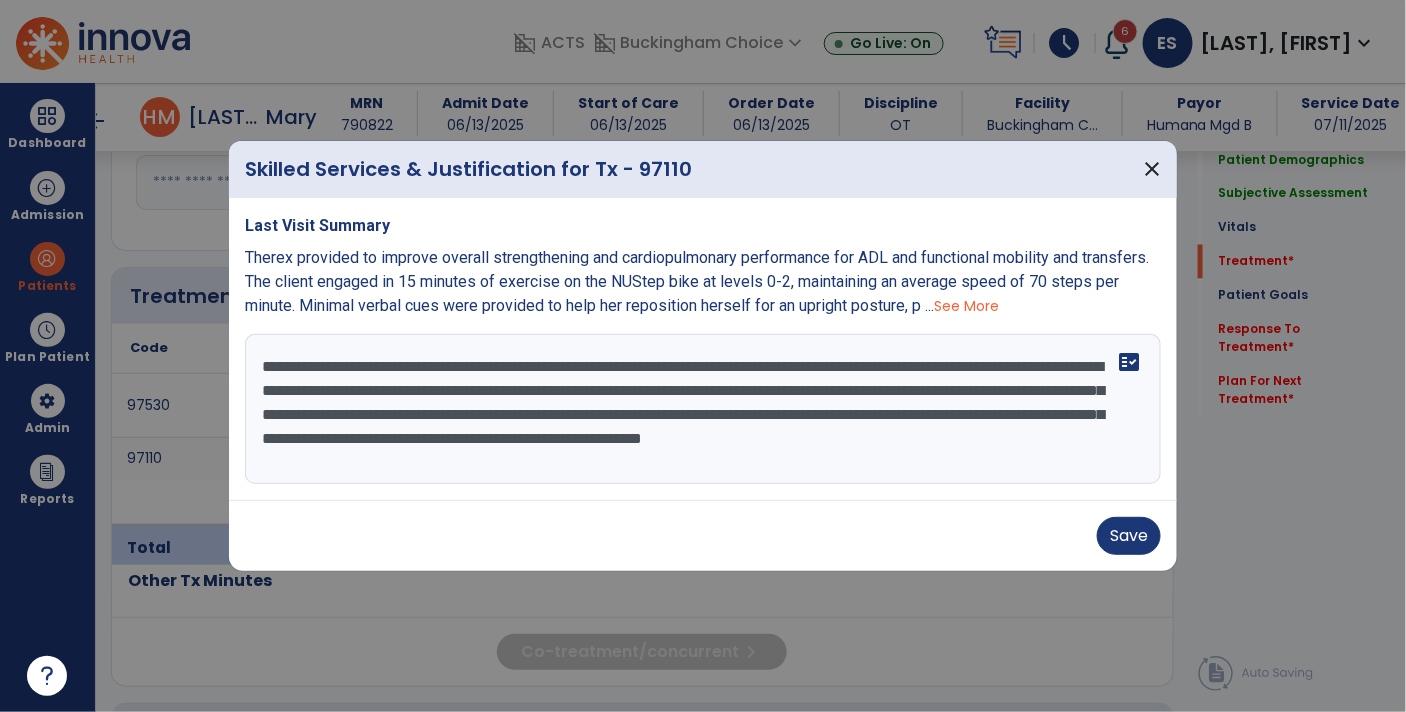 click on "**********" at bounding box center (703, 409) 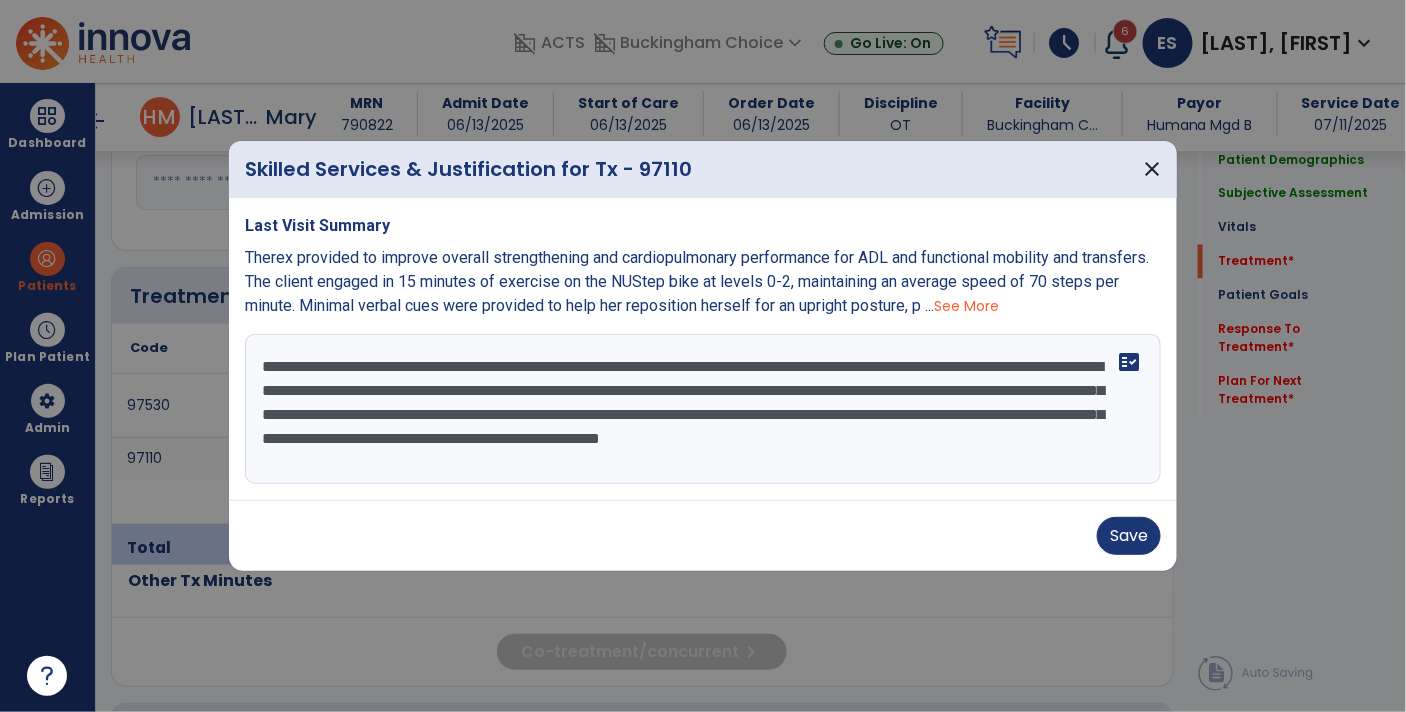 click on "**********" at bounding box center (703, 409) 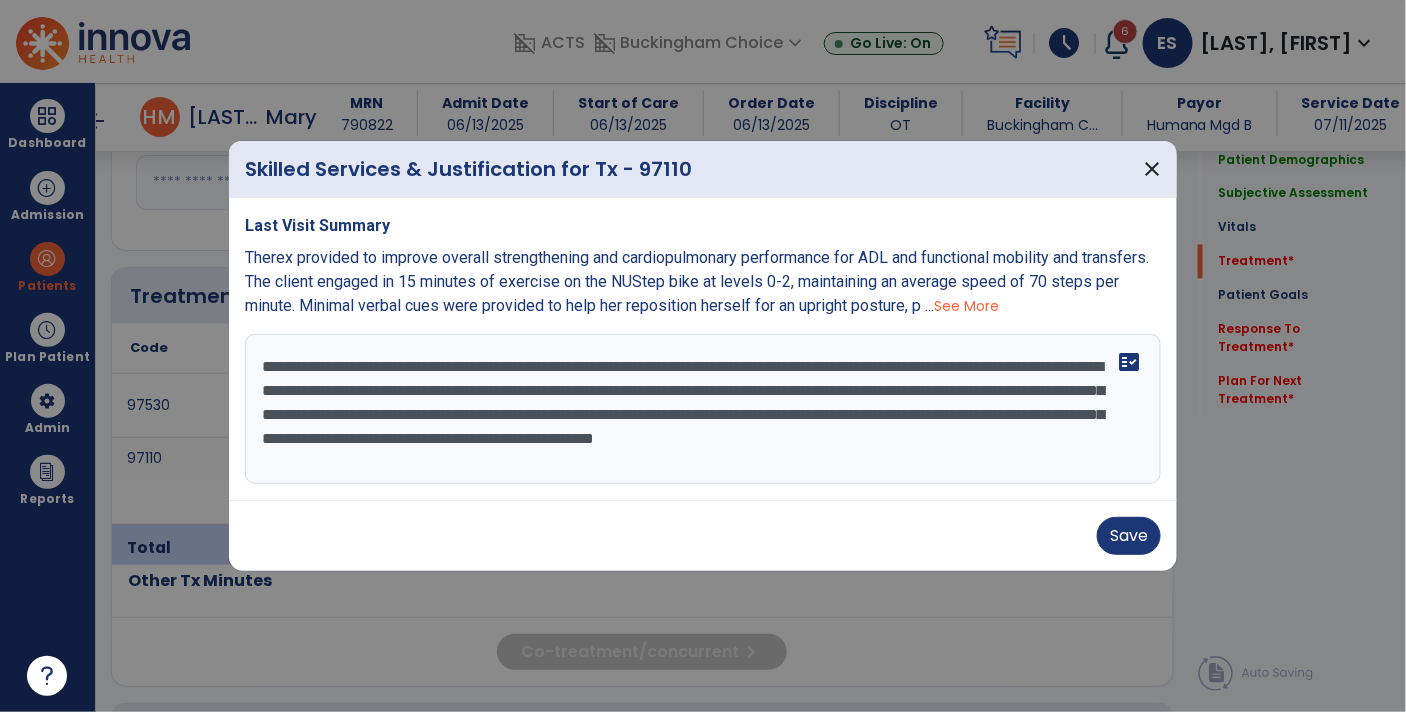 click on "**********" at bounding box center [703, 409] 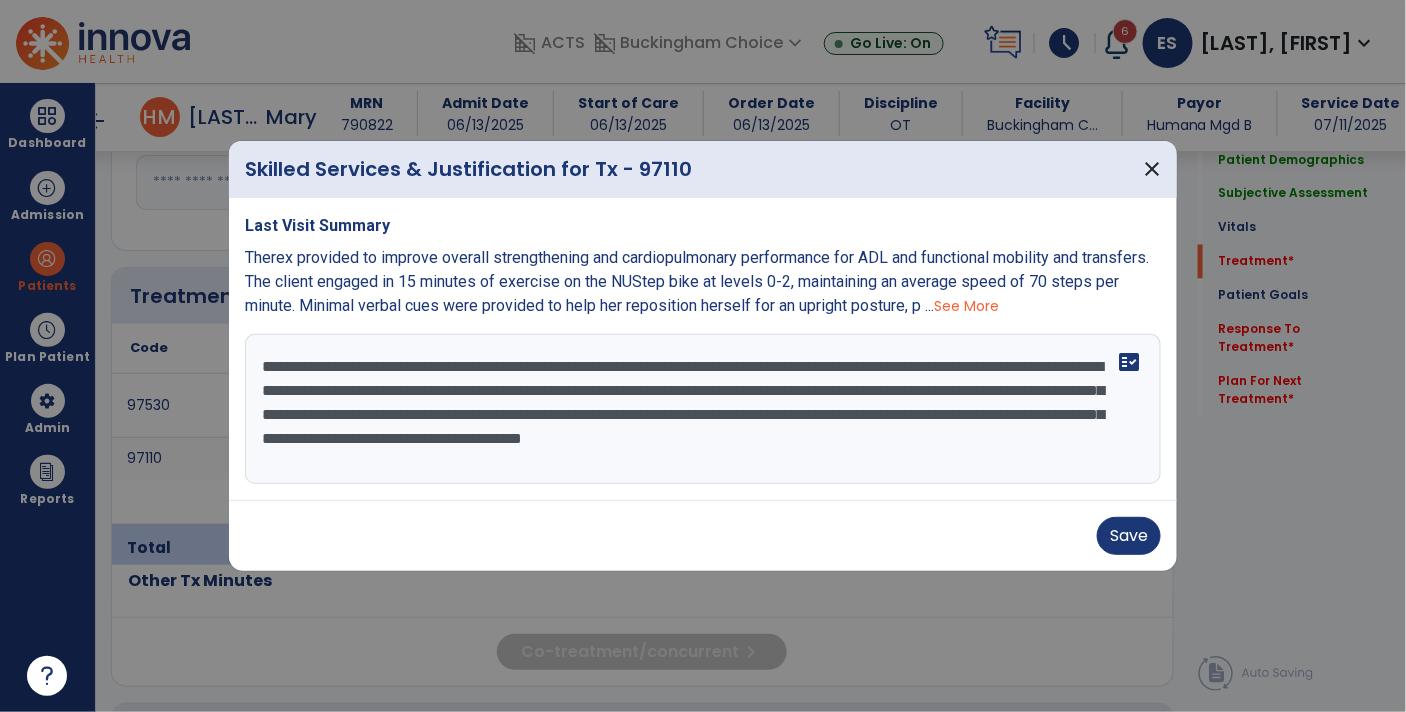 click on "**********" at bounding box center (703, 409) 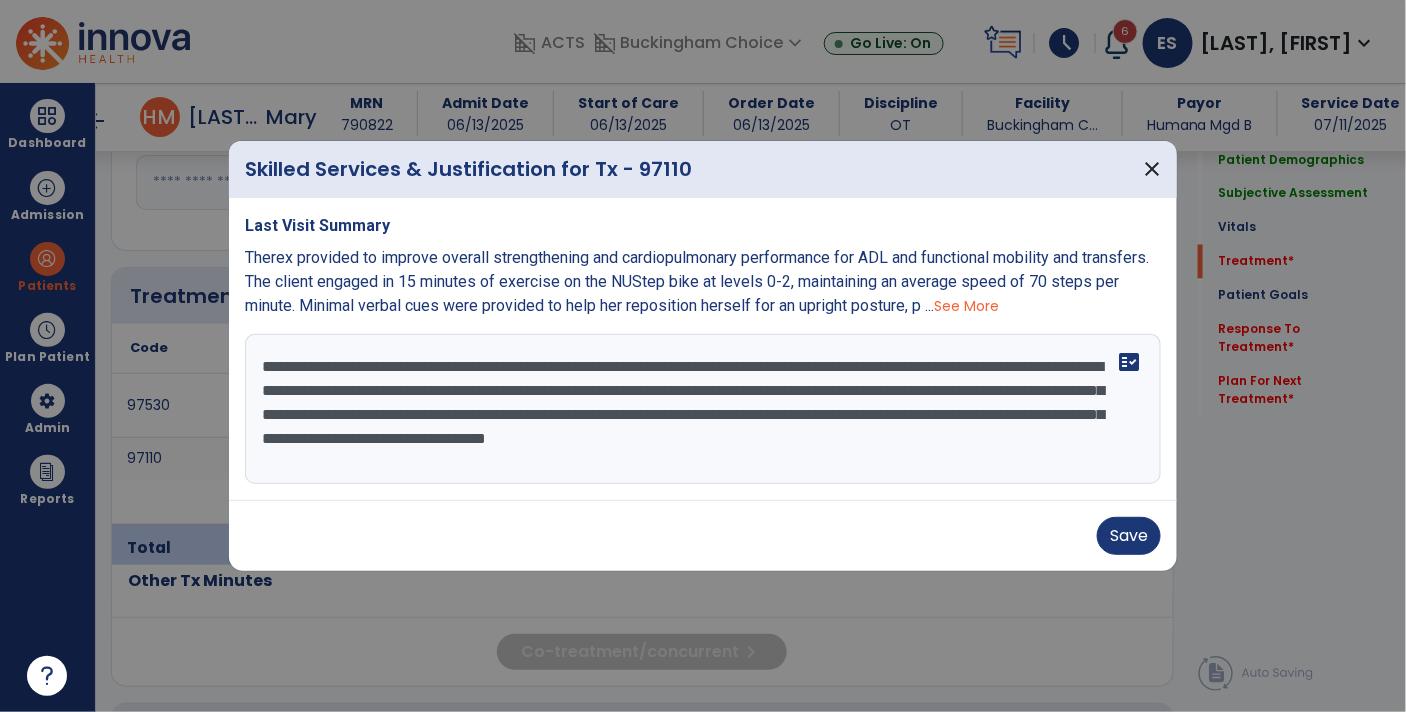 click on "**********" at bounding box center [703, 409] 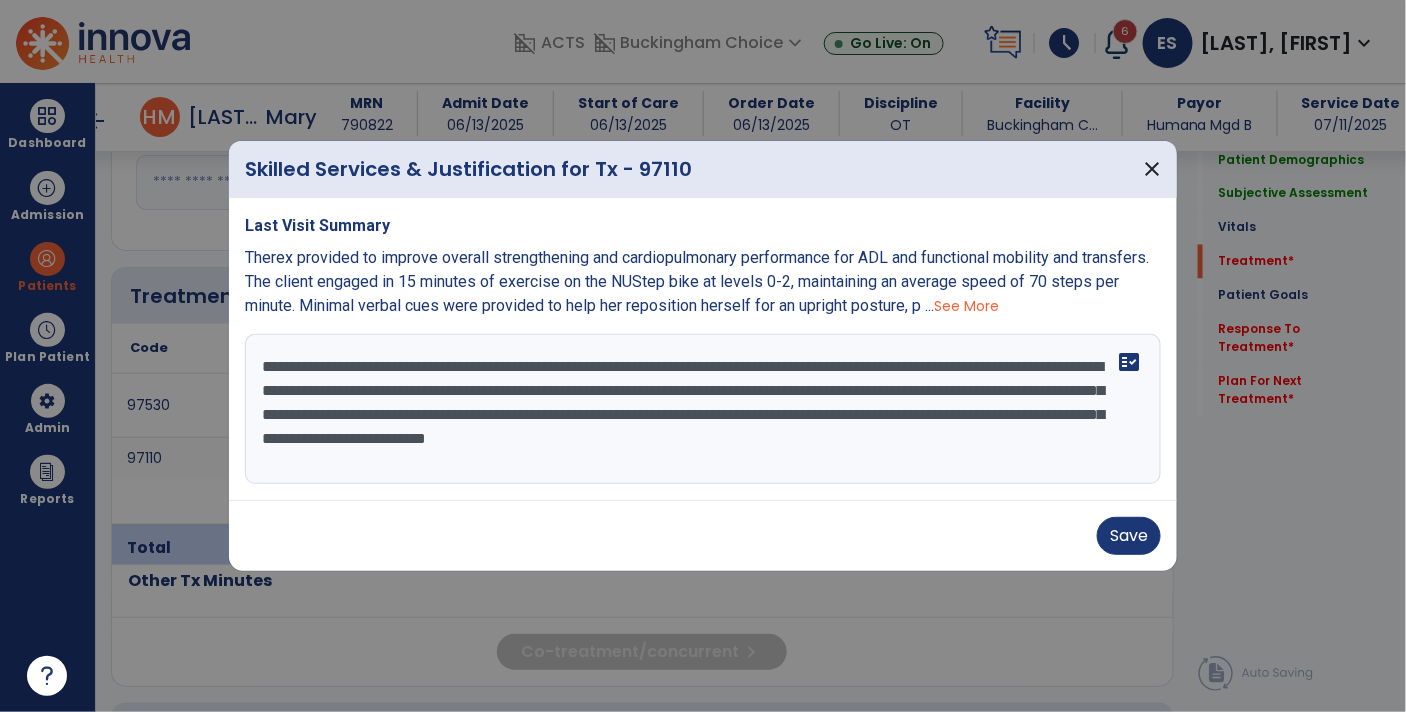 click on "**********" at bounding box center (703, 409) 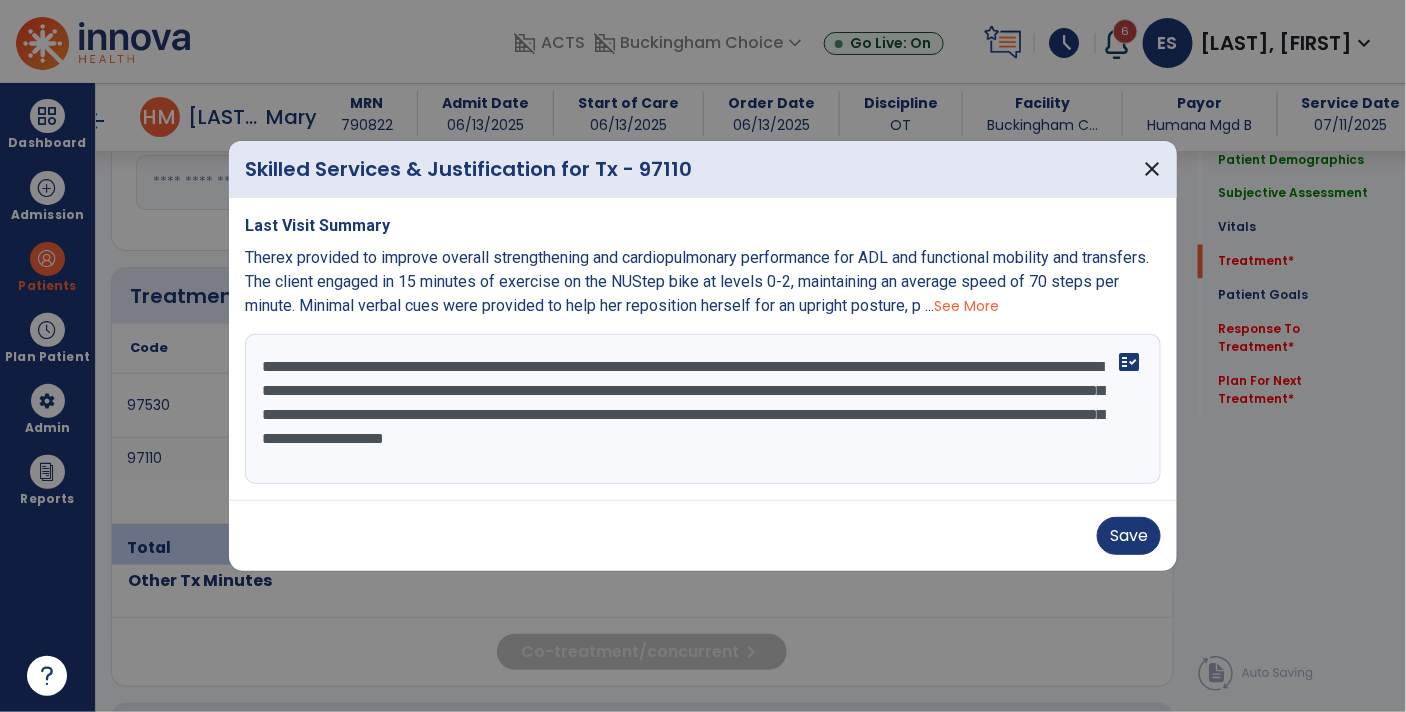 click on "**********" at bounding box center (703, 409) 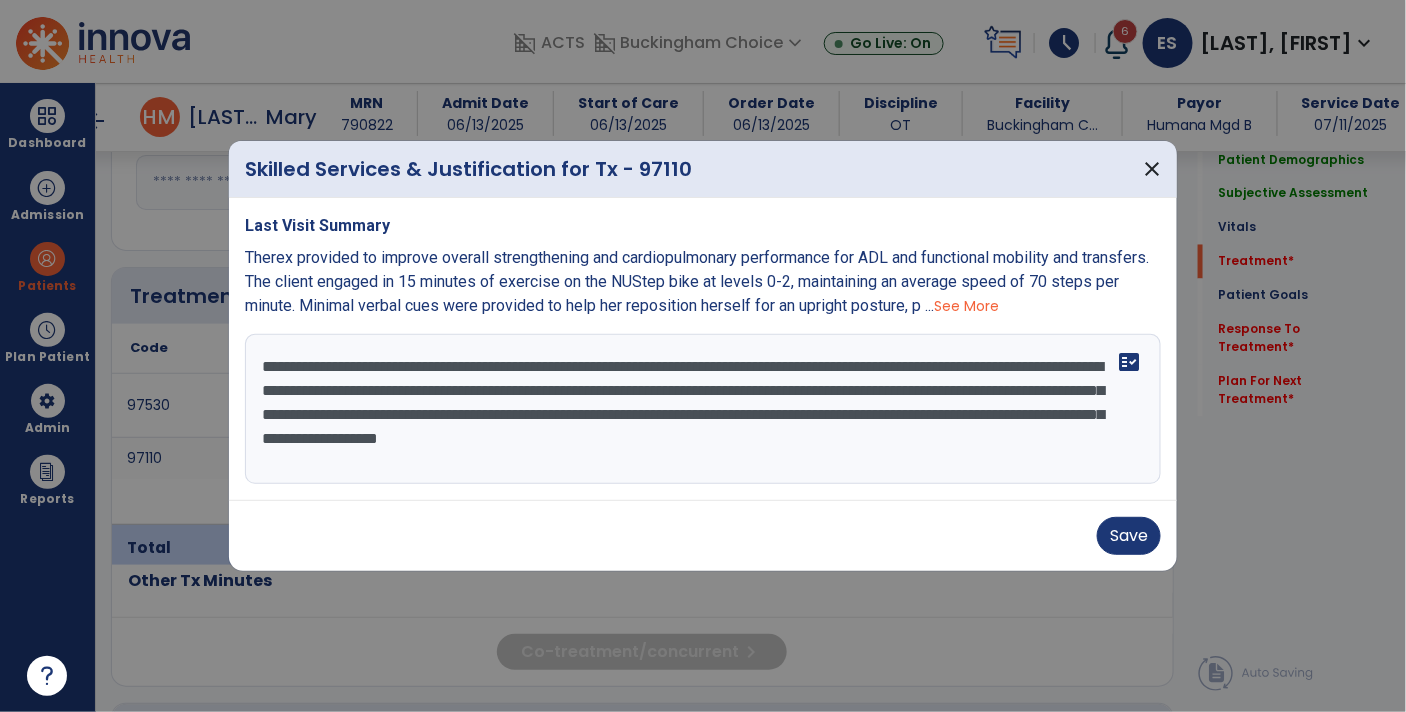 click on "**********" at bounding box center [703, 409] 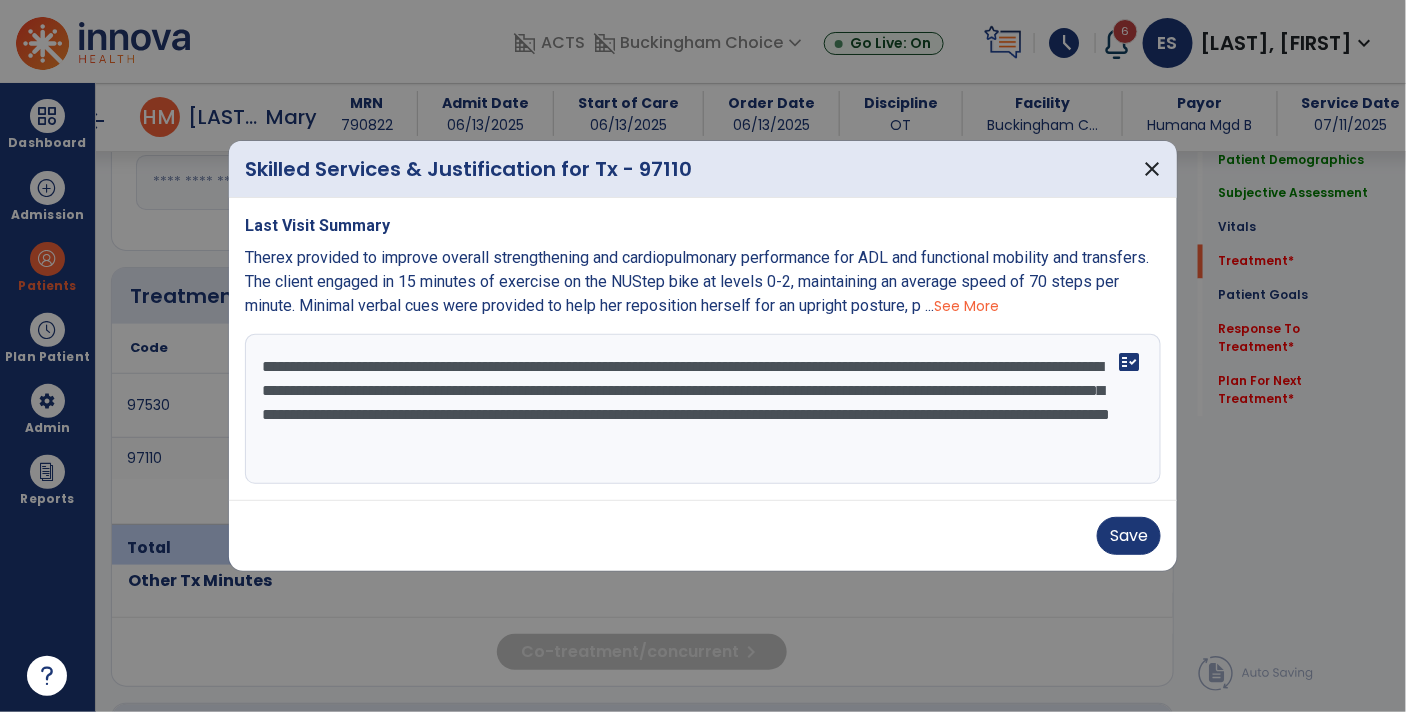 click on "**********" at bounding box center [703, 409] 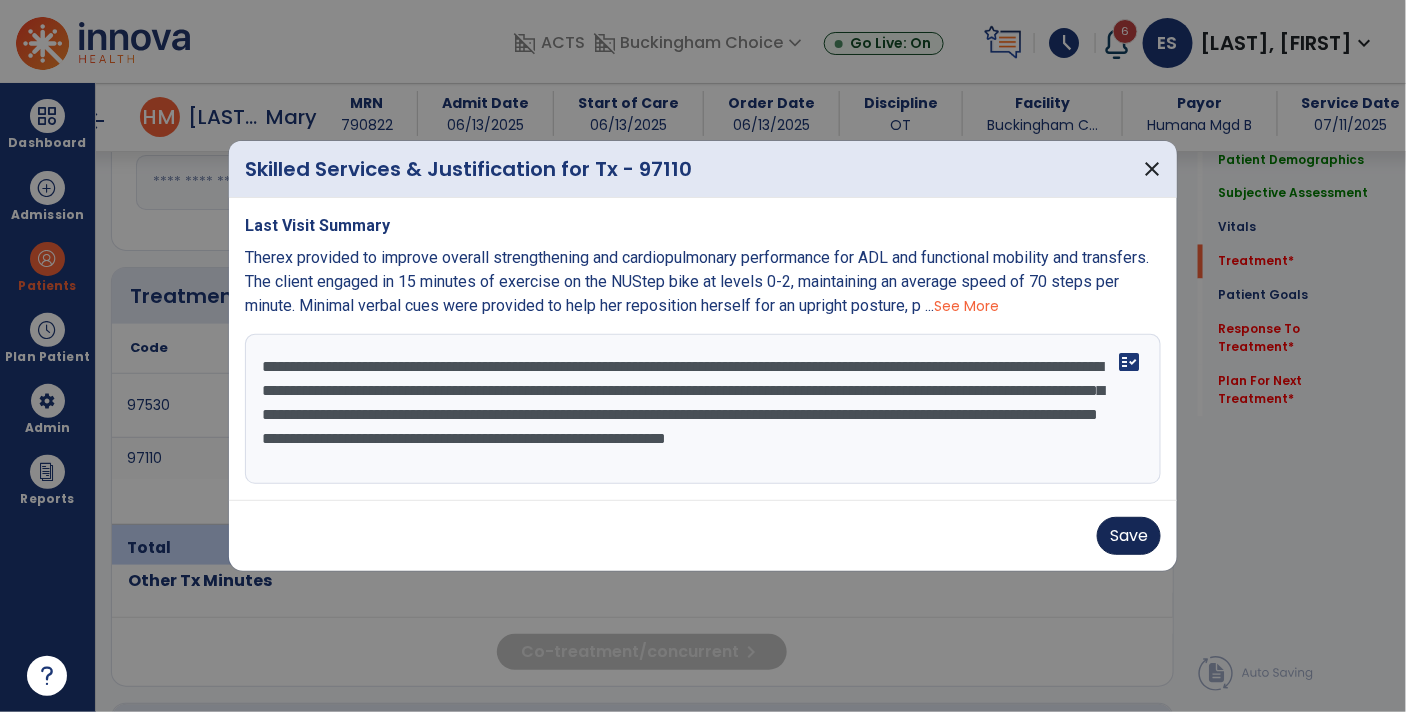 type on "**********" 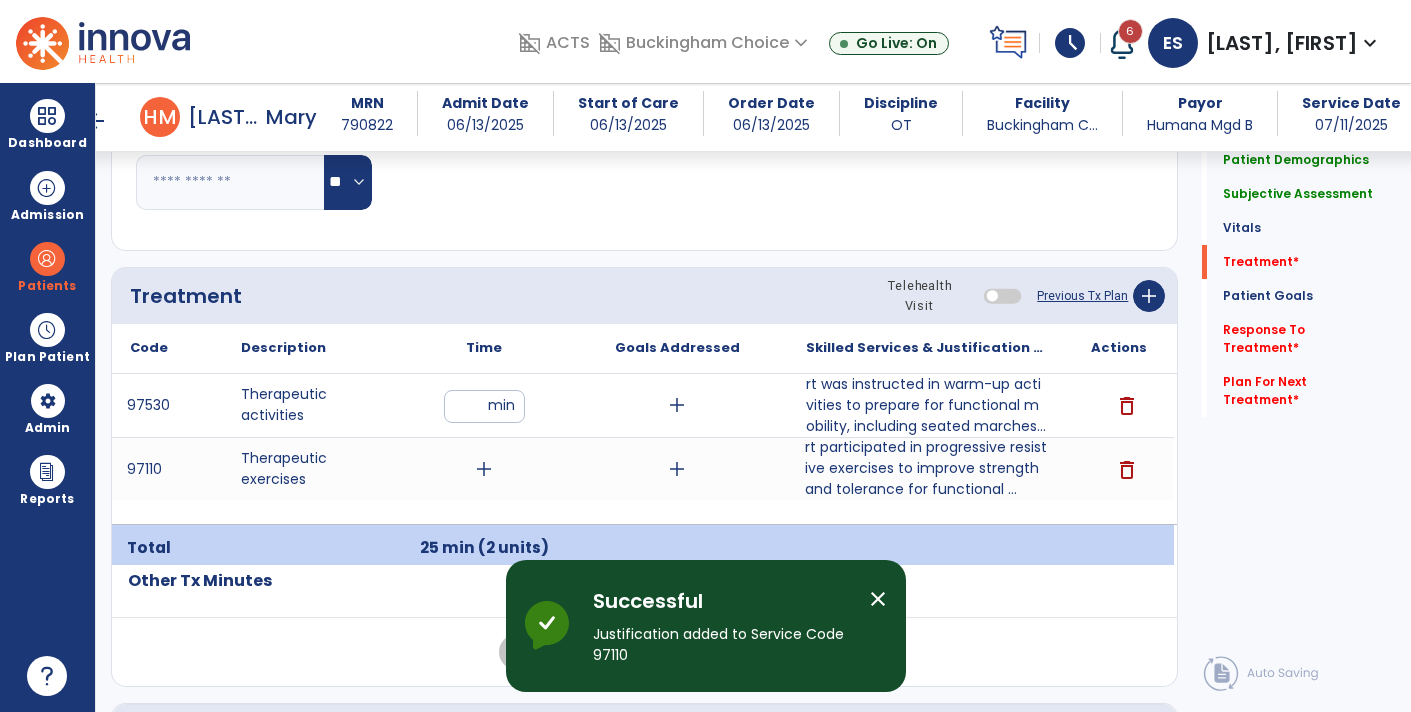 click on "add" at bounding box center [484, 469] 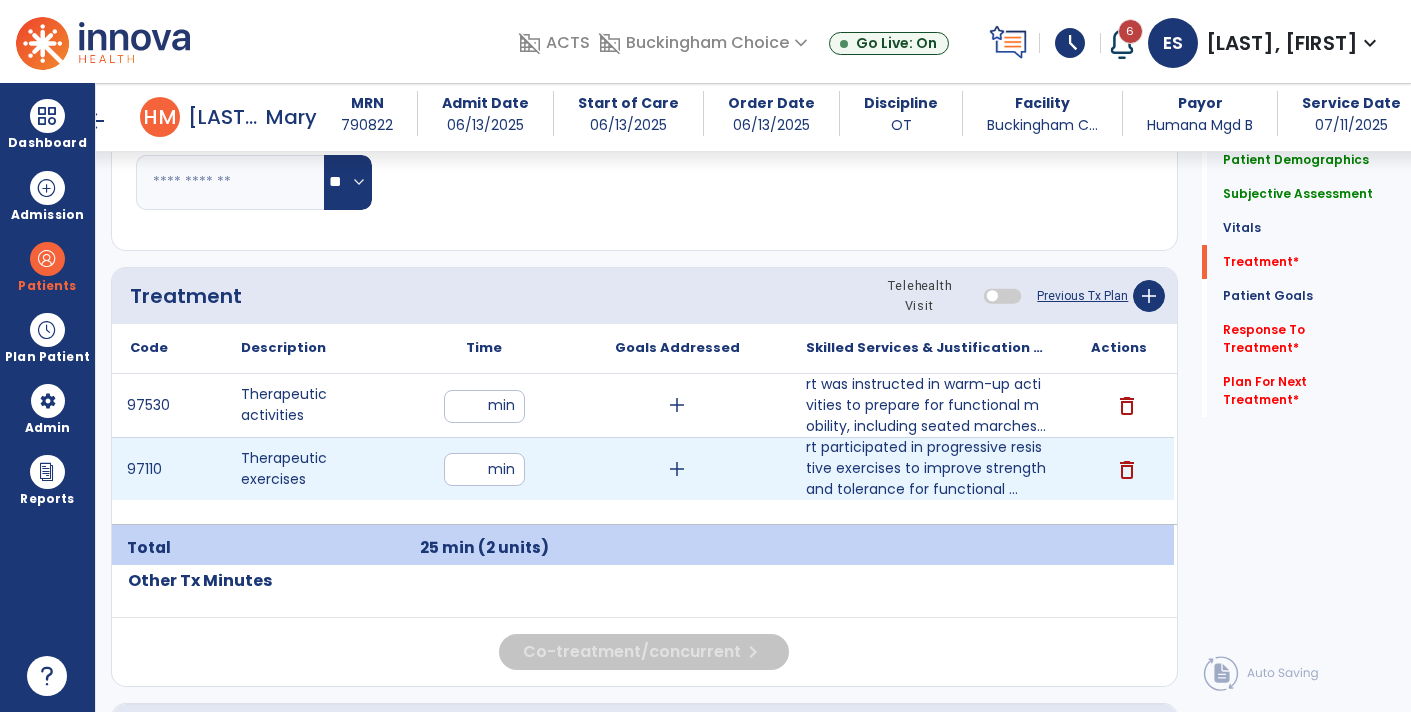 type on "**" 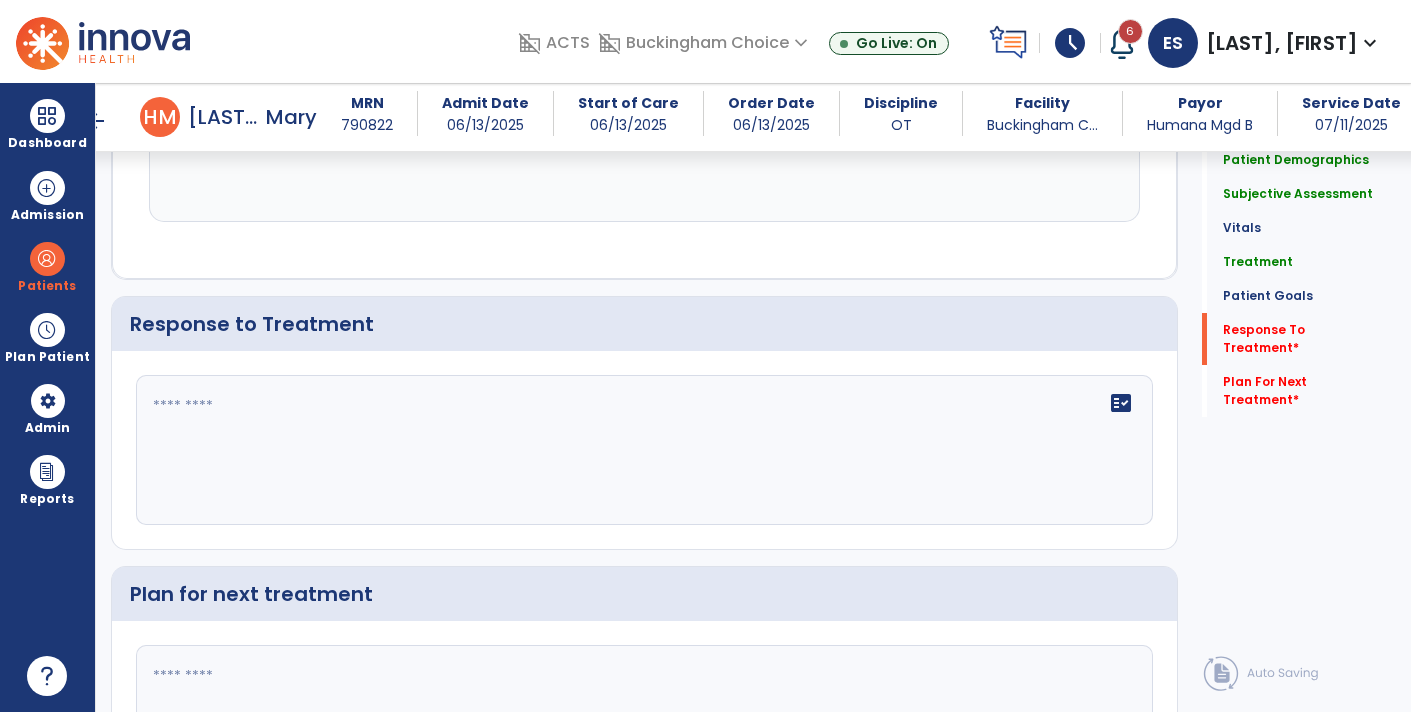 scroll, scrollTop: 2670, scrollLeft: 0, axis: vertical 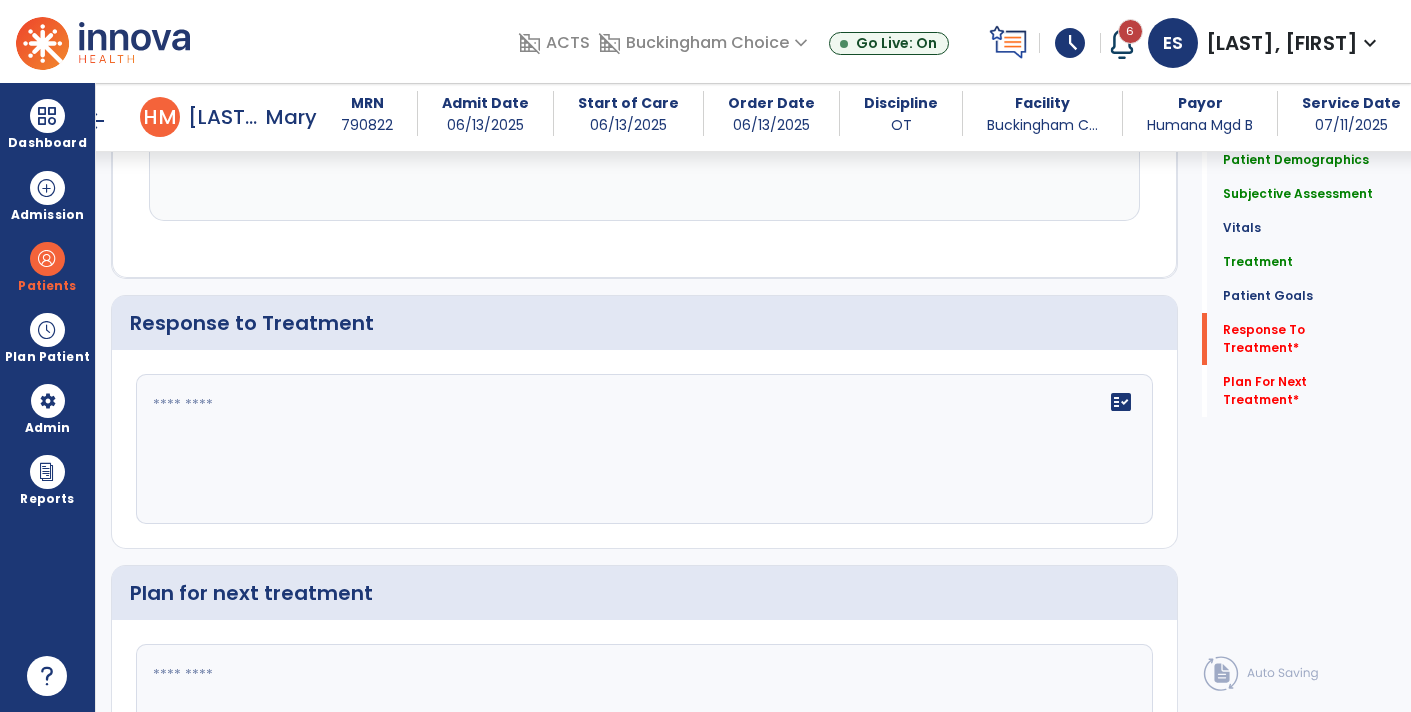 click on "fact_check" 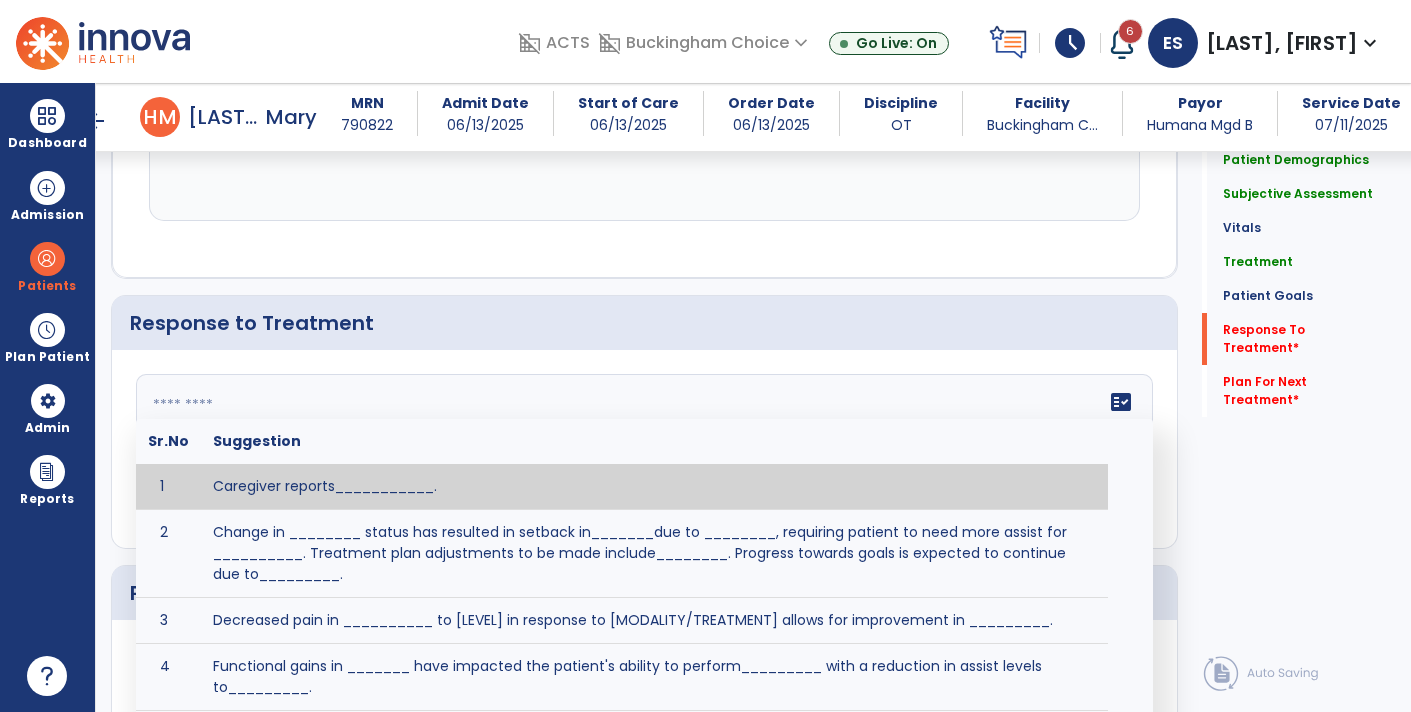 paste on "**********" 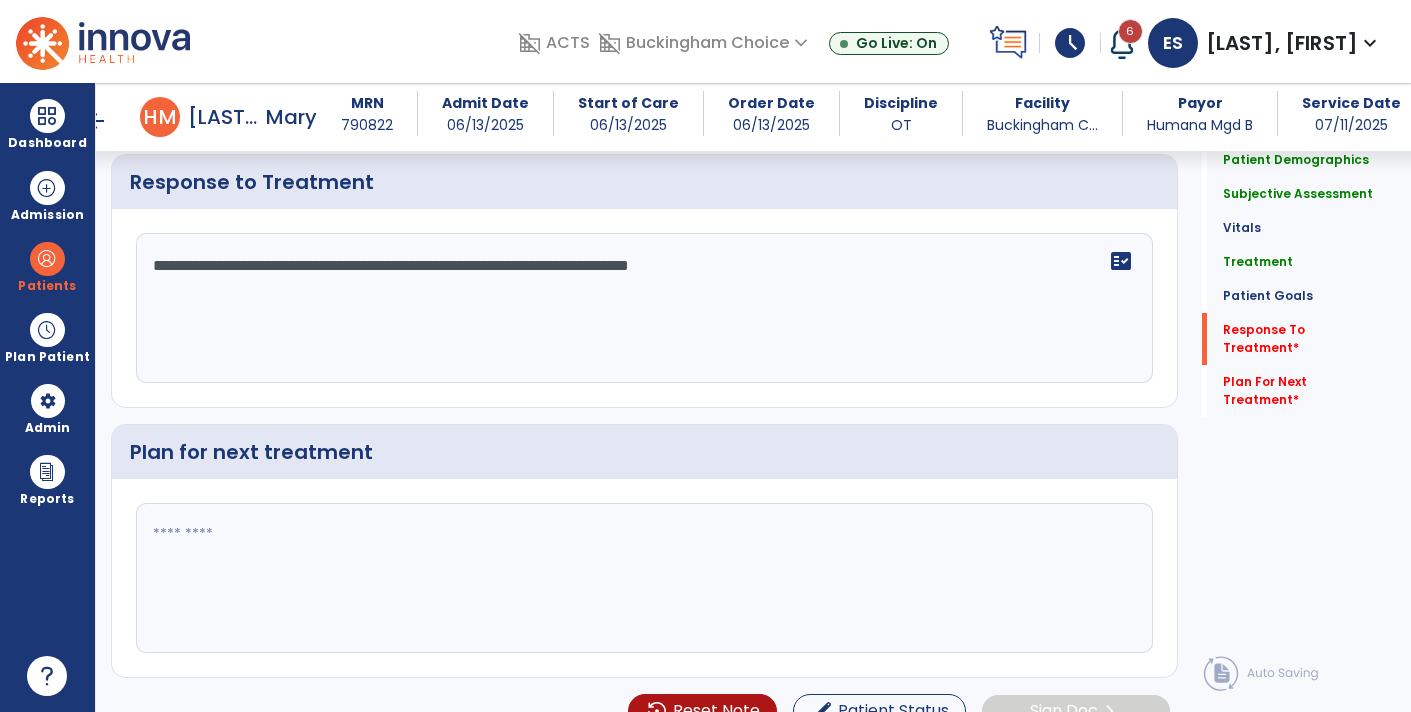 scroll, scrollTop: 2805, scrollLeft: 0, axis: vertical 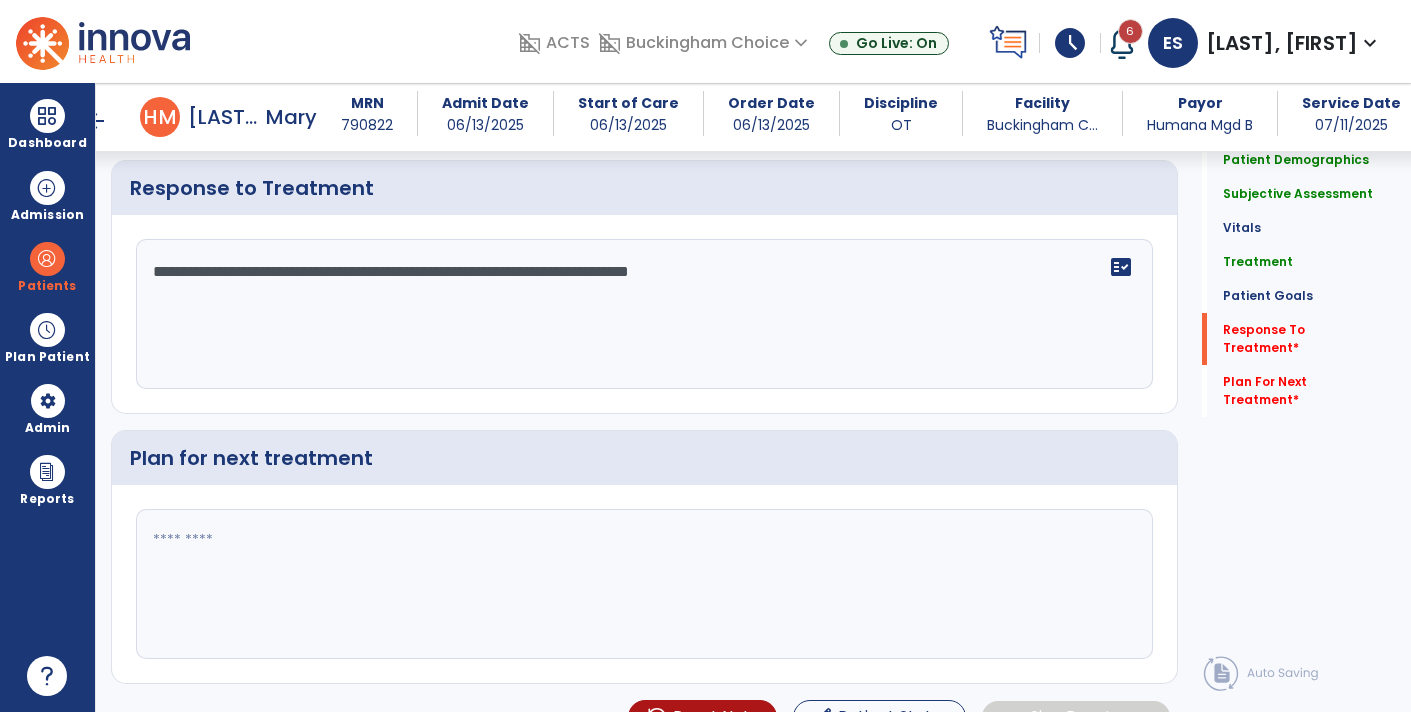 type on "**********" 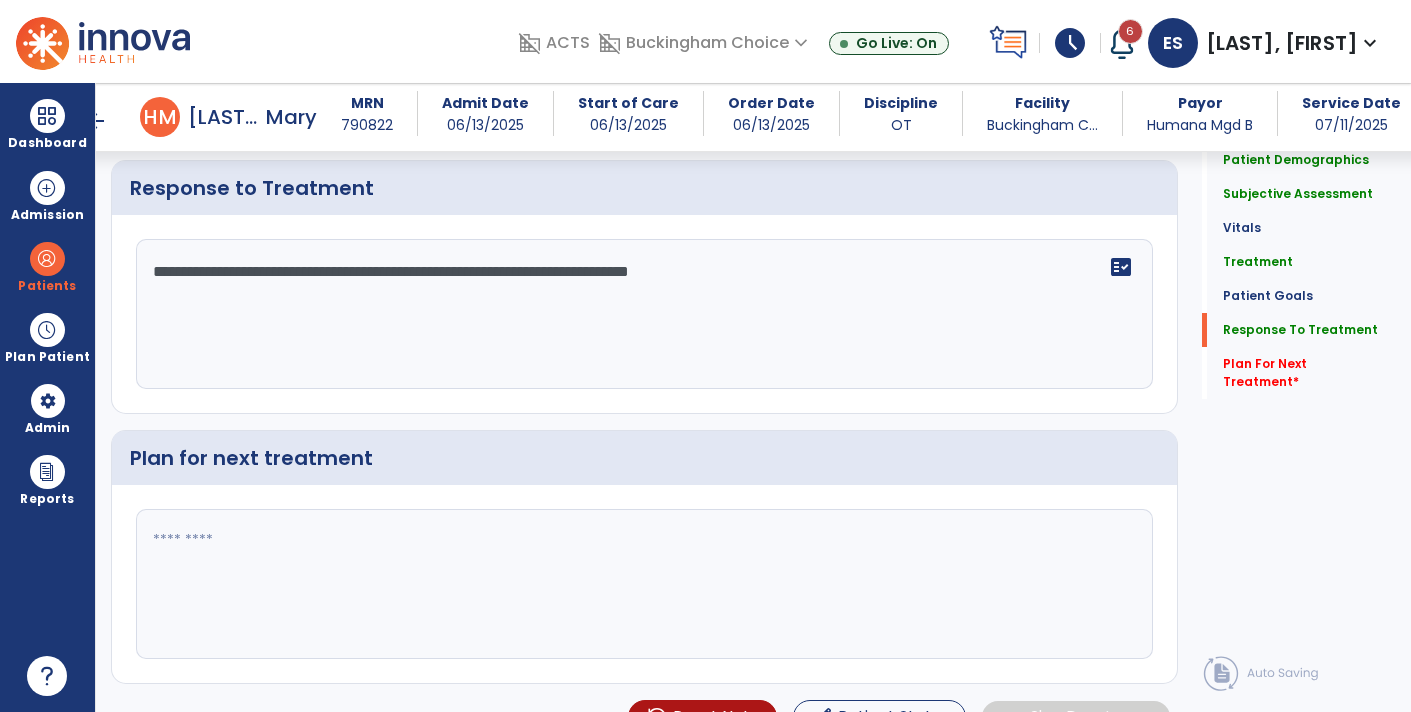 paste on "**********" 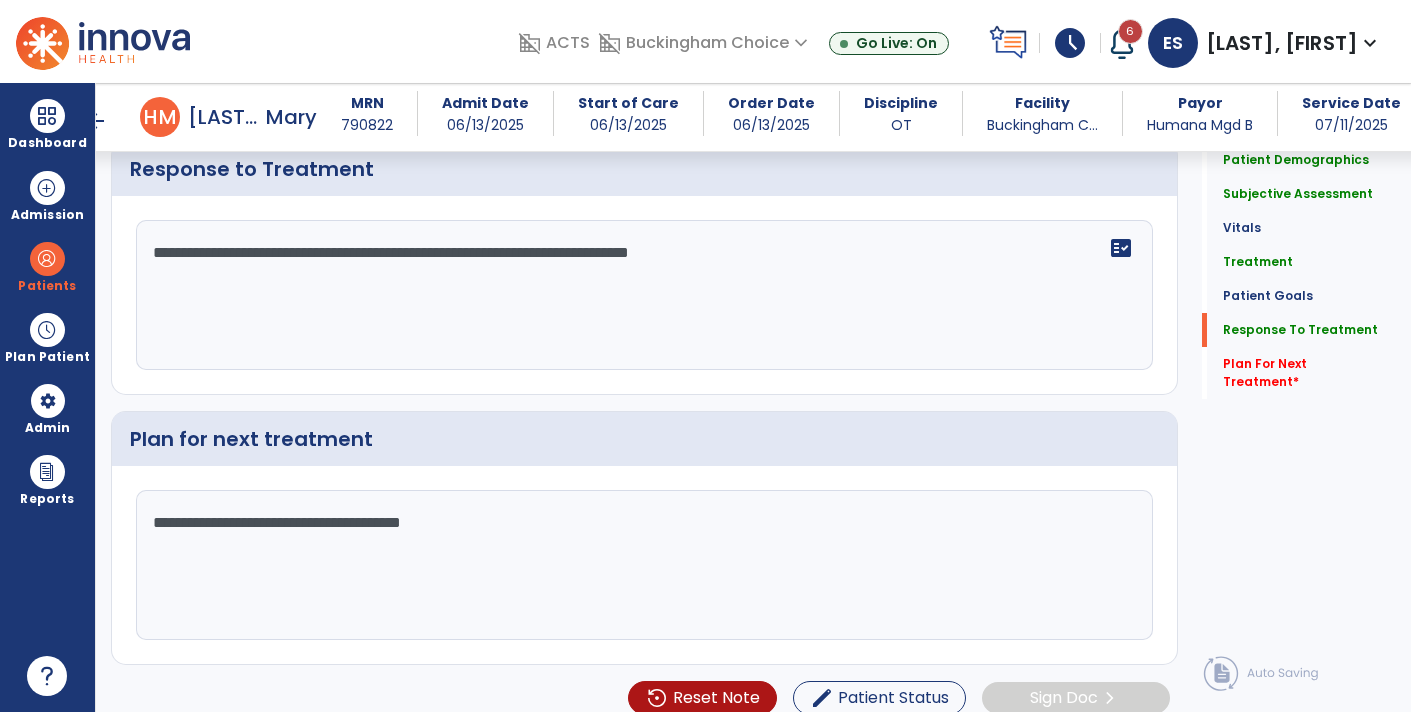 scroll, scrollTop: 2824, scrollLeft: 0, axis: vertical 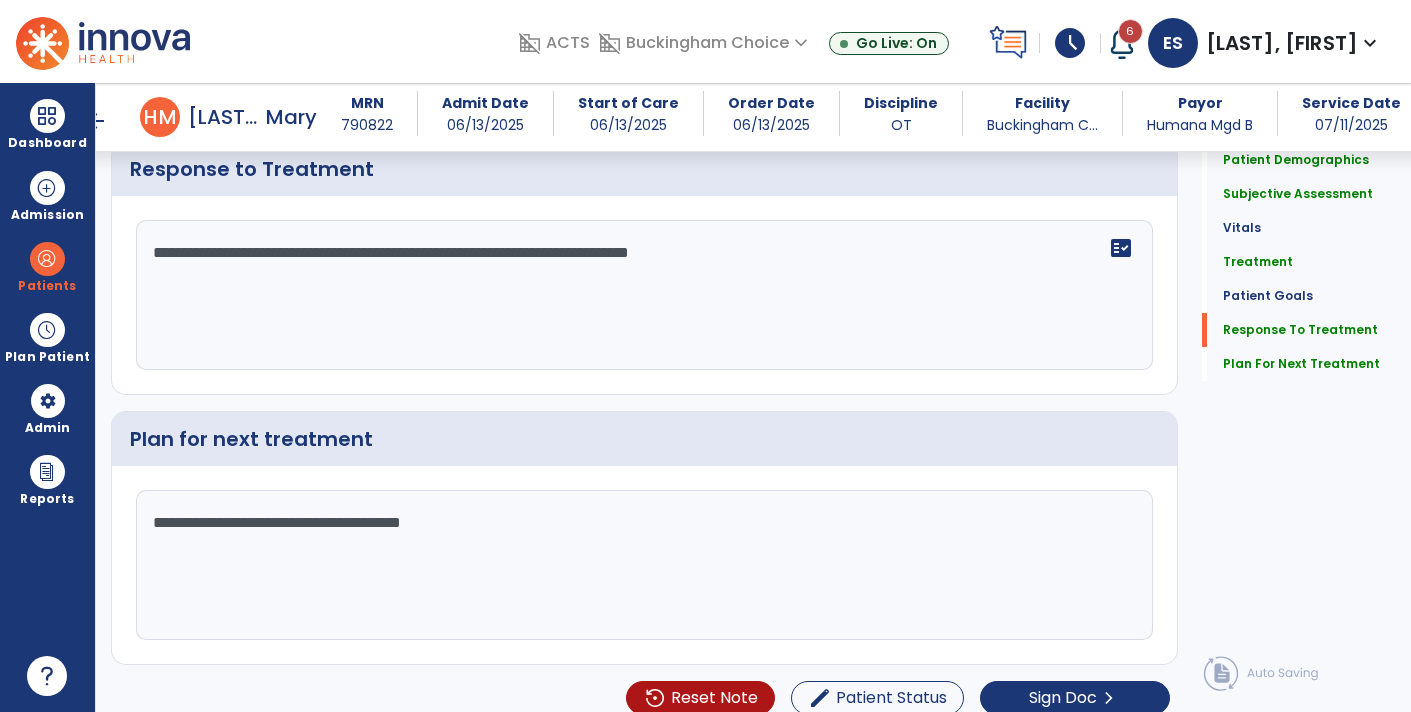 click on "**********" 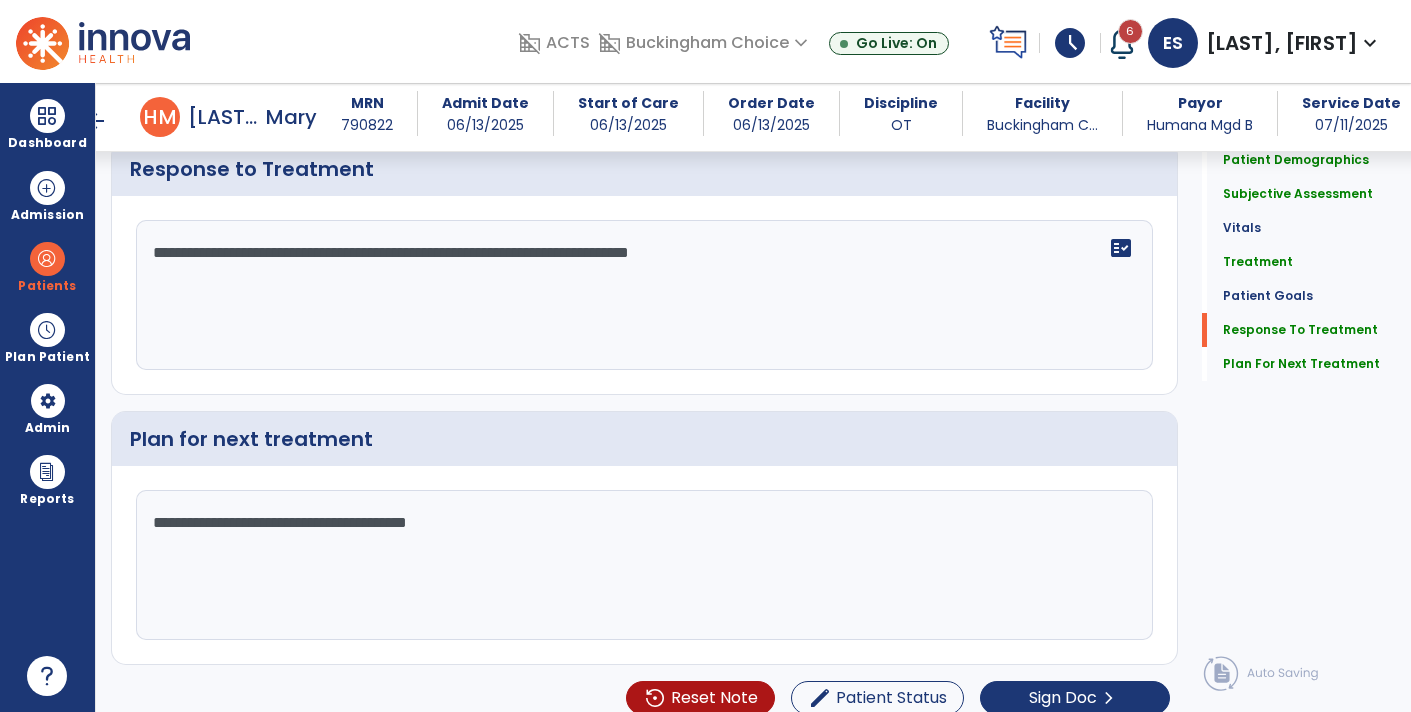paste on "**********" 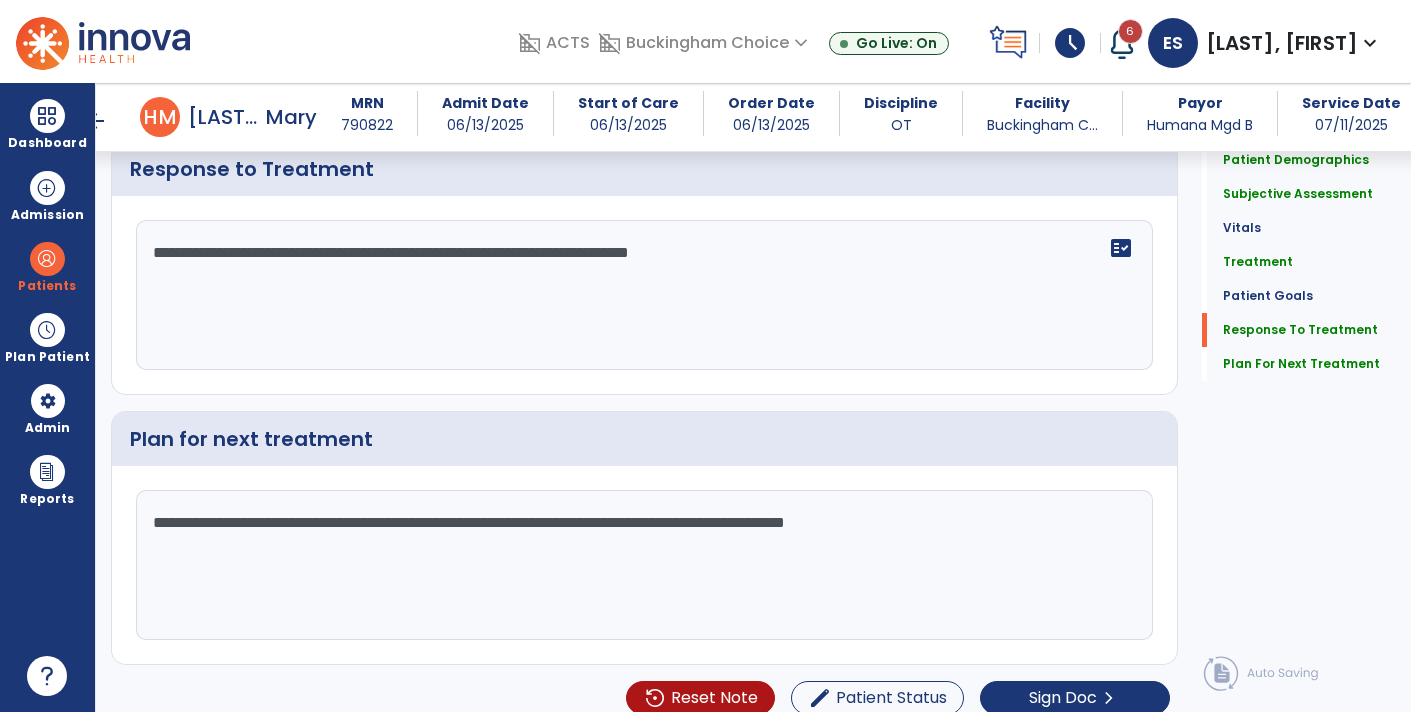 click on "**********" 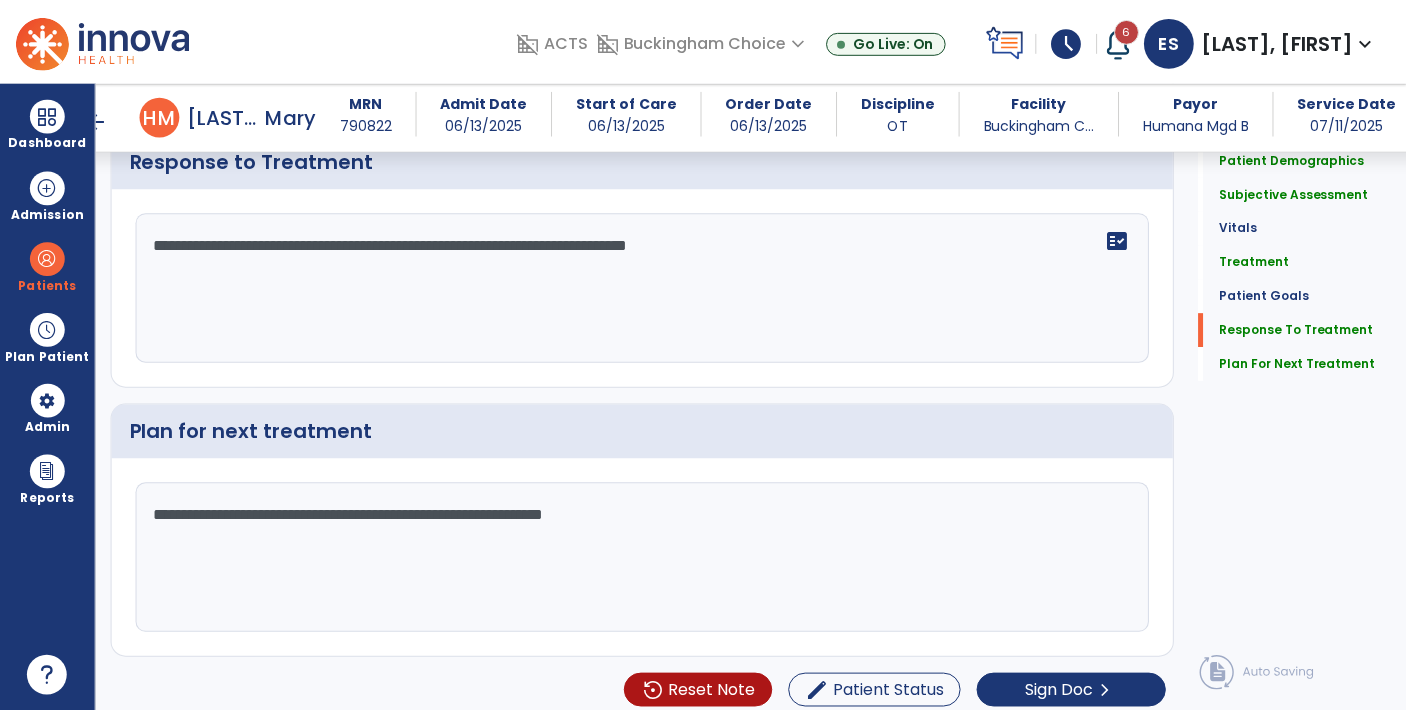 scroll, scrollTop: 2830, scrollLeft: 0, axis: vertical 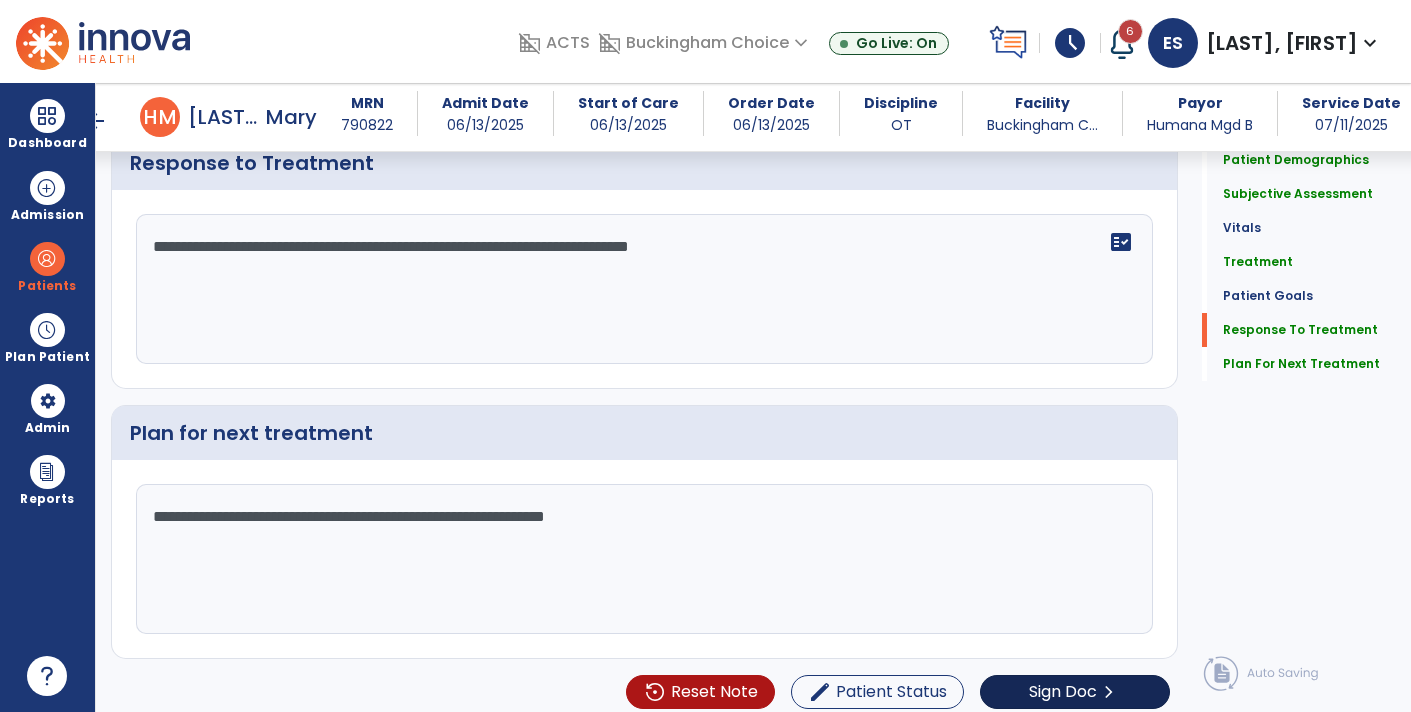 type on "**********" 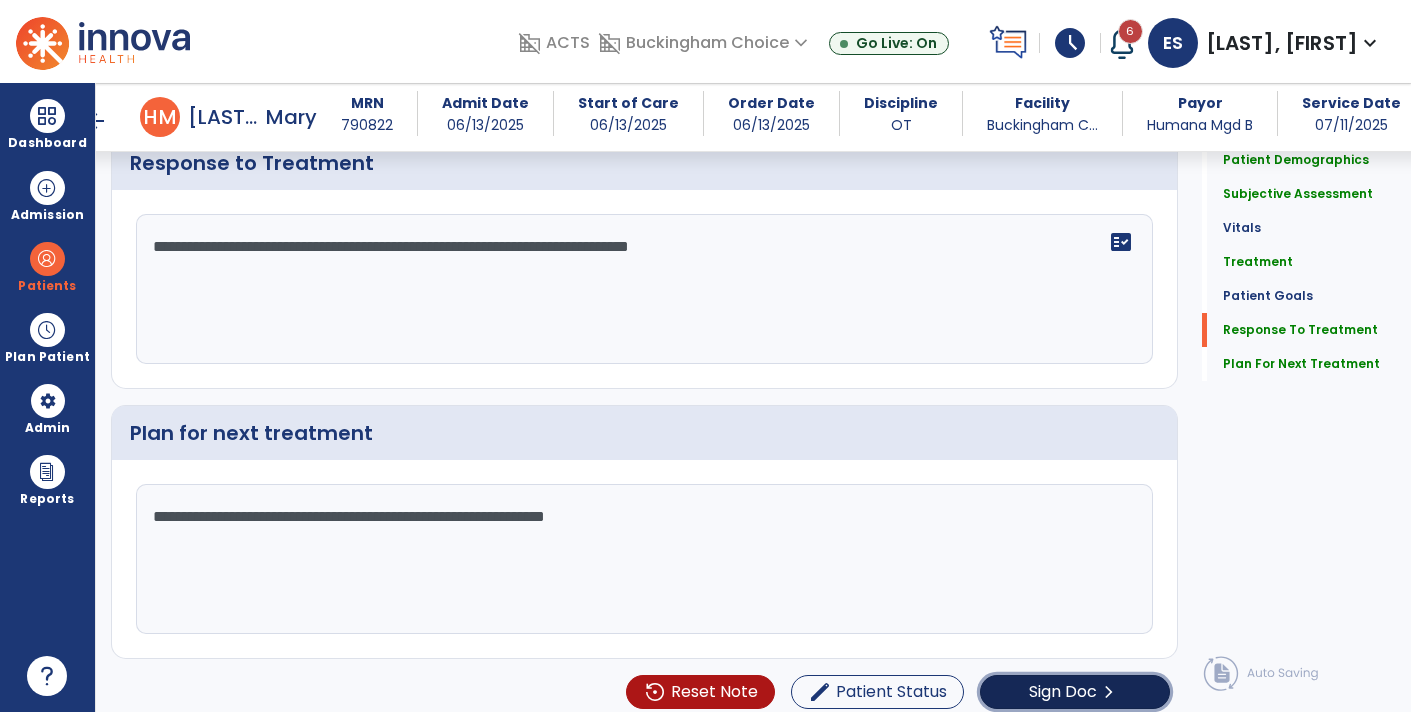 click on "Sign Doc" 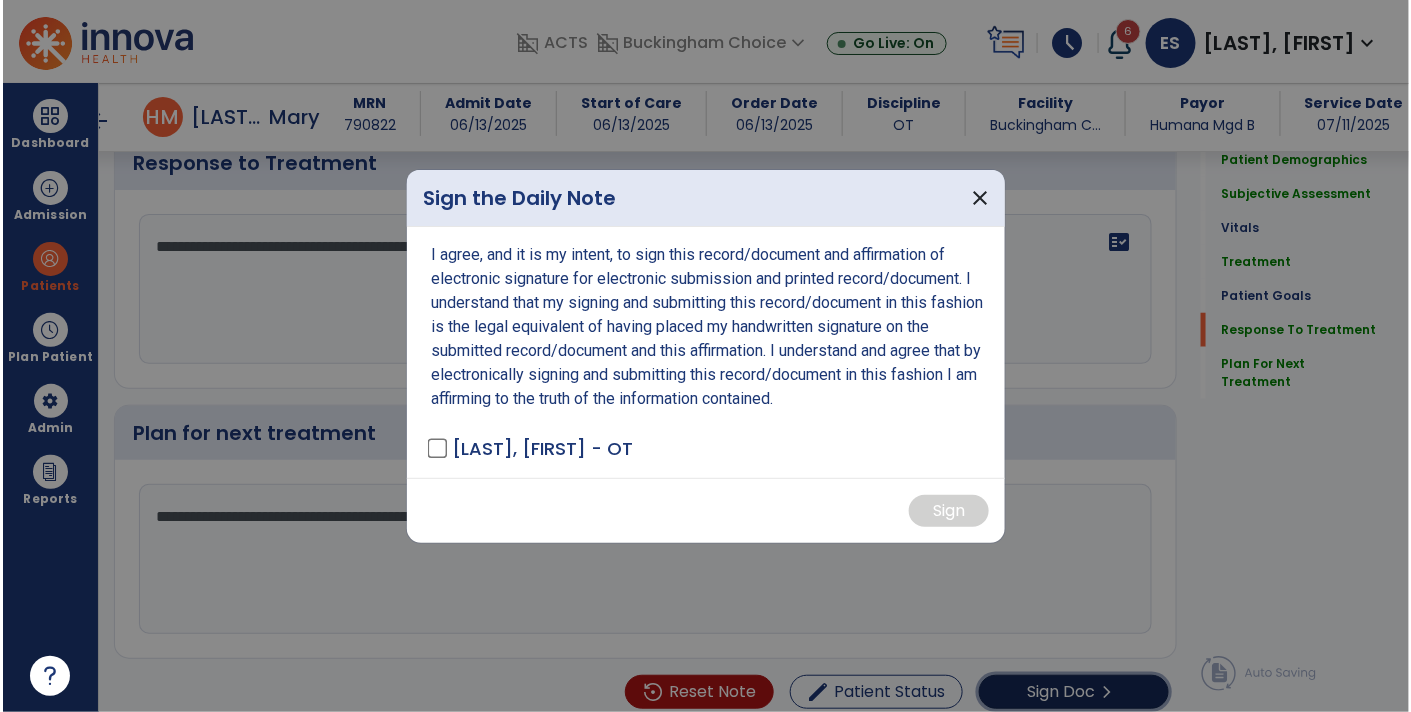 scroll, scrollTop: 2830, scrollLeft: 0, axis: vertical 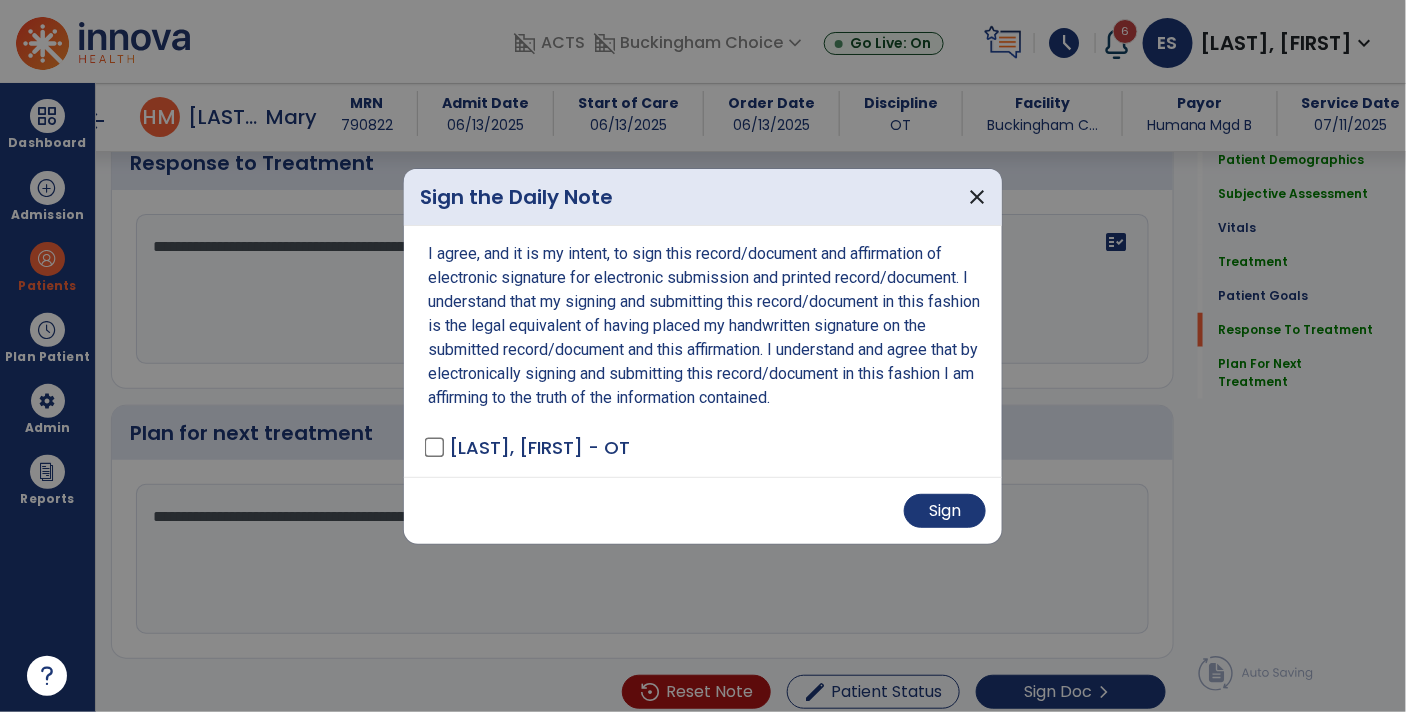 click on "Sign" at bounding box center [703, 510] 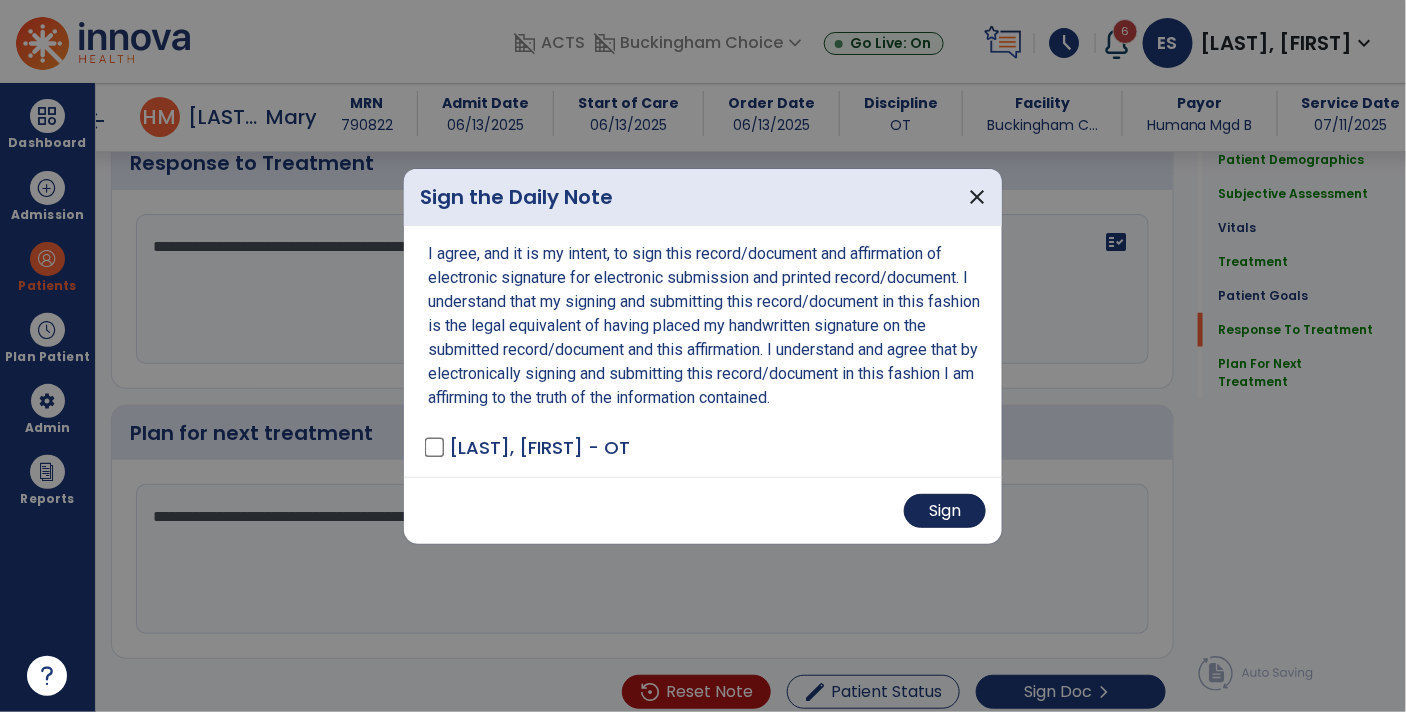 click on "Sign" at bounding box center (945, 511) 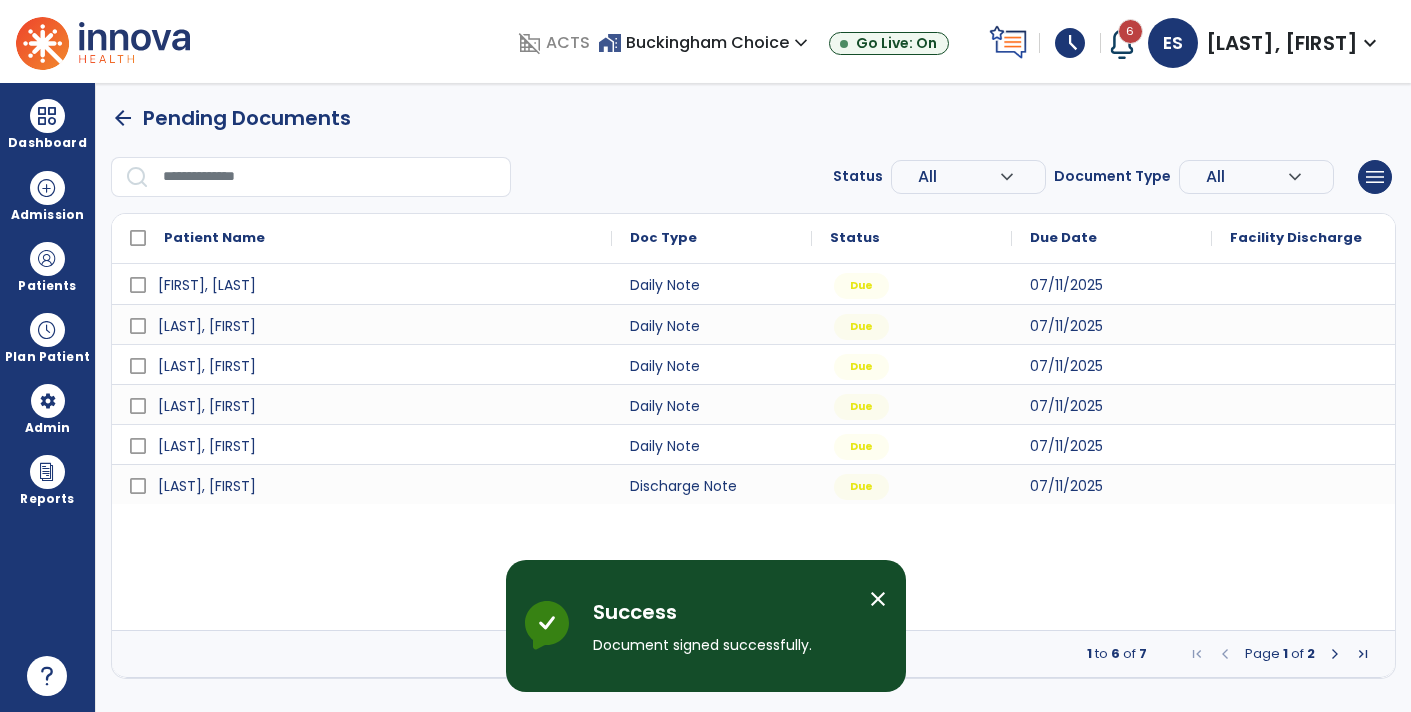 scroll, scrollTop: 0, scrollLeft: 0, axis: both 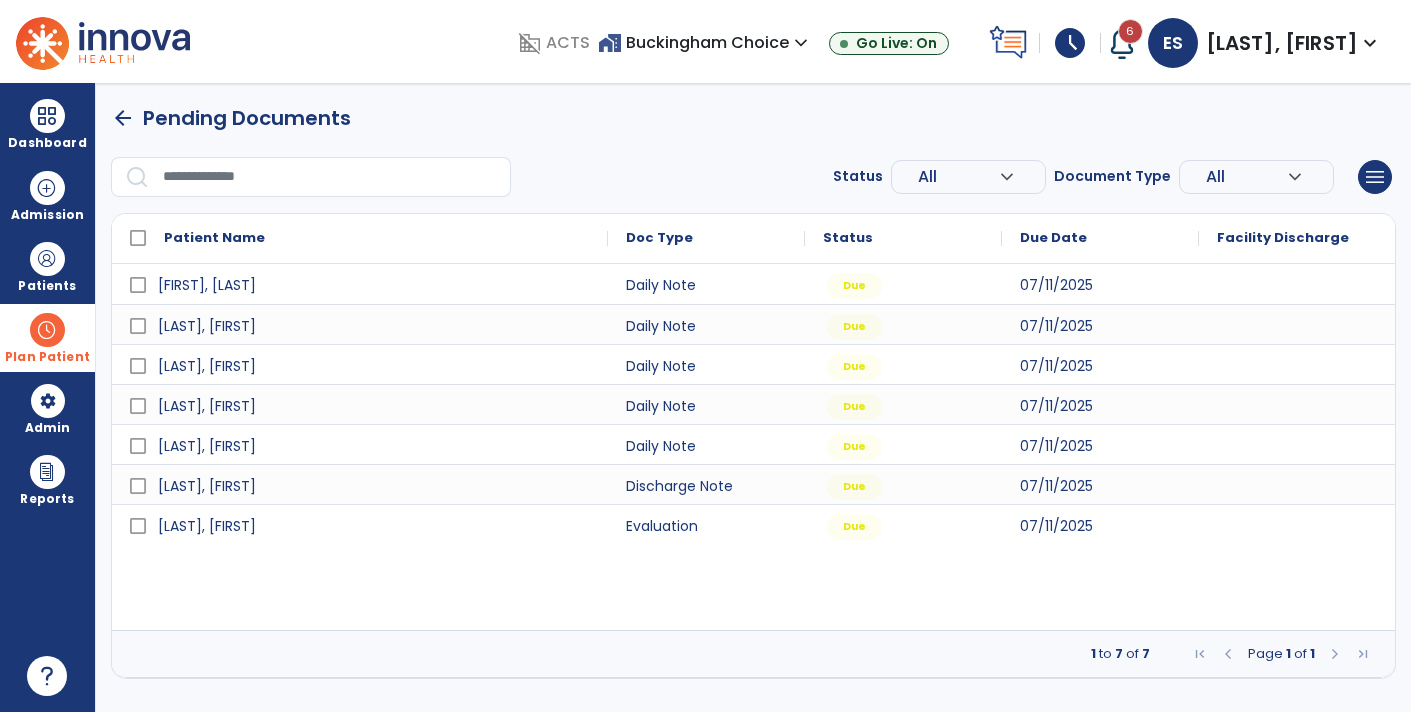click at bounding box center [47, 330] 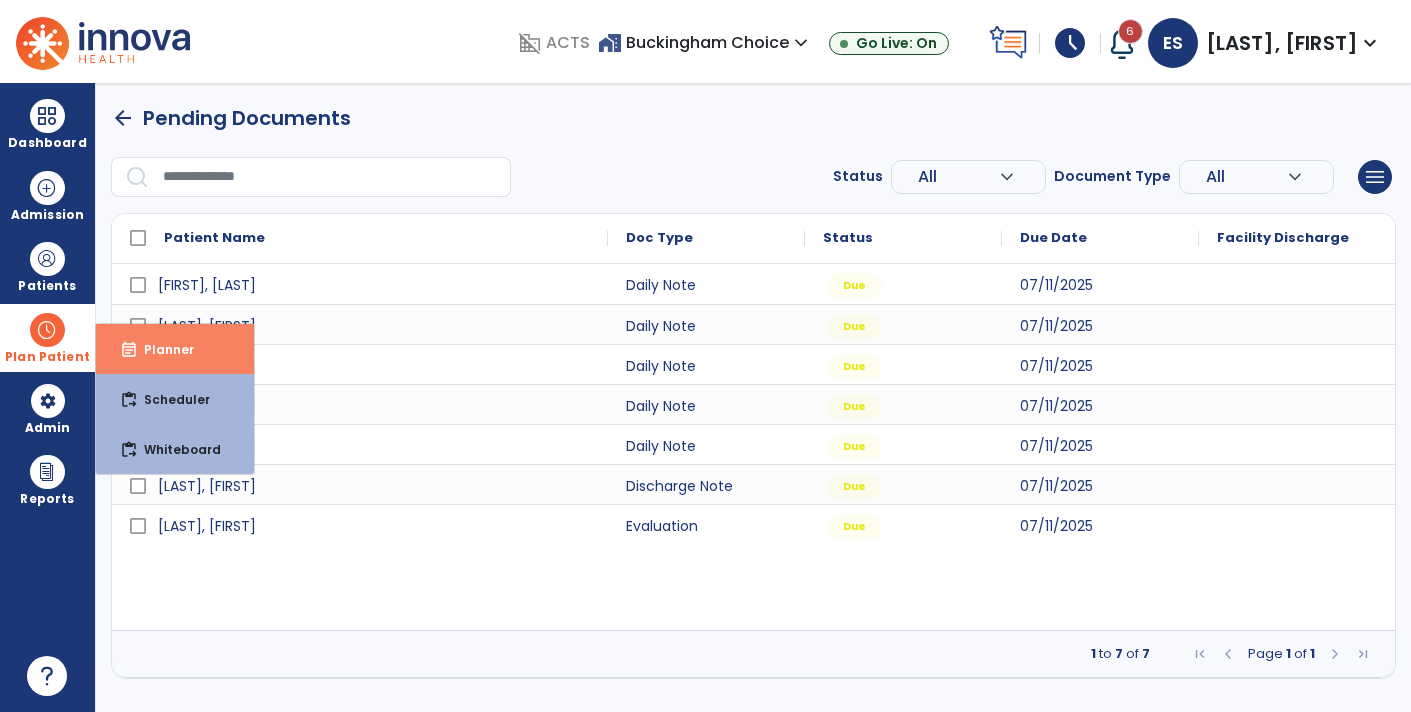 click on "event_note  Planner" at bounding box center (175, 349) 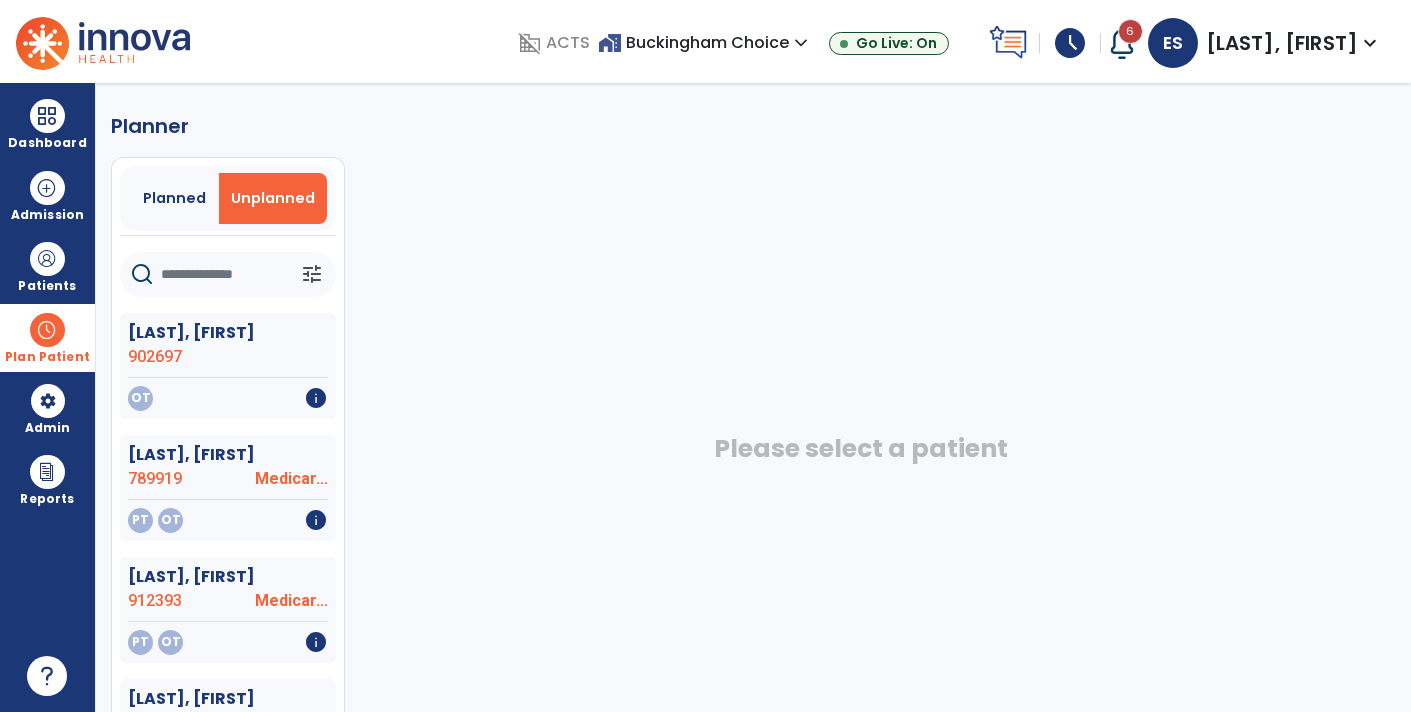 click 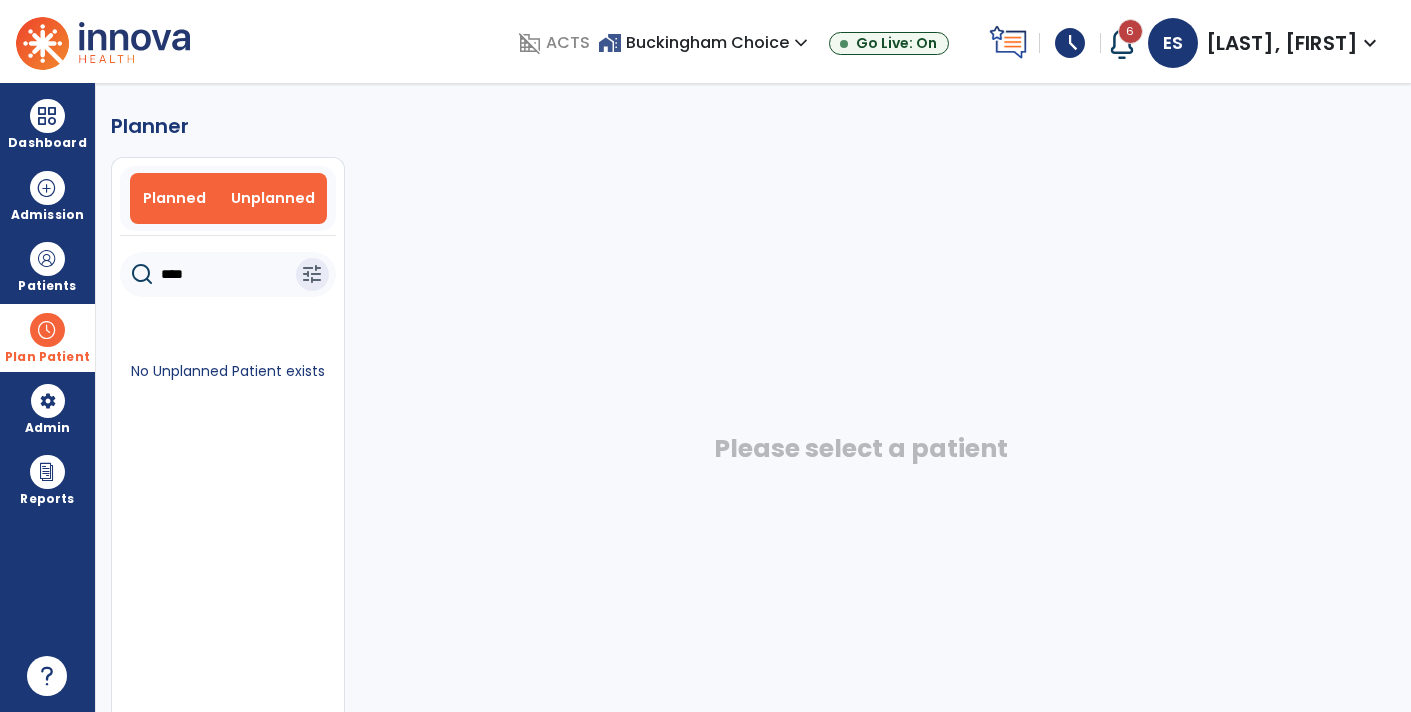 type on "****" 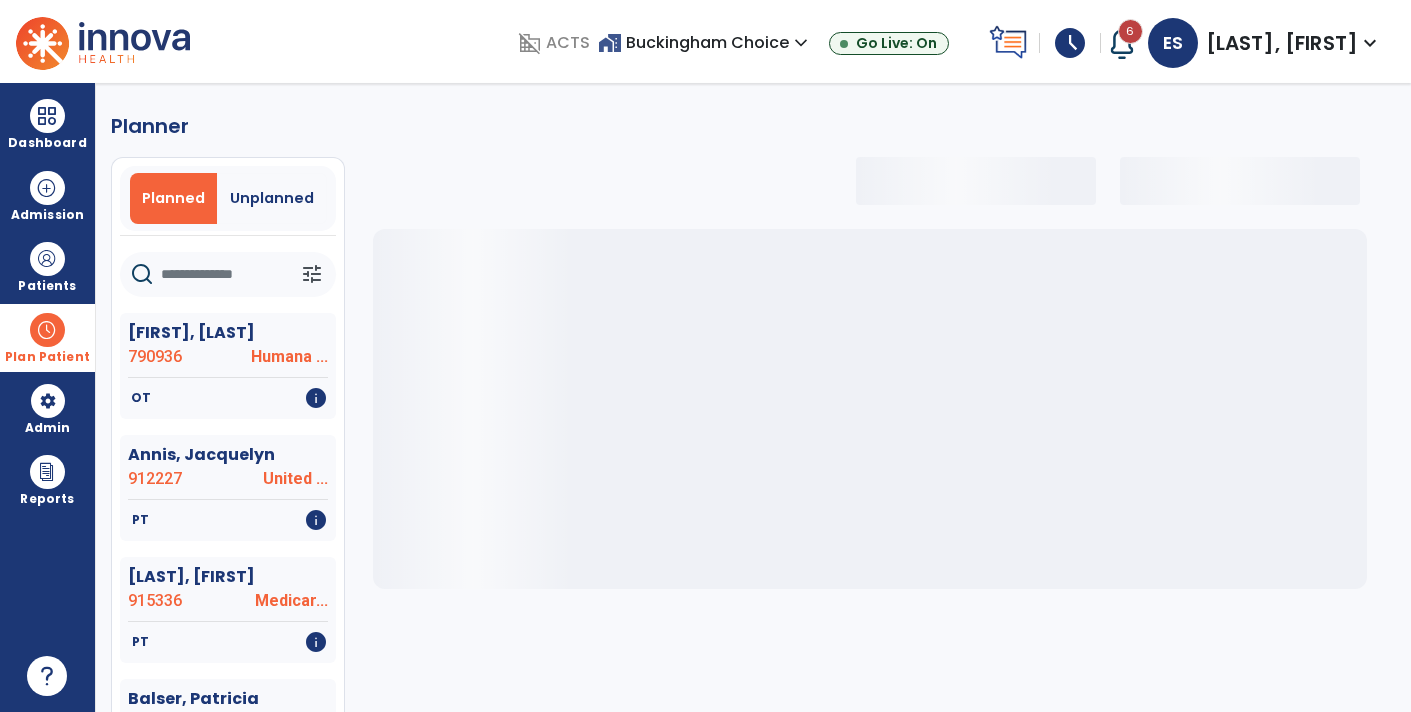 click 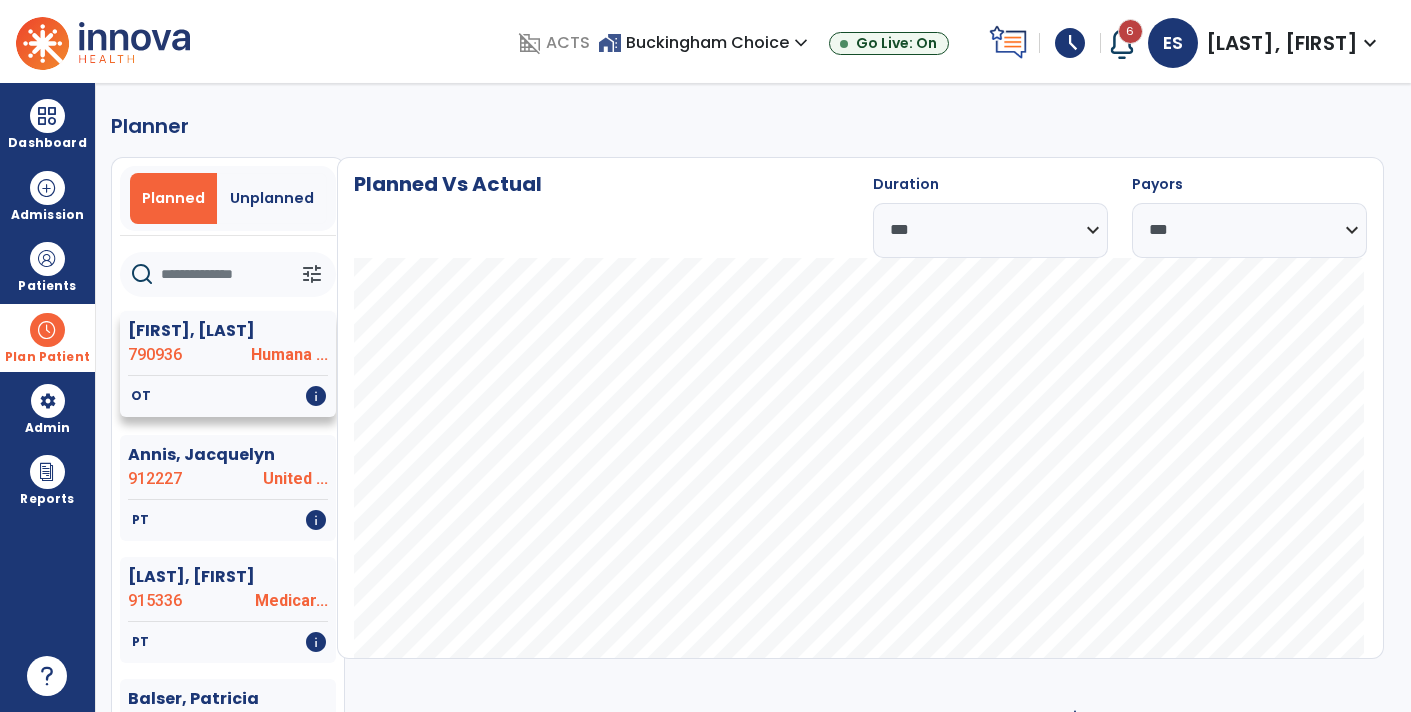 click on "info" 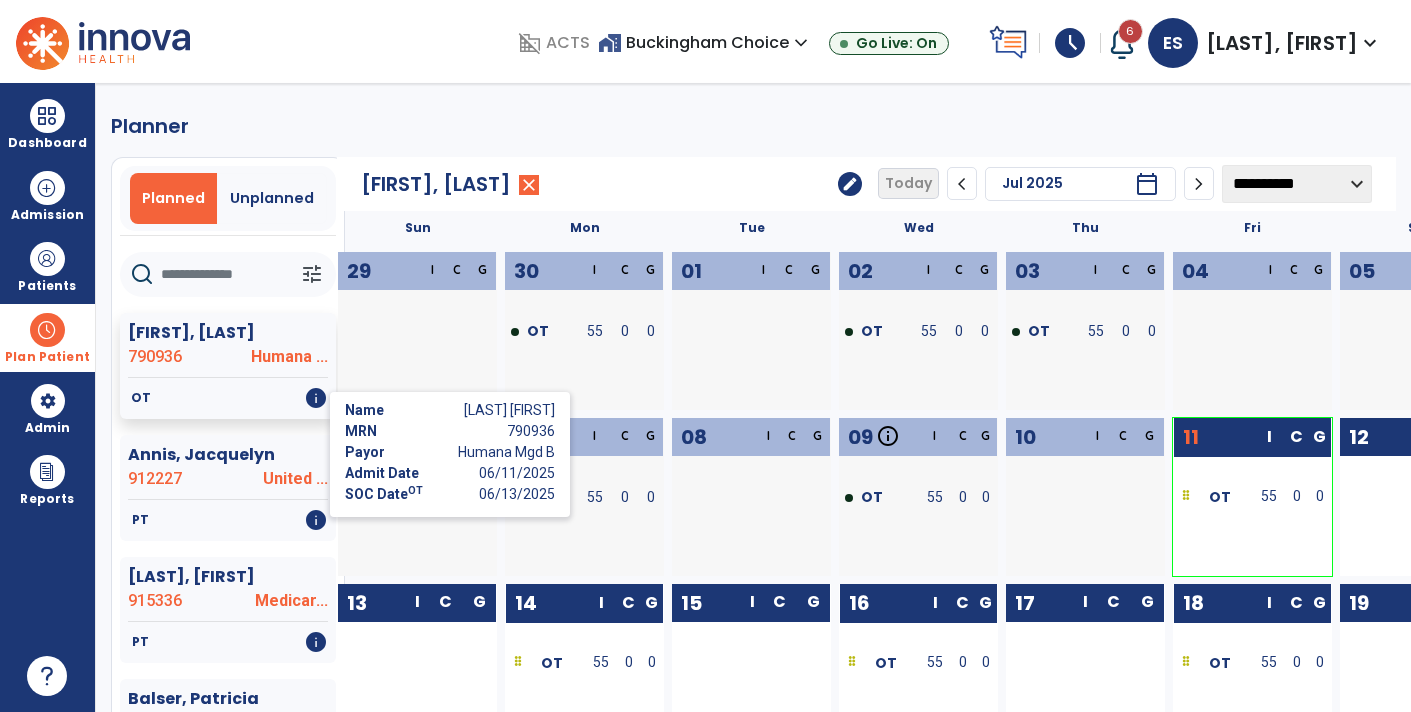 click at bounding box center (1269, 526) 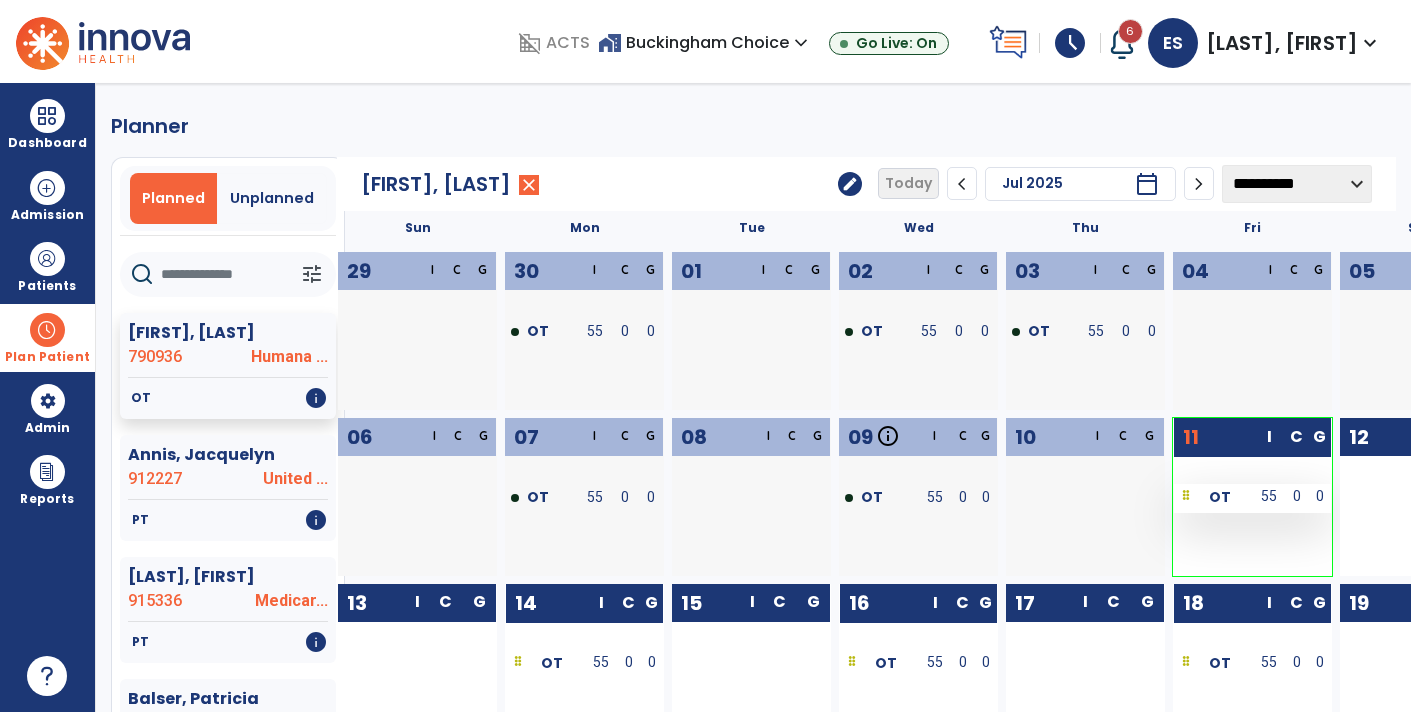 click on "55" at bounding box center (1269, 496) 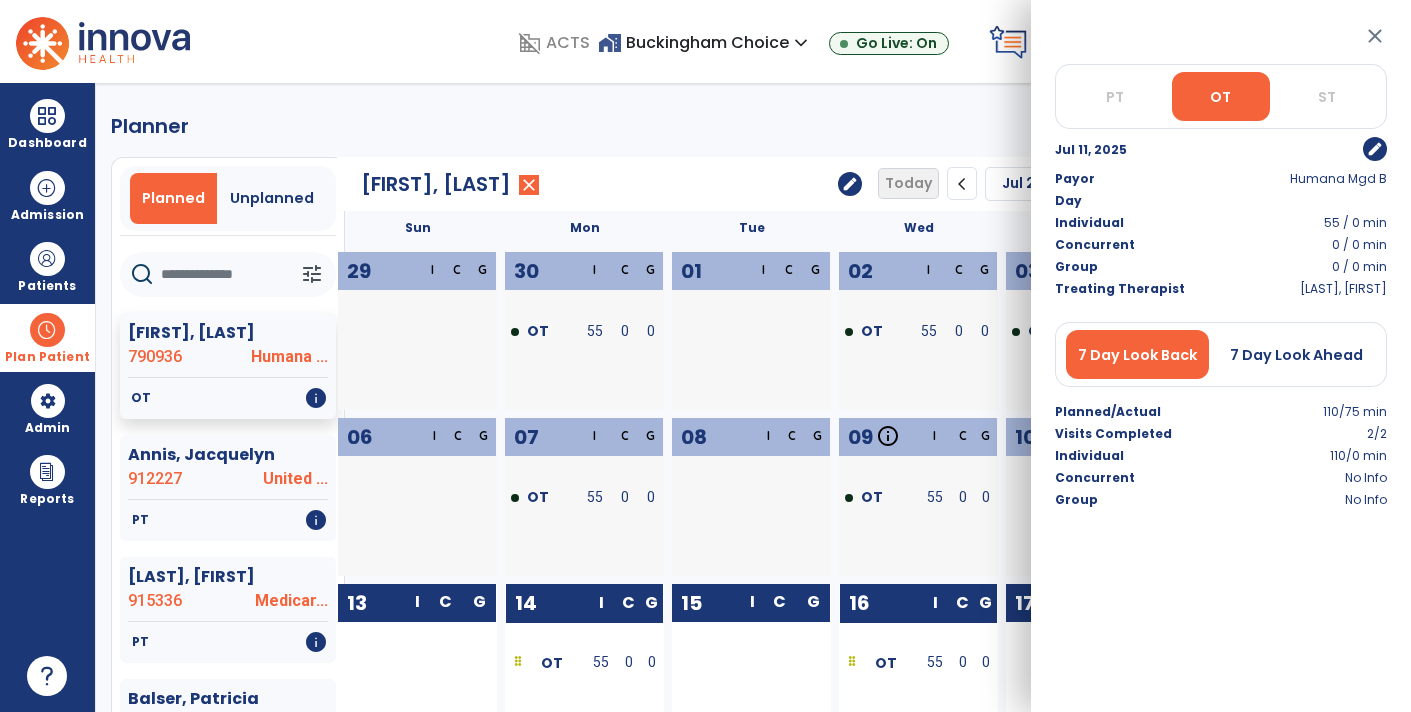 click on "Plan Patient" at bounding box center [47, 337] 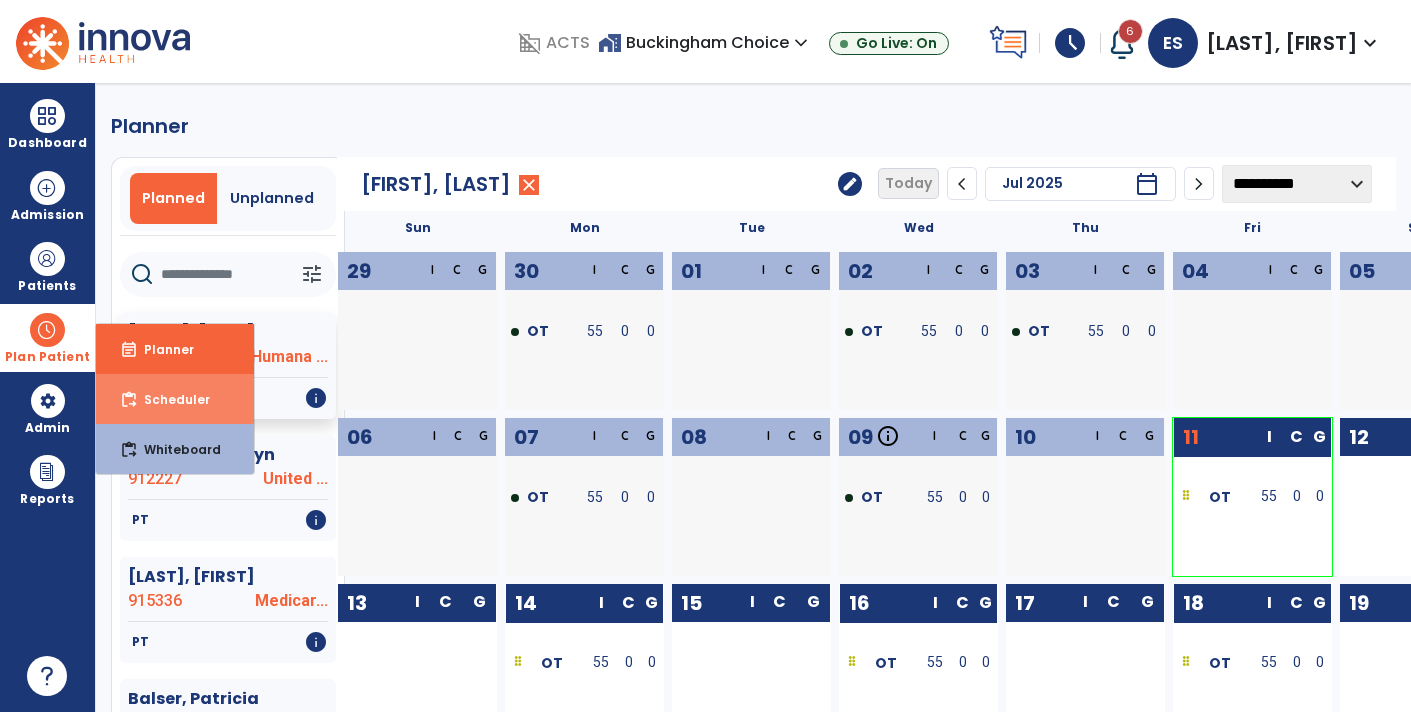 click on "Scheduler" at bounding box center [169, 399] 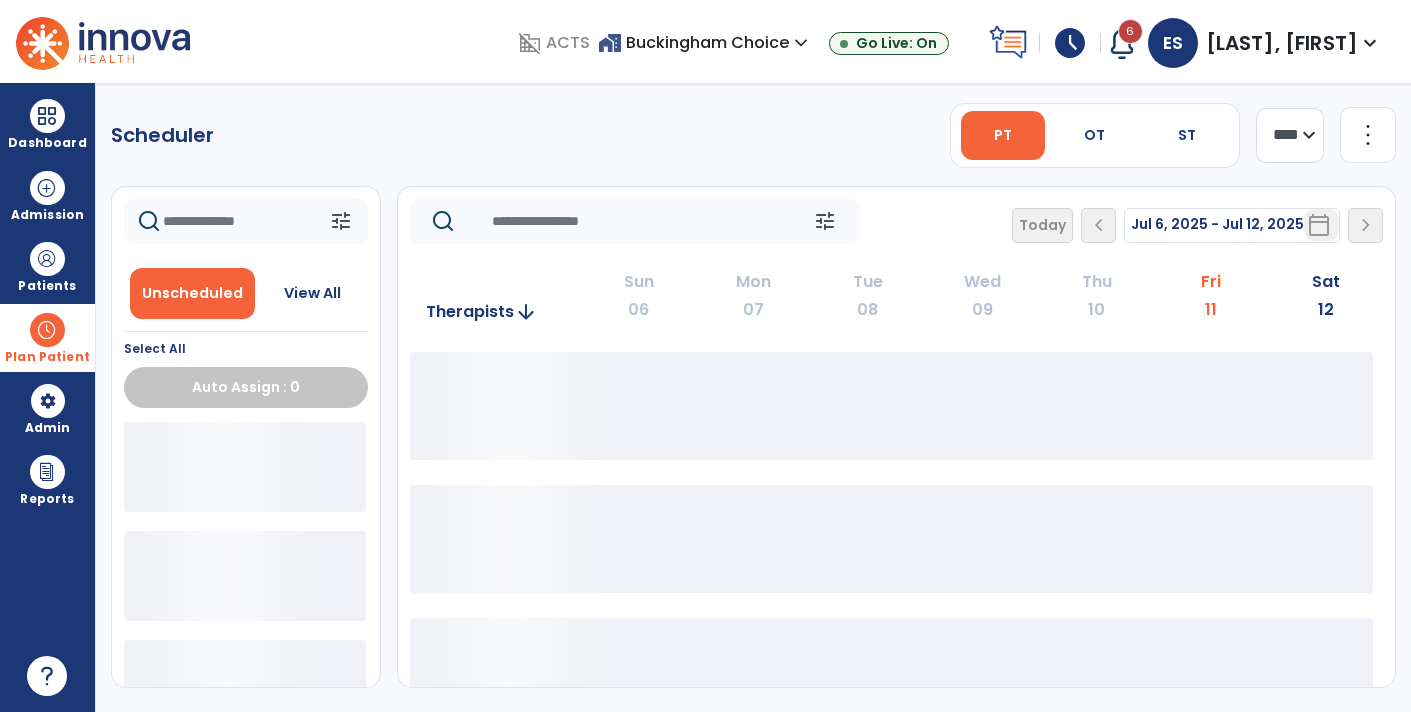 click 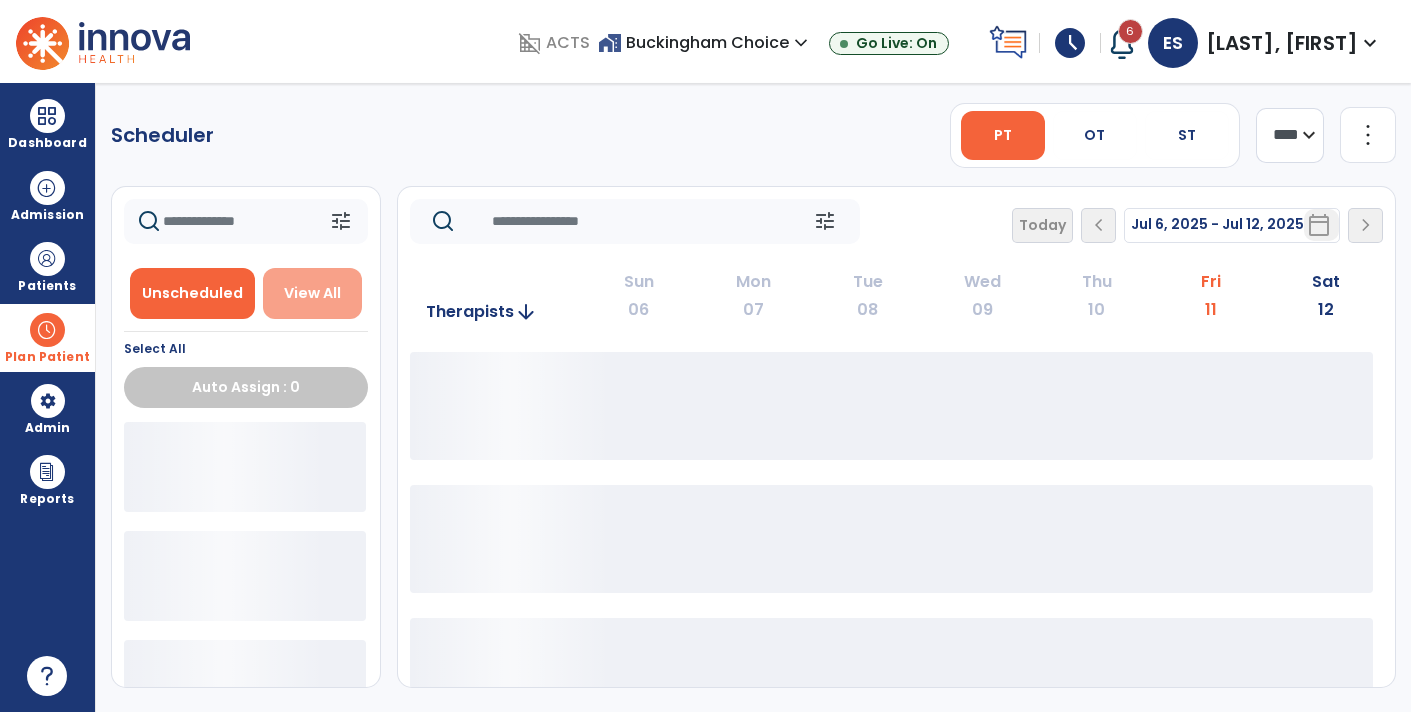 click on "View All" at bounding box center (313, 293) 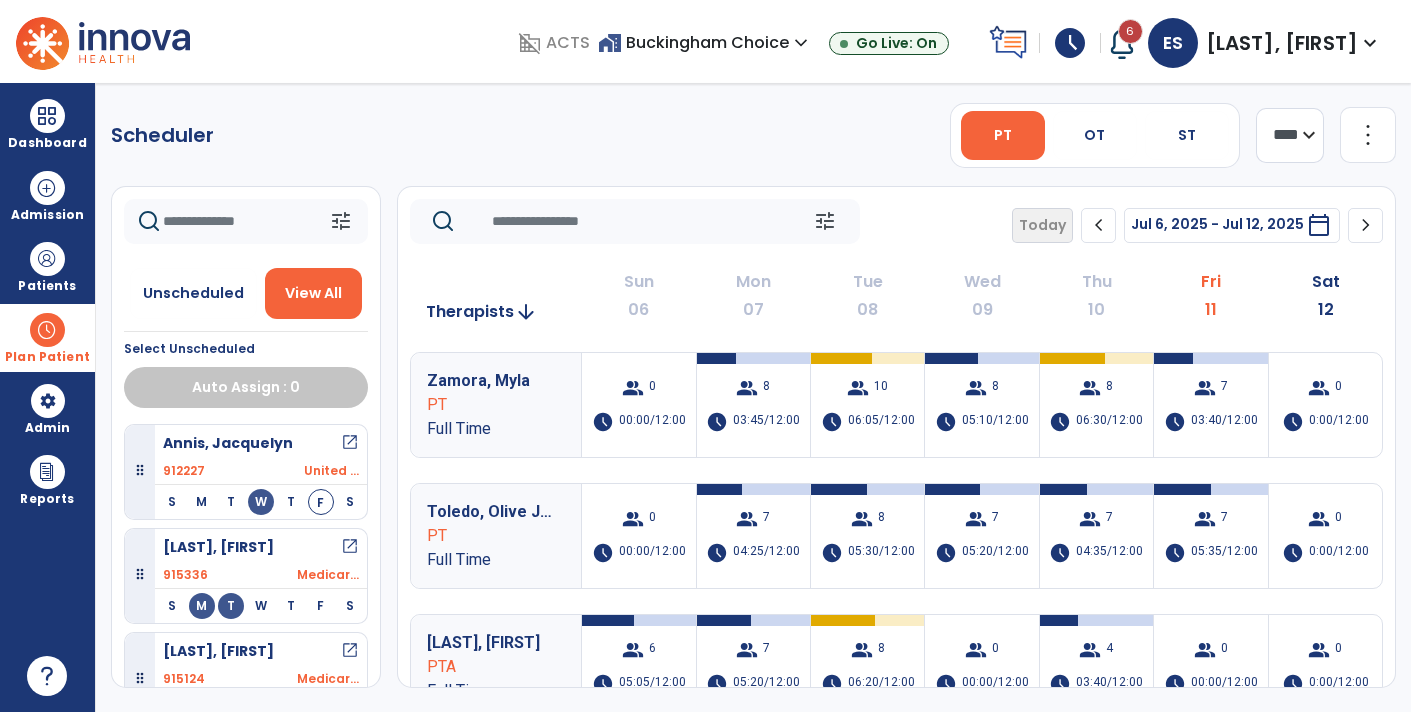 click 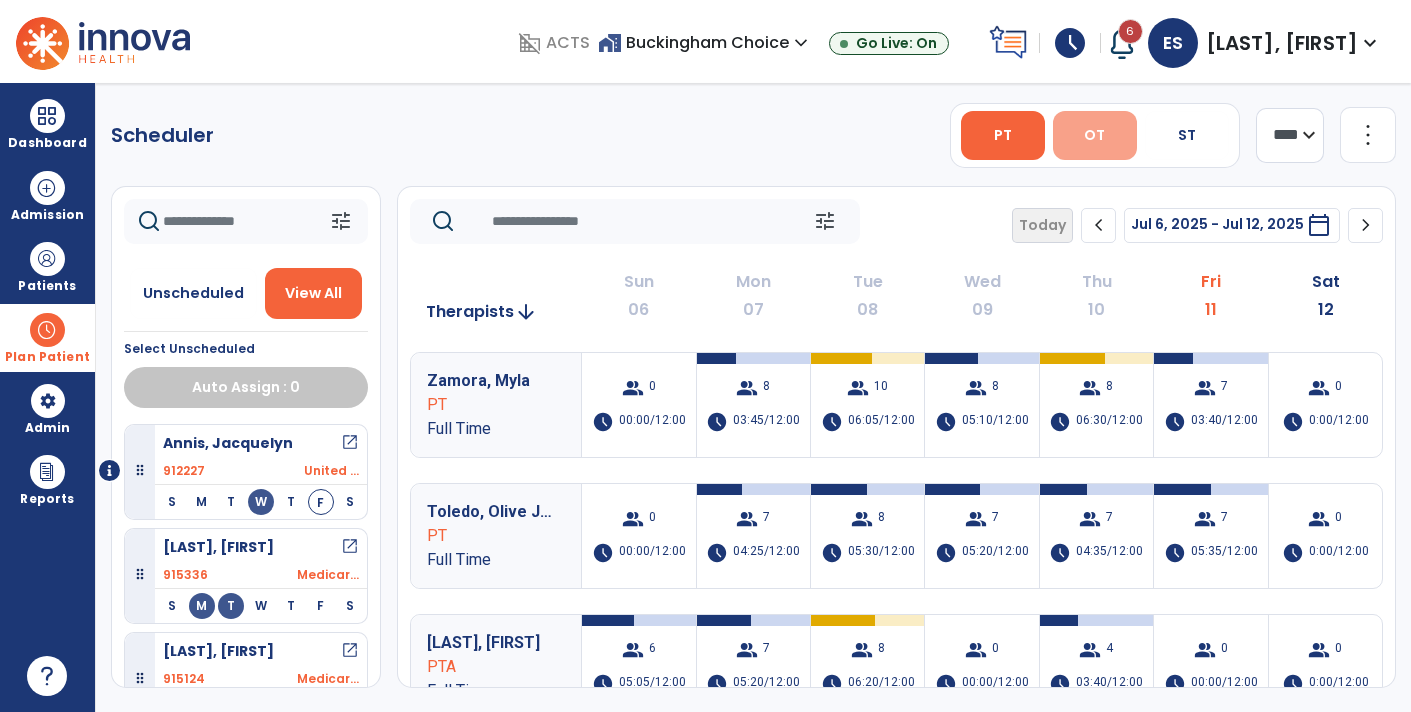 click on "OT" at bounding box center [1094, 135] 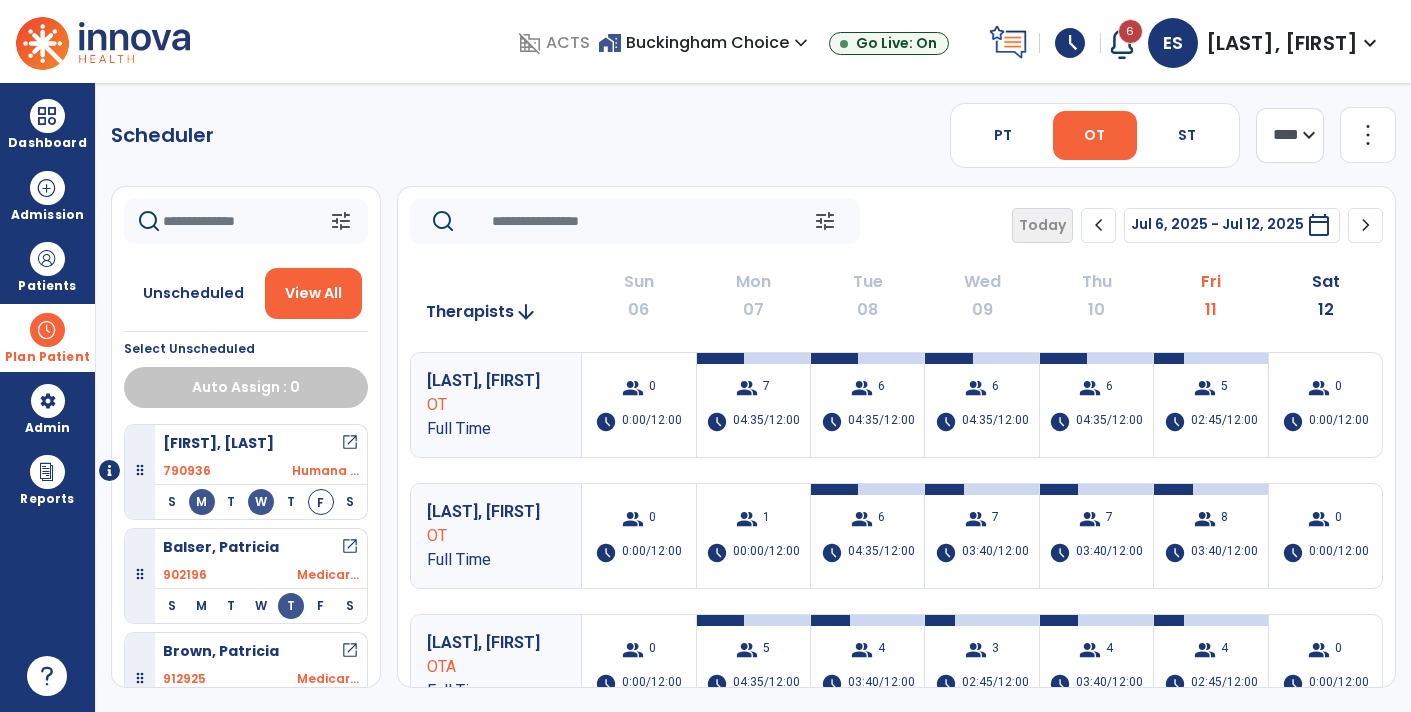click 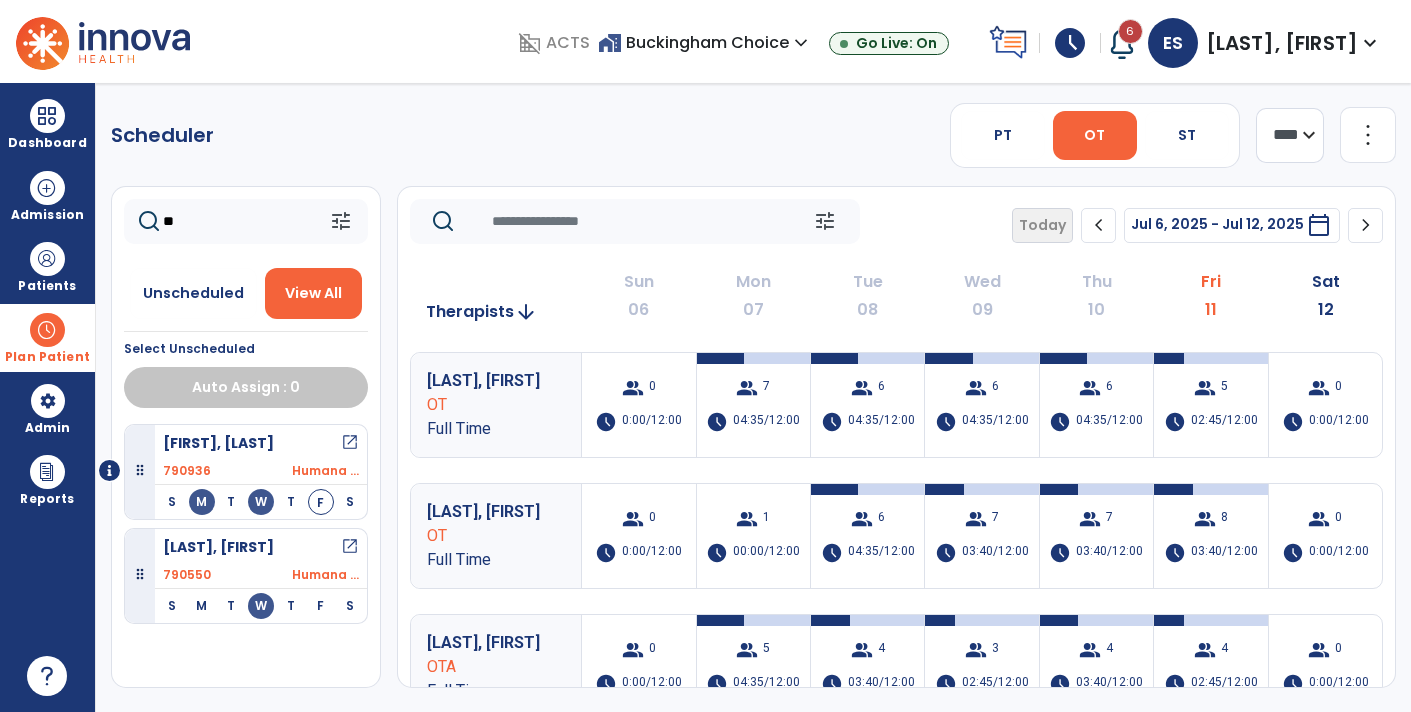 type on "**" 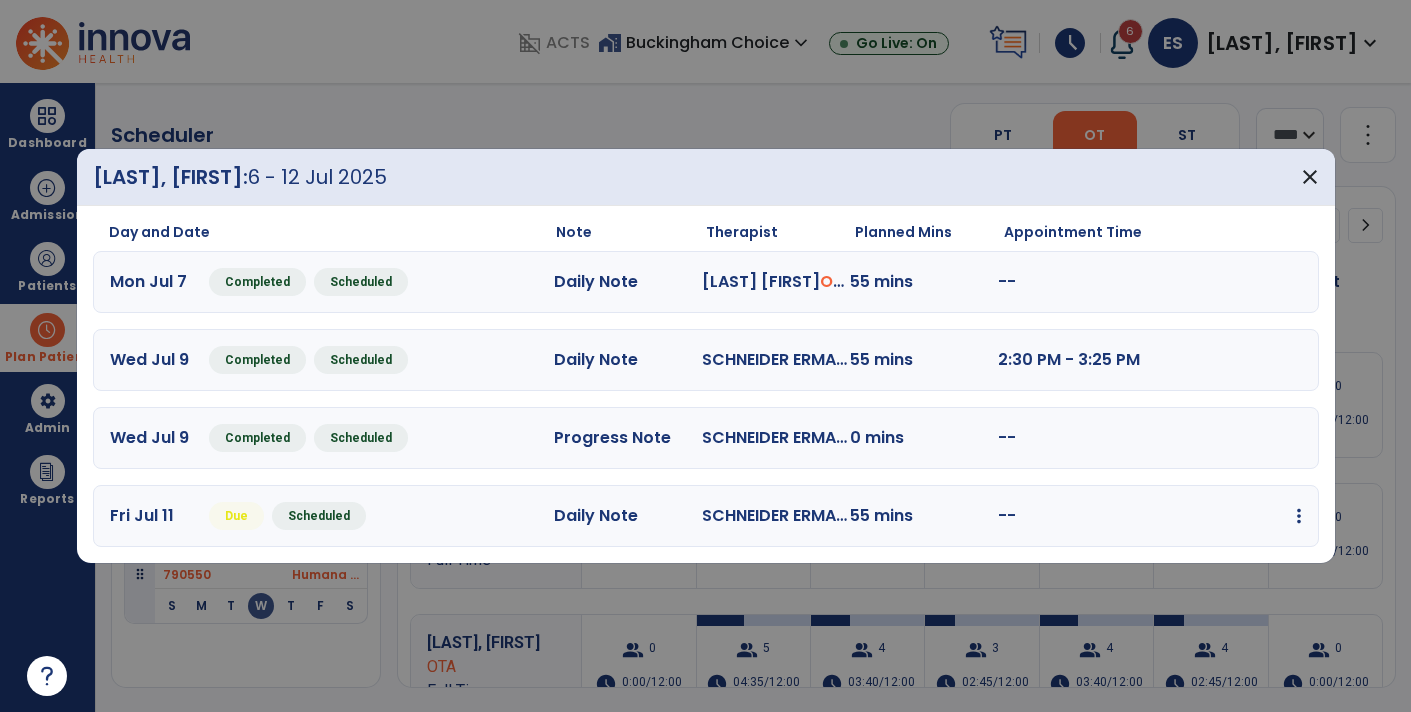 click at bounding box center (1299, 516) 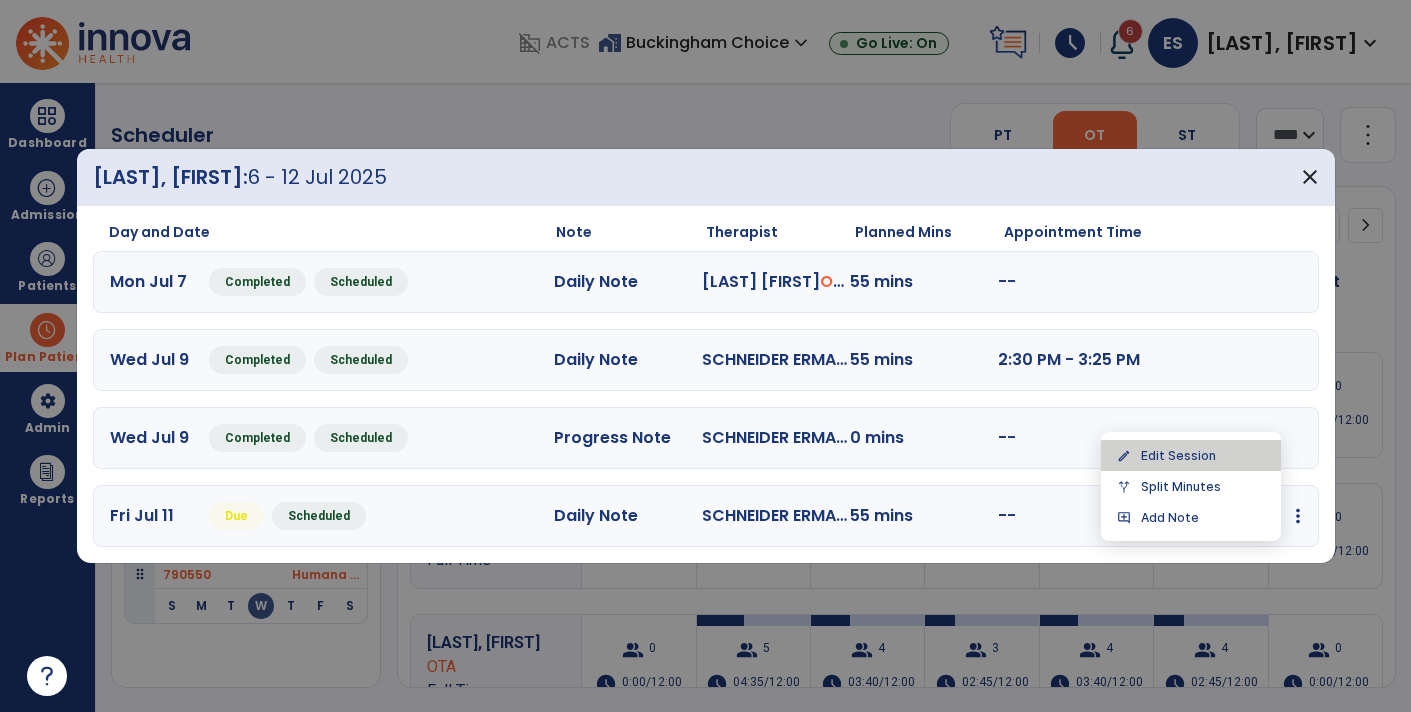 click on "edit   Edit Session" at bounding box center (1191, 455) 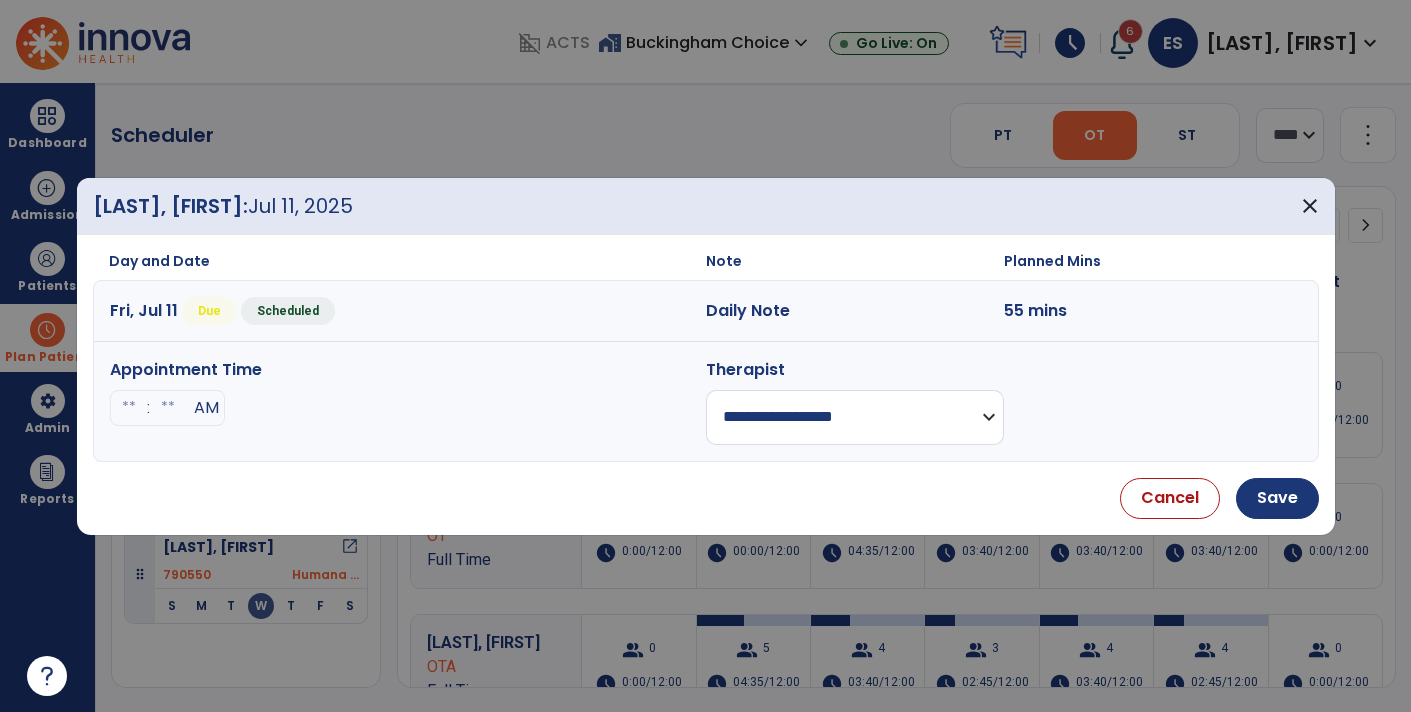 click on "**********" at bounding box center [855, 417] 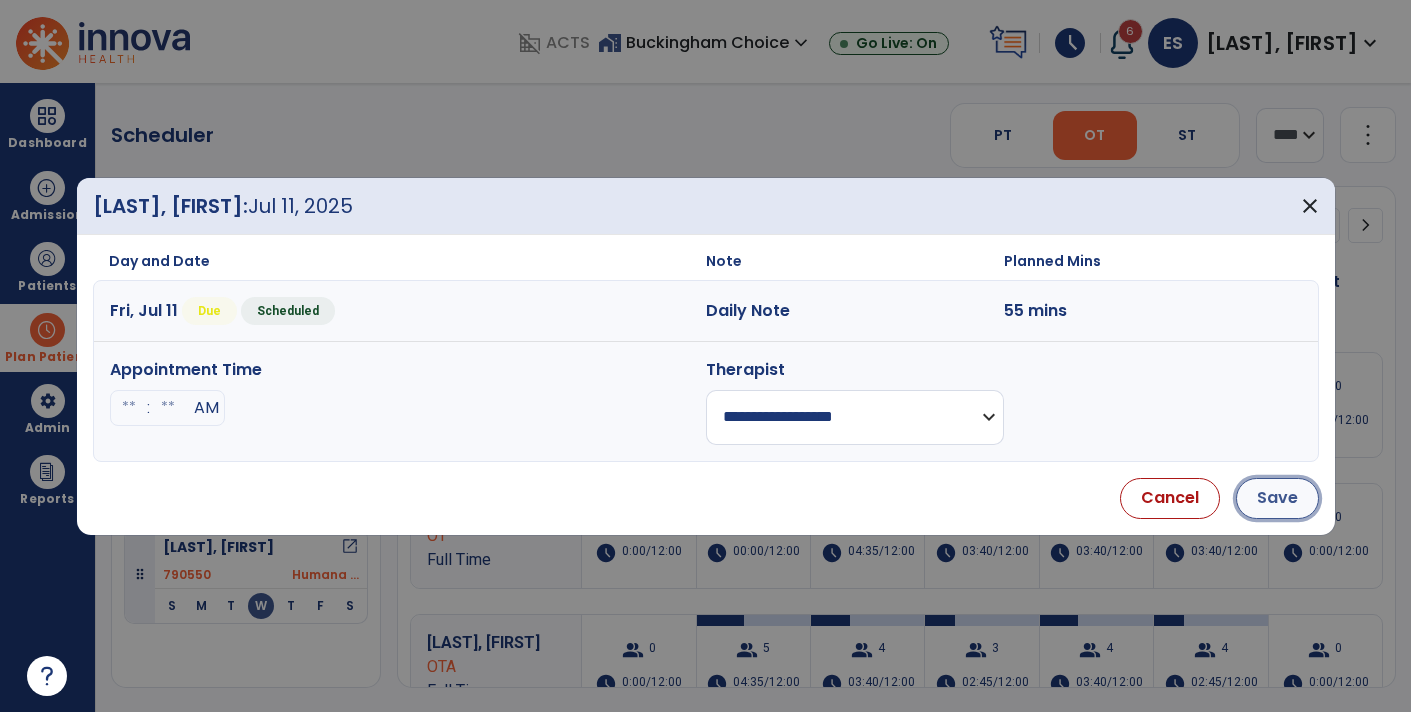 click on "Save" at bounding box center [1277, 498] 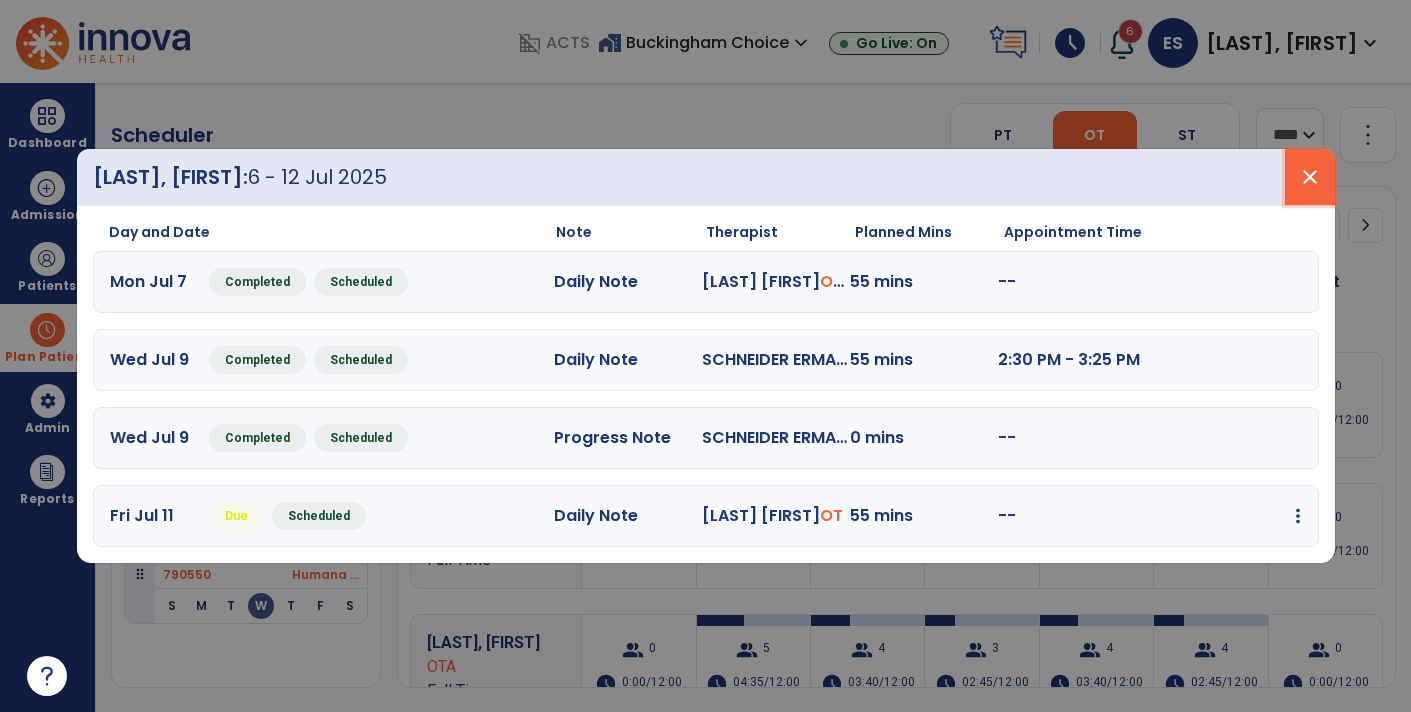 click on "close" at bounding box center [1310, 177] 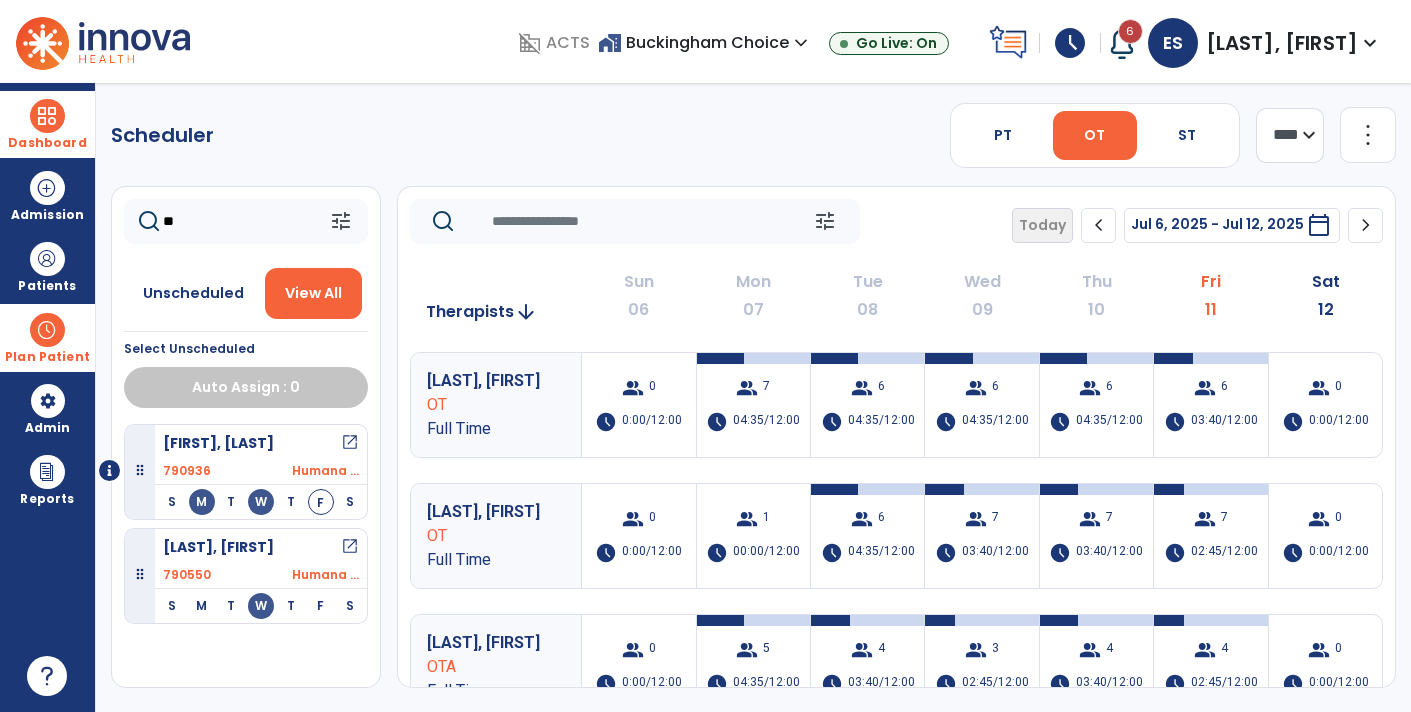 click at bounding box center [47, 116] 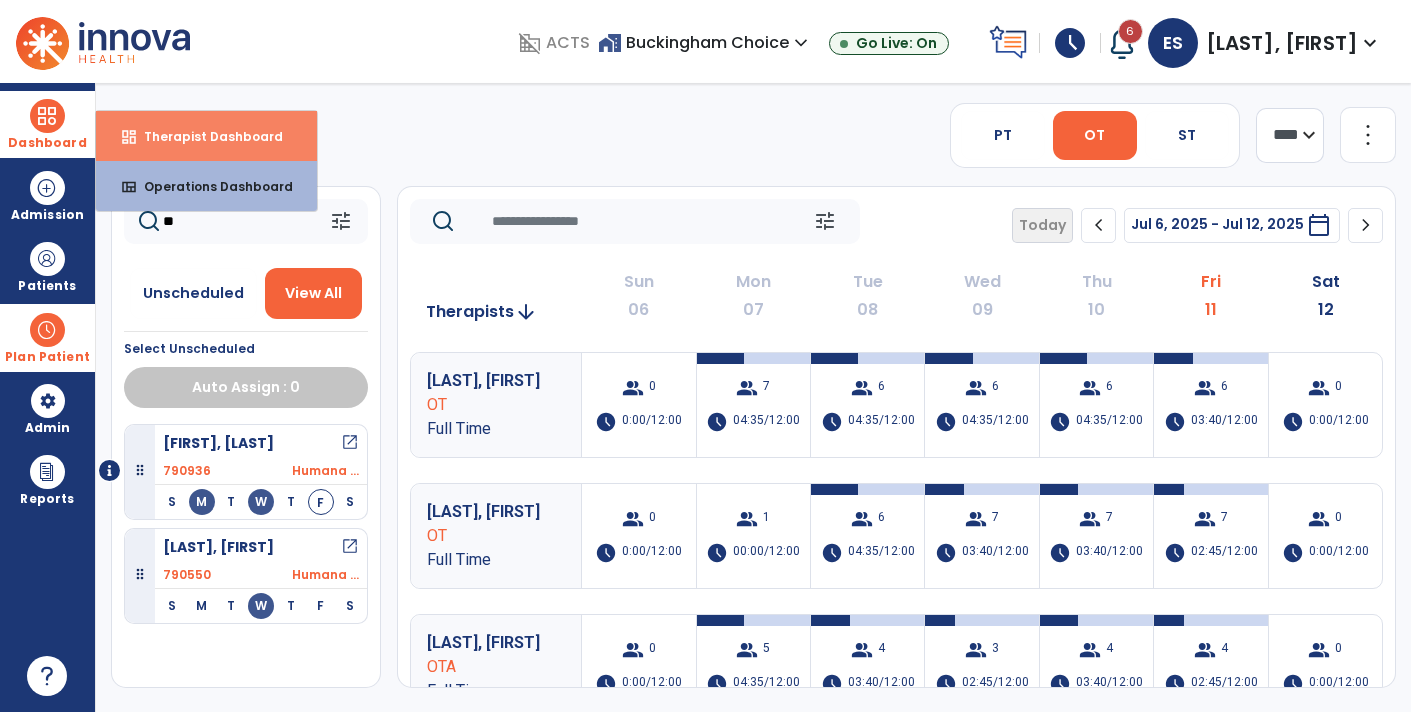 click on "Therapist Dashboard" at bounding box center [205, 136] 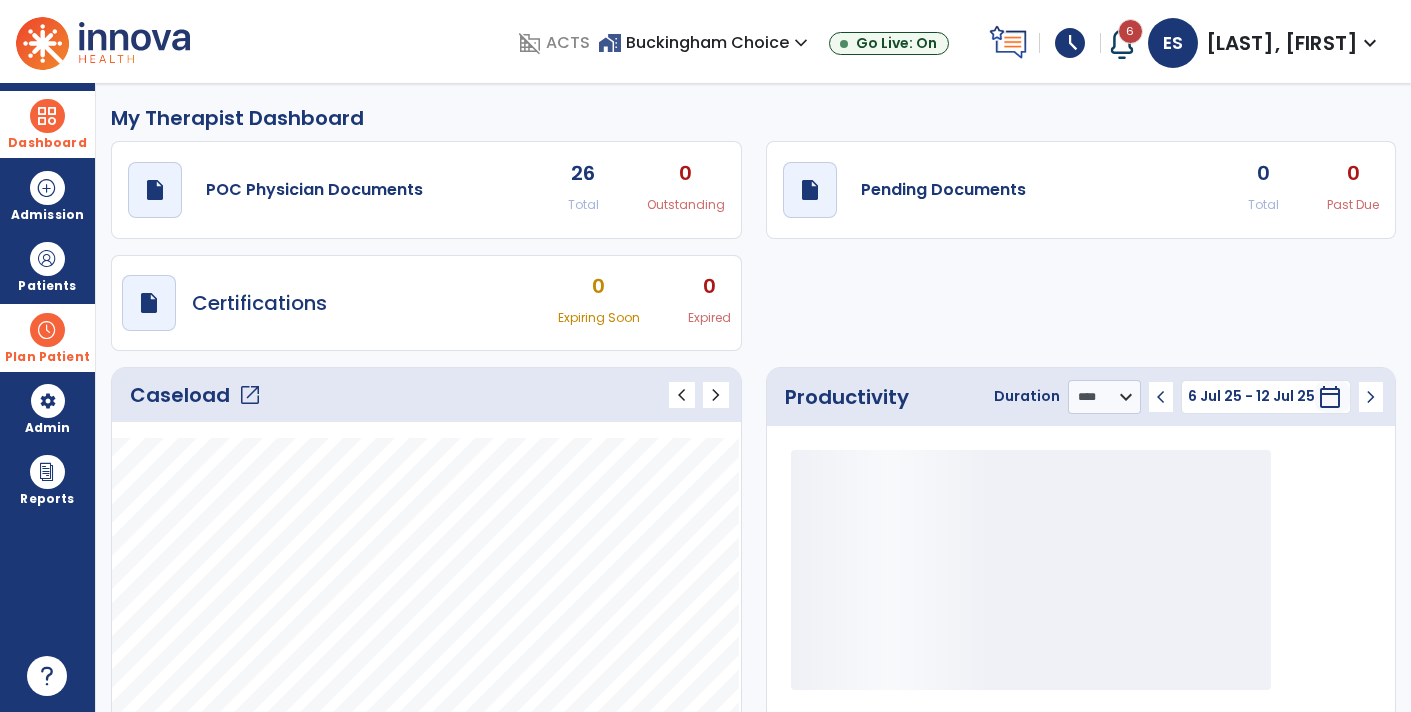 click on "draft   open_in_new  Pending Documents 0 Total 0 Past Due" 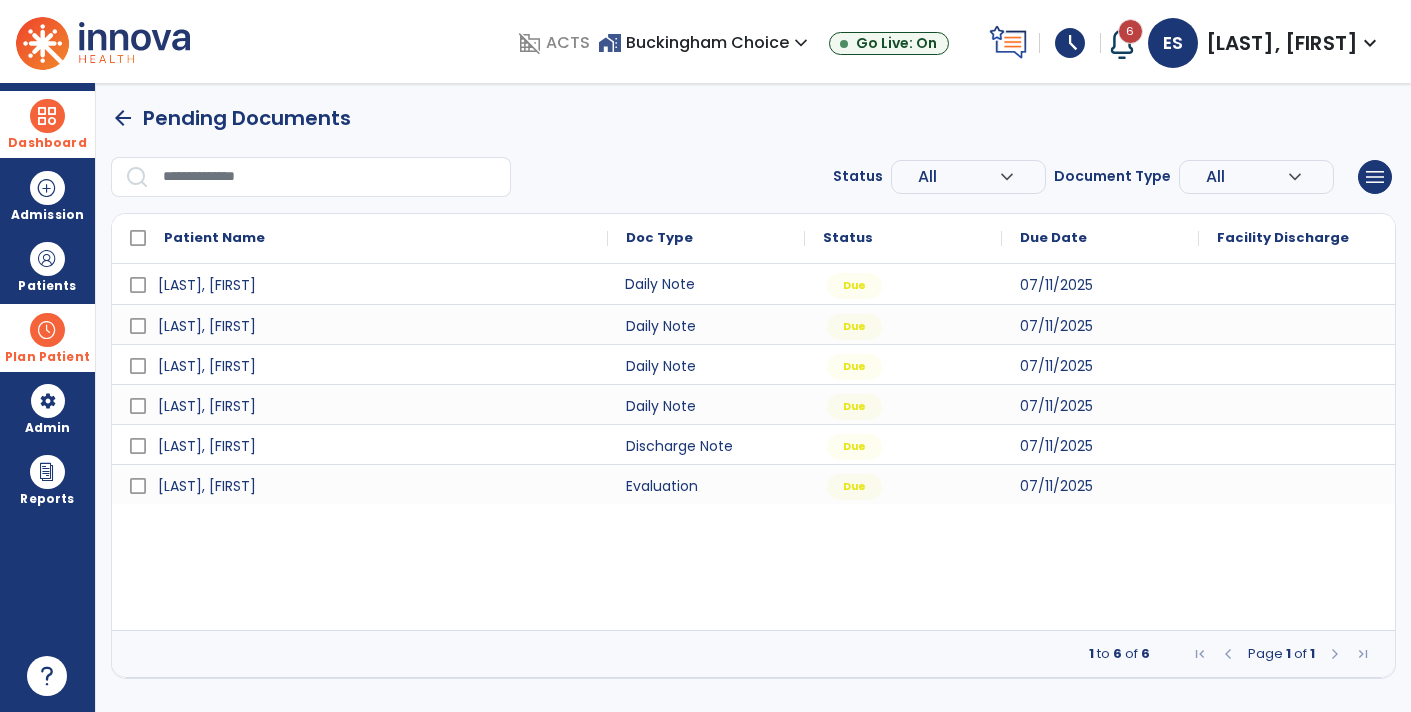 click on "Daily Note" at bounding box center [706, 284] 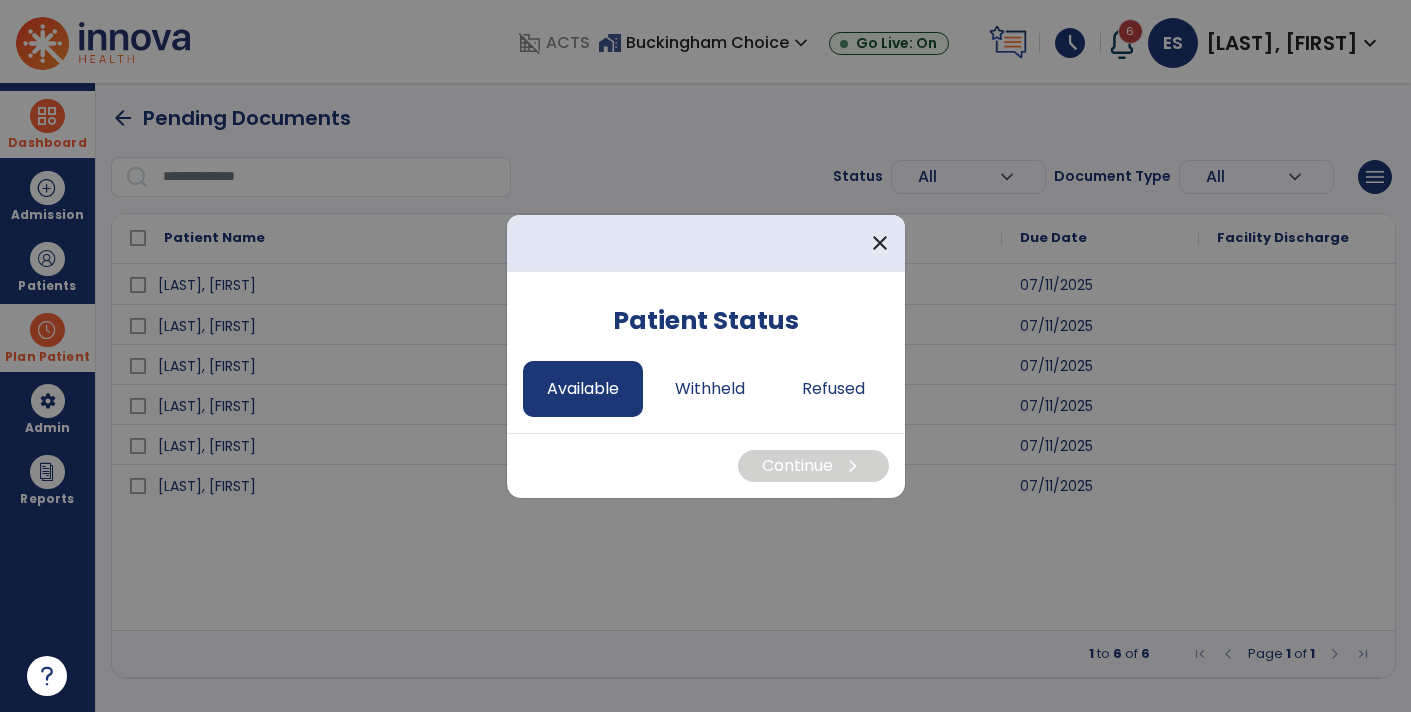click on "Available" at bounding box center [583, 389] 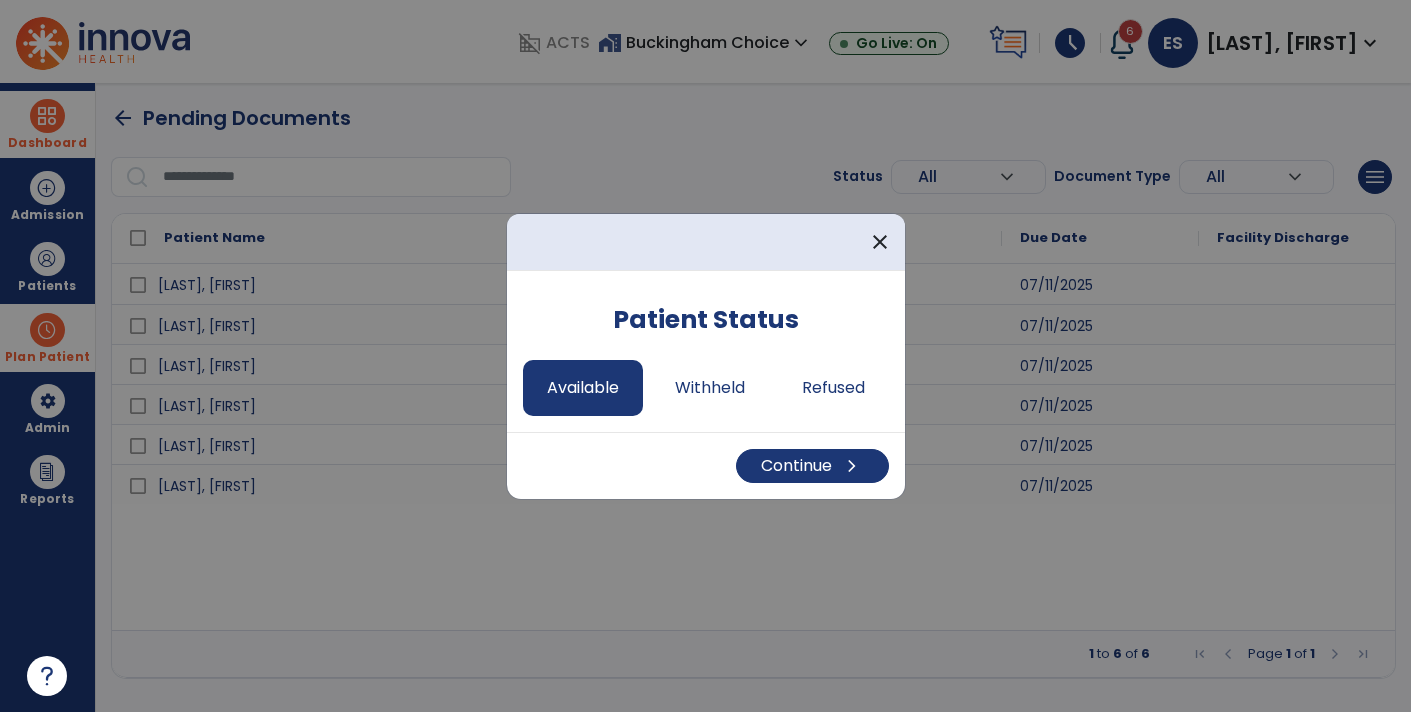 click on "Continue   chevron_right" at bounding box center (706, 465) 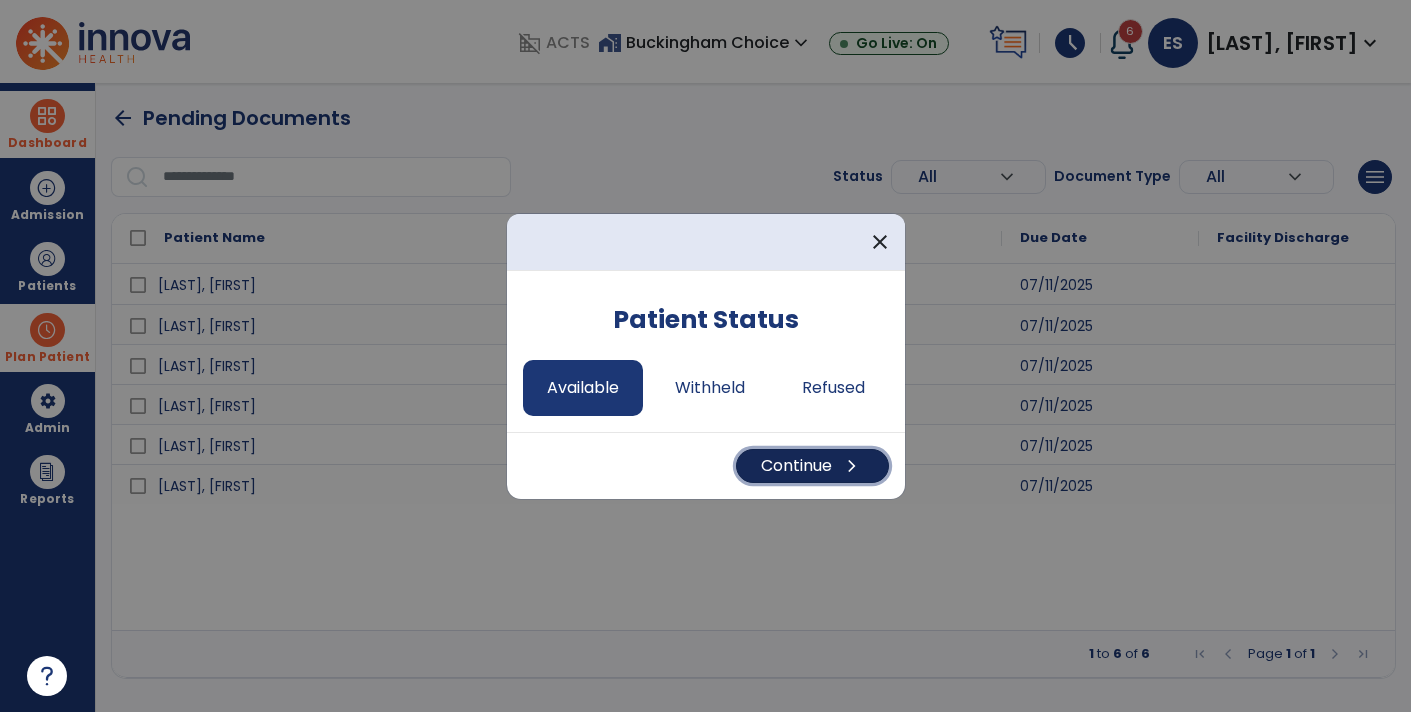 click on "Continue   chevron_right" at bounding box center (812, 466) 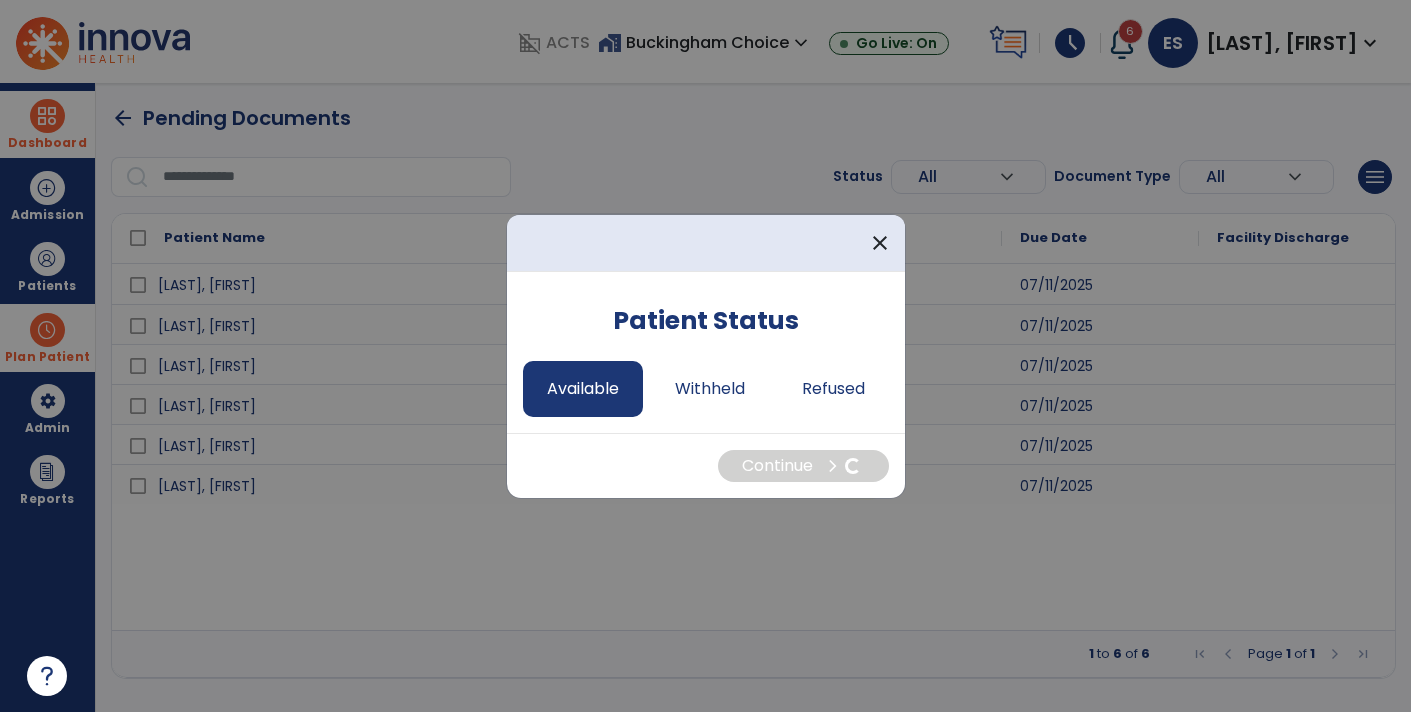 select on "*" 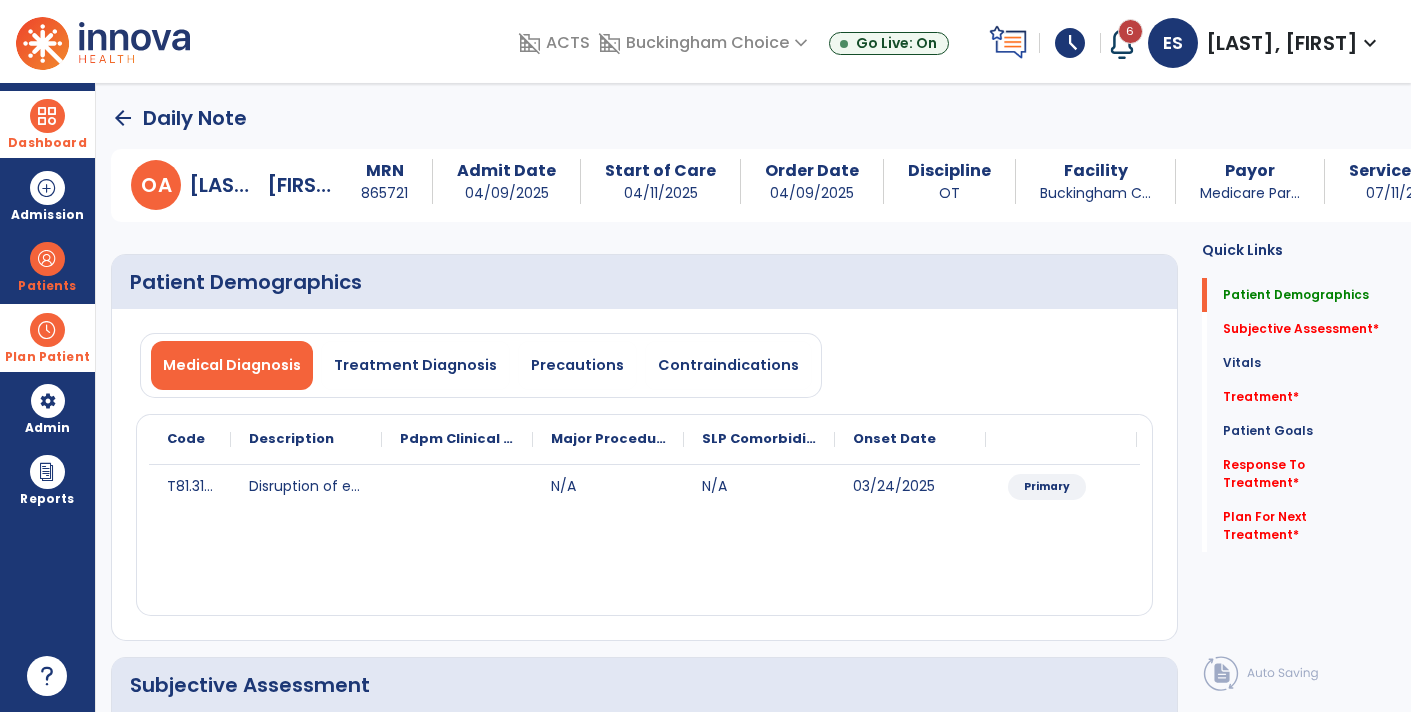 click on "Dashboard" at bounding box center [47, 143] 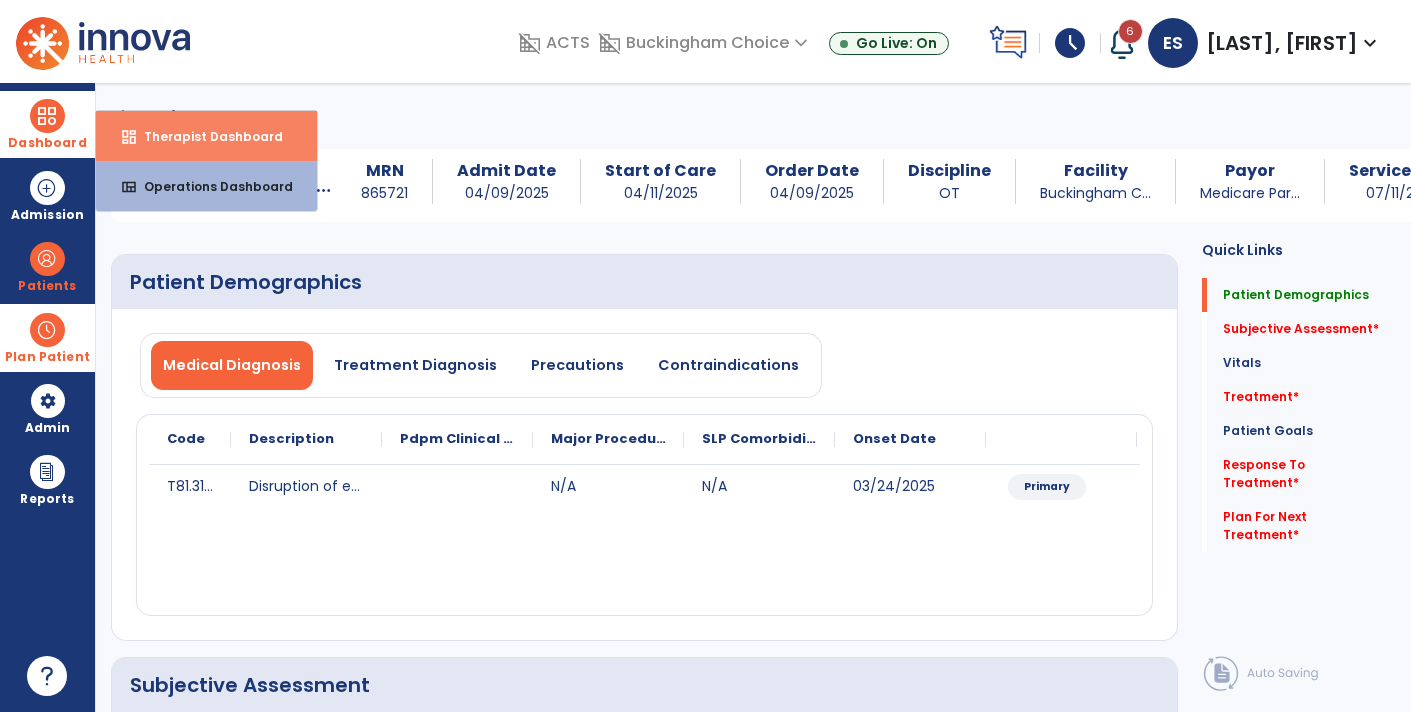 click on "Therapist Dashboard" at bounding box center (205, 136) 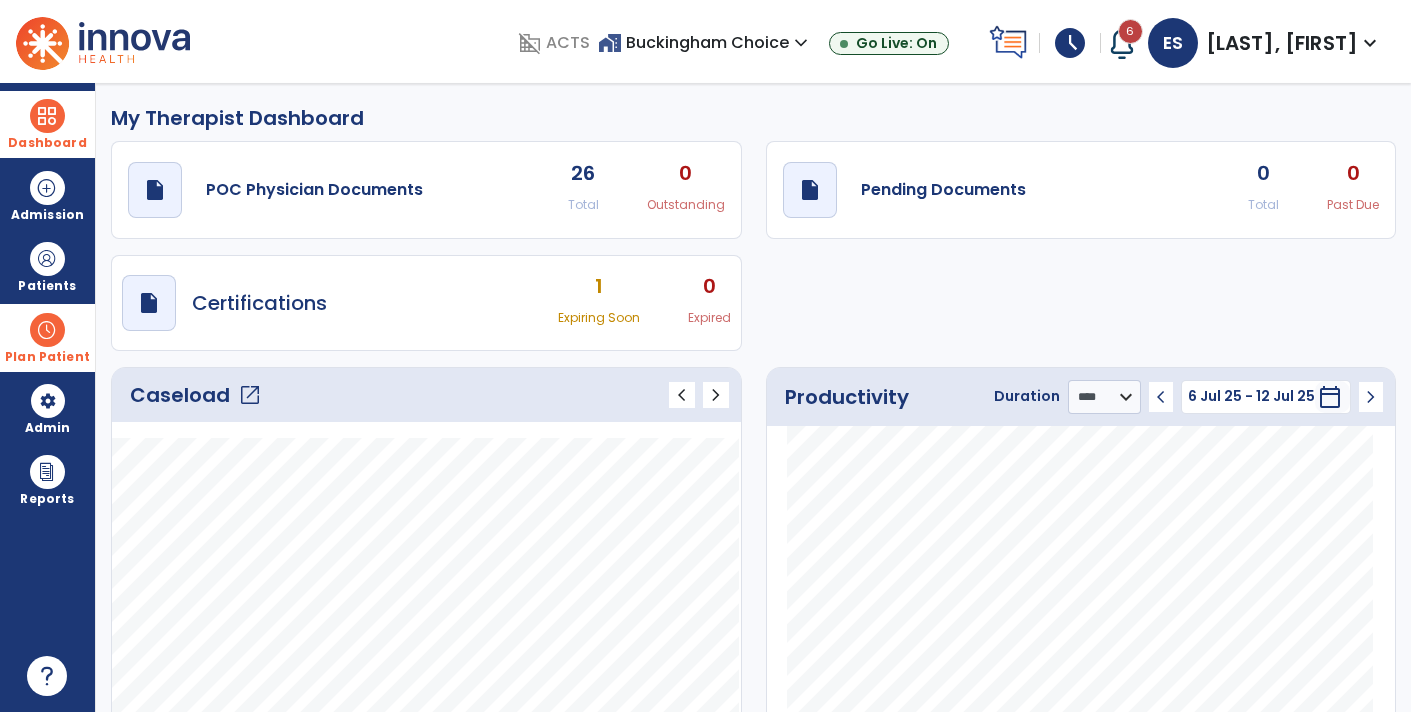 scroll, scrollTop: 0, scrollLeft: 0, axis: both 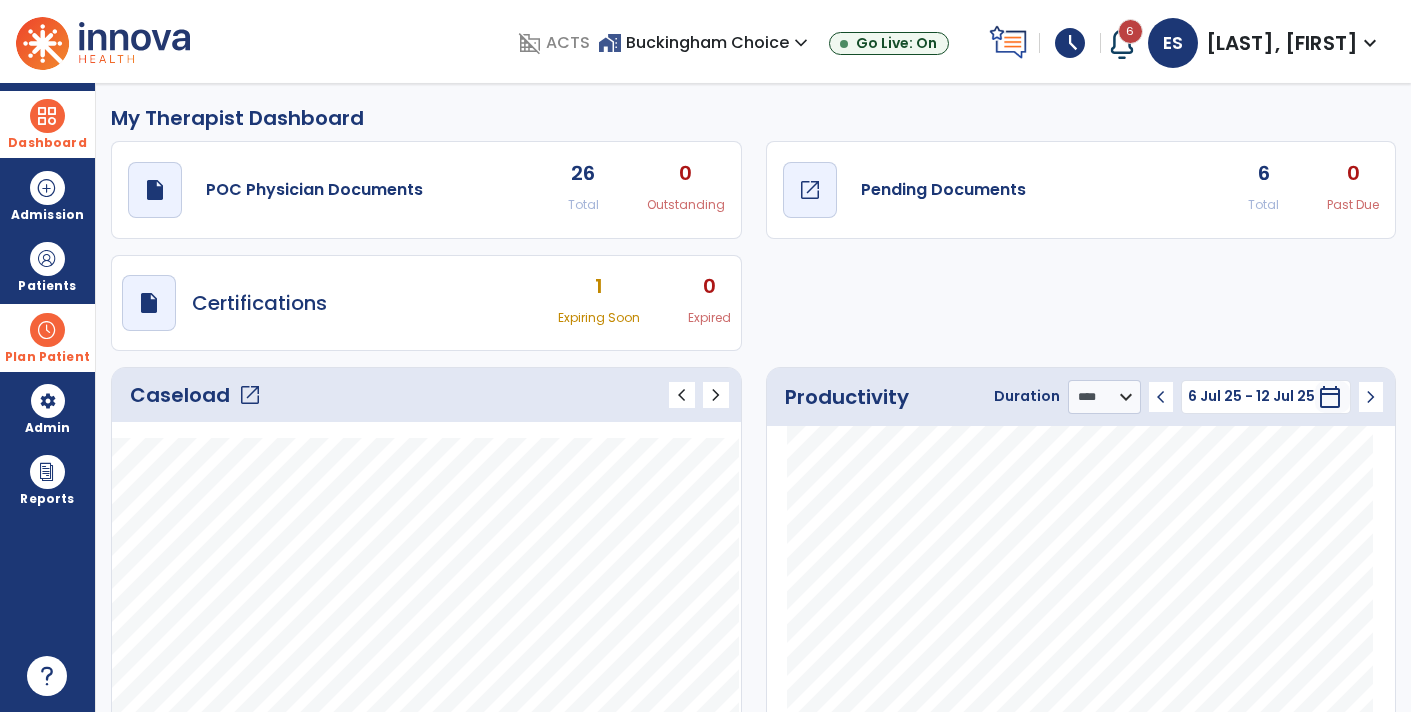 click on "draft   open_in_new  Pending Documents" 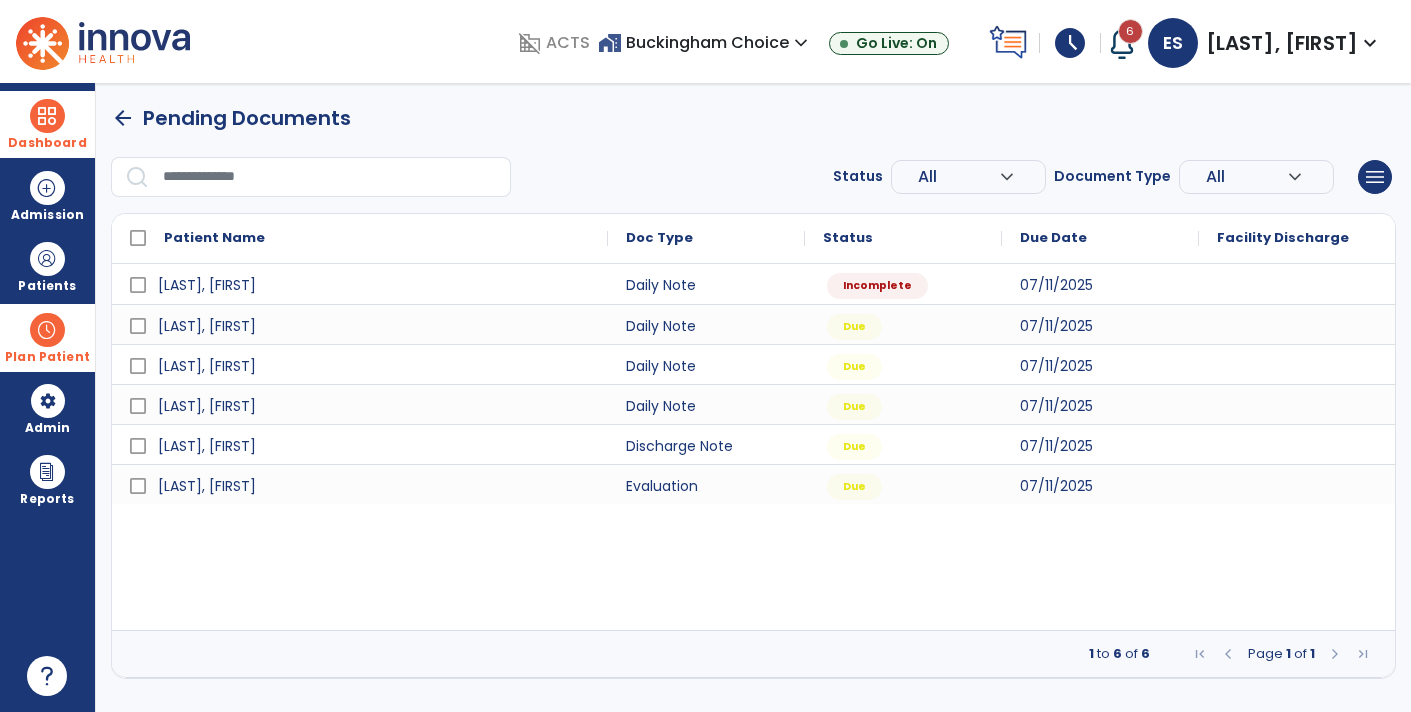 click at bounding box center (47, 330) 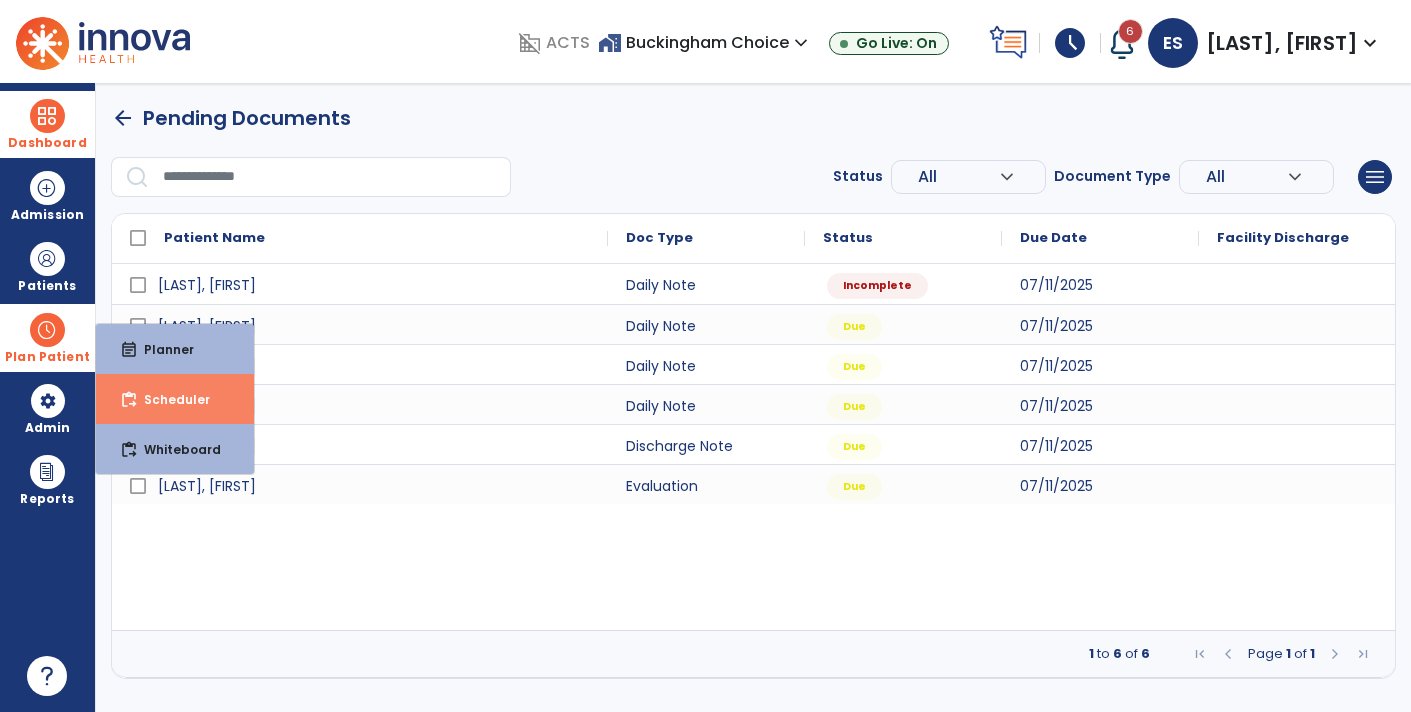 click on "content_paste_go  Scheduler" at bounding box center [175, 399] 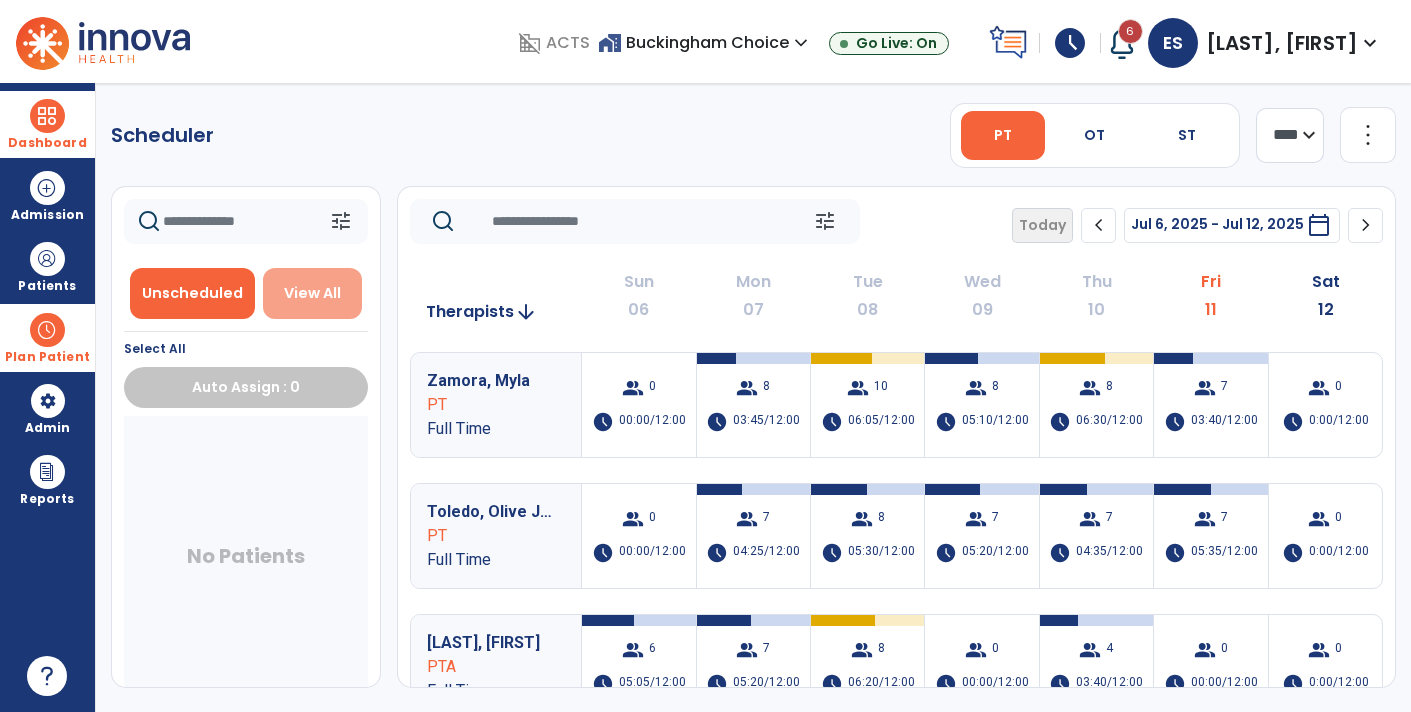 click on "View All" at bounding box center [312, 293] 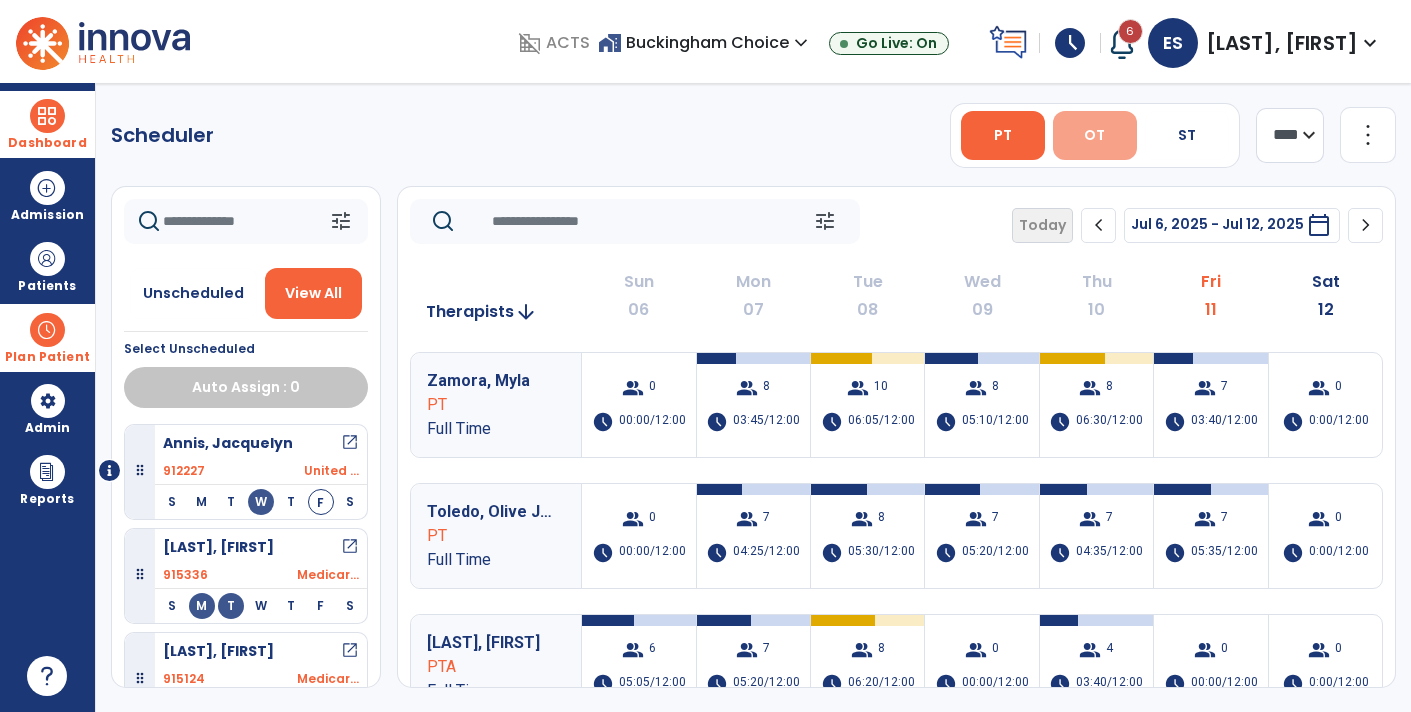 click on "OT" at bounding box center (1094, 135) 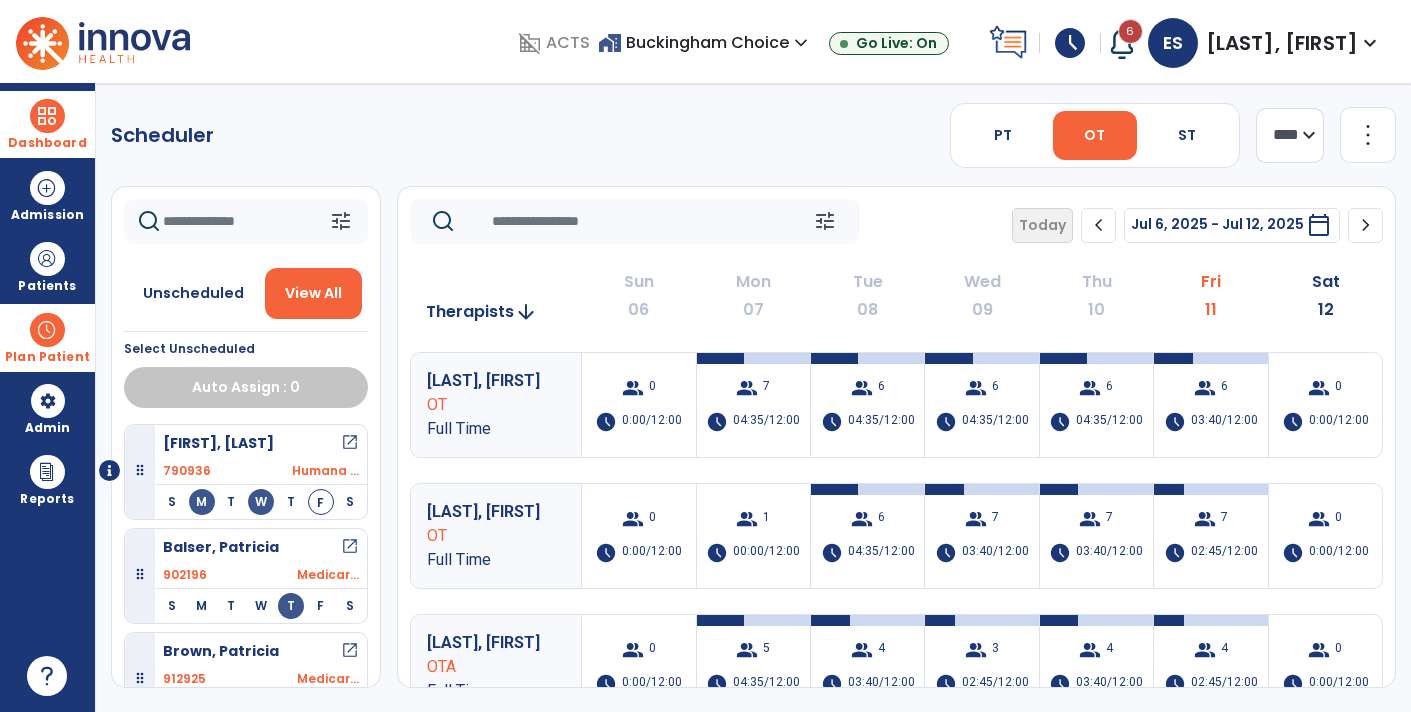 click on "**** ***" 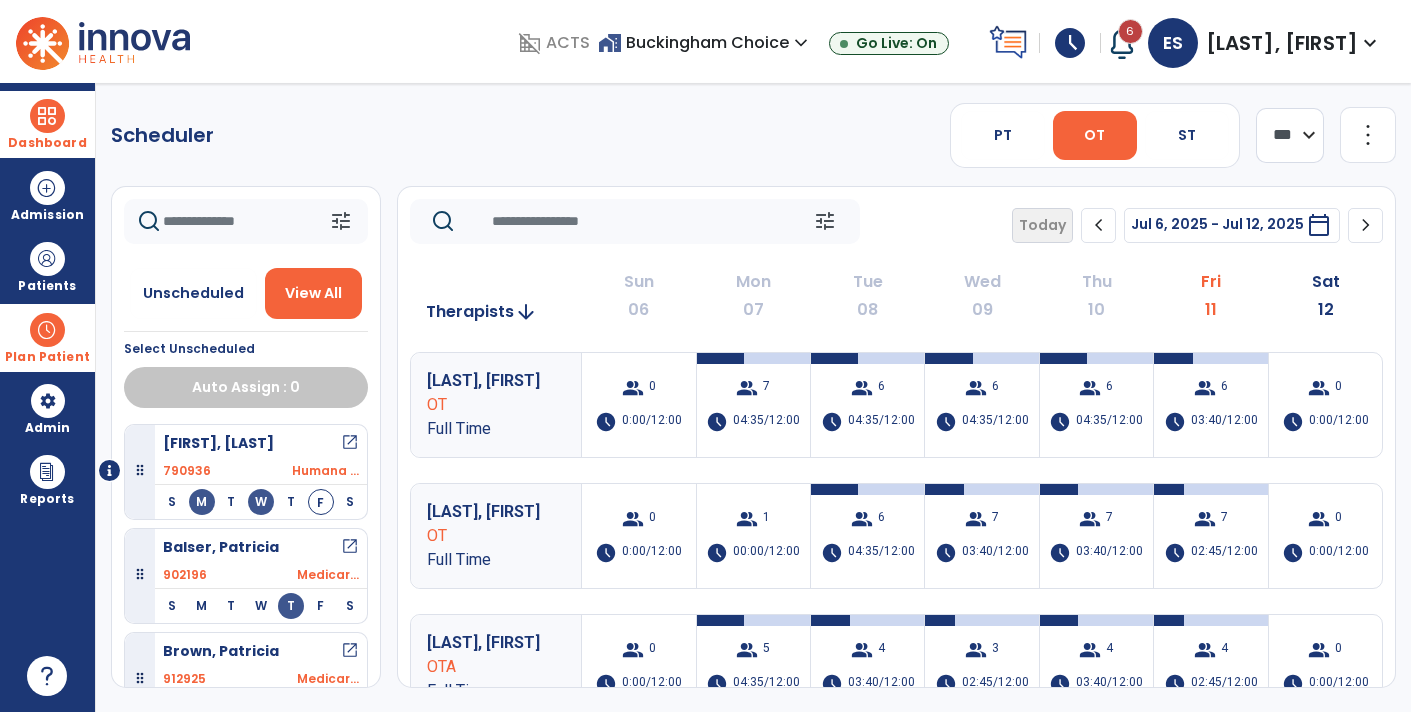 click on "**** ***" 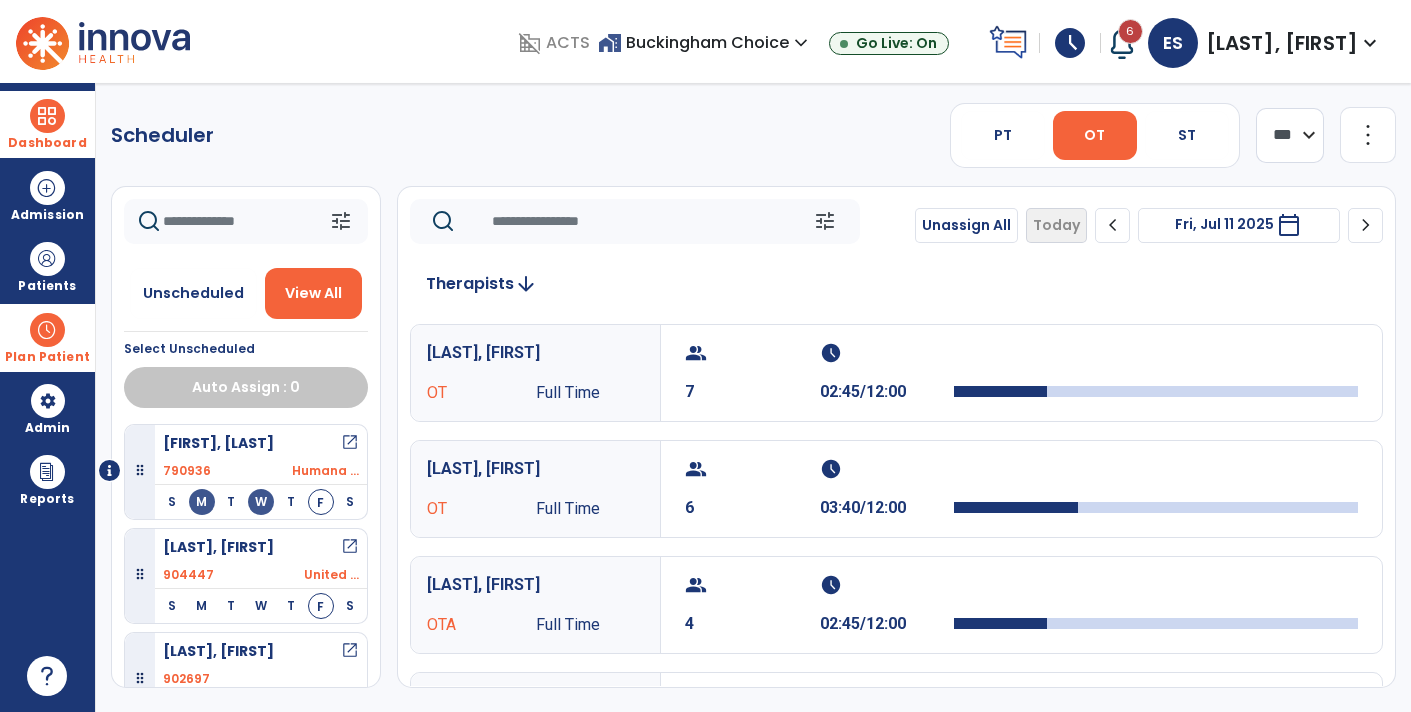 click on "[FIRST], [LAST]   open_in_new" at bounding box center (261, 651) 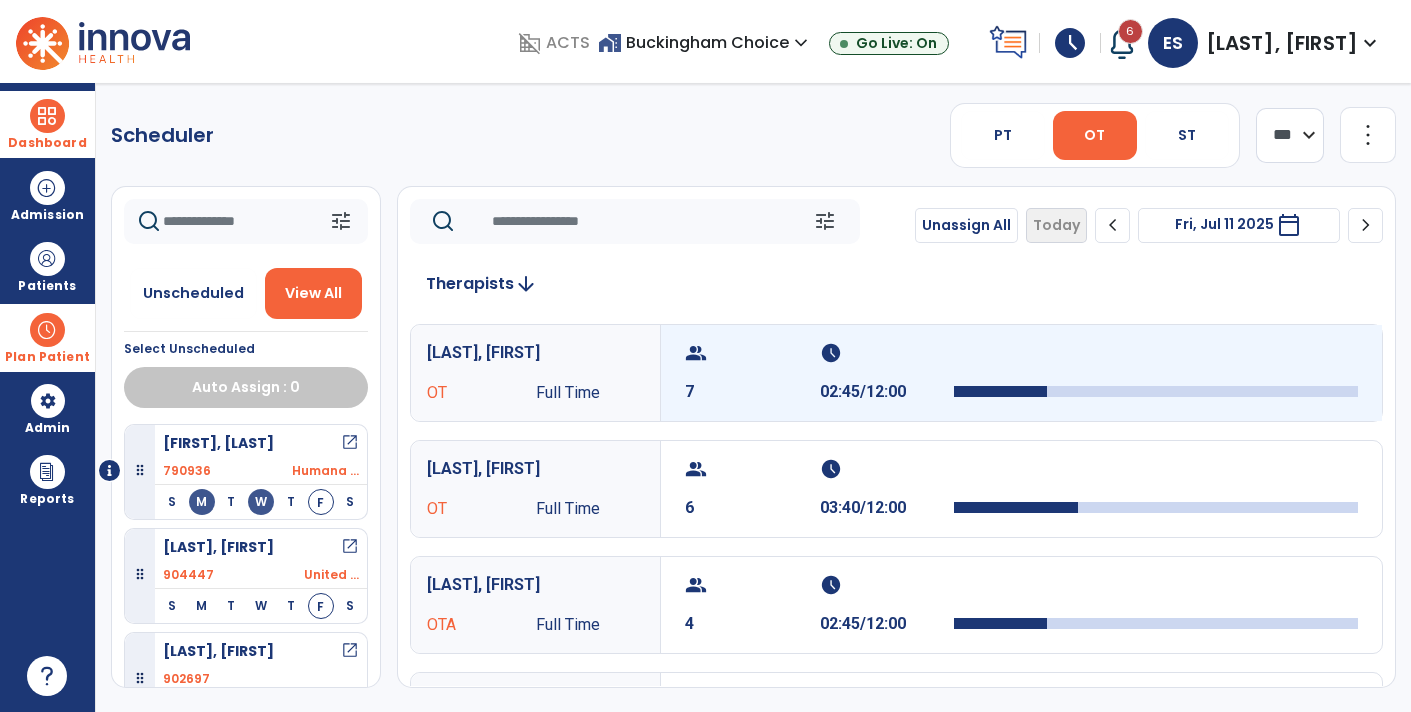 click on "7" at bounding box center [752, 392] 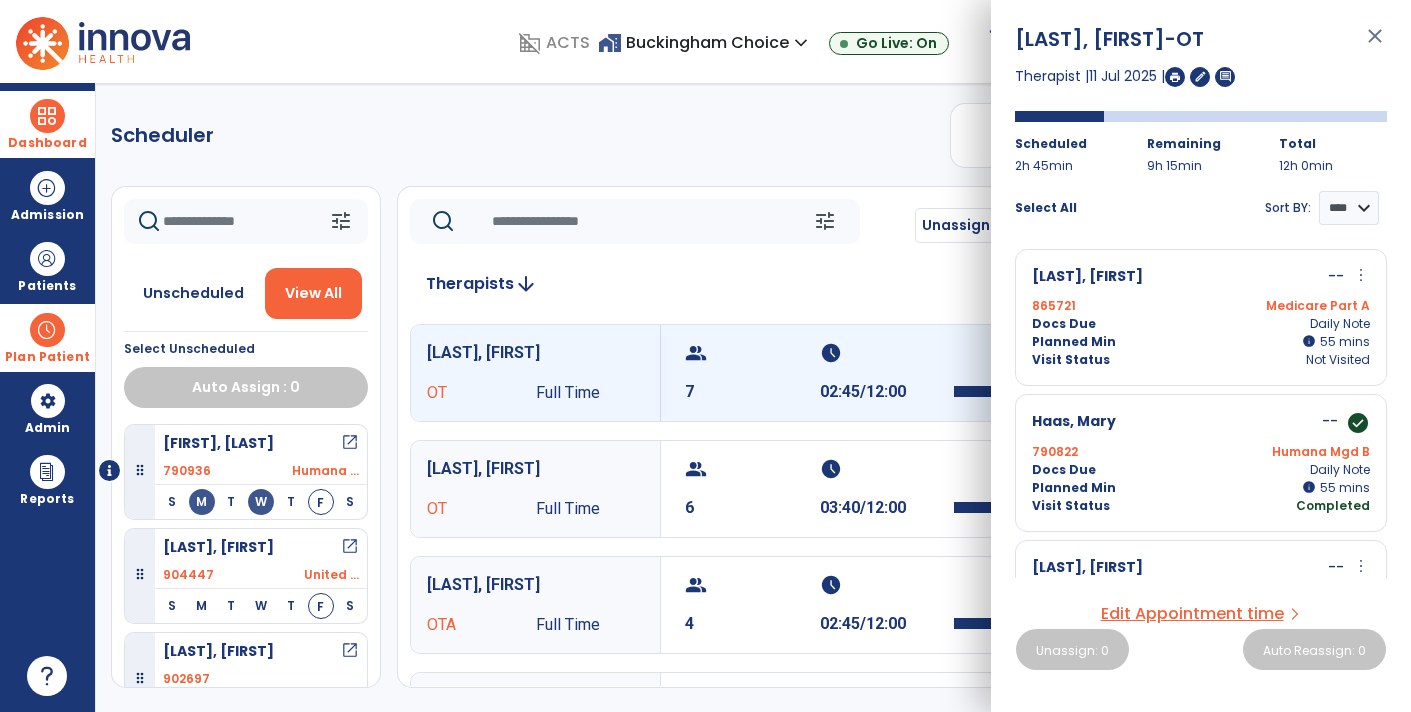 click on "Scheduler   PT   OT   ST  **** *** more_vert  Manage Labor   View All Therapists   Print   tune   Unscheduled   View All  Select Unscheduled  Auto Assign : 0   [FIRST] [LAST]   open_in_new  790936 Humana ...  S M T W T F S  [FIRST], [LAST]   open_in_new  904447 United ...  S M T W T F S  [FIRST], [LAST]   open_in_new  902697   S M T W T F S  [LAST], [FIRST]   open_in_new  790404 Medicar...  S M T W T F S  [FIRST], [LAST]   open_in_new  790973 Medicare A  S M T W T F S  [FIRST], [LAST]   open_in_new  790822 Humana ...  S M T W T F S  [FIRST], [LAST]   open_in_new  904702 Medicare A  S M T W T F S  [FIRST], [LAST]   open_in_new  900122 Medicar...  S M T W T F S  [FIRST], [LAST]   open_in_new  790556 Medicar...  S M T W T F S  [FIRST], [LAST]   open_in_new  862873 Medicar...  S M T W T F S  [FIRST], [LAST]   open_in_new  912393 Medicar...  S M T W T F S  [FIRST], [LAST]   open_in_new  865721 Medicar...  S M T W T F S  [FIRST], [LAST]   open_in_new  791012 Medicar...  S M T W T F S  [FIRST], [LAST]   open_in_new  S M" at bounding box center [753, 397] 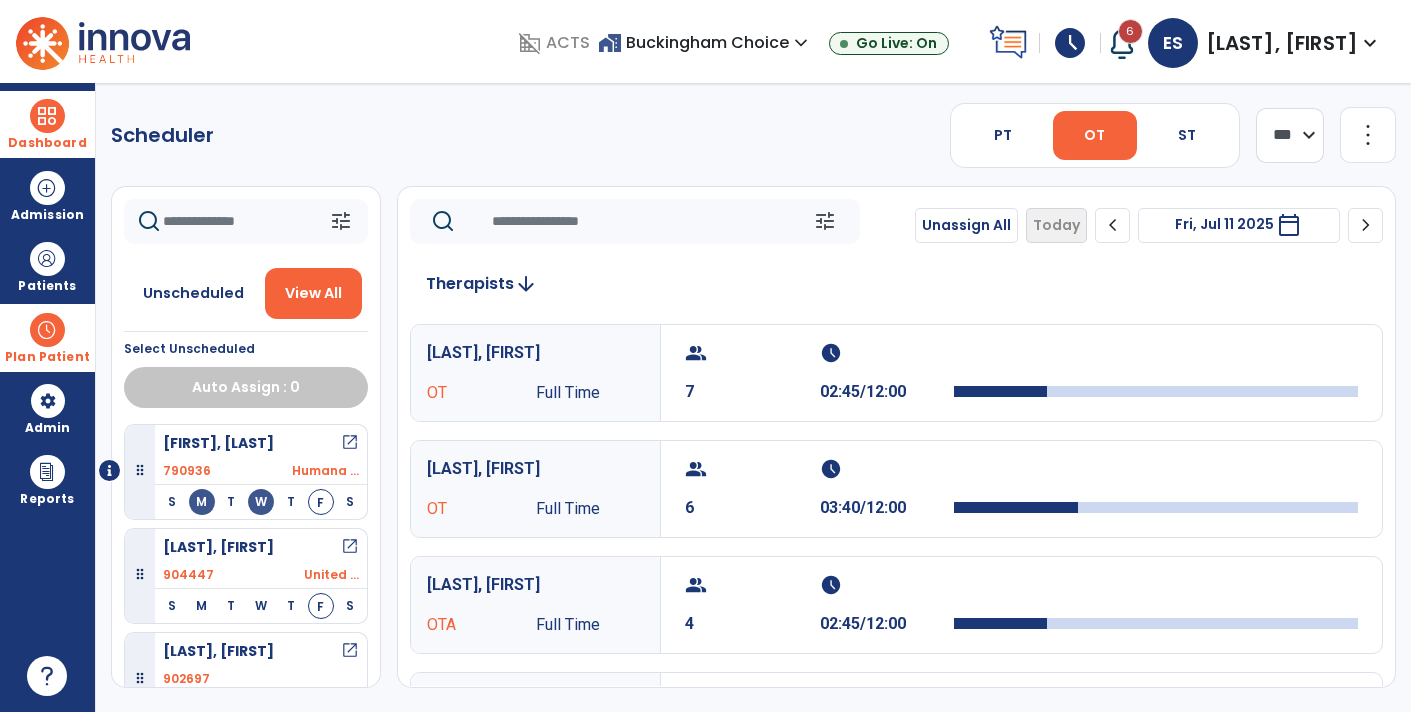 click on "[LAST], [FIRST]" at bounding box center [218, 651] 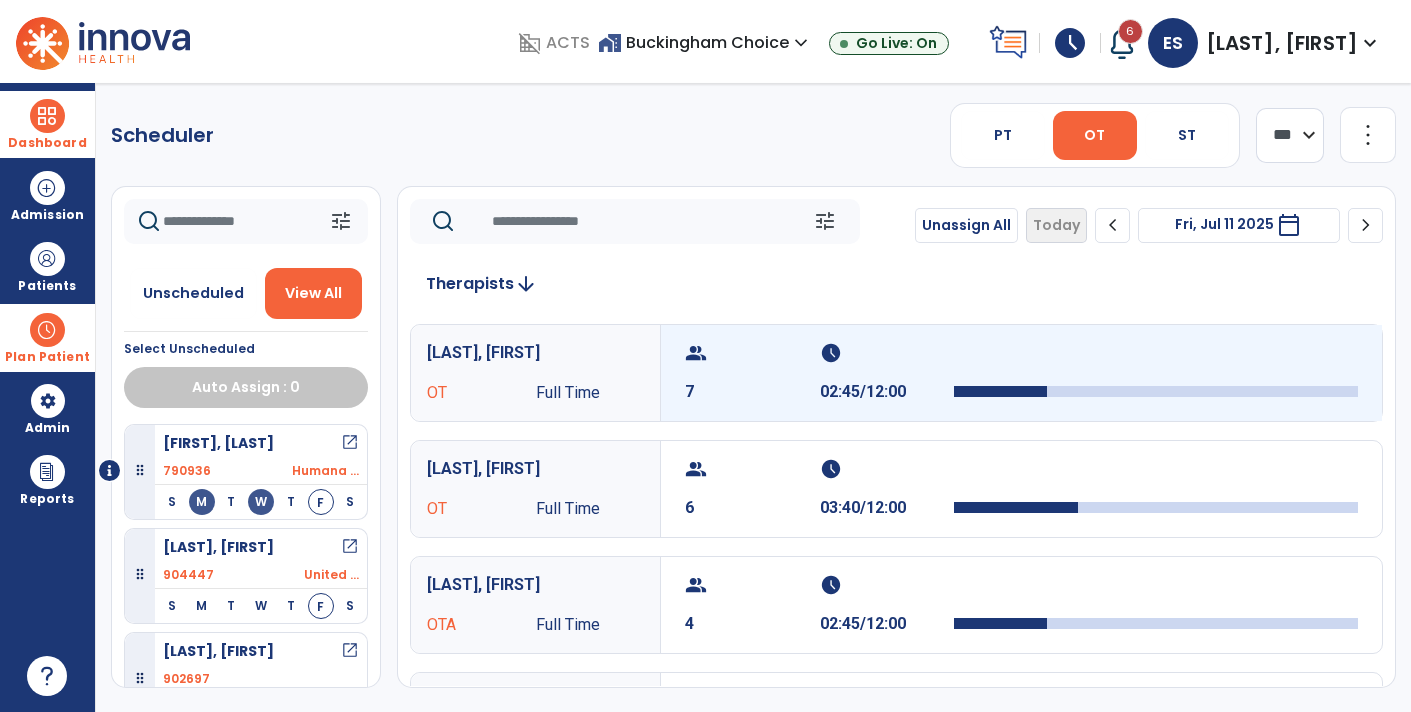 click on "7" at bounding box center (752, 392) 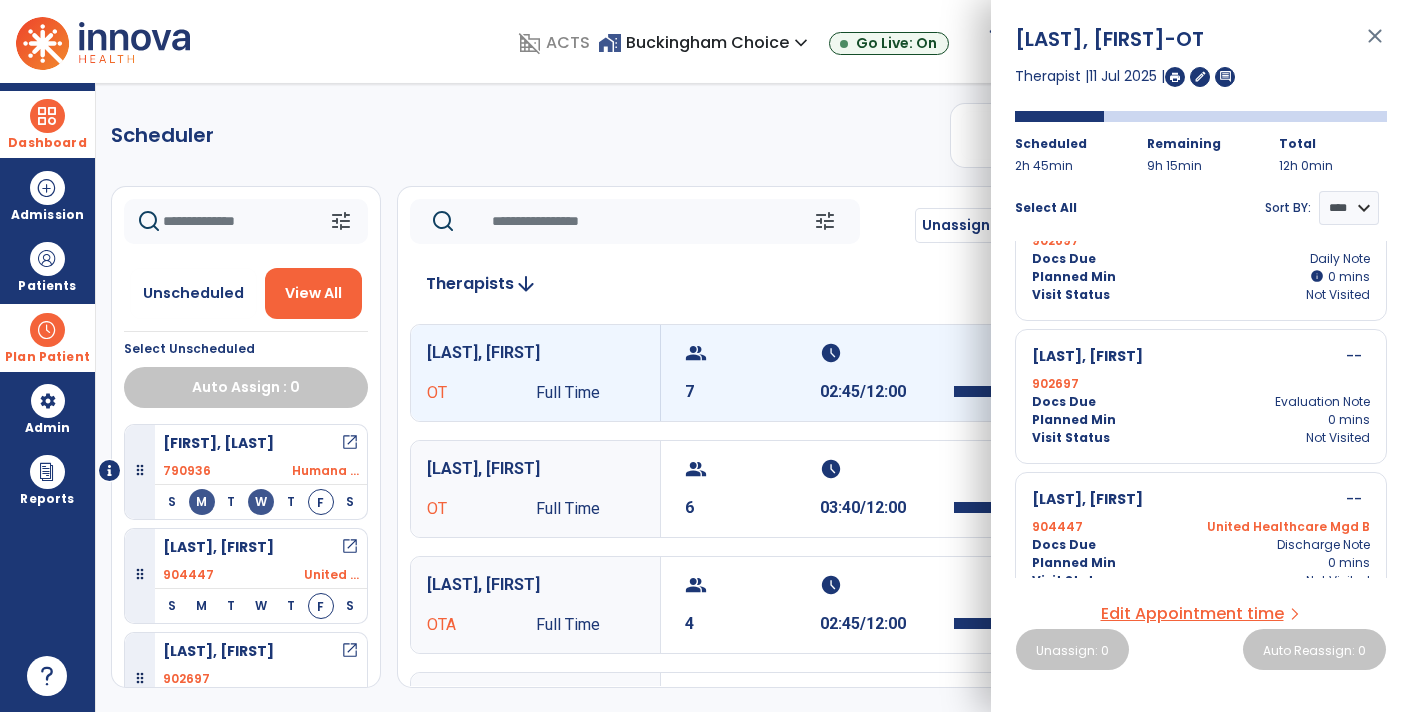 scroll, scrollTop: 650, scrollLeft: 0, axis: vertical 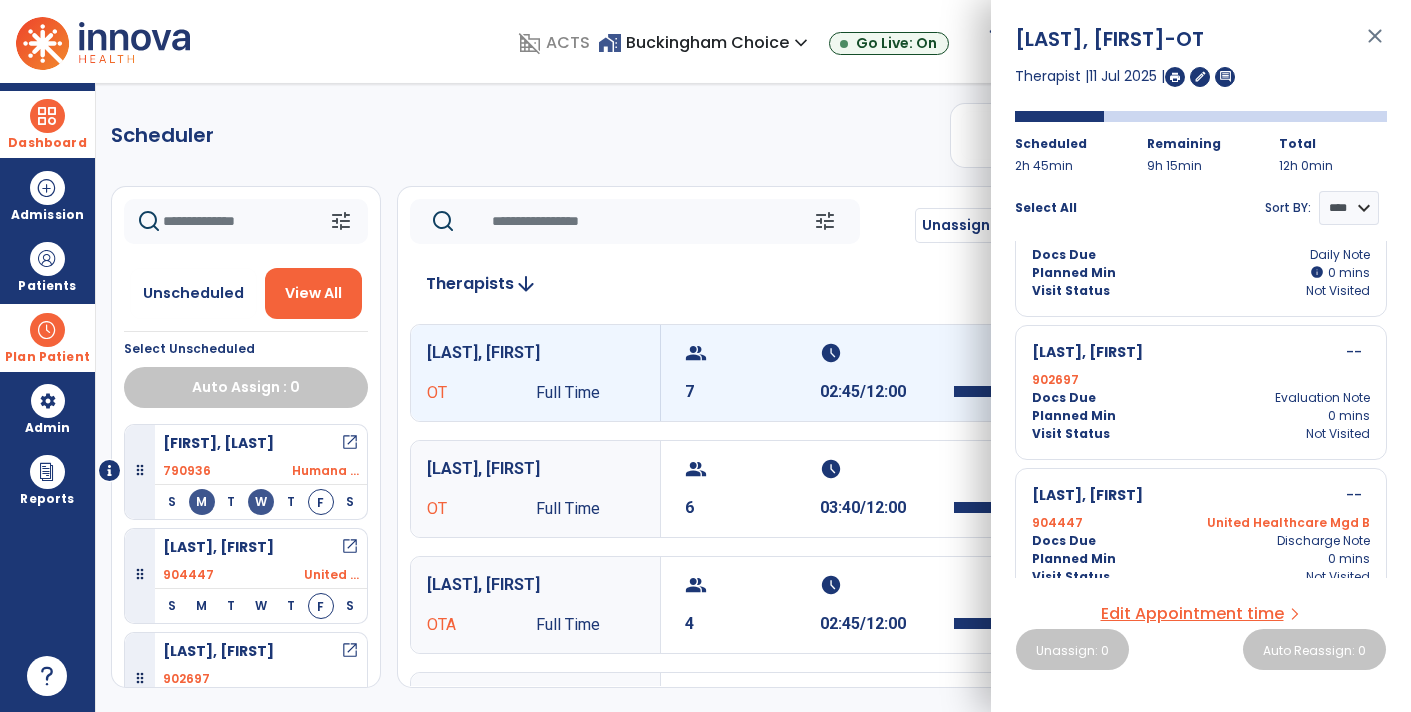 click on "Docs Due Evaluation Note" at bounding box center [1201, 398] 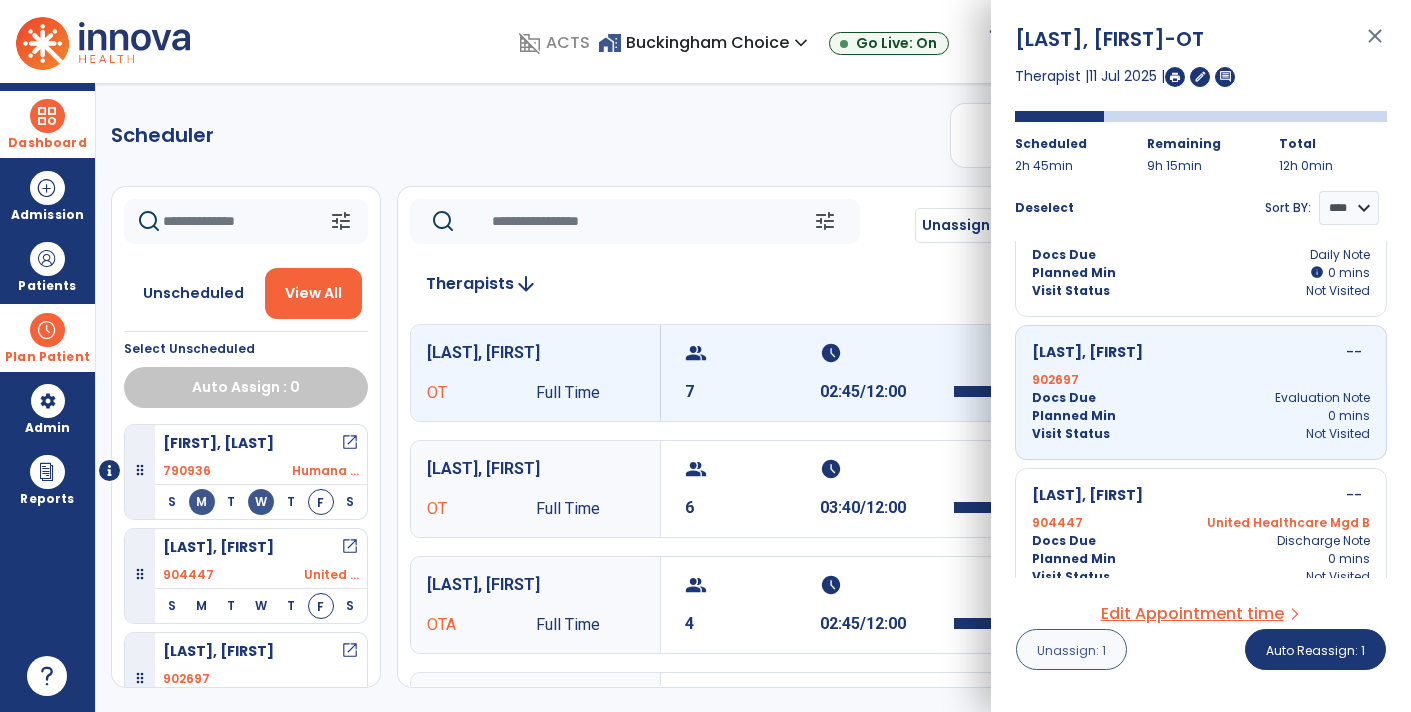 click on "Unassign: 1" at bounding box center (1071, 650) 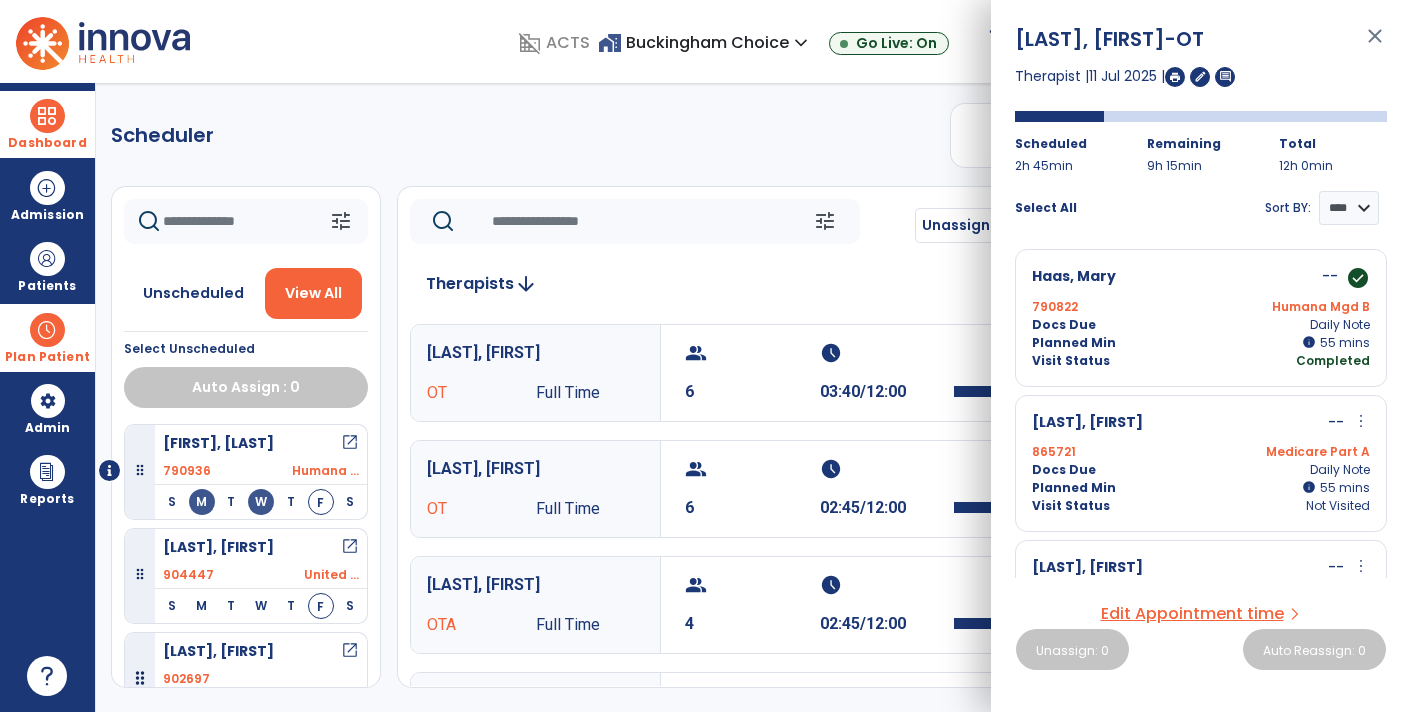 click on "902697" at bounding box center (261, 679) 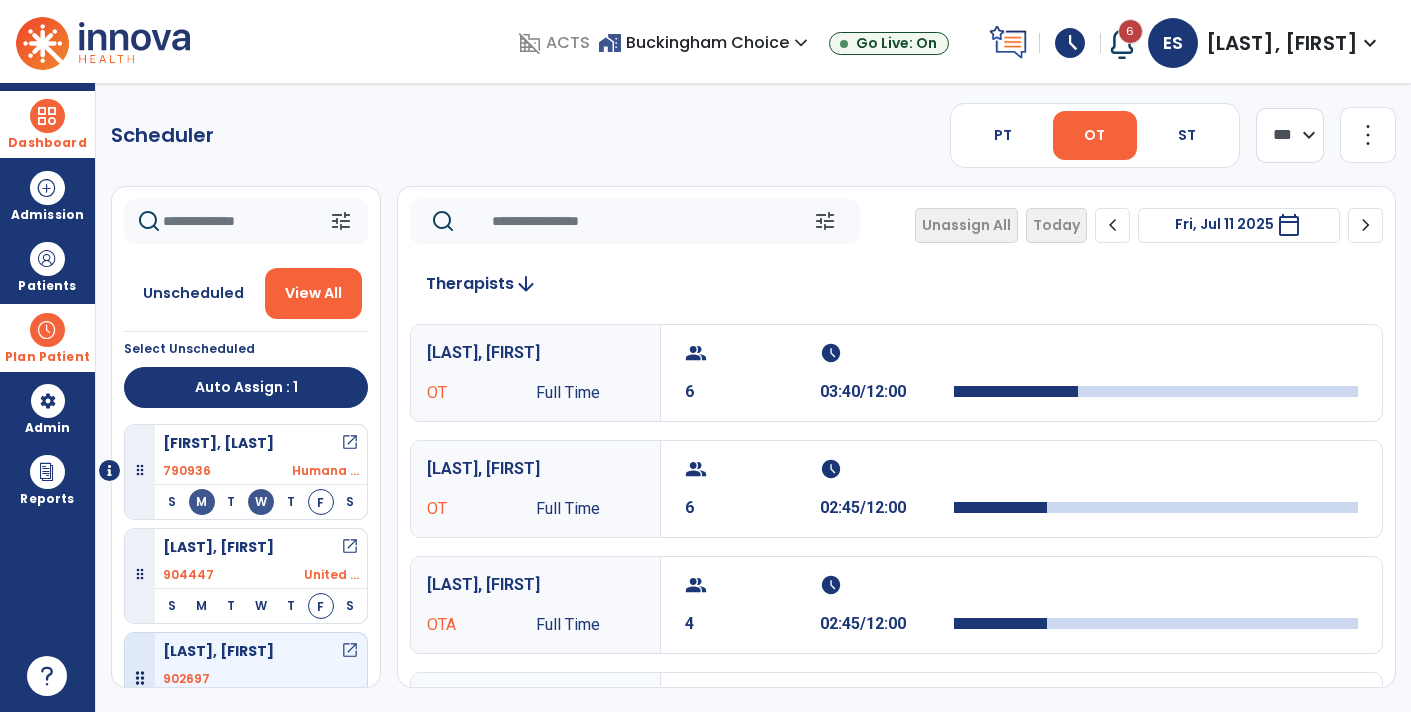 click on "open_in_new" at bounding box center (350, 651) 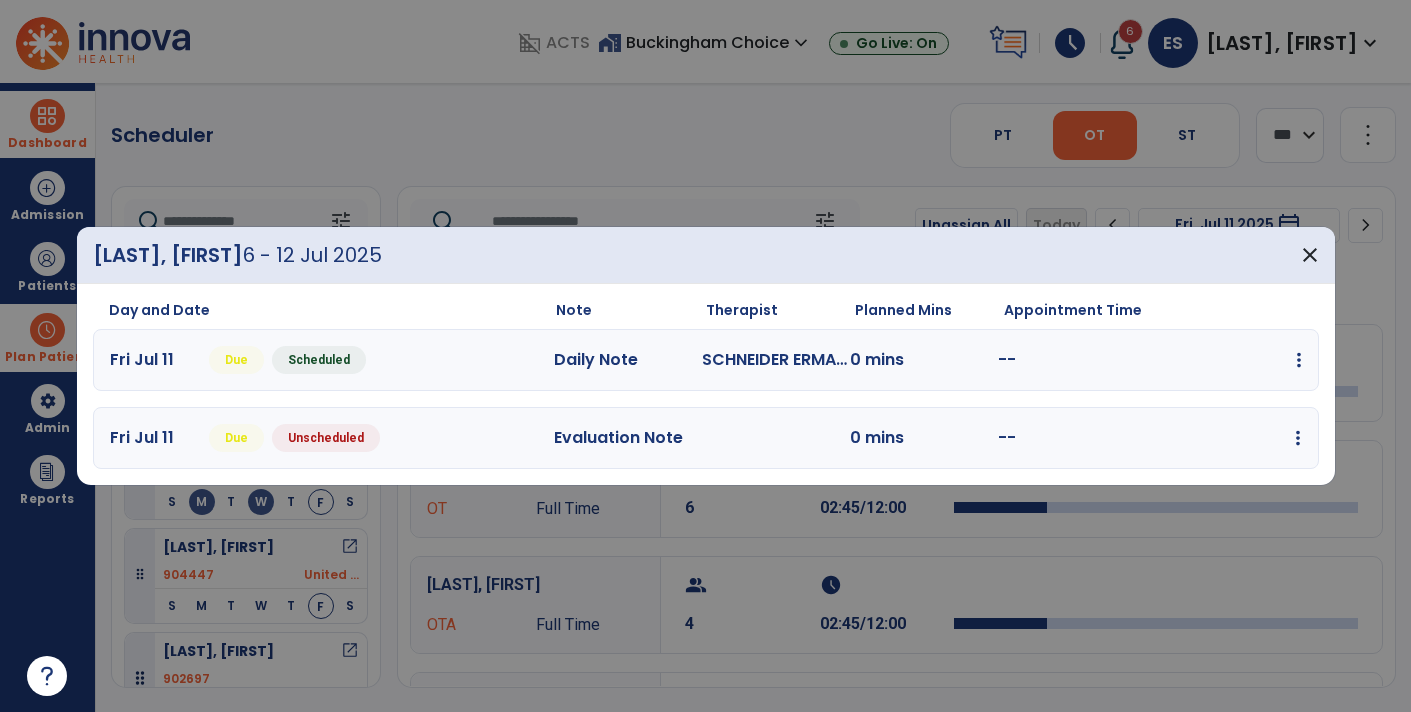 click at bounding box center [1299, 360] 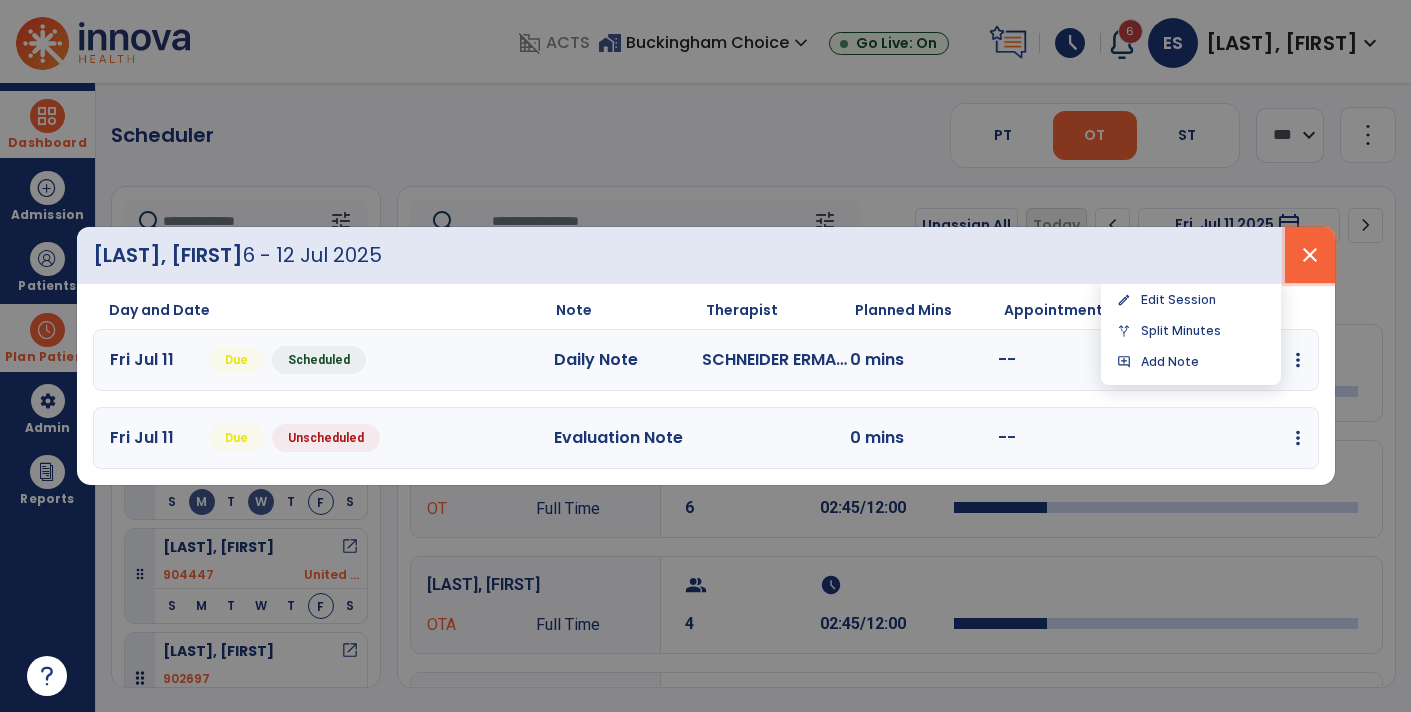click on "close" at bounding box center (1310, 255) 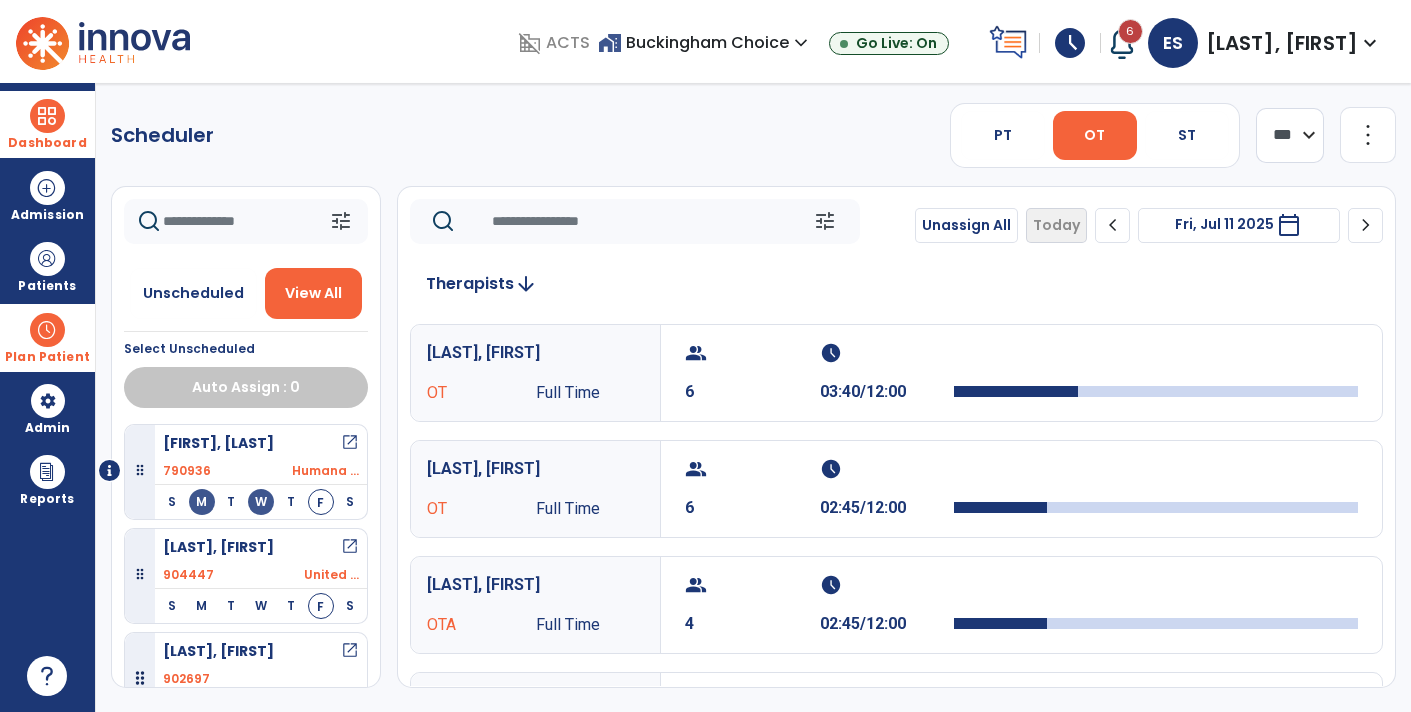 click on "790936 Humana ..." at bounding box center (261, 471) 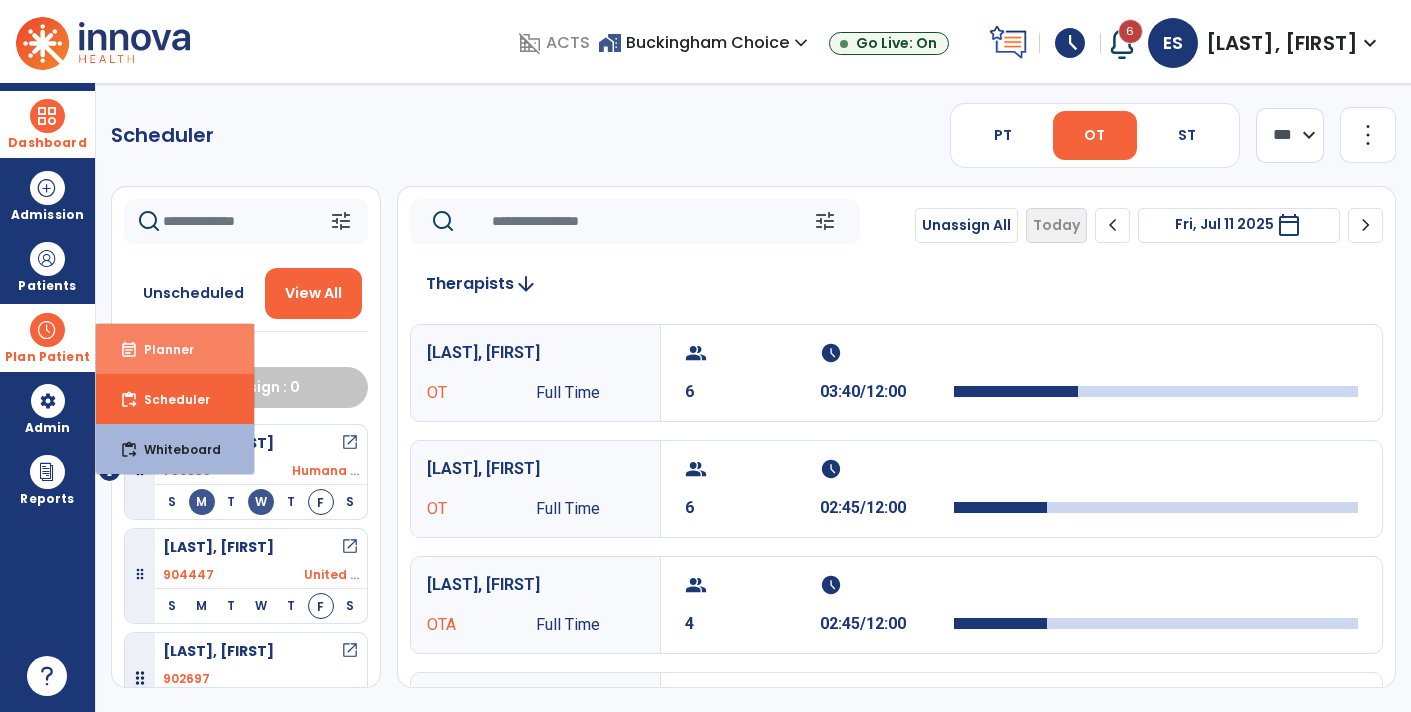 click on "event_note  Planner" at bounding box center (175, 349) 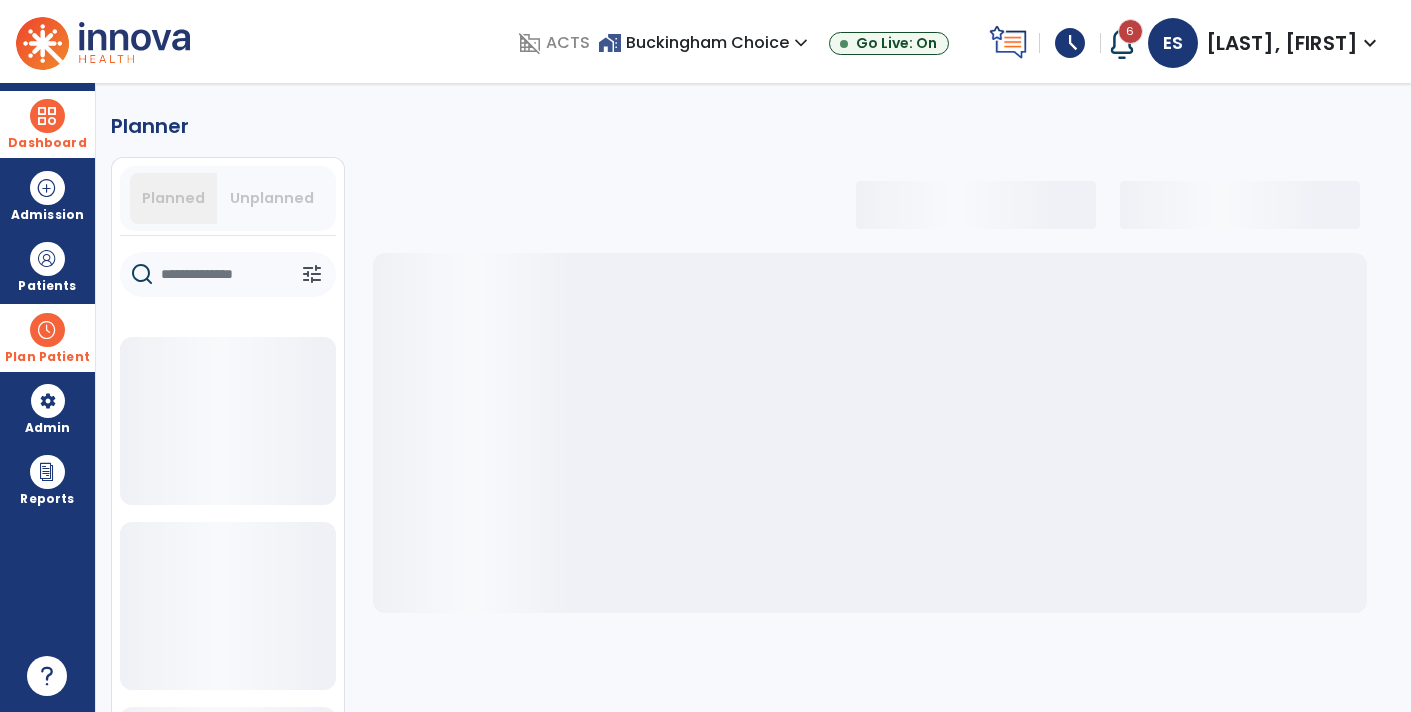 select on "***" 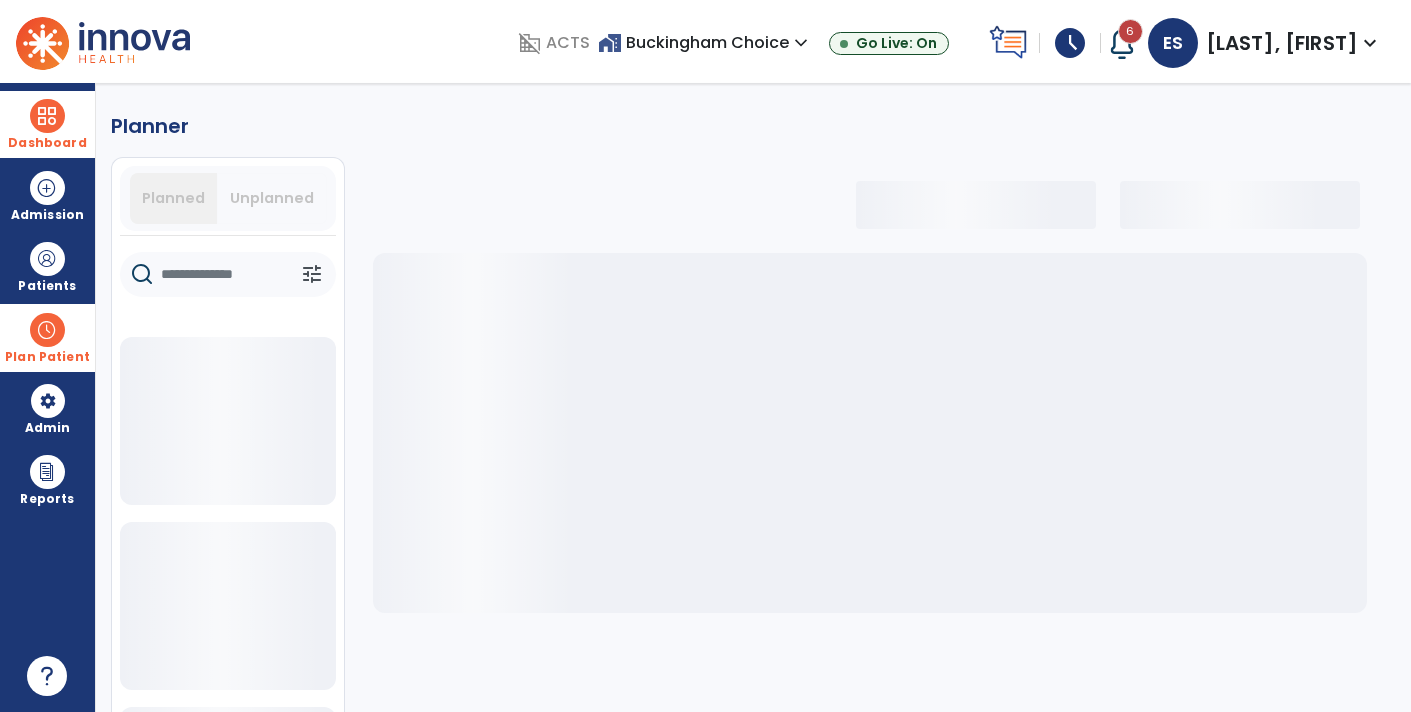 select on "***" 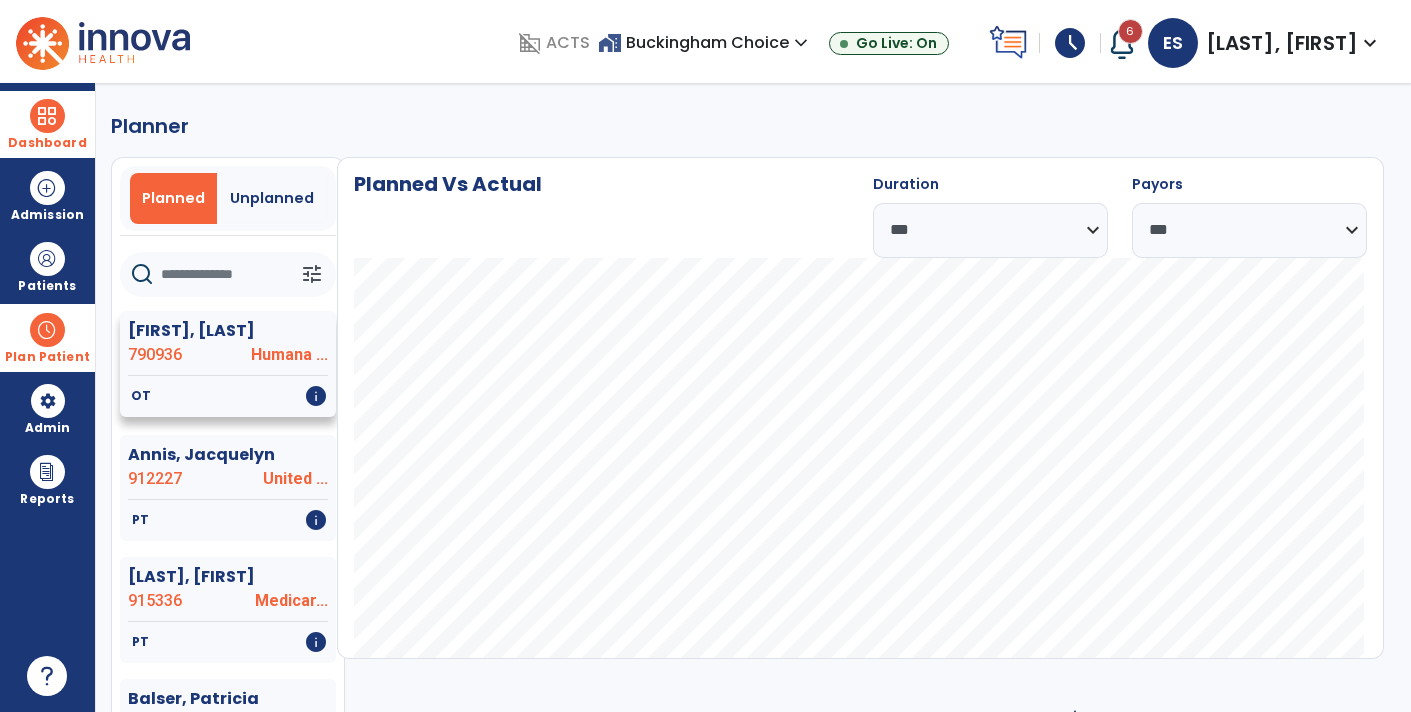 click on "[LAST], [FIRST] 790936 Humana ..." 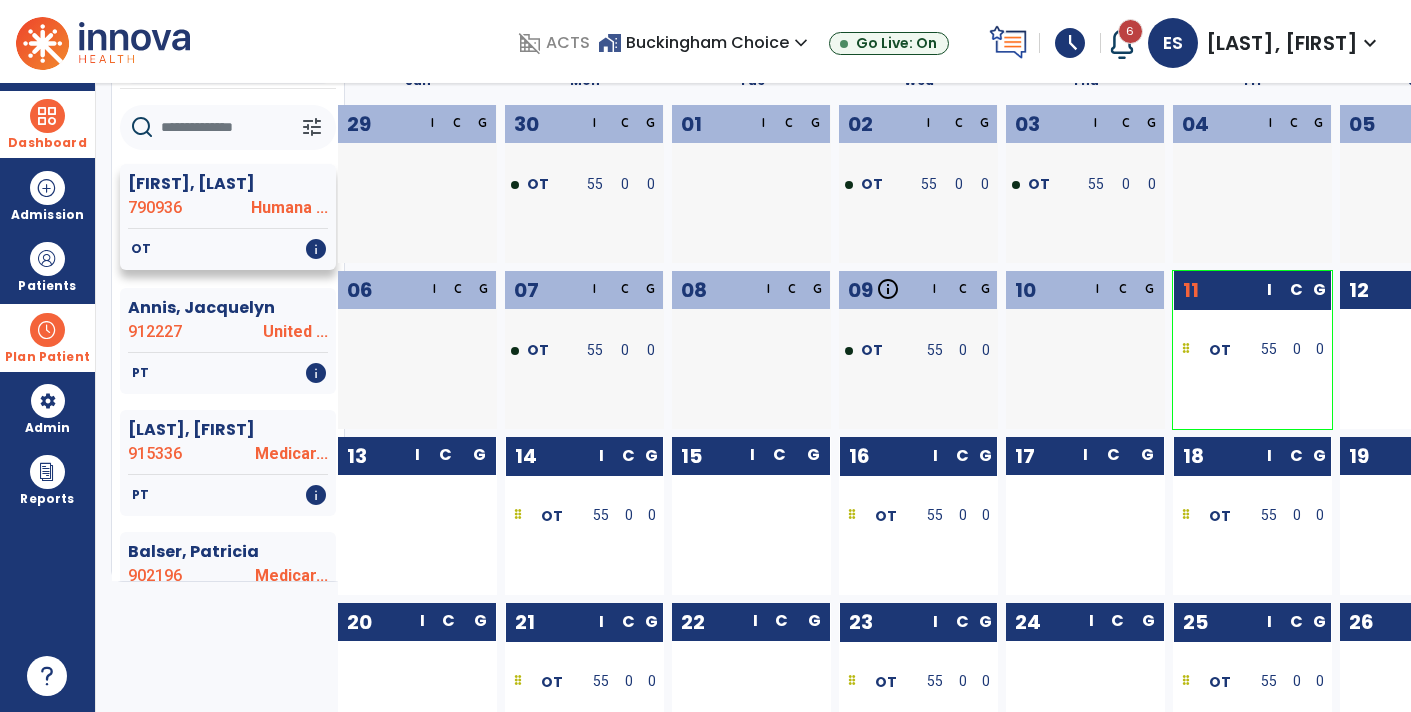 scroll, scrollTop: 146, scrollLeft: 0, axis: vertical 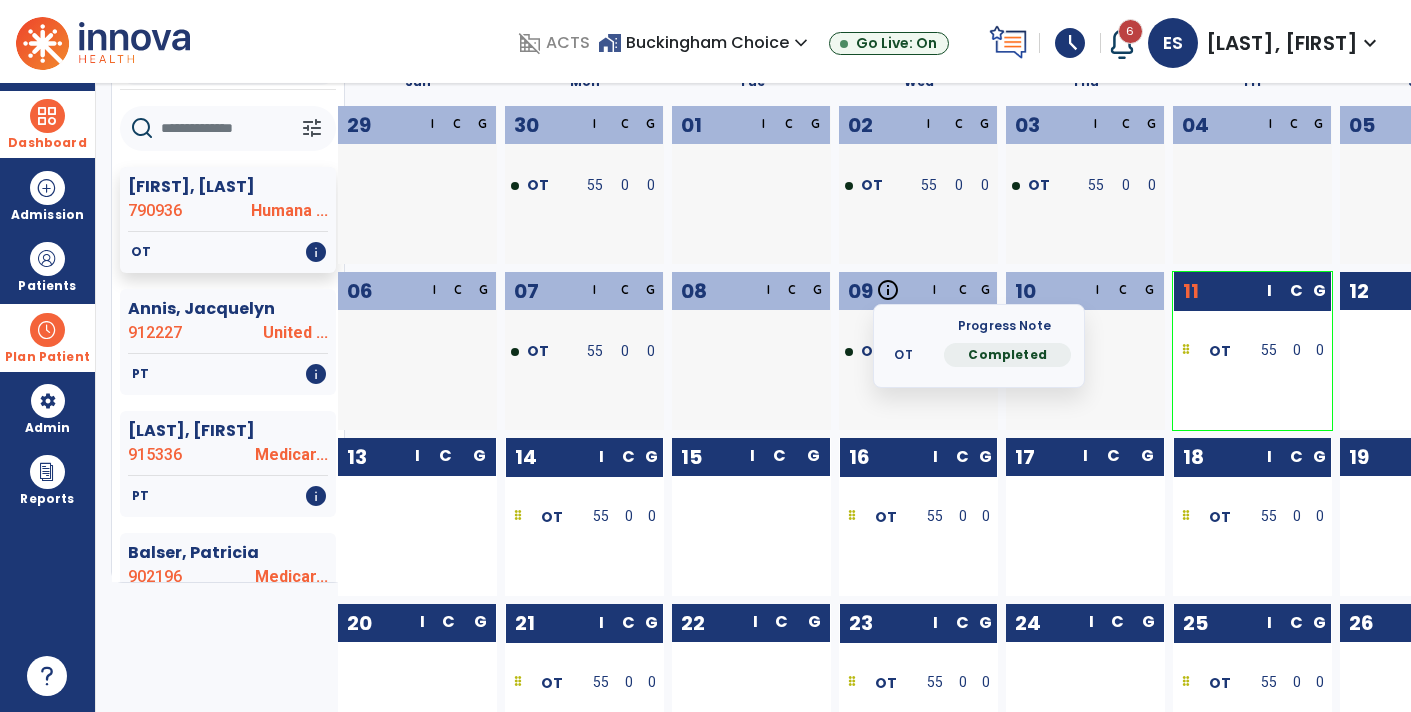 click on "Progress Note  OT  Completed" 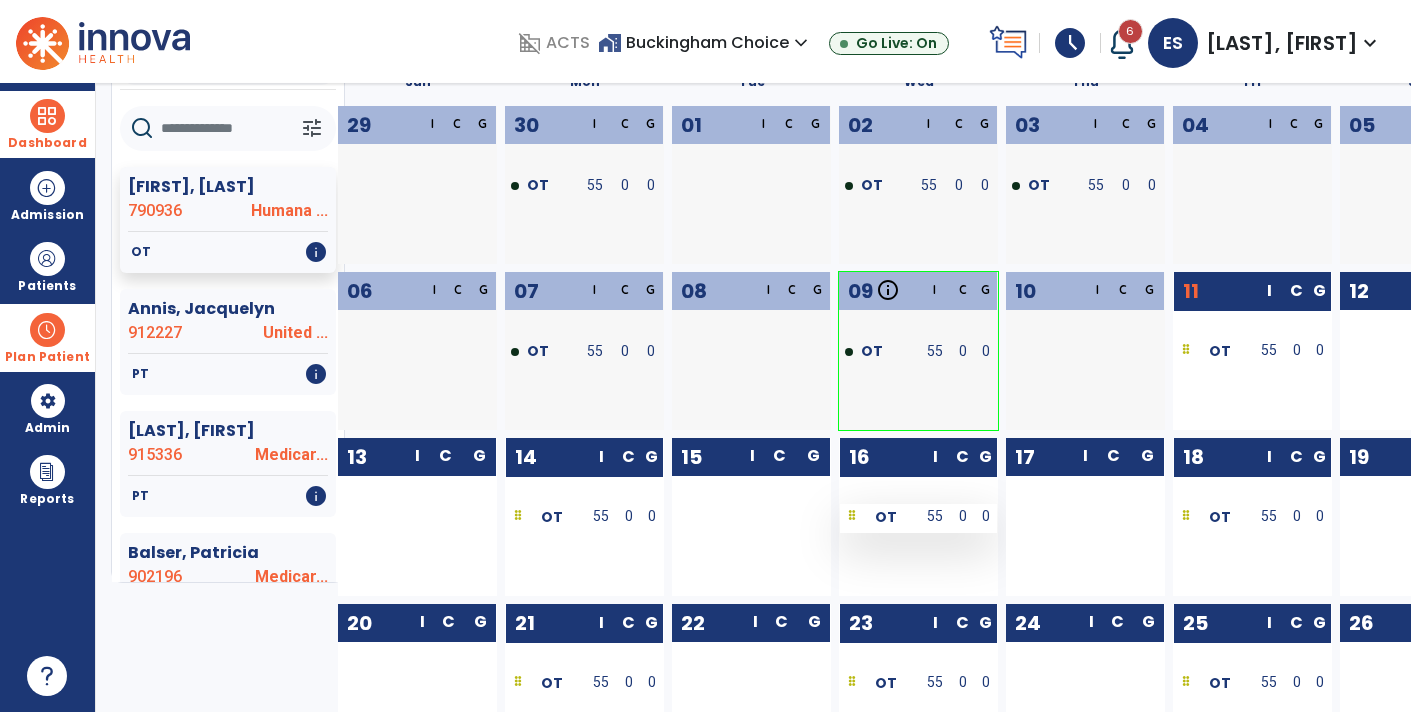 click on "OT" at bounding box center [879, 518] 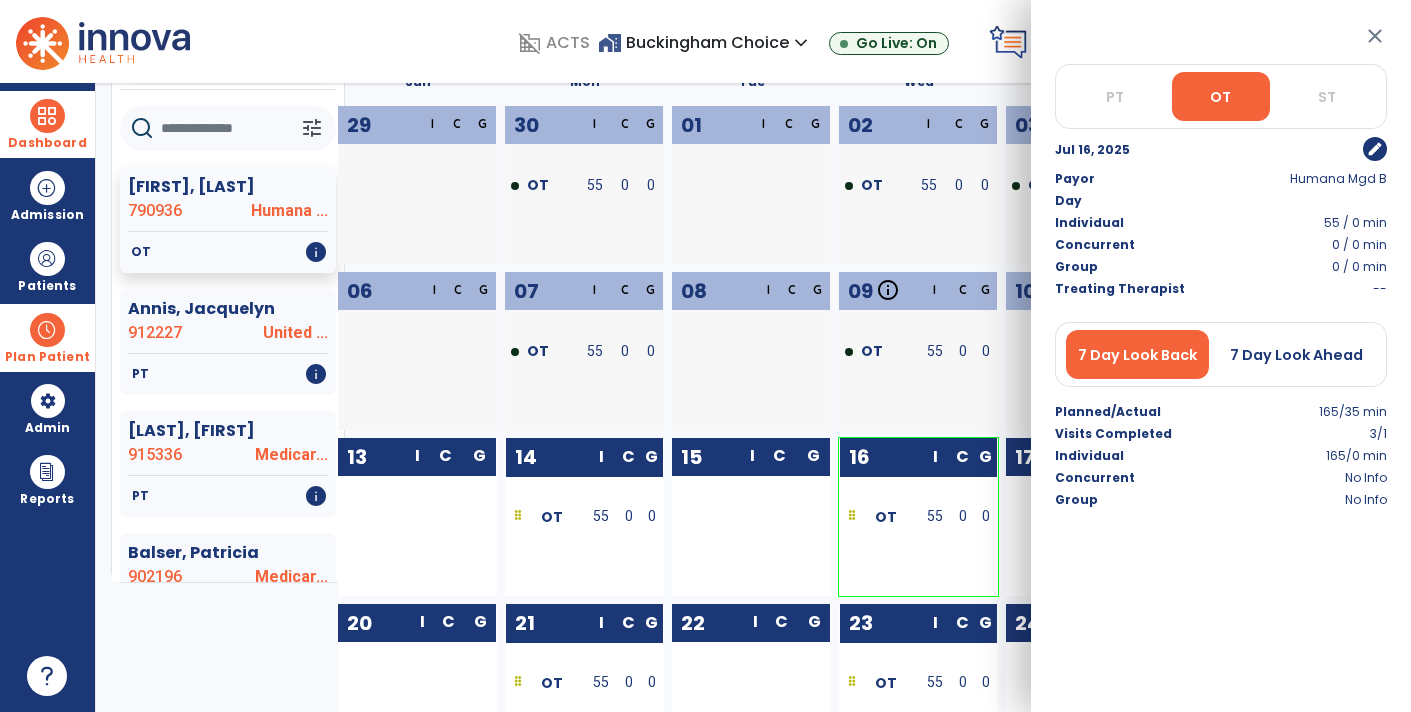 click on "edit" at bounding box center (1375, 149) 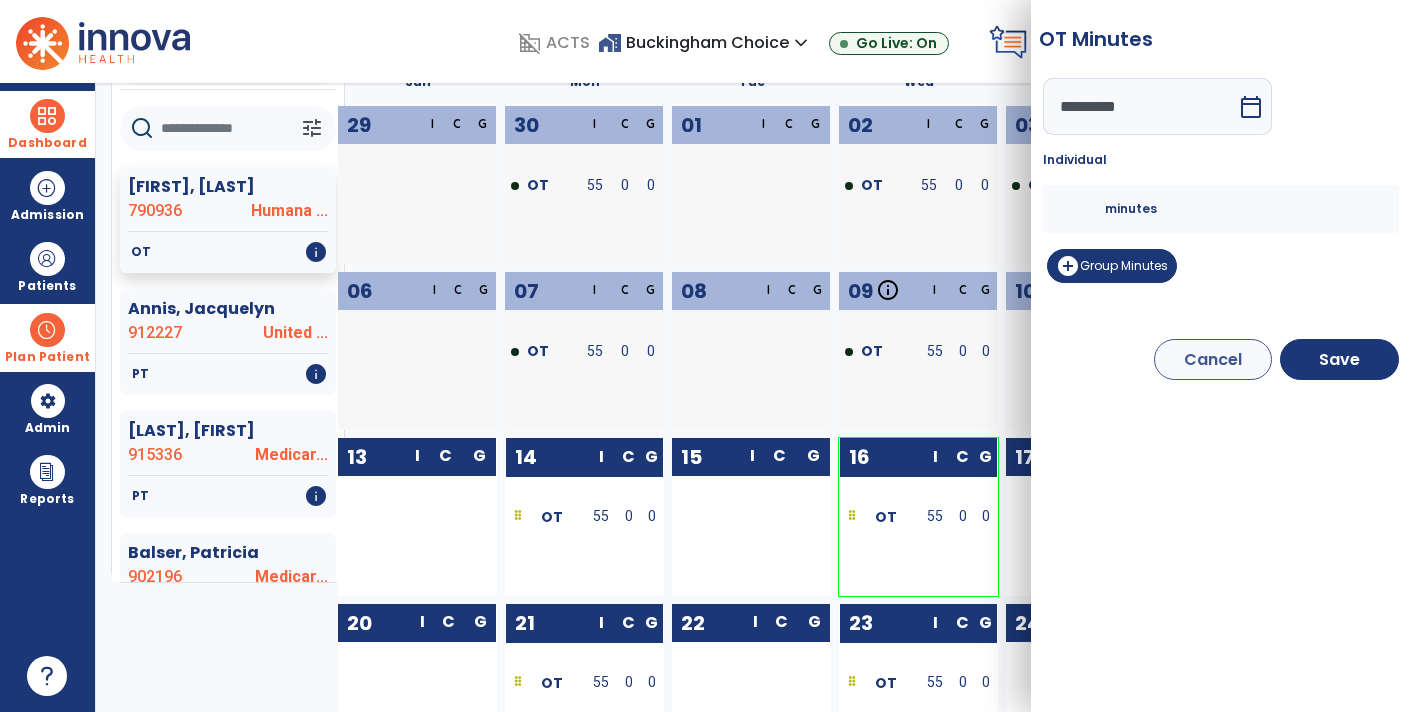 click on "Cancel" at bounding box center (1213, 359) 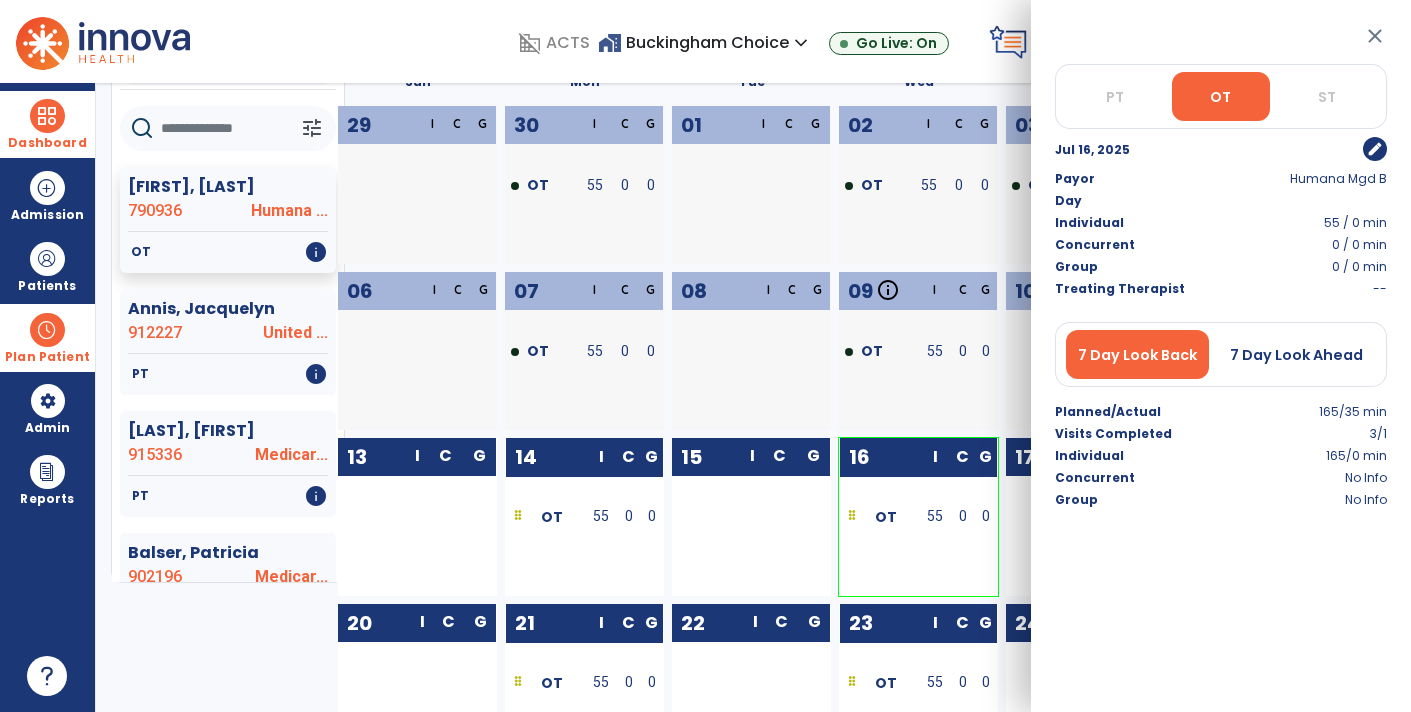 click on "close" at bounding box center [1375, 36] 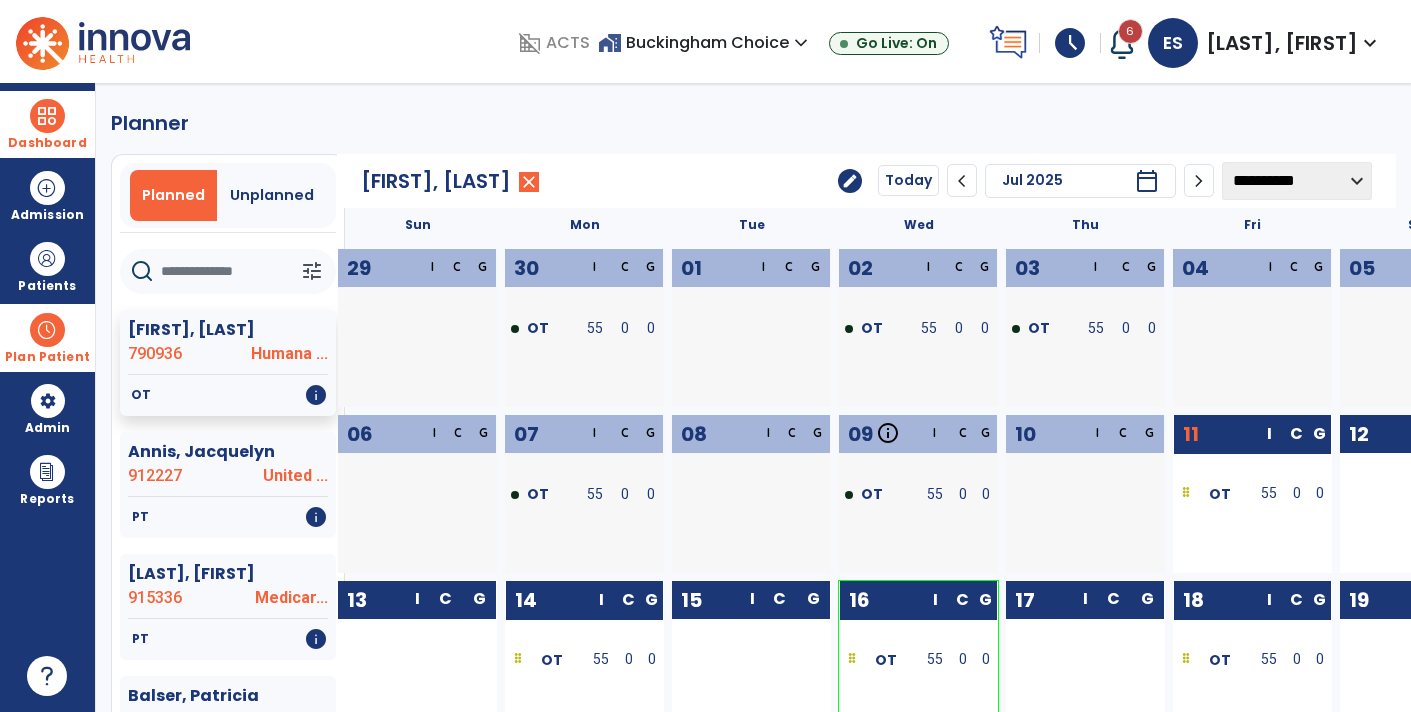 scroll, scrollTop: 0, scrollLeft: 0, axis: both 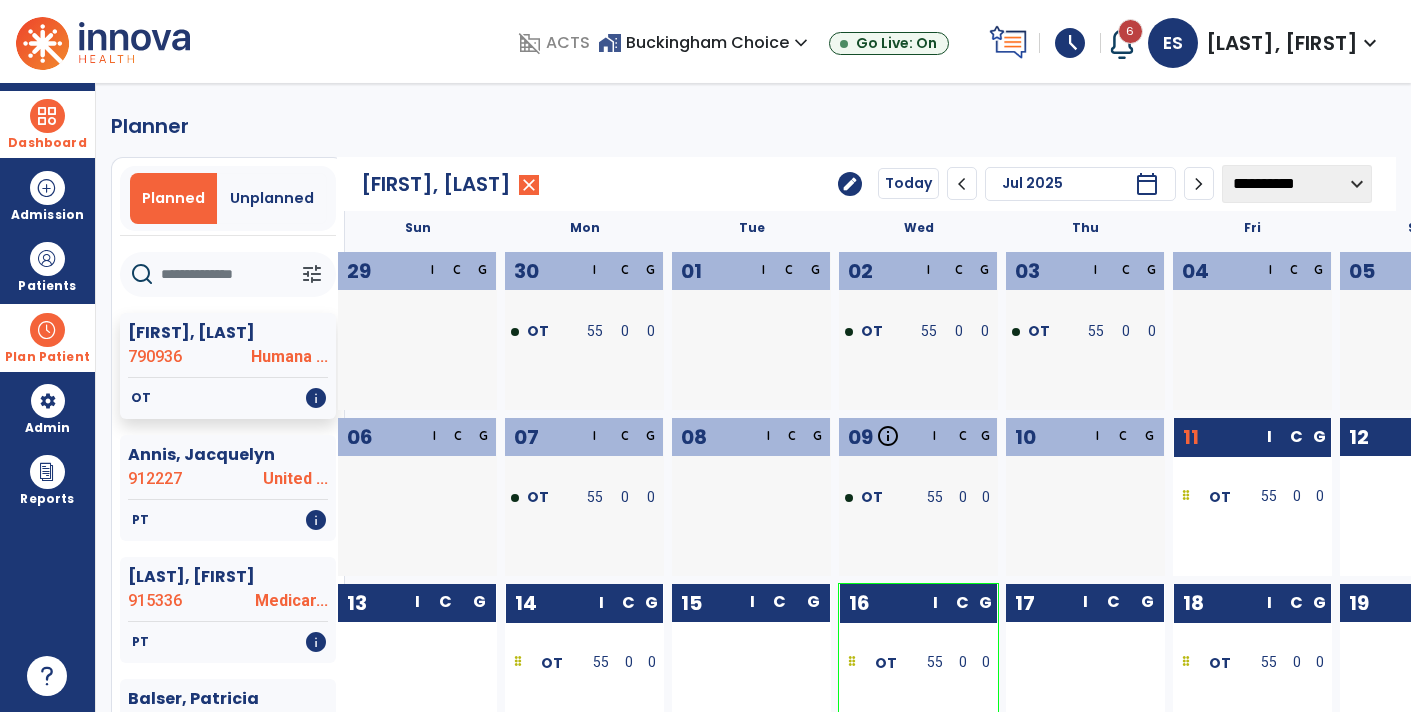 click on "chevron_right" 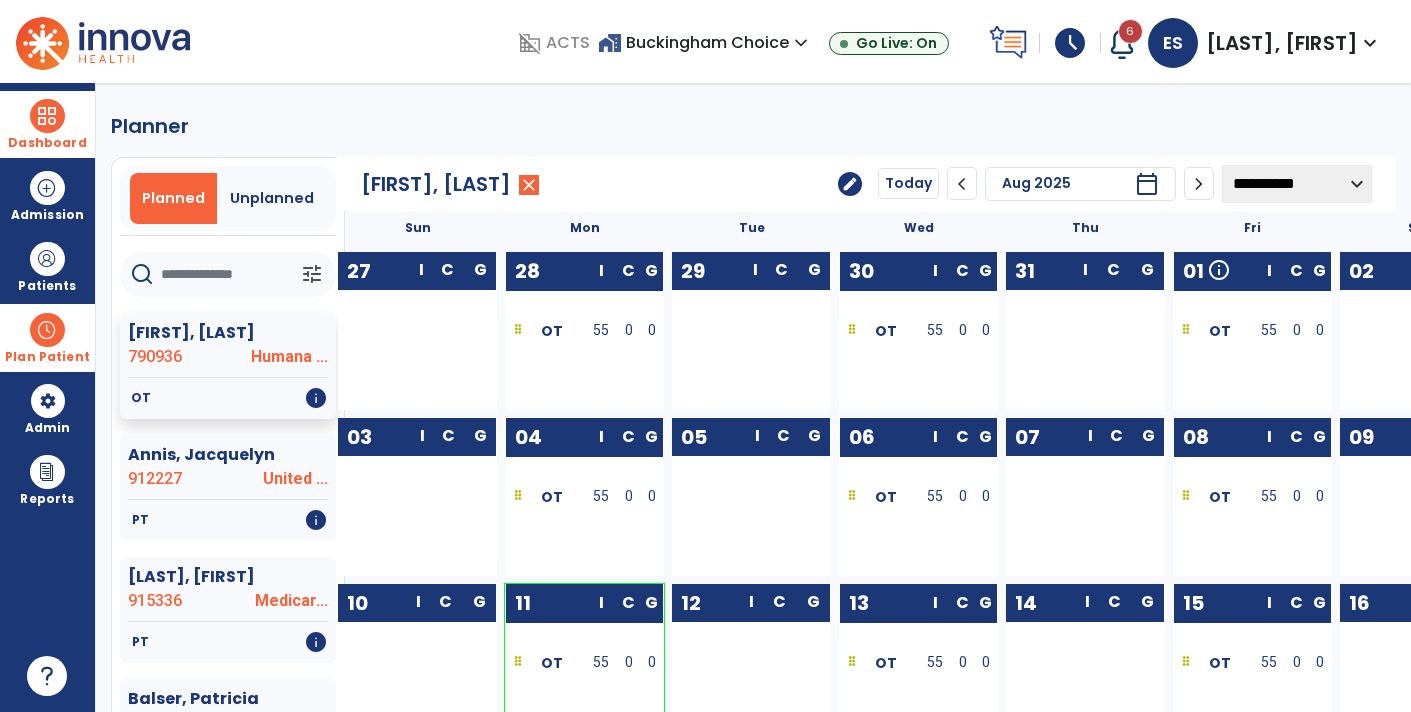 click on "**********" 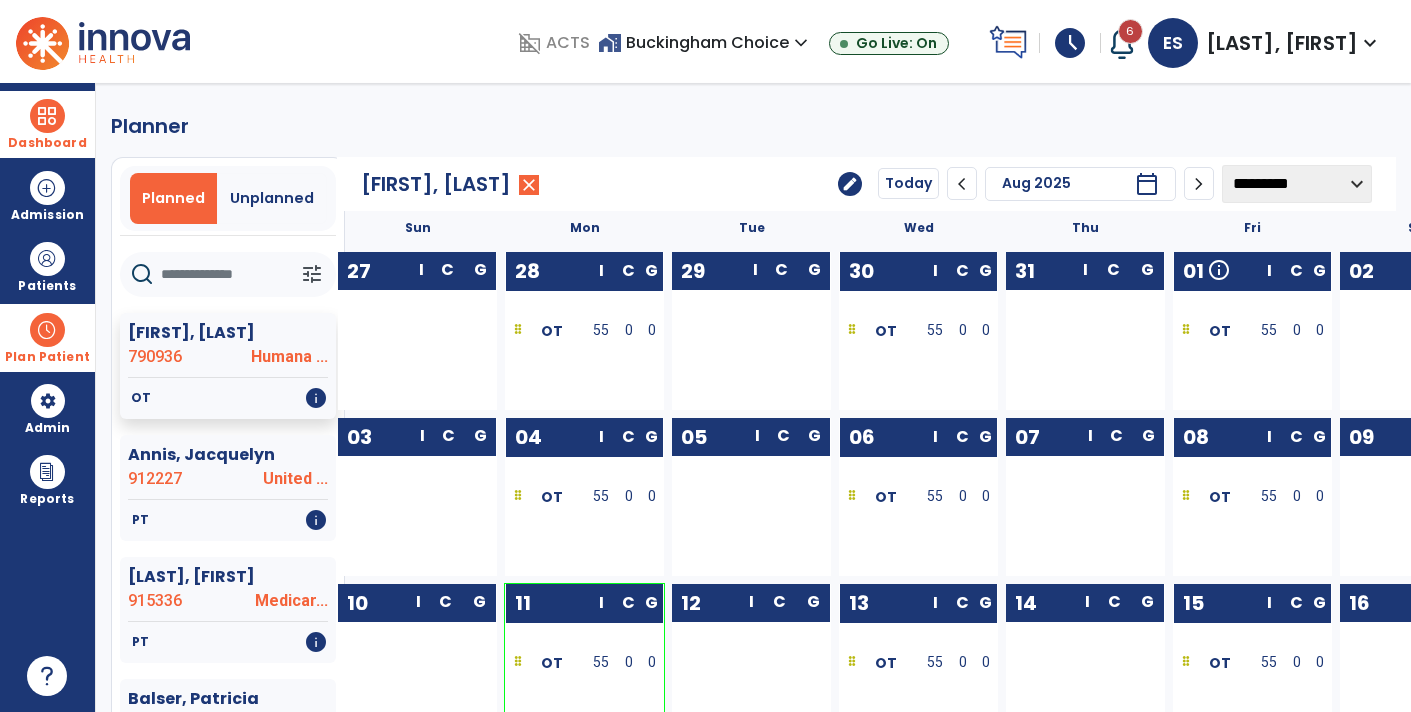 click on "**********" 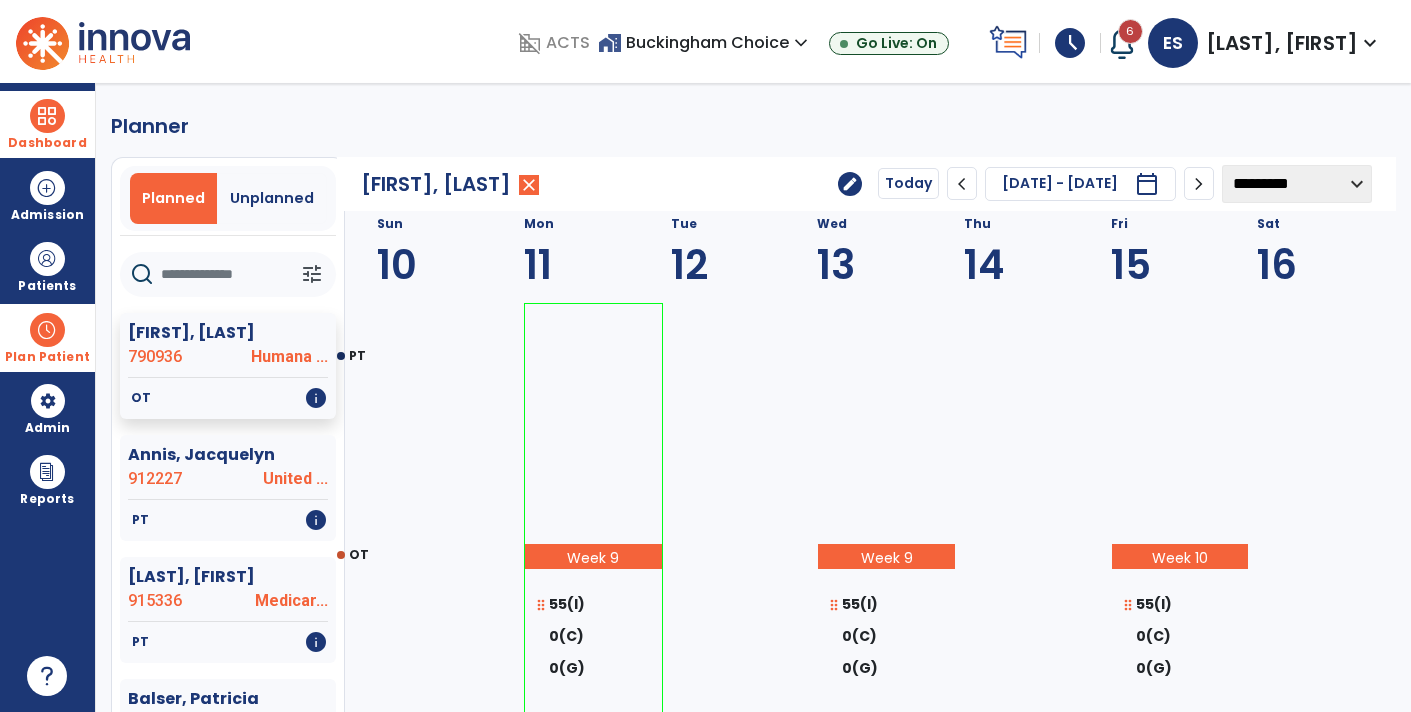 click on "**********" 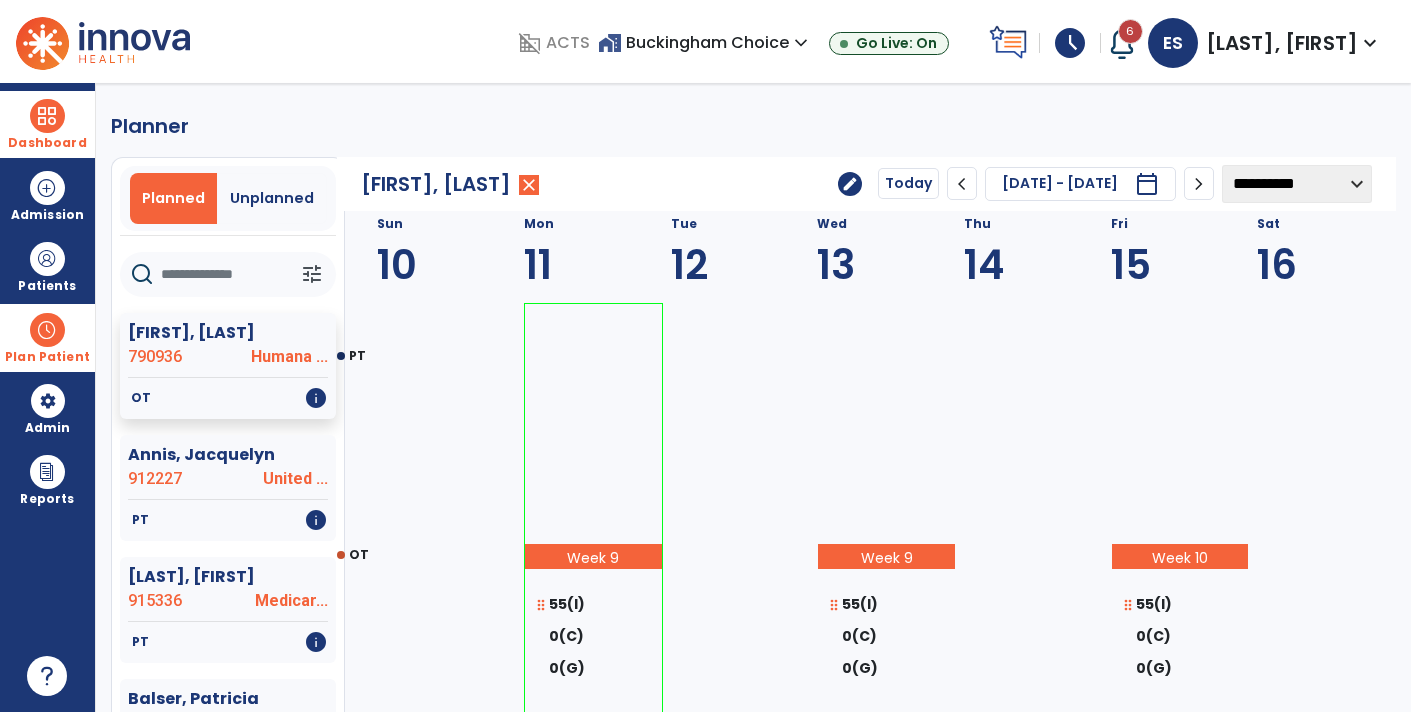 click on "**********" 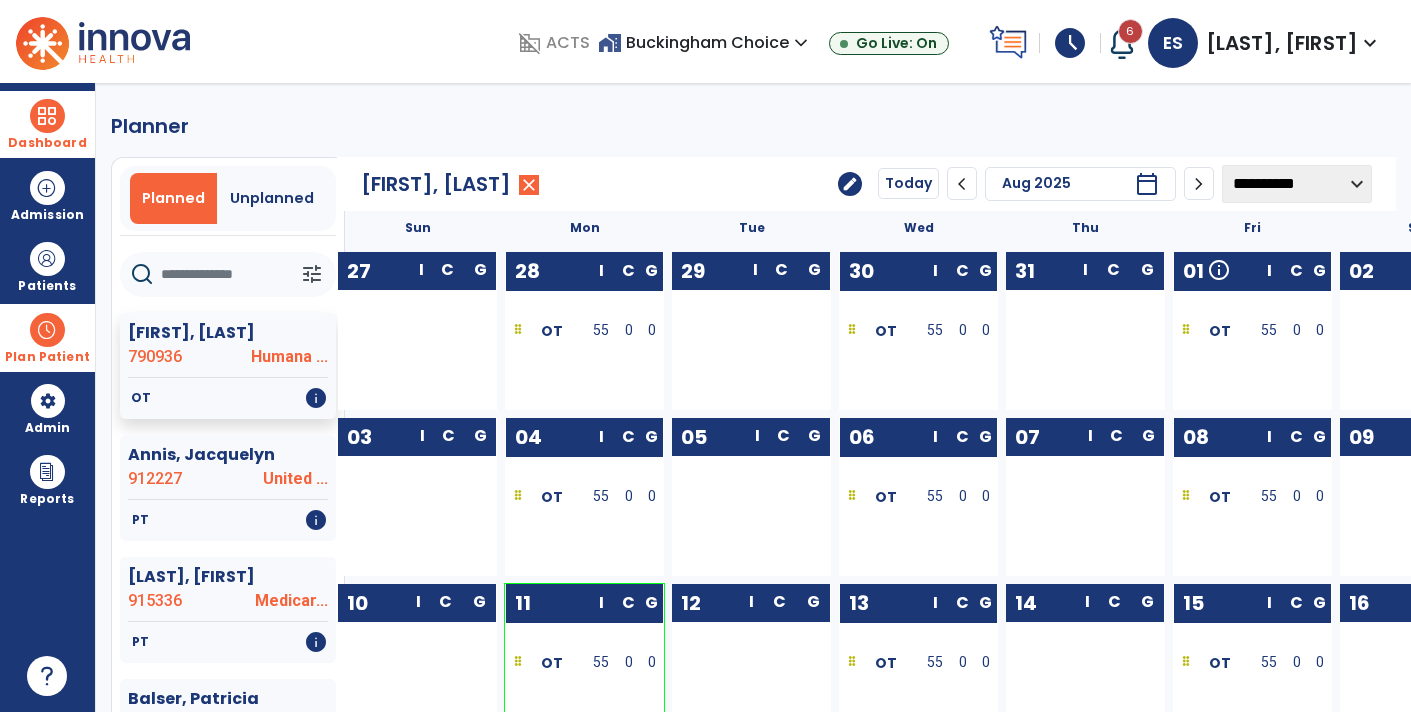 click 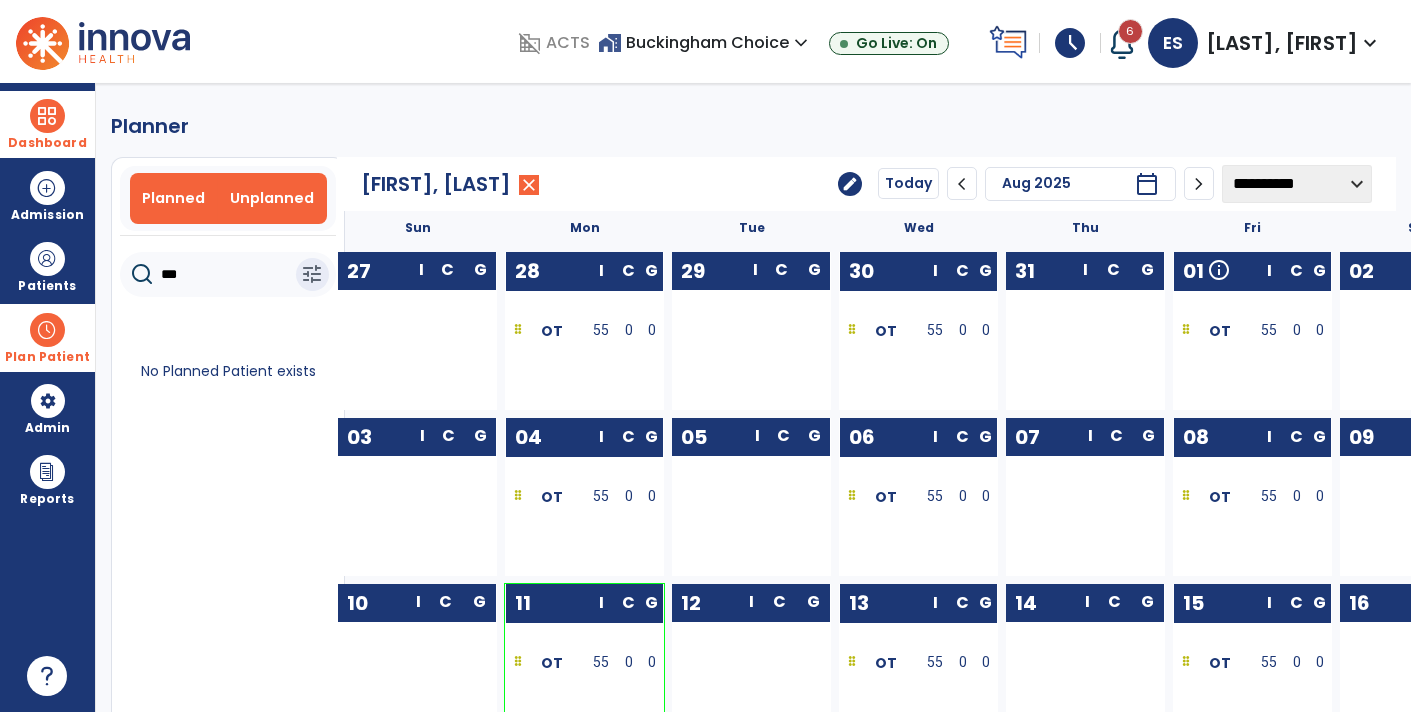 type on "***" 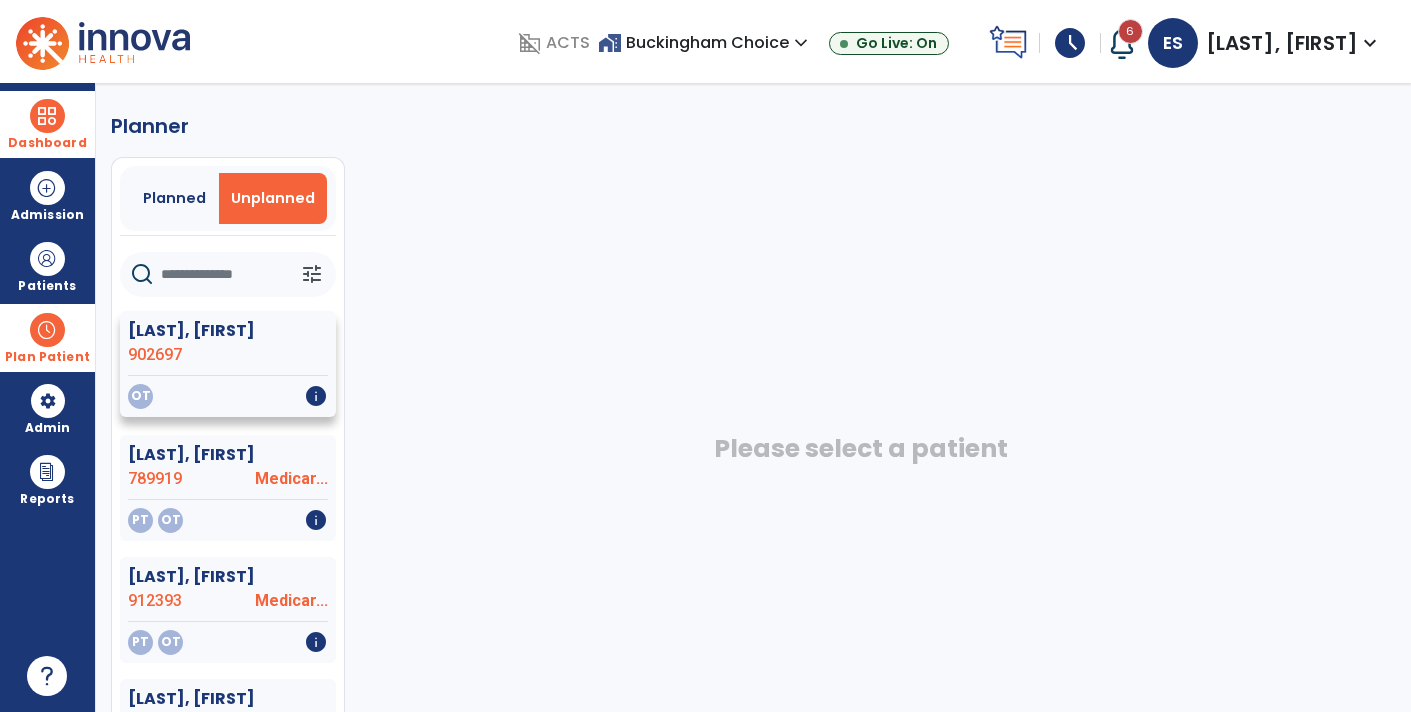 click on "info" 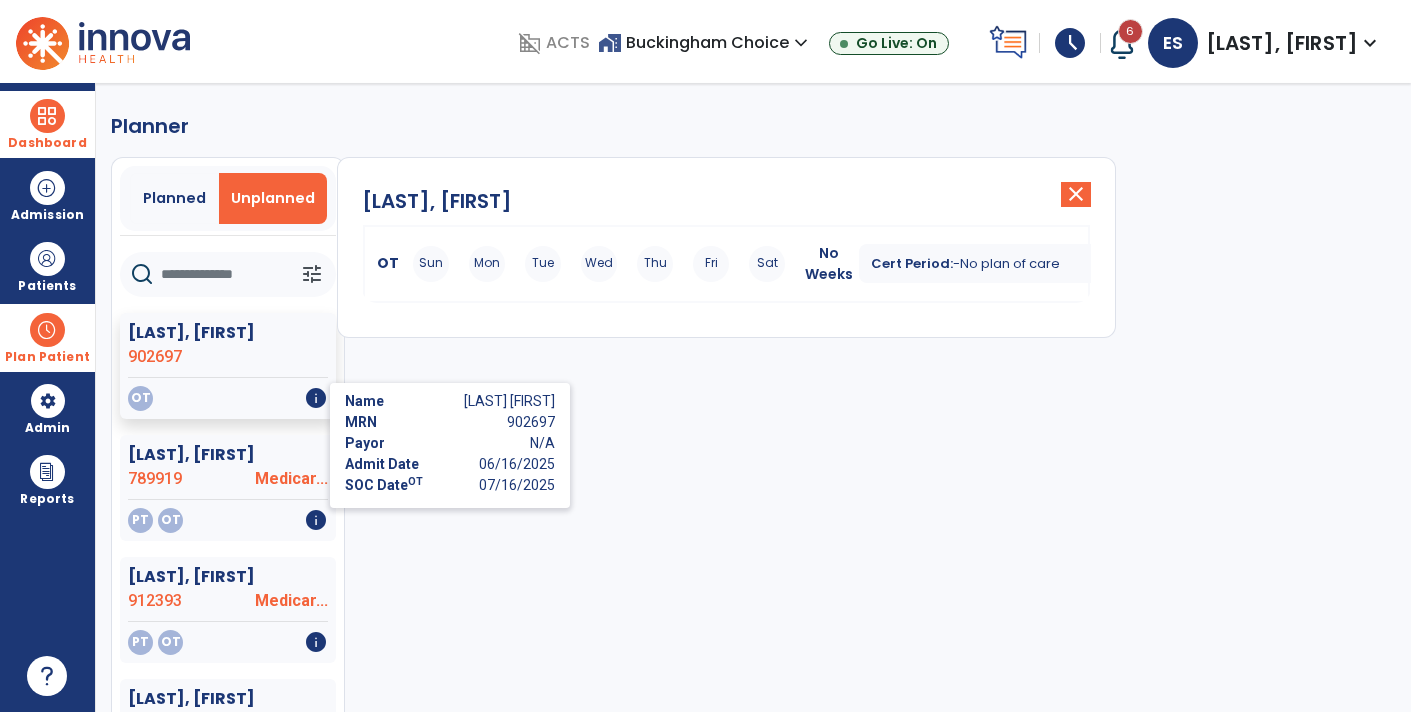click on "Dashboard" at bounding box center (47, 124) 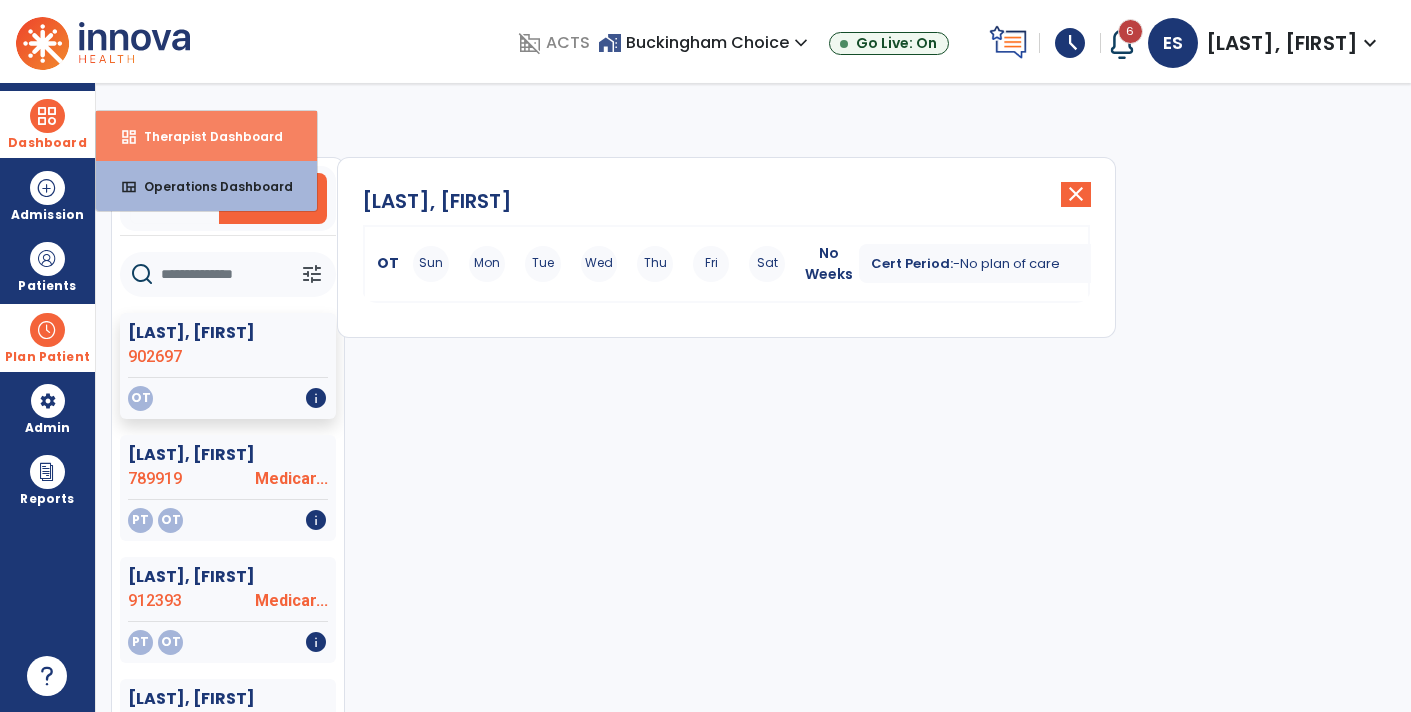 click on "dashboard  Therapist Dashboard" at bounding box center (206, 136) 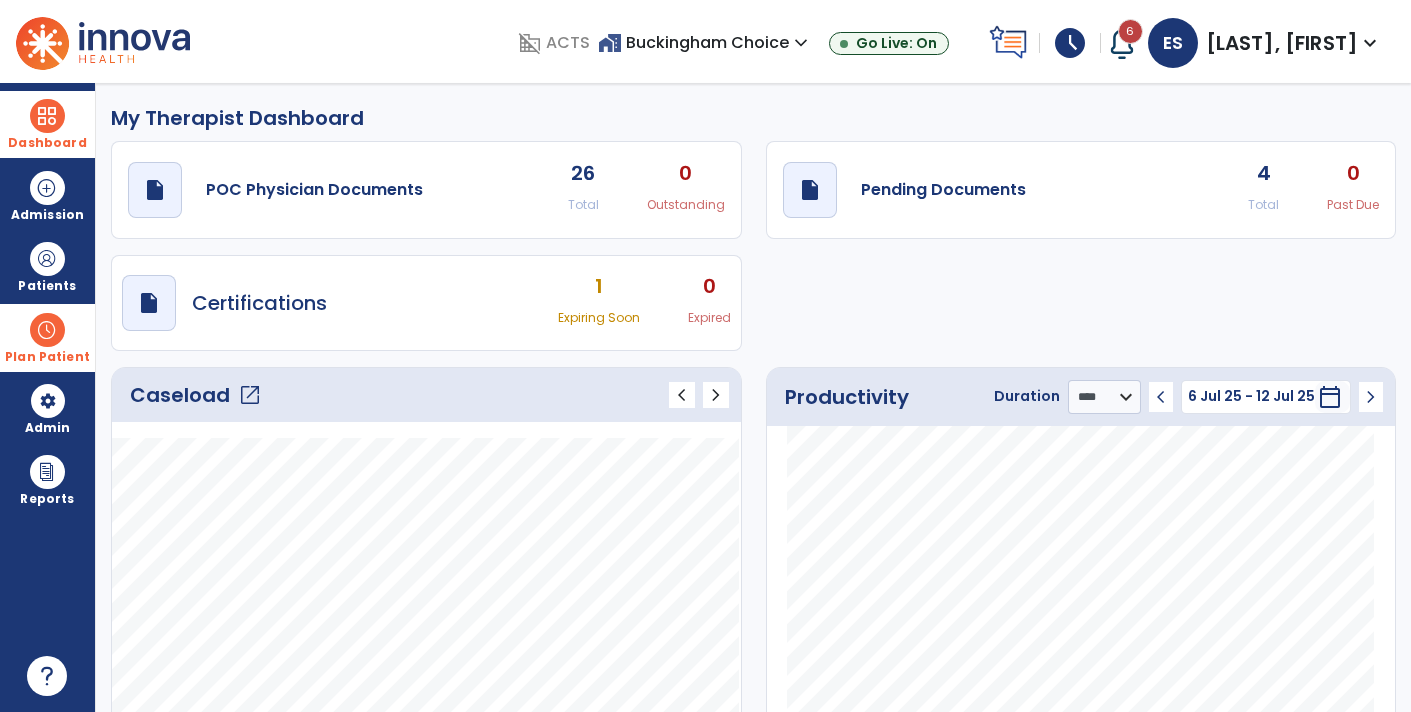 click on "draft   open_in_new  Pending Documents 4 Total 0 Past Due" 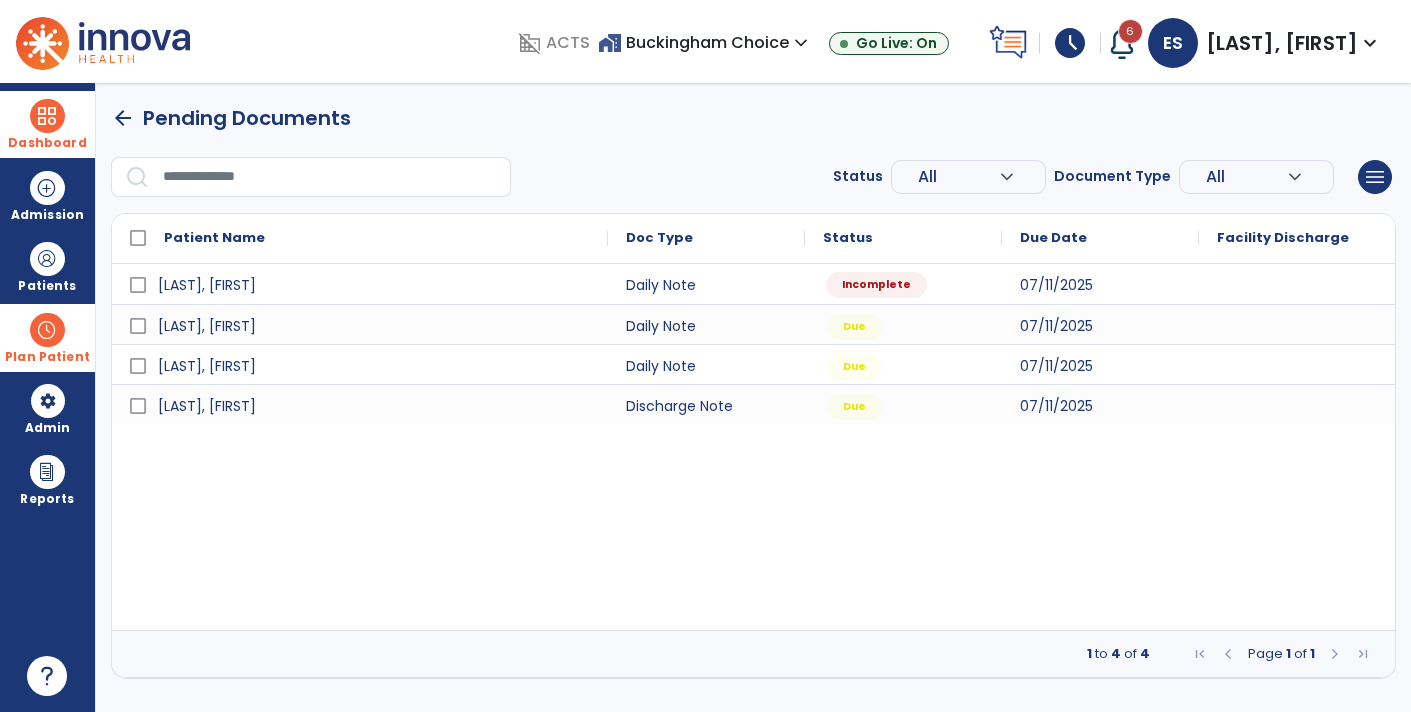 click on "Incomplete" at bounding box center [876, 285] 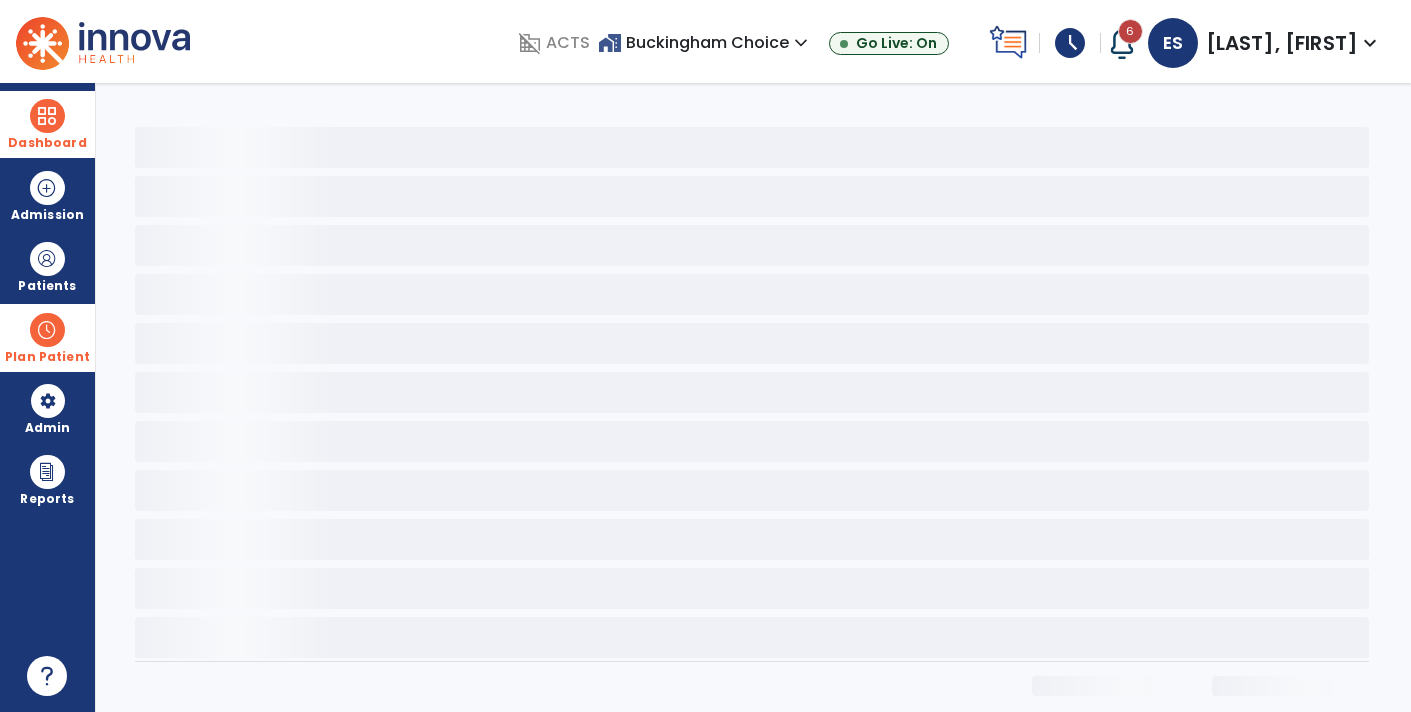 select on "*" 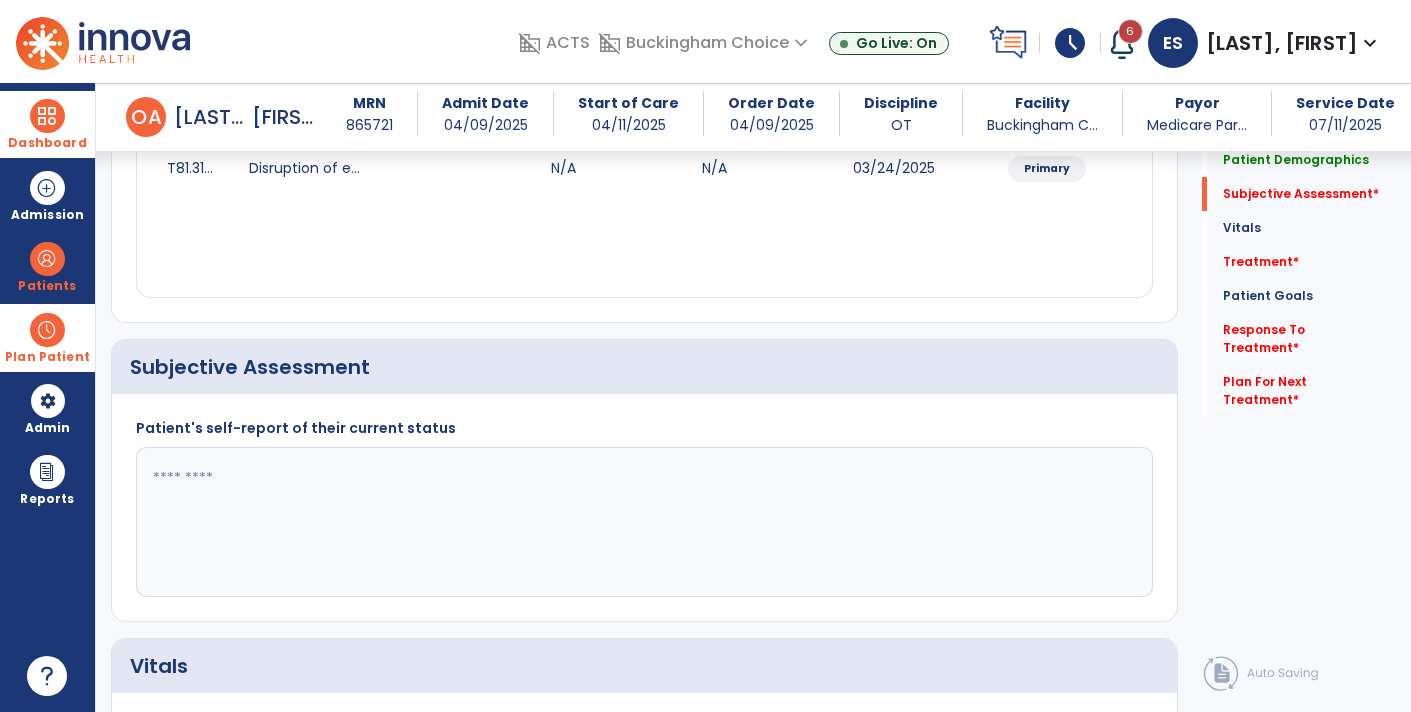 scroll, scrollTop: 292, scrollLeft: 0, axis: vertical 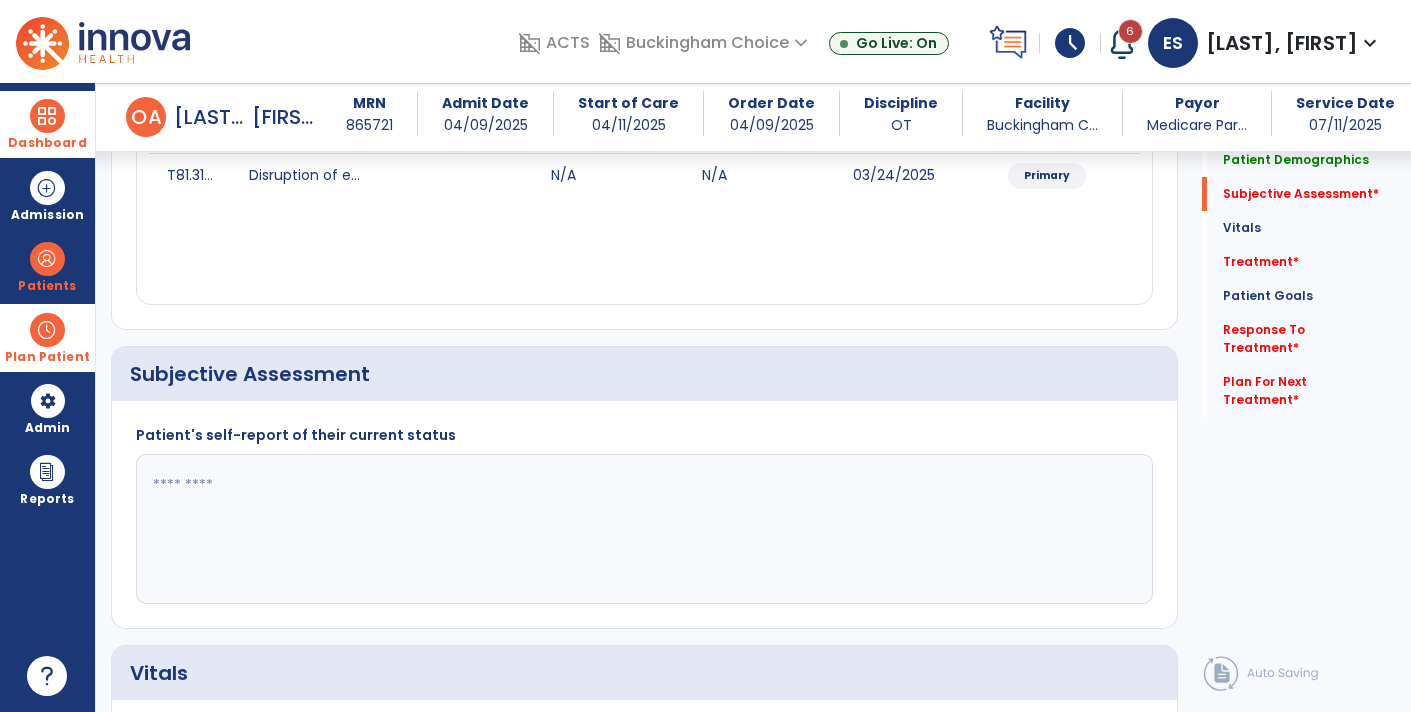 click 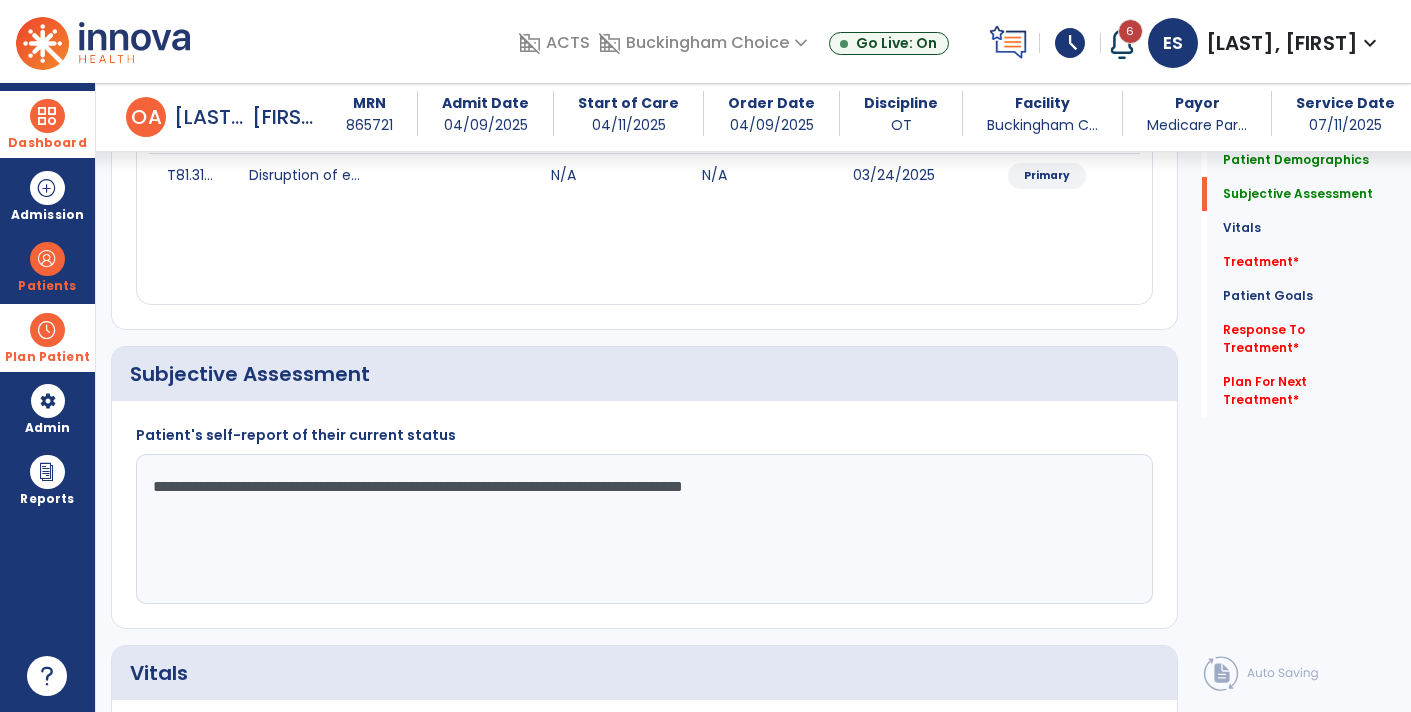 type on "**********" 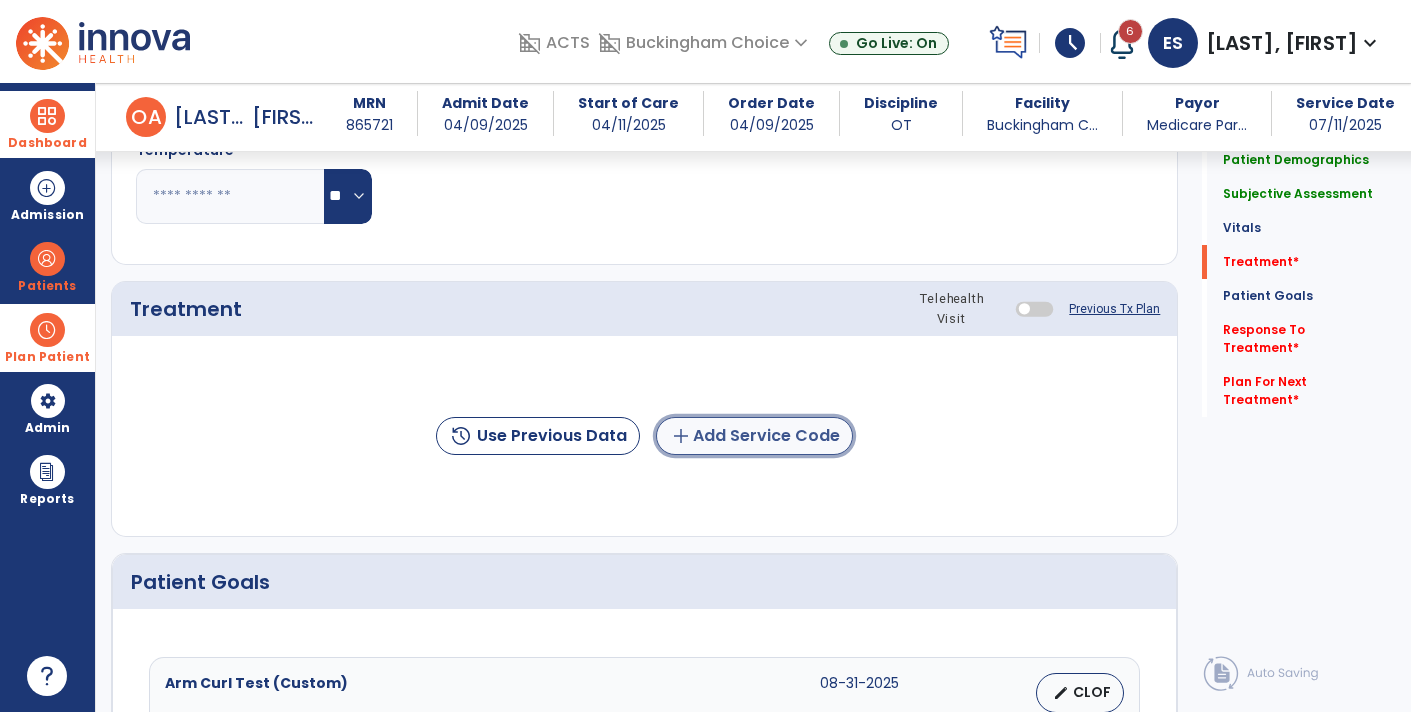 click on "add  Add Service Code" 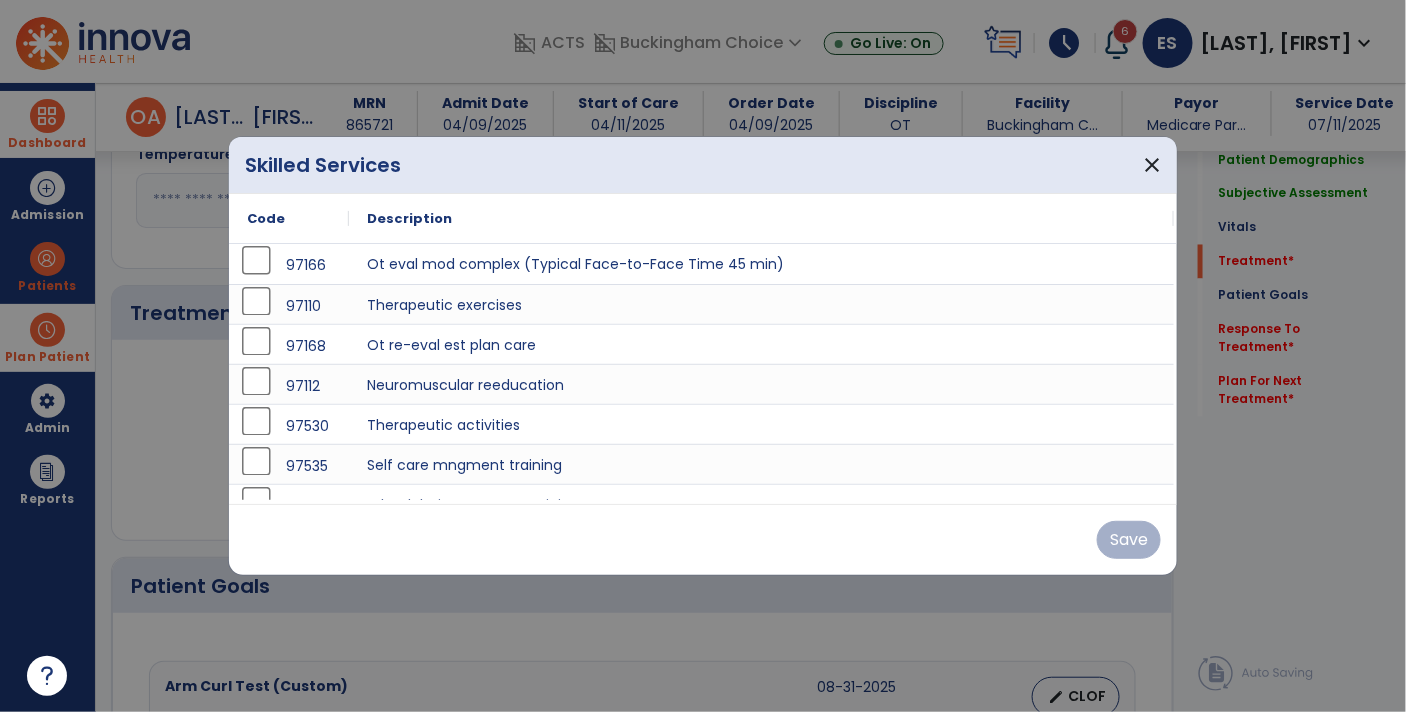 scroll, scrollTop: 1078, scrollLeft: 0, axis: vertical 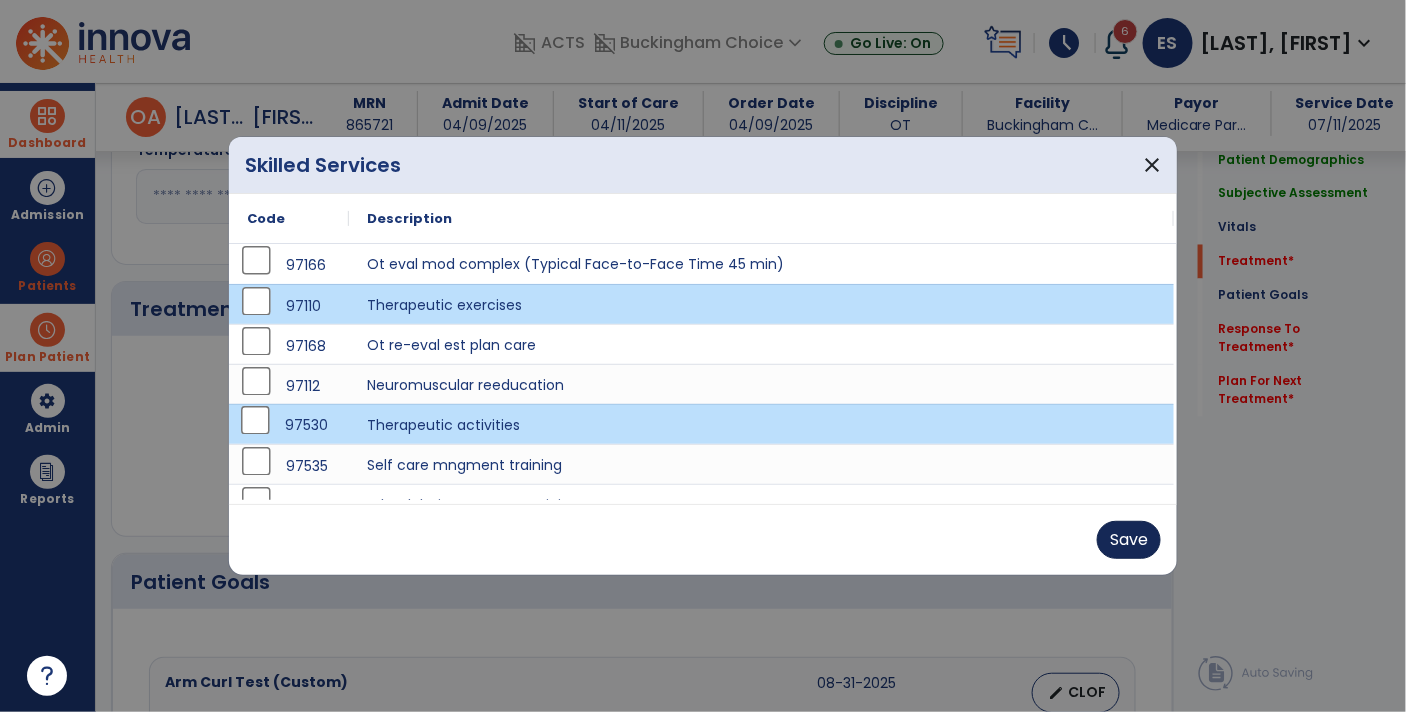 click on "Save" at bounding box center (1129, 540) 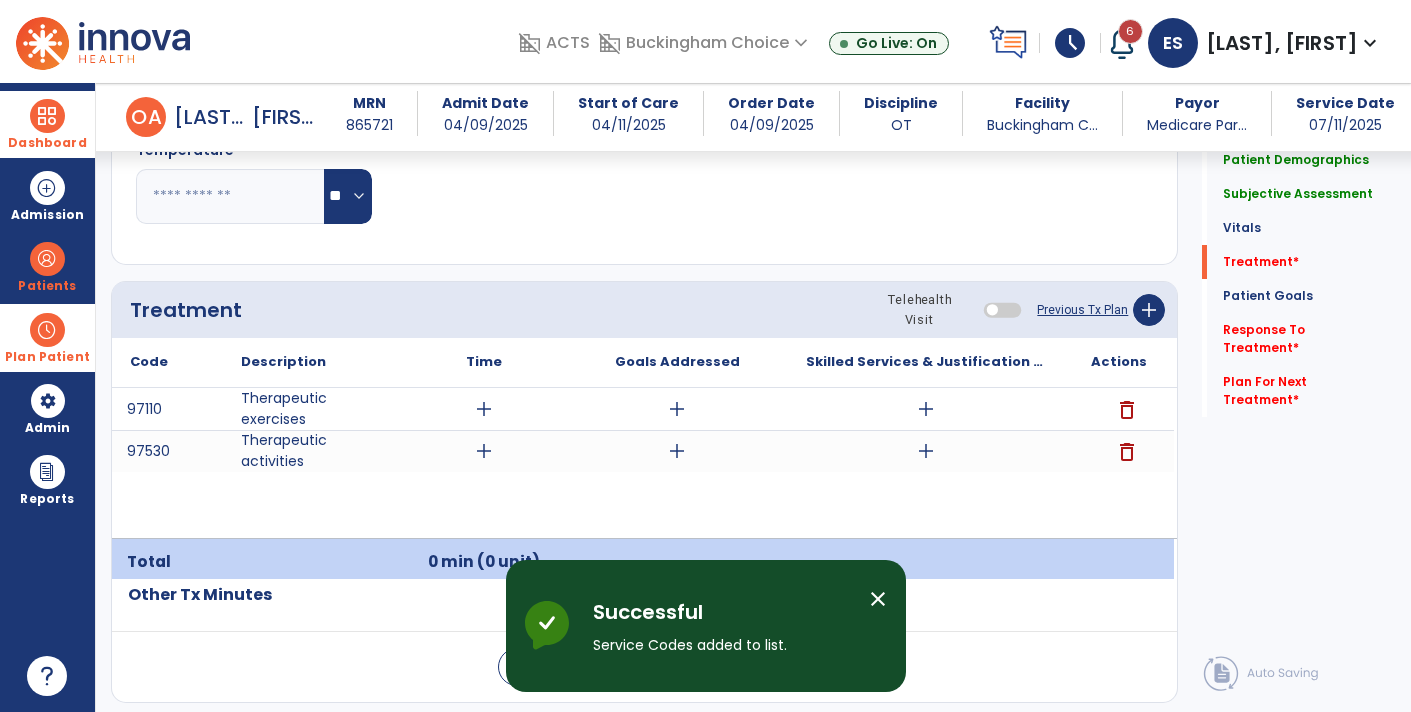 click on "add" at bounding box center [926, 409] 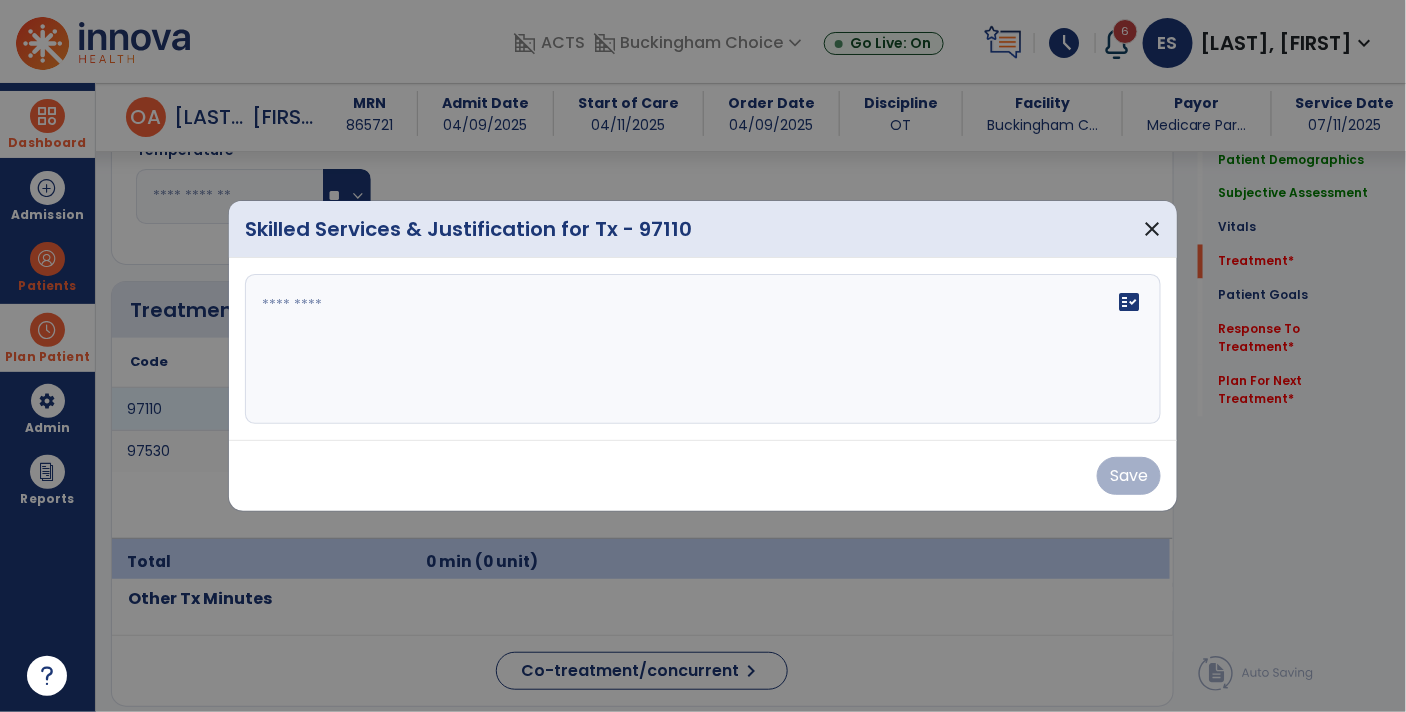 scroll, scrollTop: 1078, scrollLeft: 0, axis: vertical 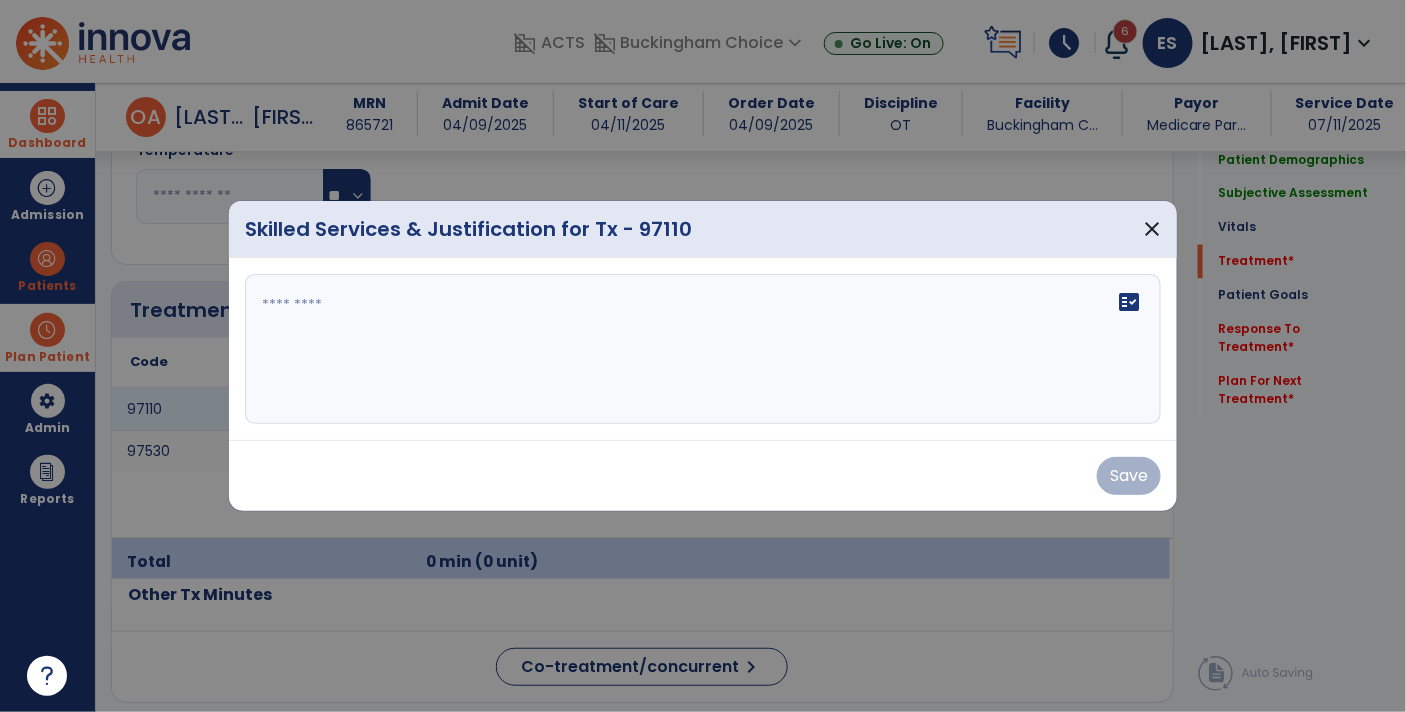 click at bounding box center (703, 349) 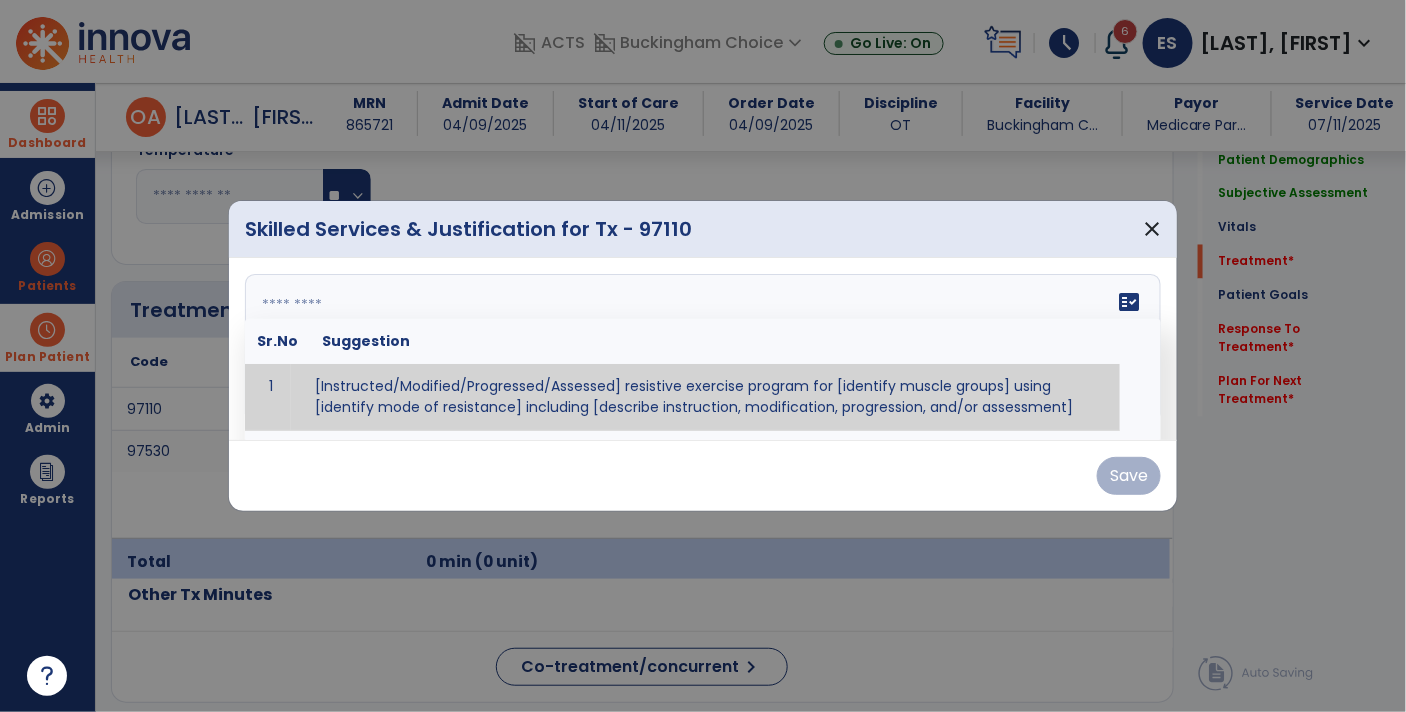 paste on "**********" 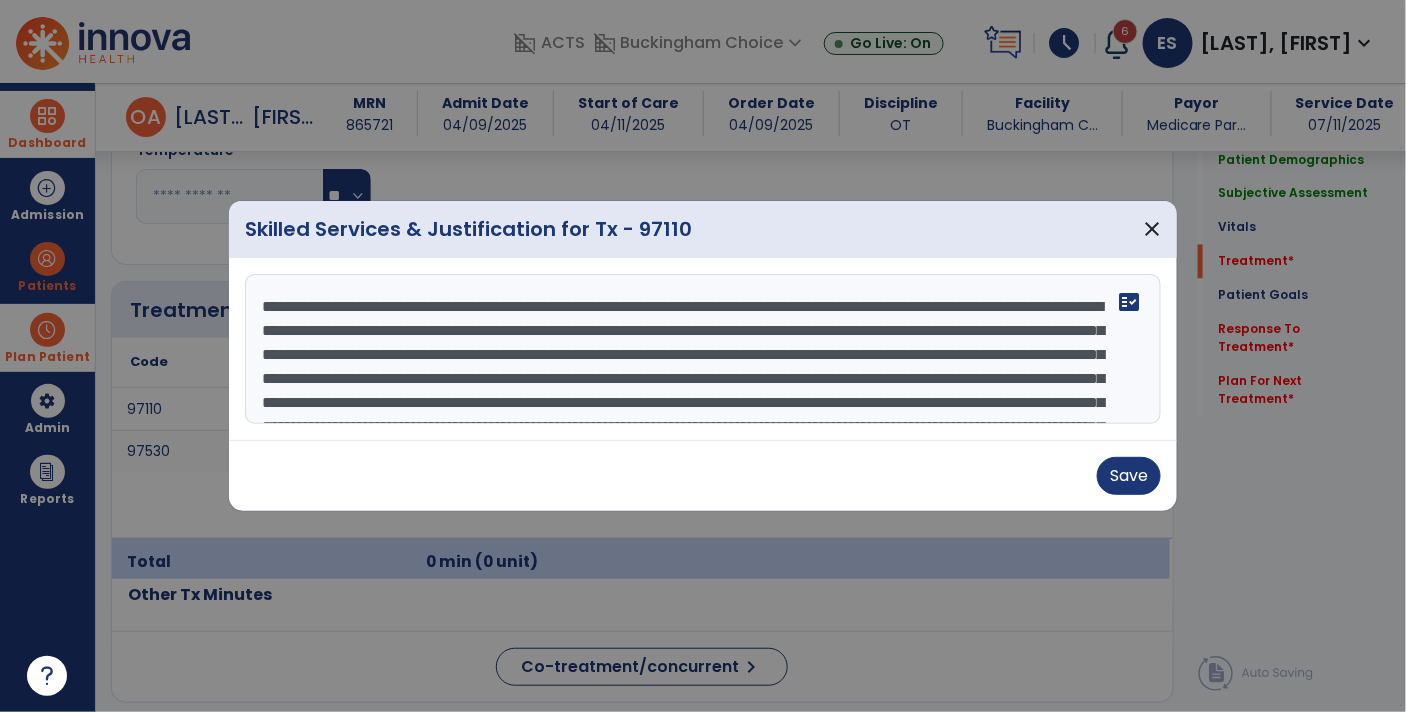 scroll, scrollTop: 135, scrollLeft: 0, axis: vertical 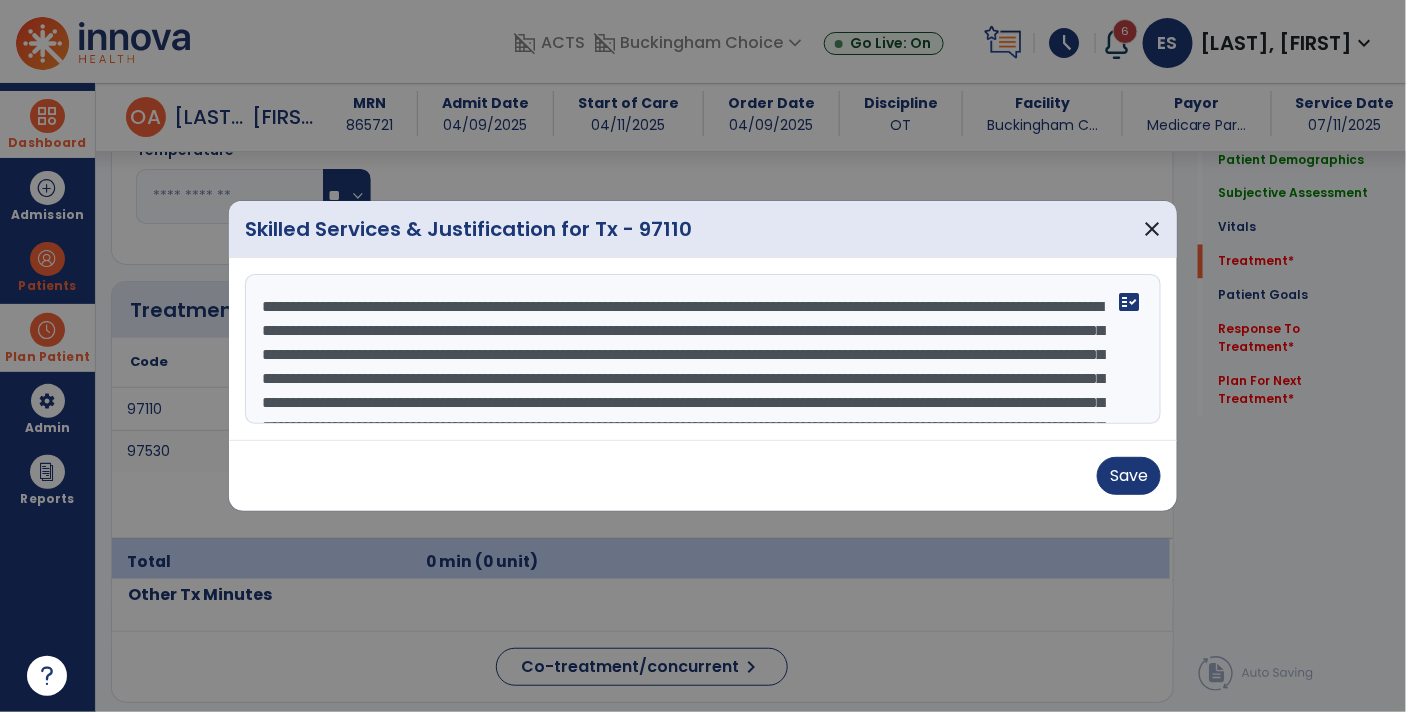 click on "**********" at bounding box center [703, 349] 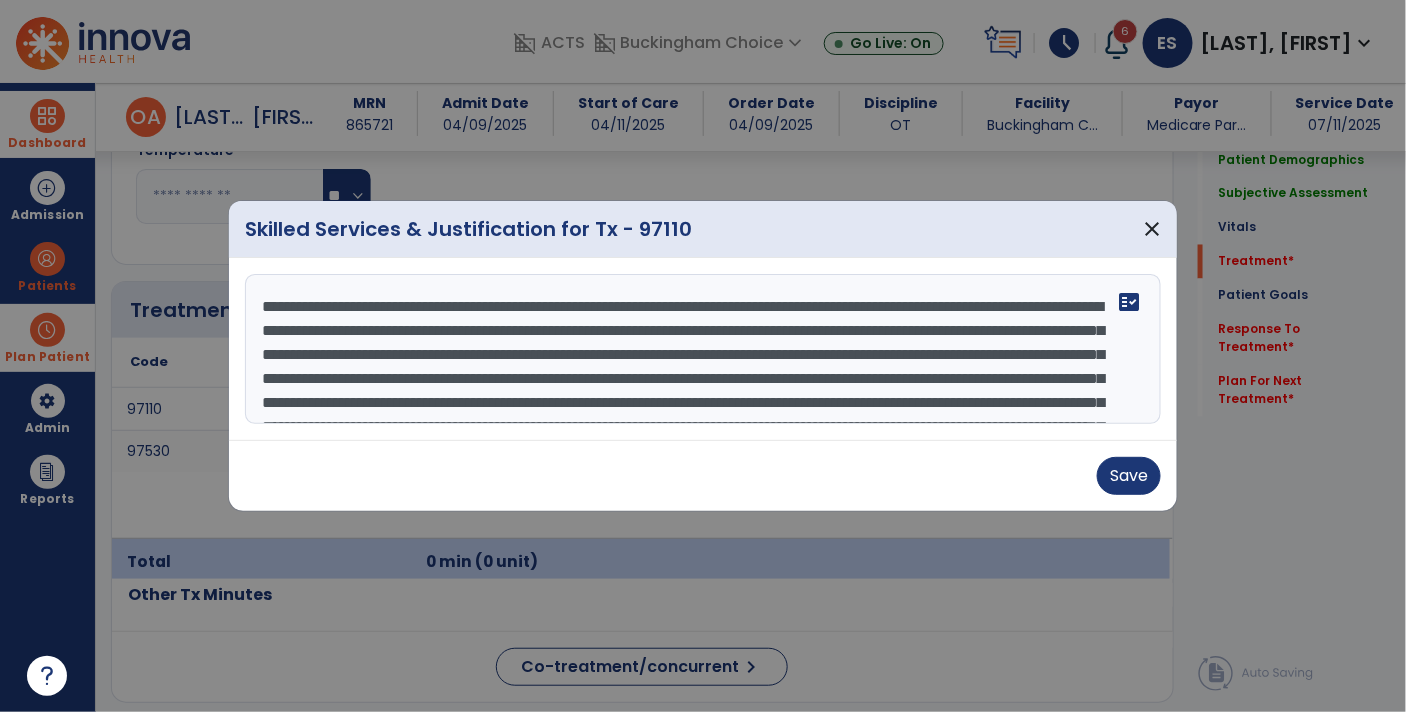 click on "**********" at bounding box center [703, 349] 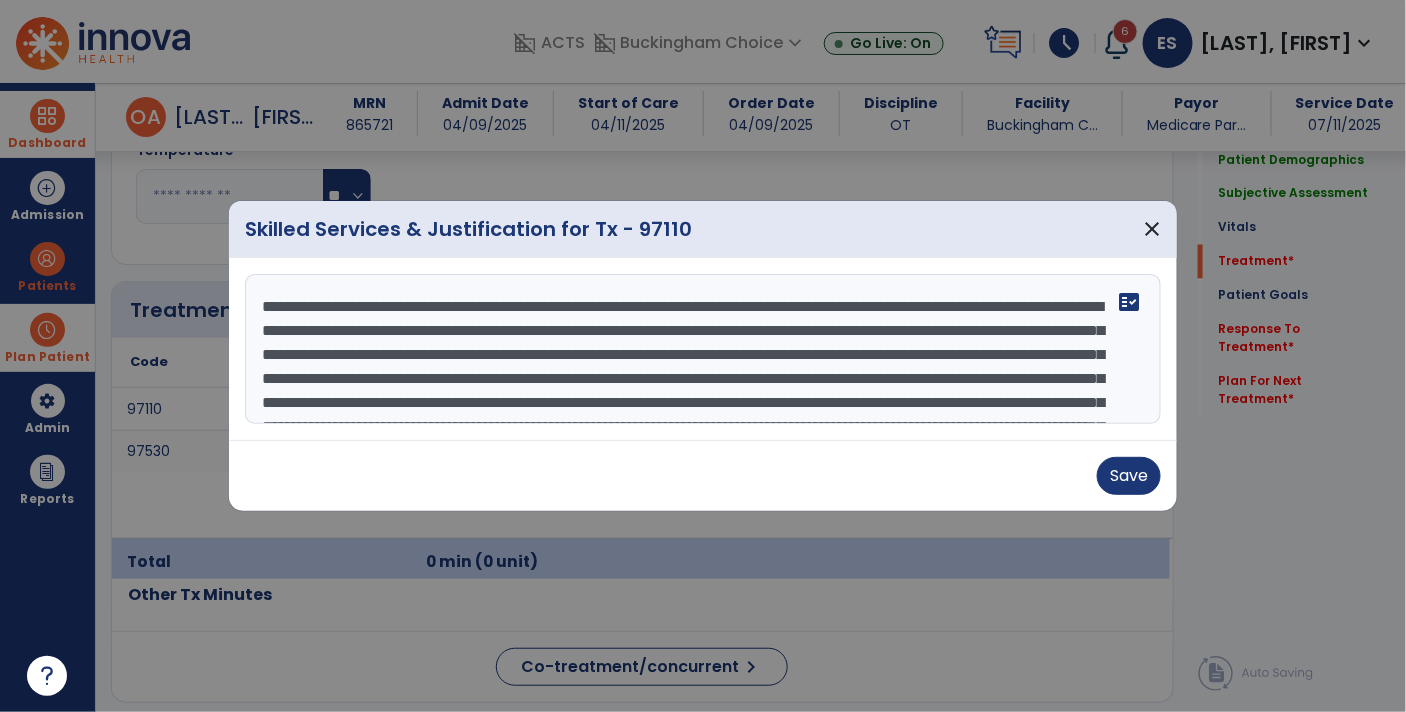 click on "**********" at bounding box center (703, 349) 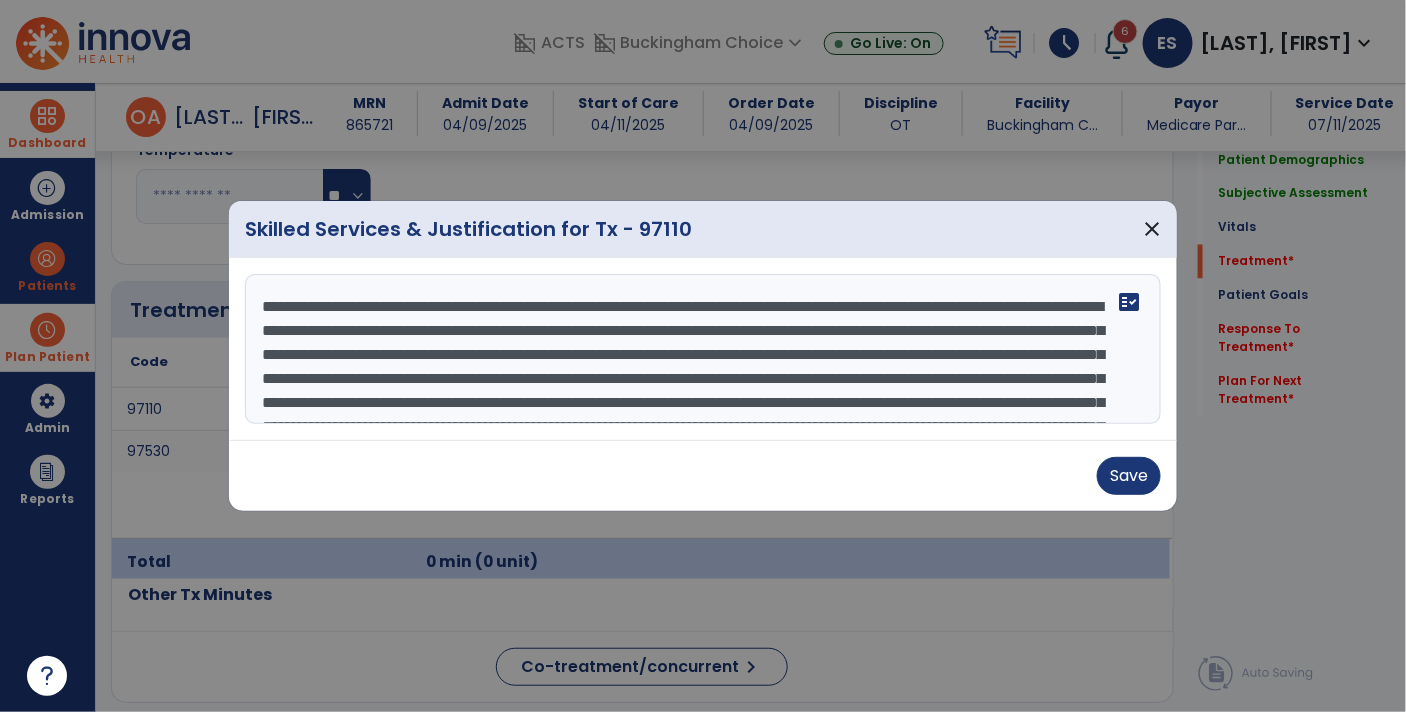 click on "**********" at bounding box center (703, 349) 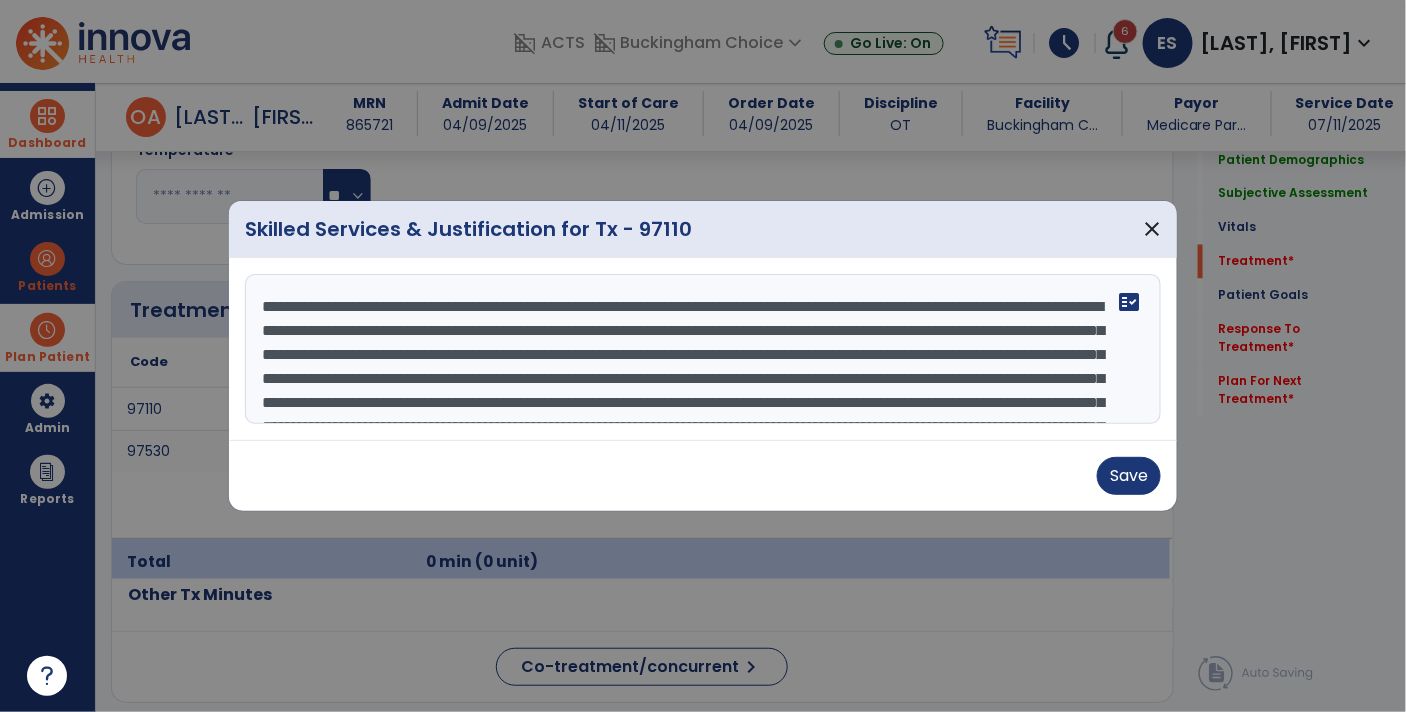 click on "**********" at bounding box center [703, 349] 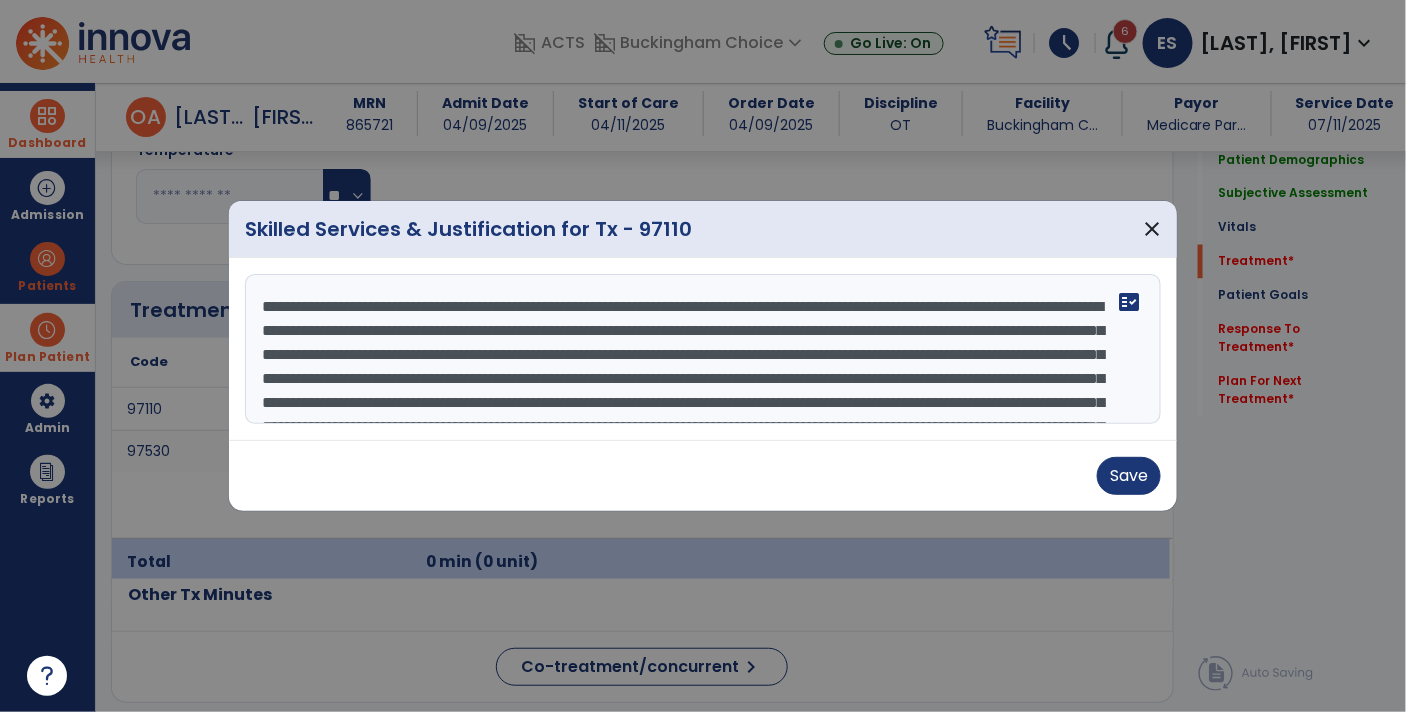 click on "**********" at bounding box center [703, 349] 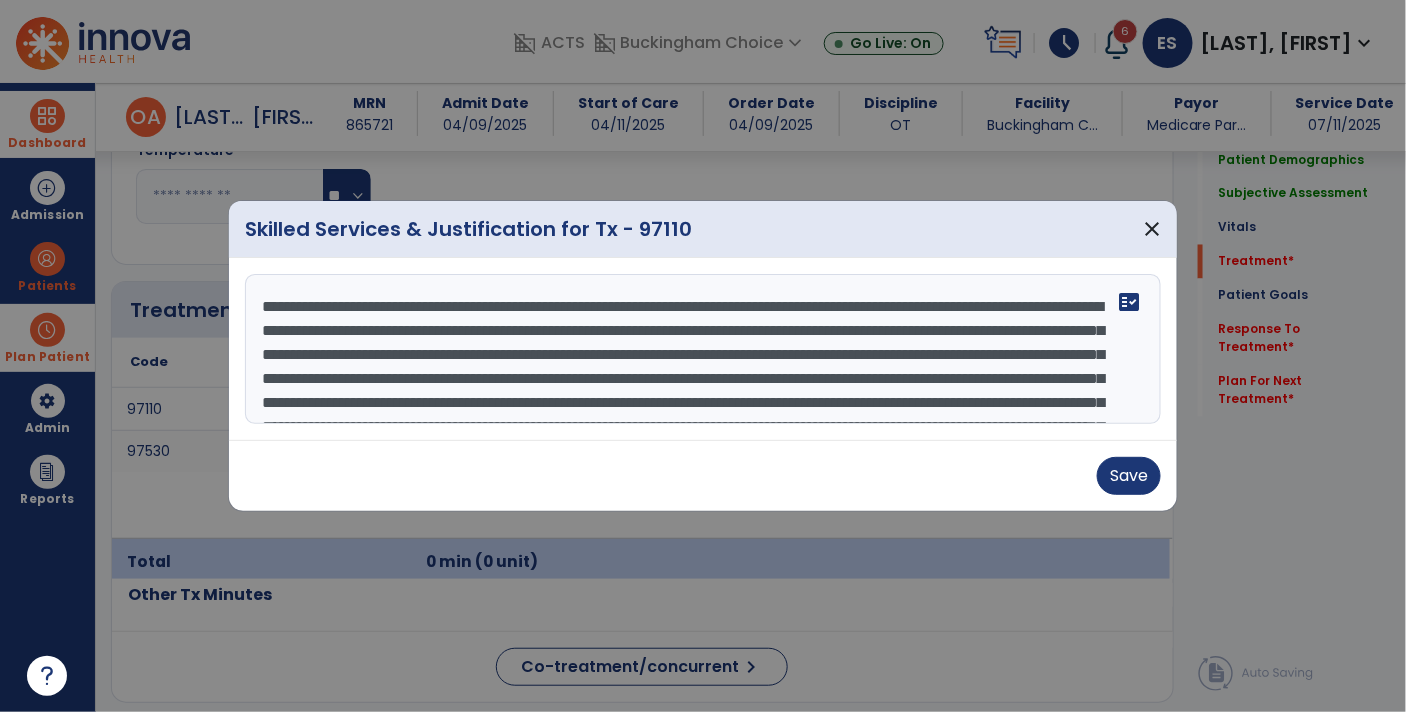 click on "**********" at bounding box center [703, 349] 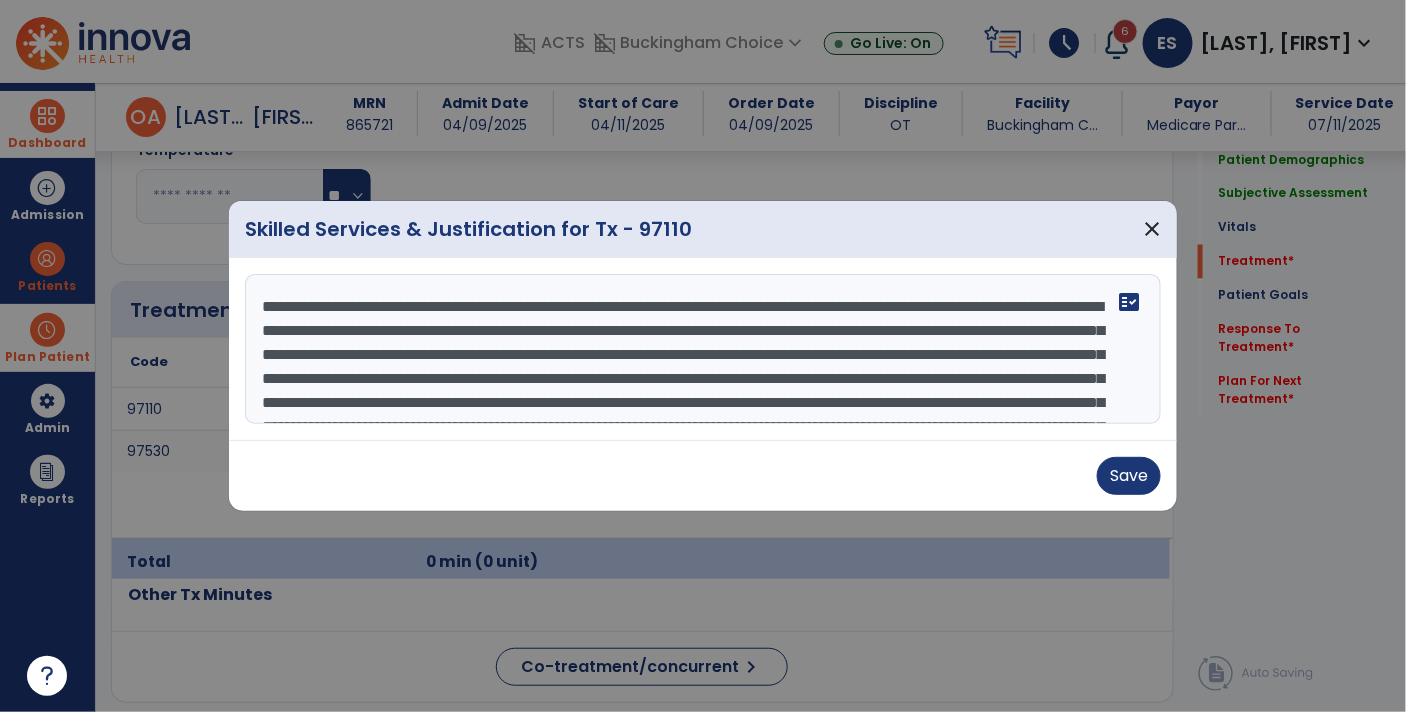 click on "**********" at bounding box center (703, 349) 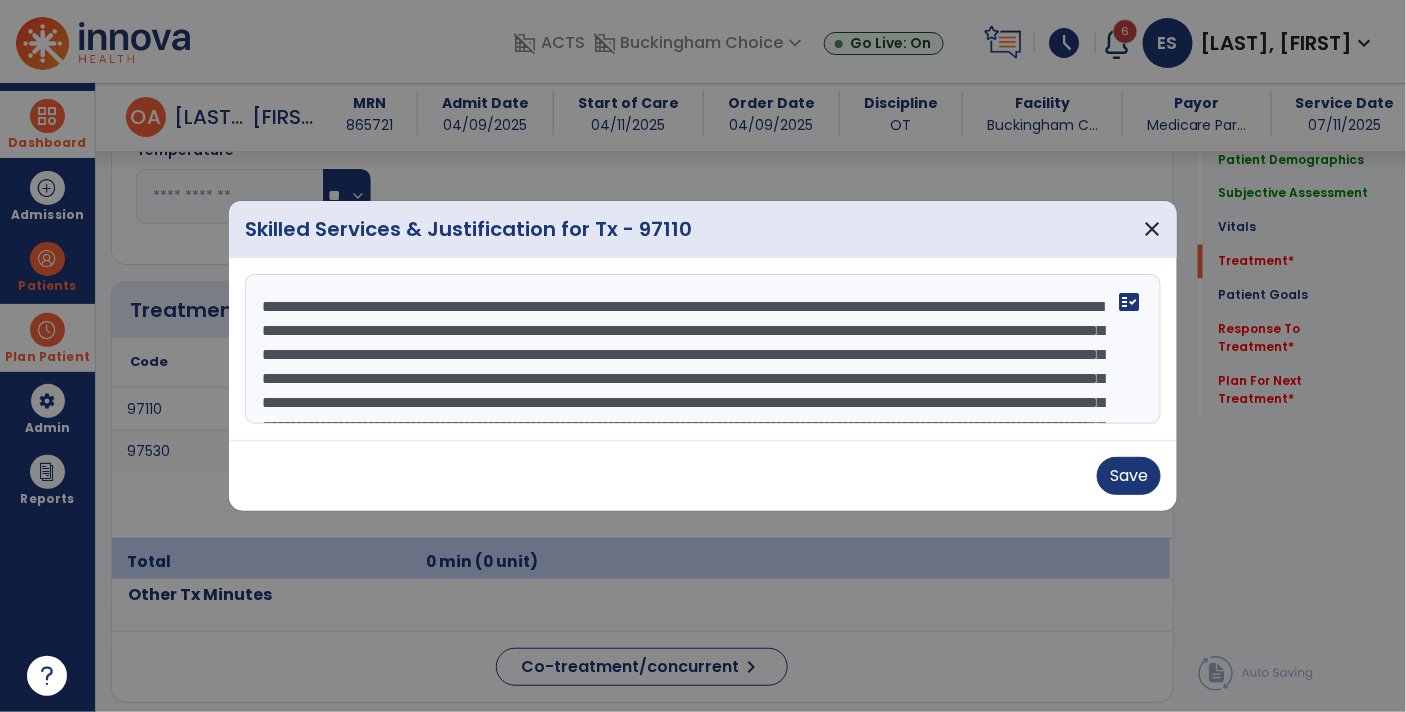scroll, scrollTop: 26, scrollLeft: 0, axis: vertical 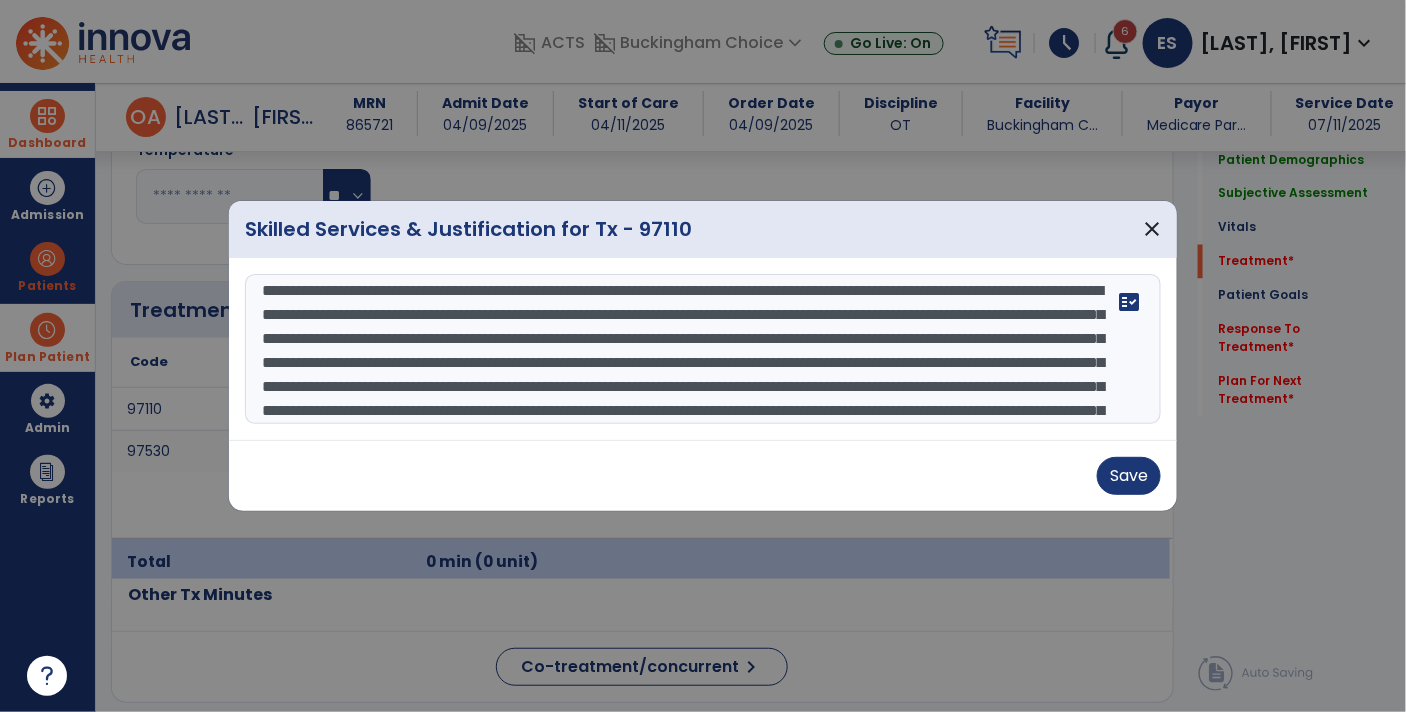 click on "**********" at bounding box center (703, 349) 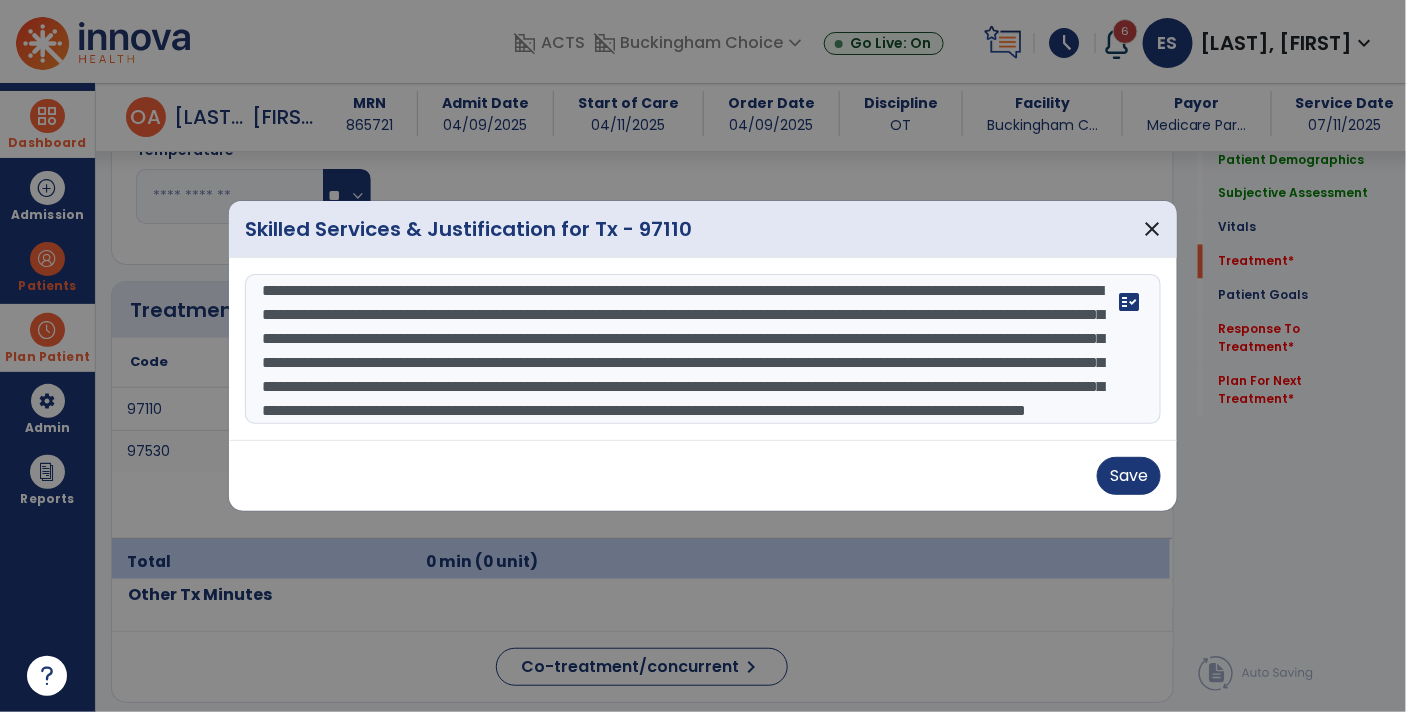 click on "**********" at bounding box center (703, 349) 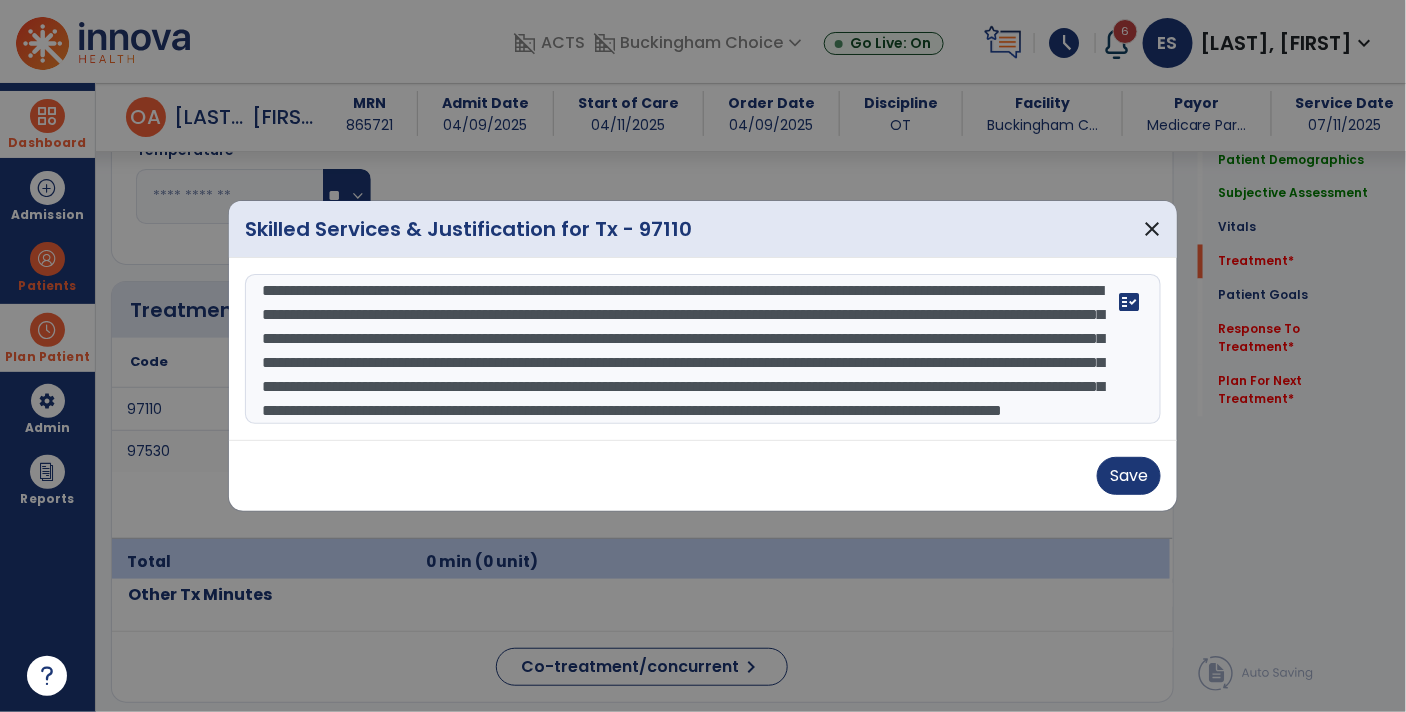 click on "**********" at bounding box center (703, 349) 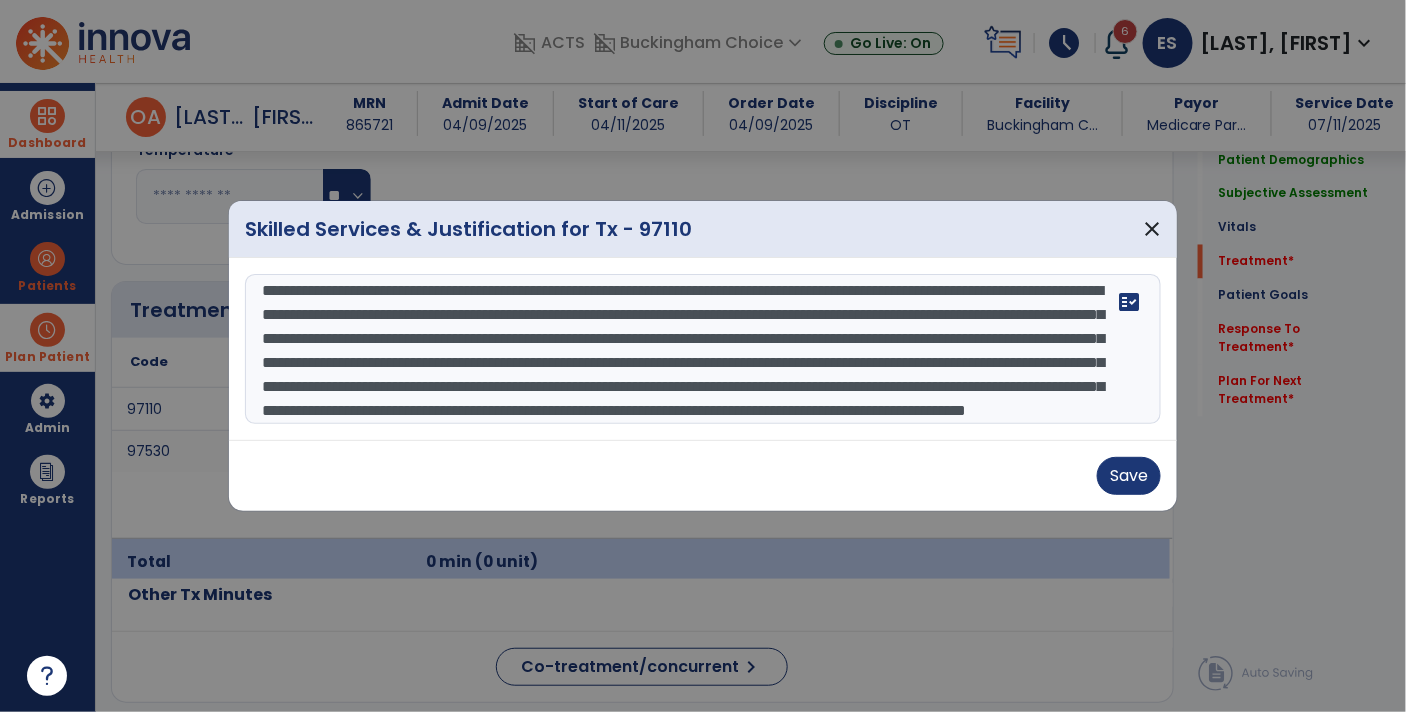 click on "**********" at bounding box center (703, 349) 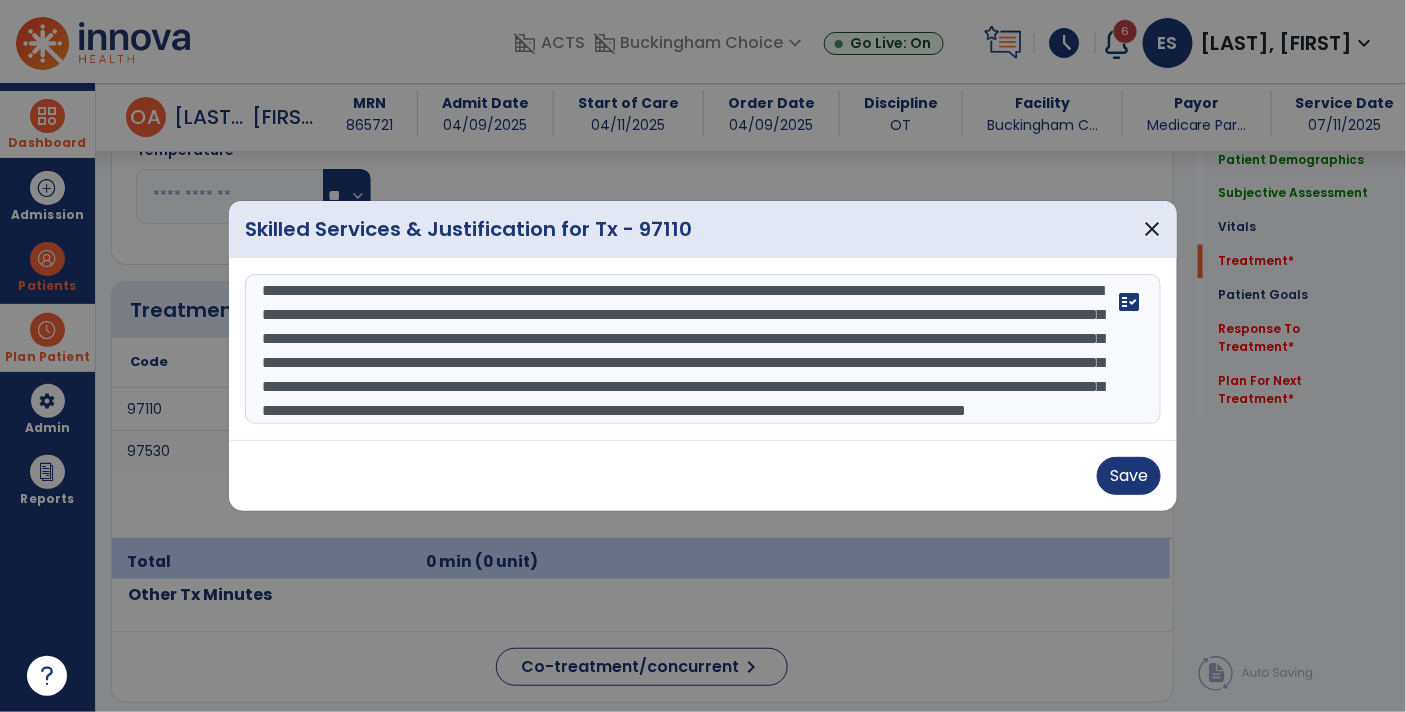 click on "**********" at bounding box center [703, 349] 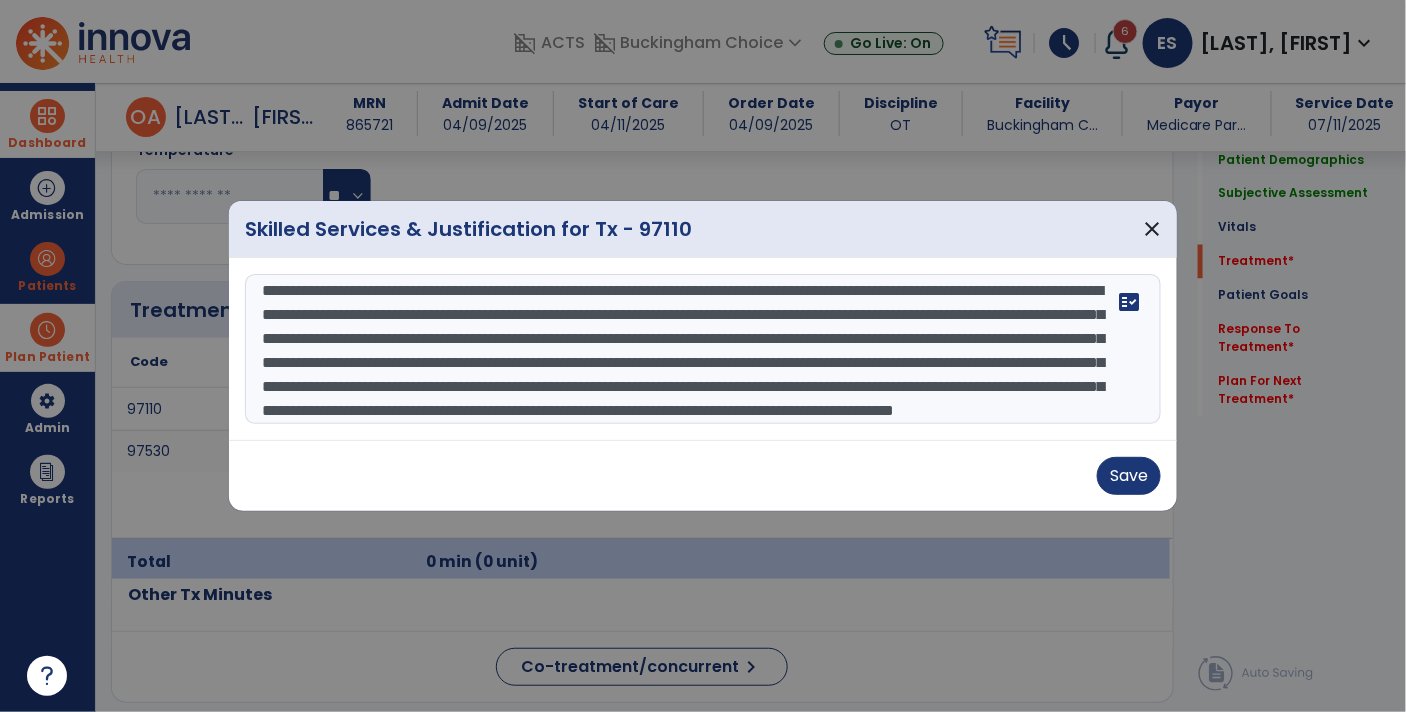 click on "**********" at bounding box center [703, 349] 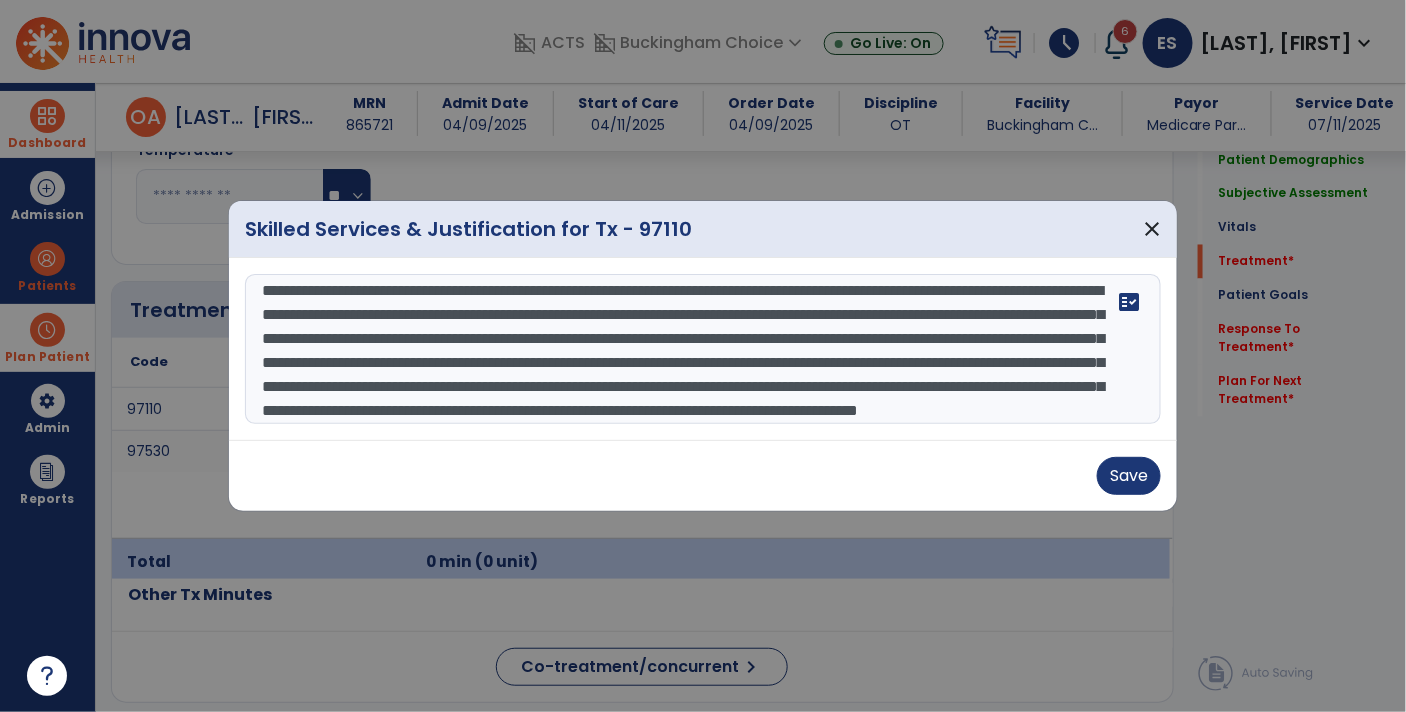 click on "**********" at bounding box center (703, 349) 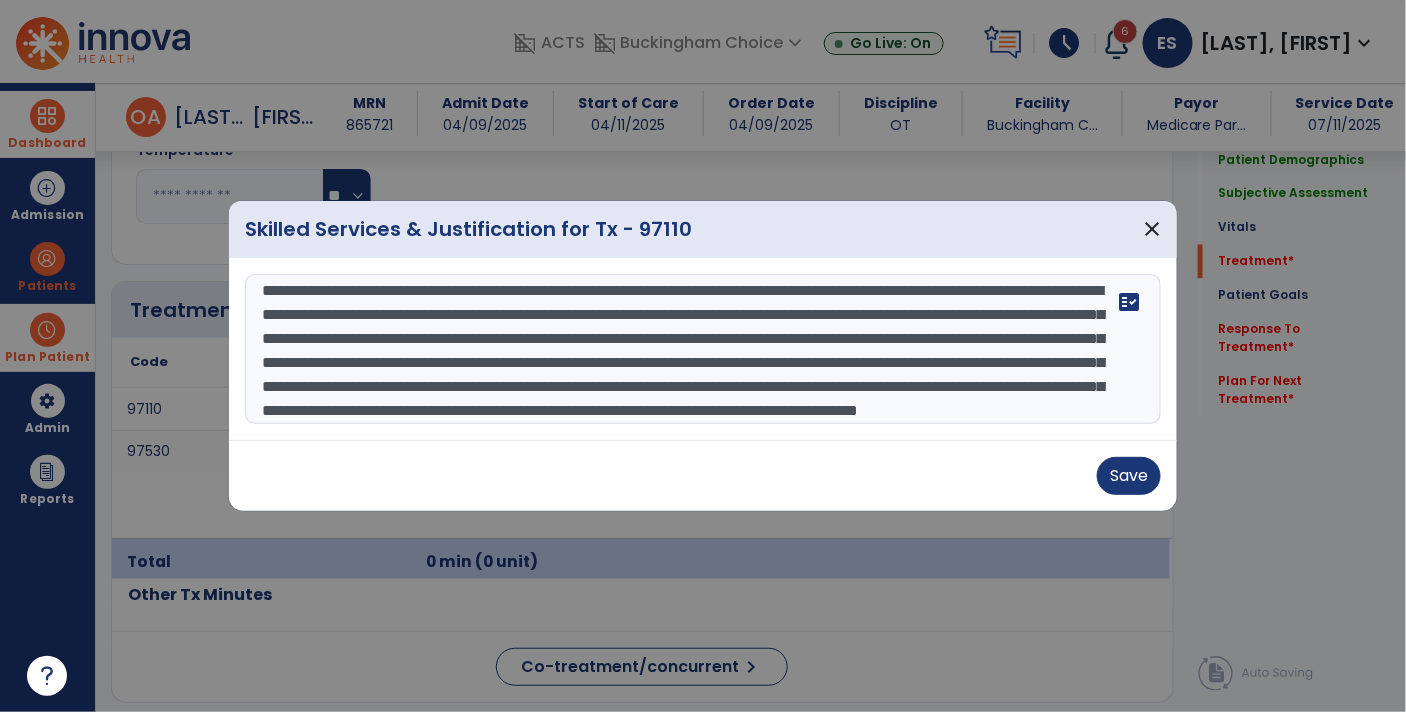 click on "**********" at bounding box center (703, 349) 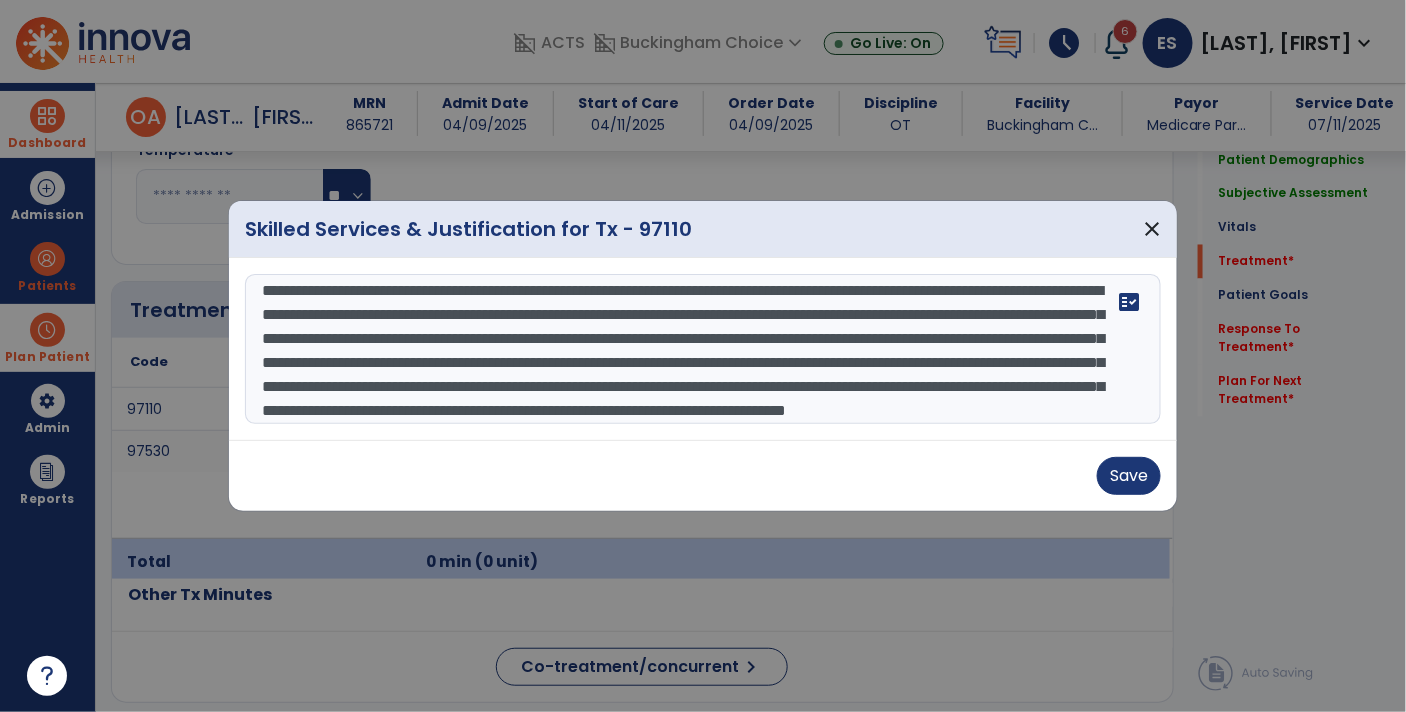 scroll, scrollTop: 34, scrollLeft: 0, axis: vertical 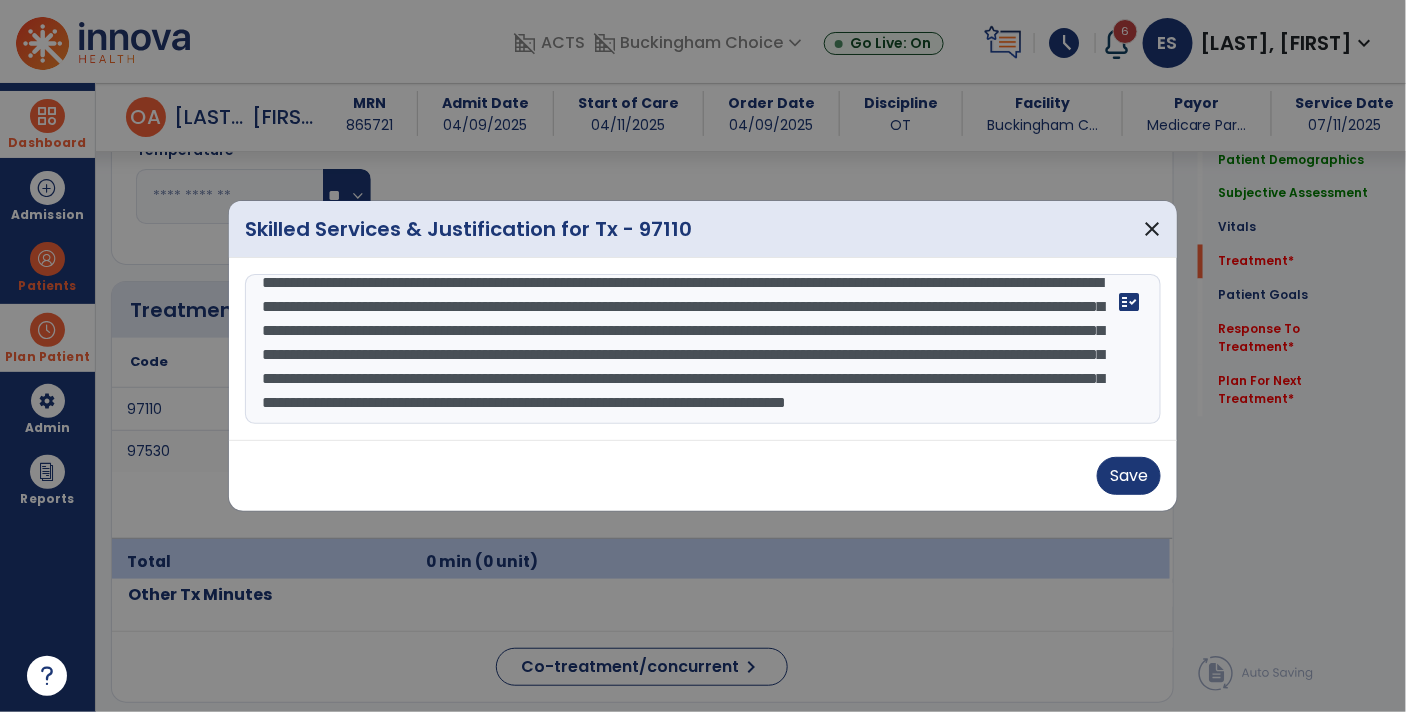 click on "**********" at bounding box center (703, 349) 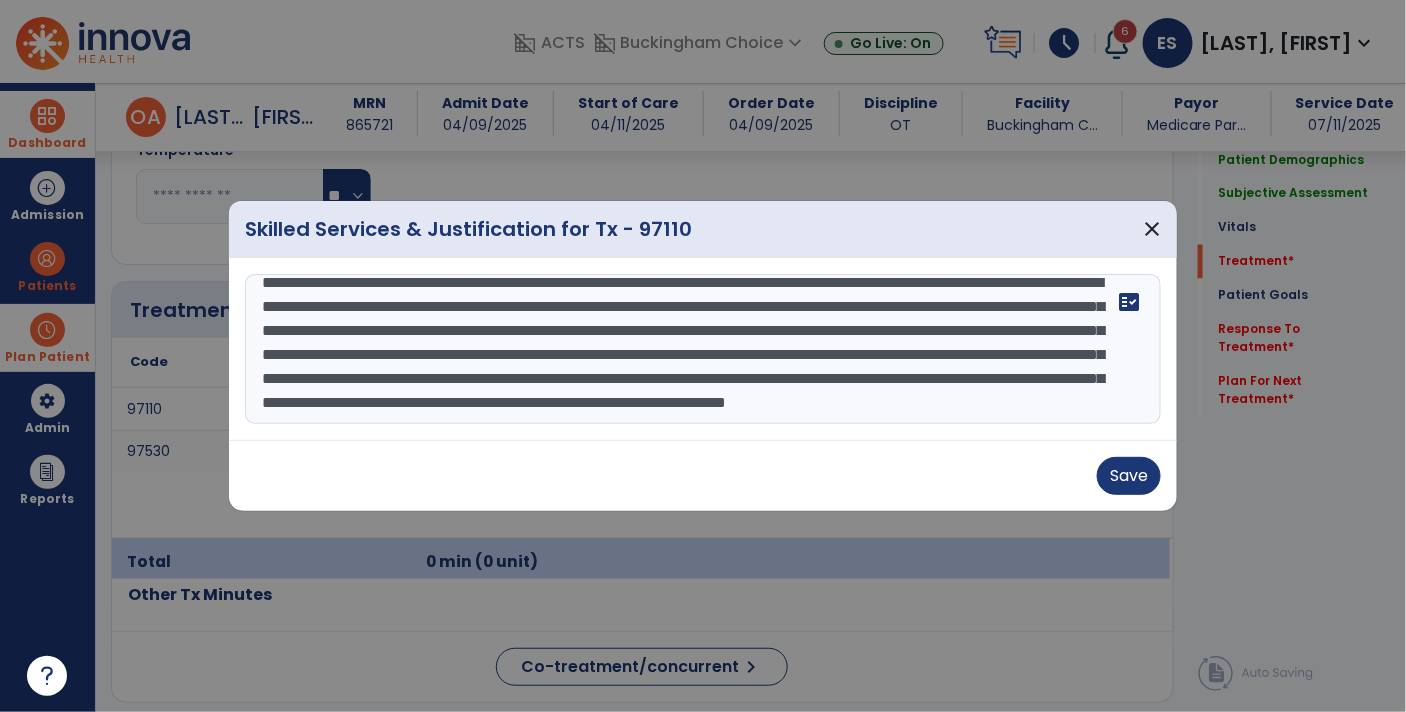 click on "**********" at bounding box center (703, 349) 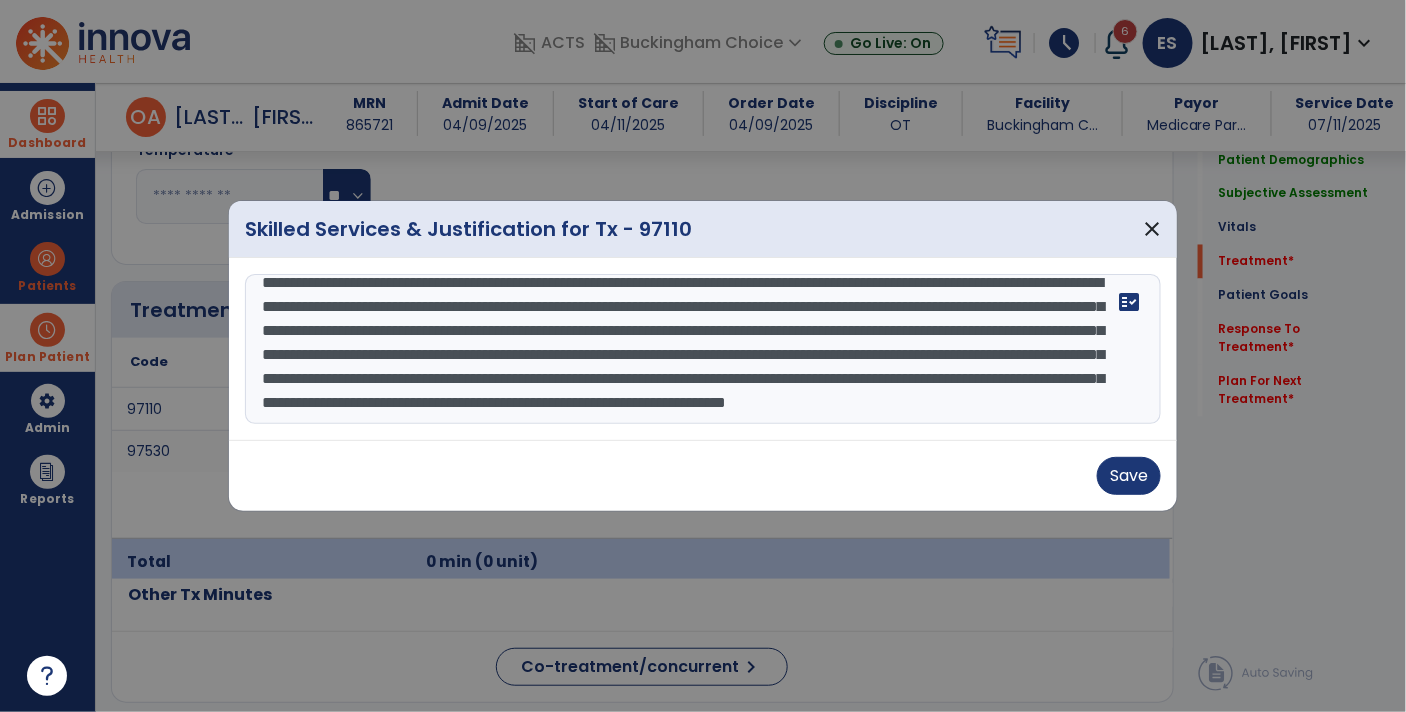 click on "**********" at bounding box center (703, 349) 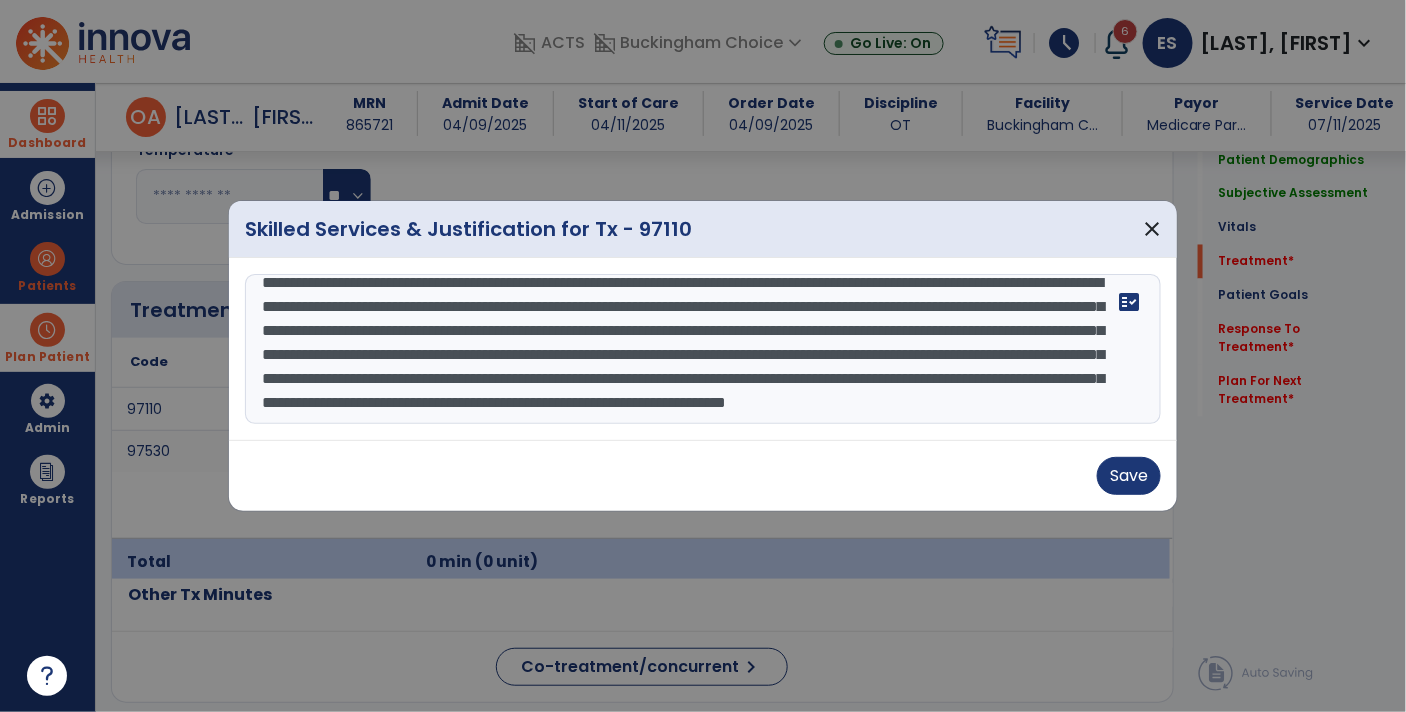 click on "**********" at bounding box center [703, 349] 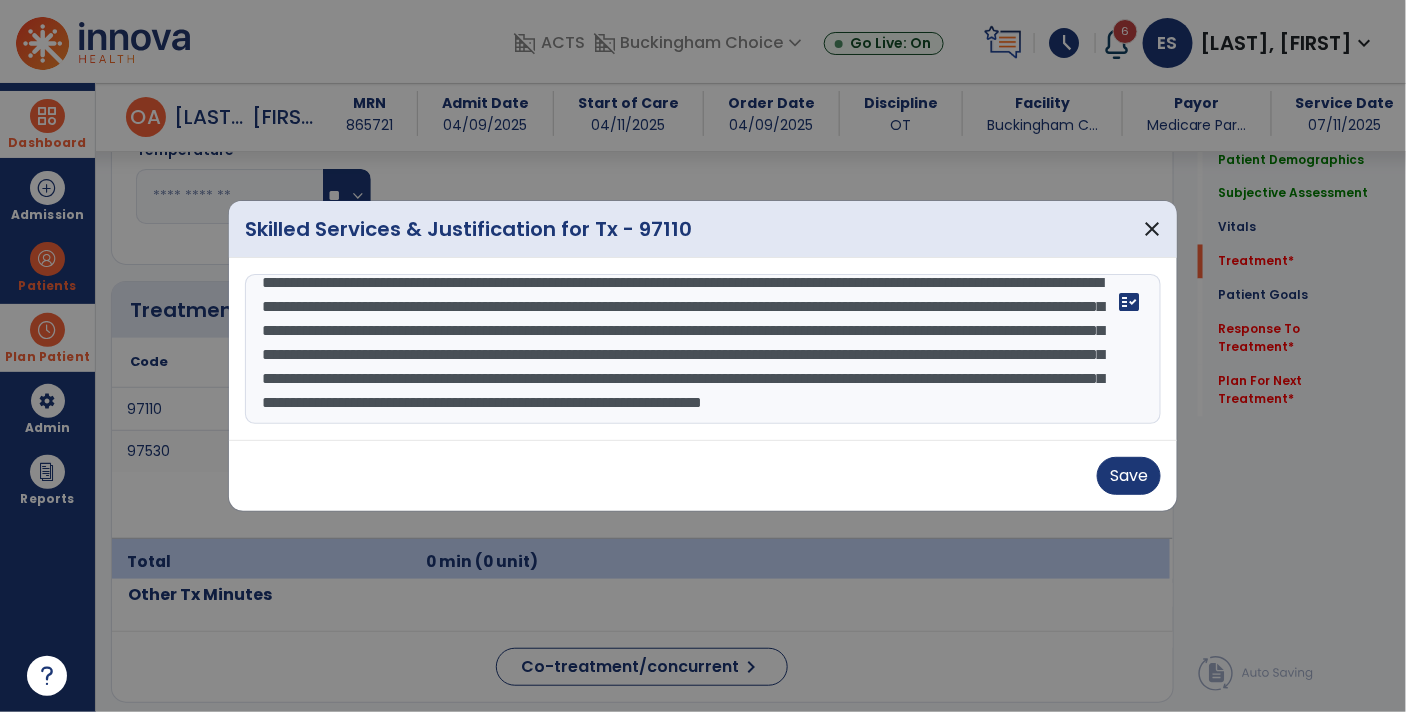 click on "**********" at bounding box center (703, 349) 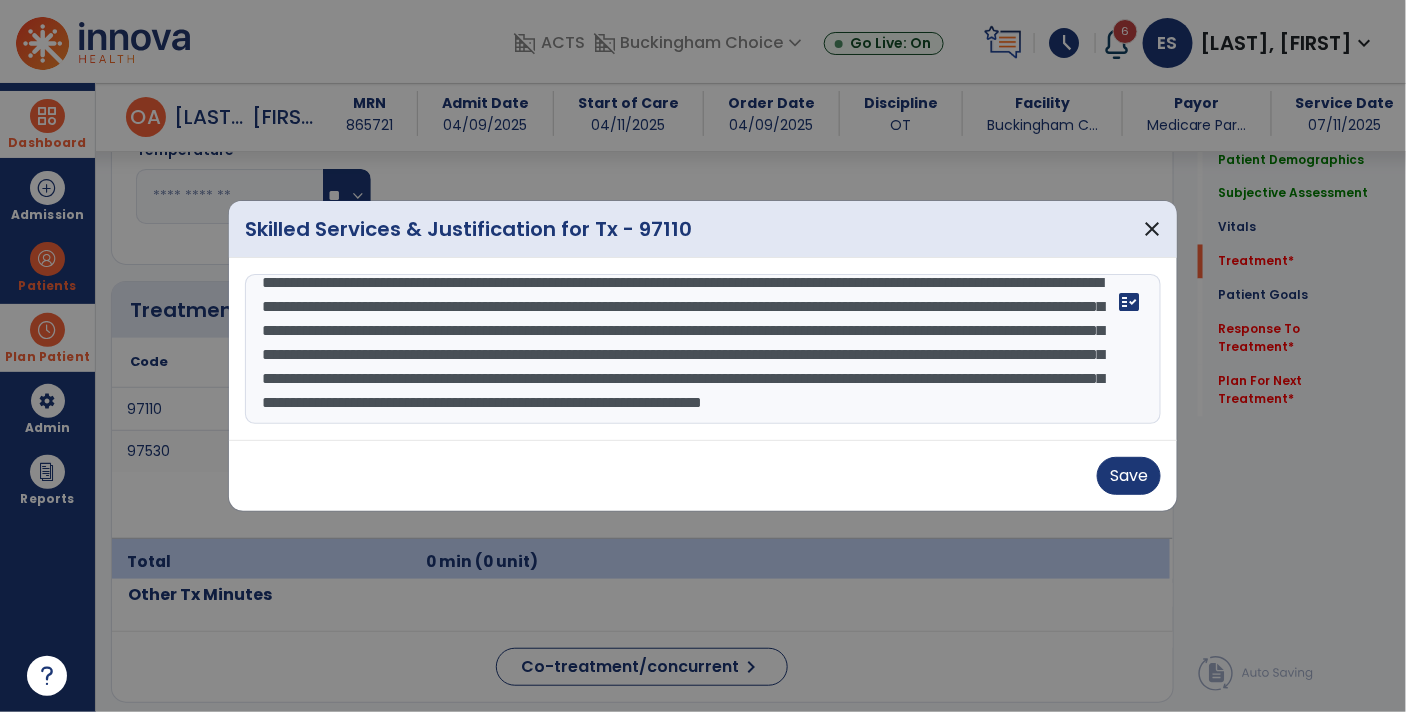 click on "**********" at bounding box center [703, 349] 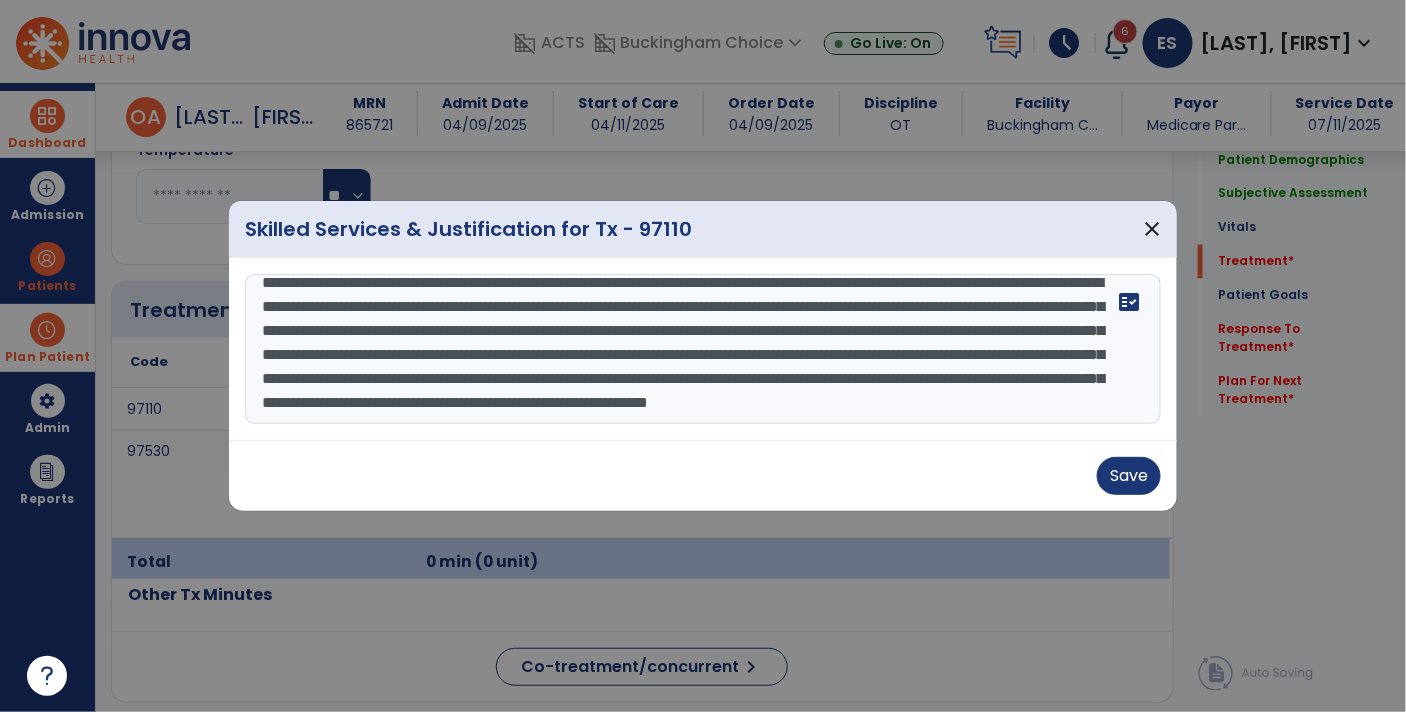click on "**********" at bounding box center (703, 349) 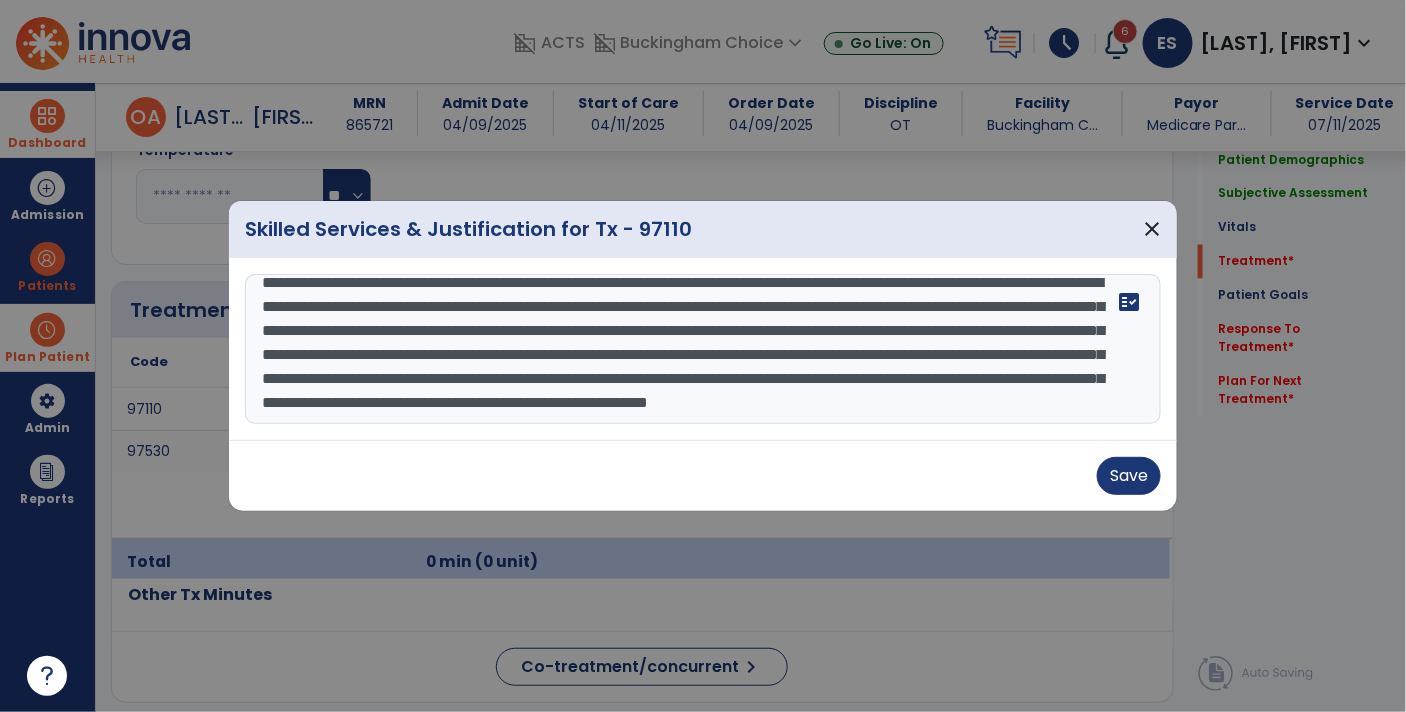 click on "**********" at bounding box center [703, 349] 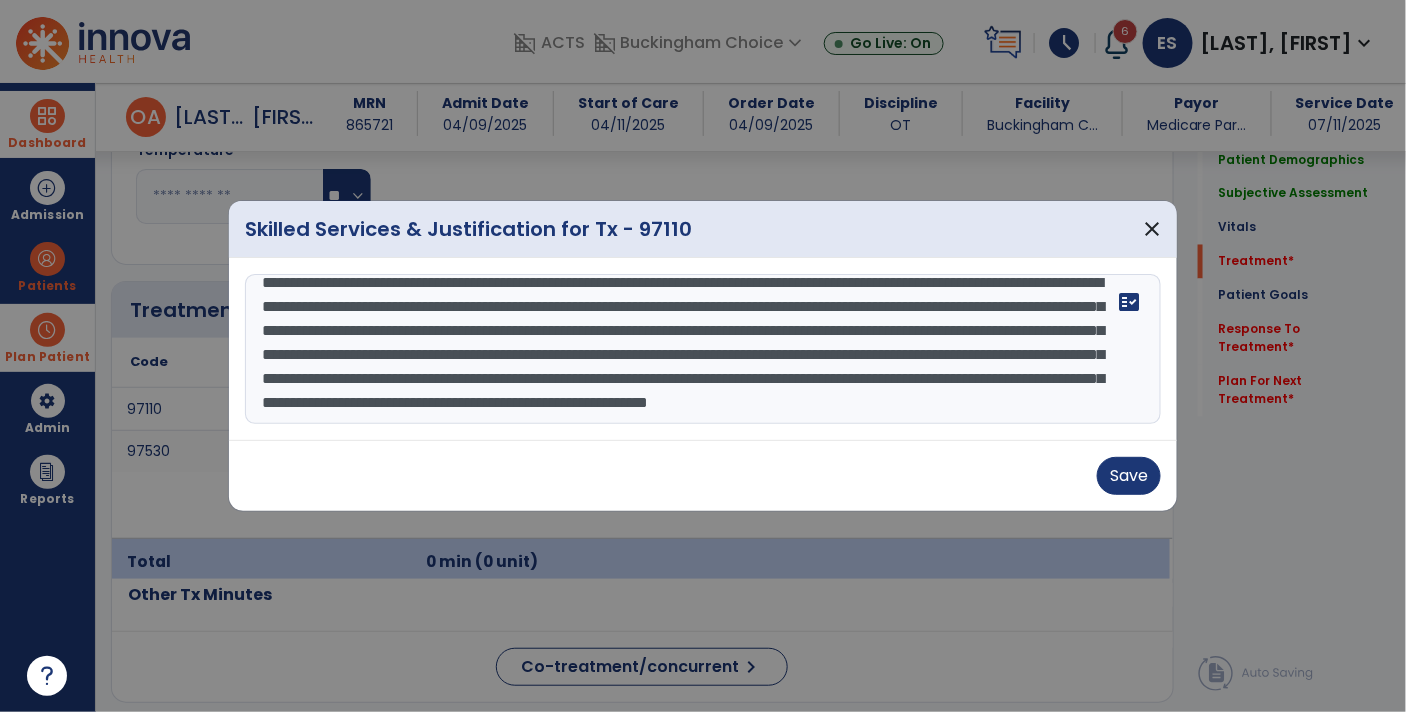 click on "**********" at bounding box center [703, 349] 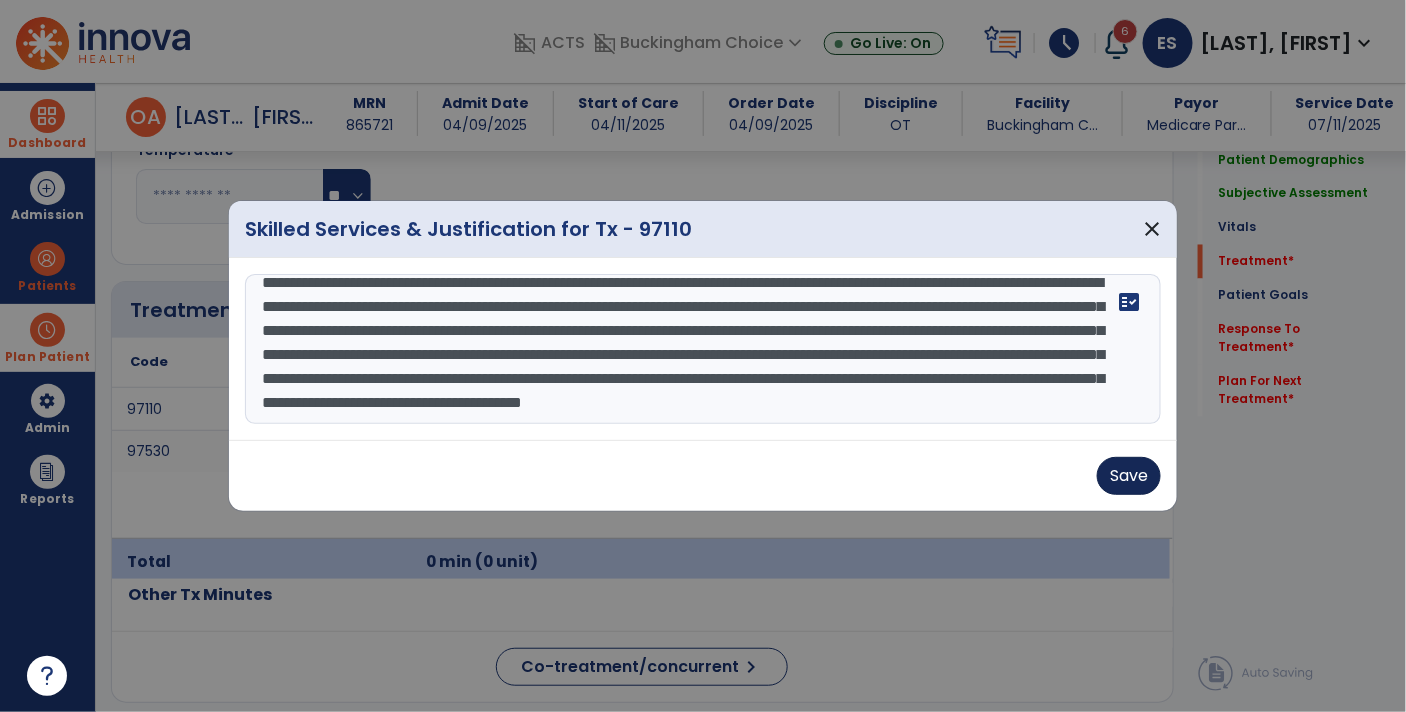 type on "**********" 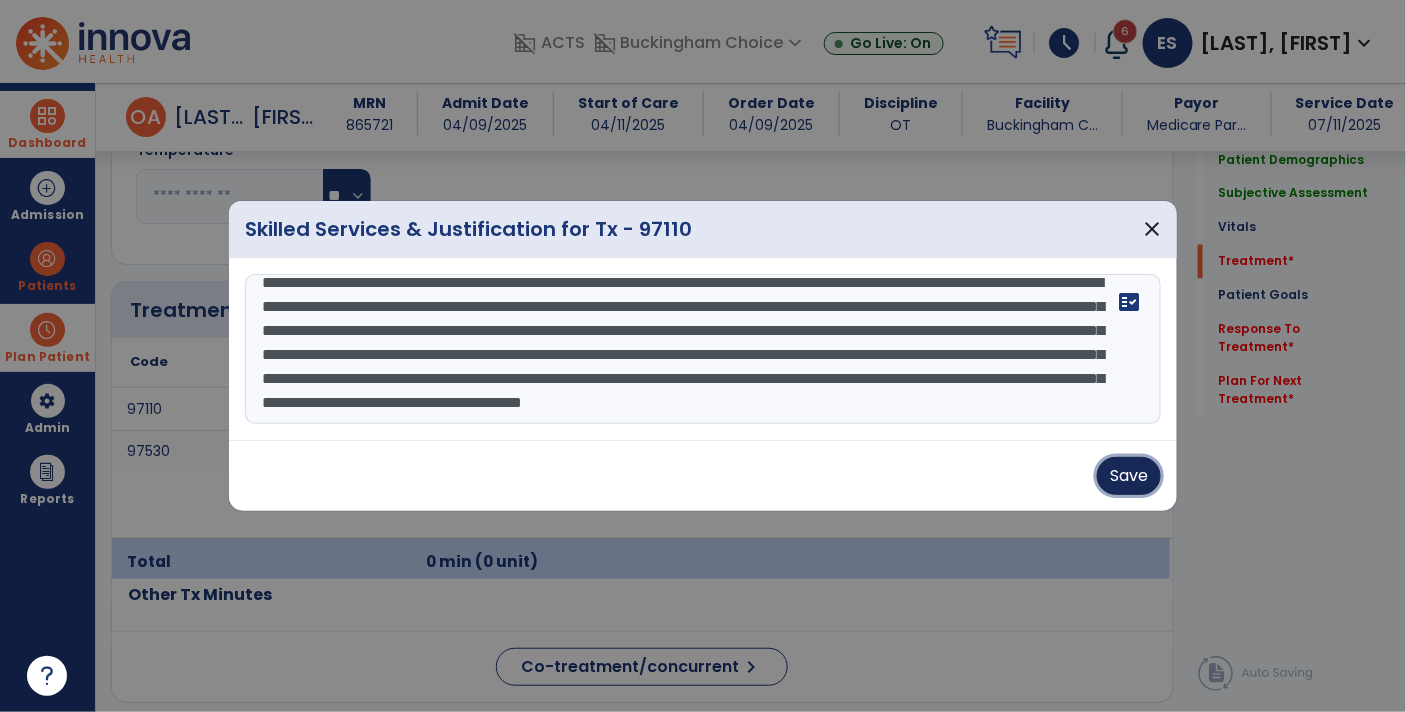click on "Save" at bounding box center [1129, 476] 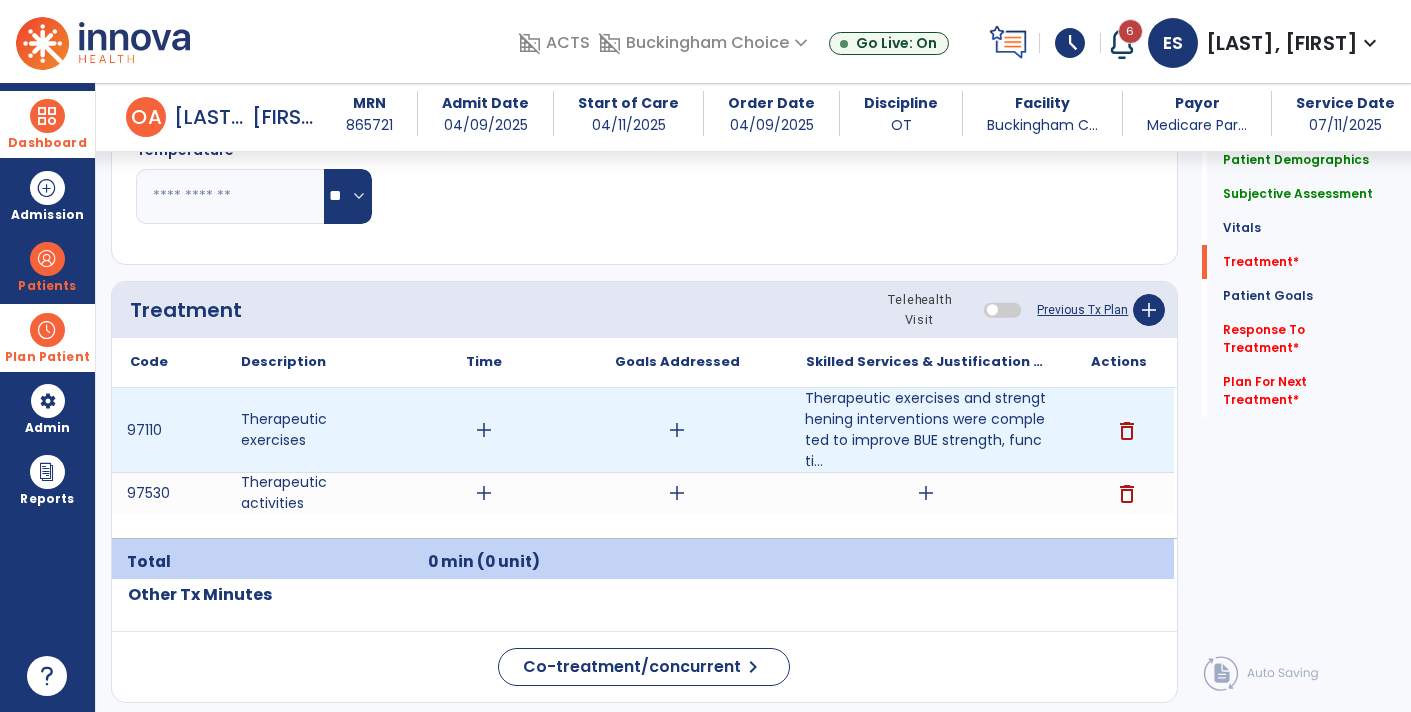 click on "add" at bounding box center (484, 430) 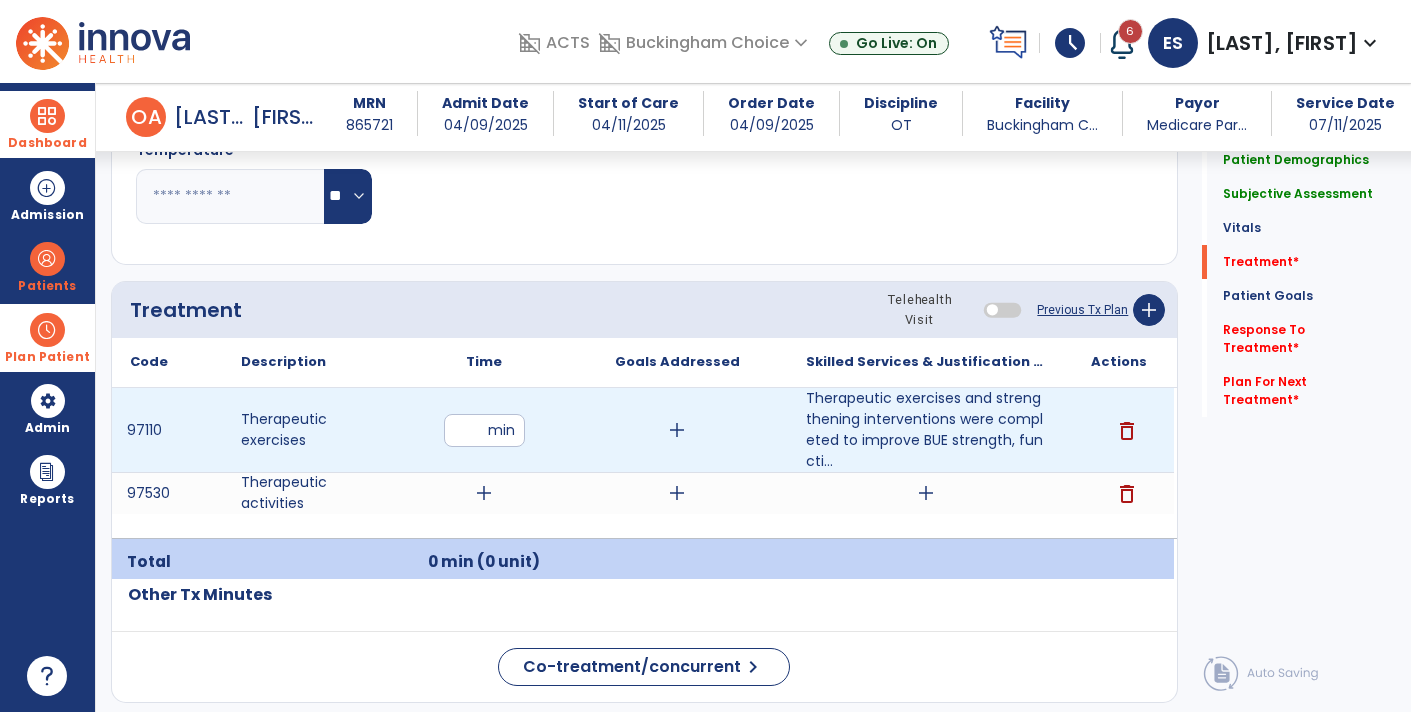 type on "**" 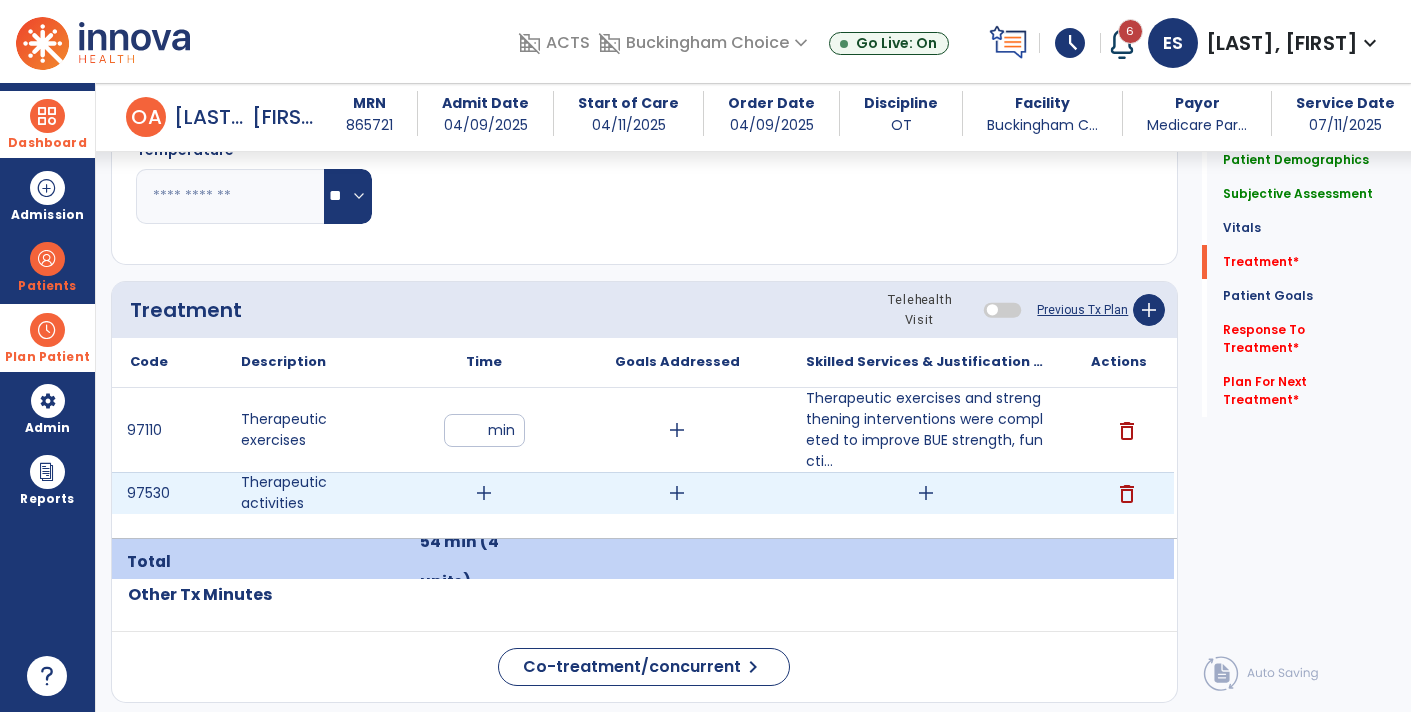 click on "delete" at bounding box center [1127, 494] 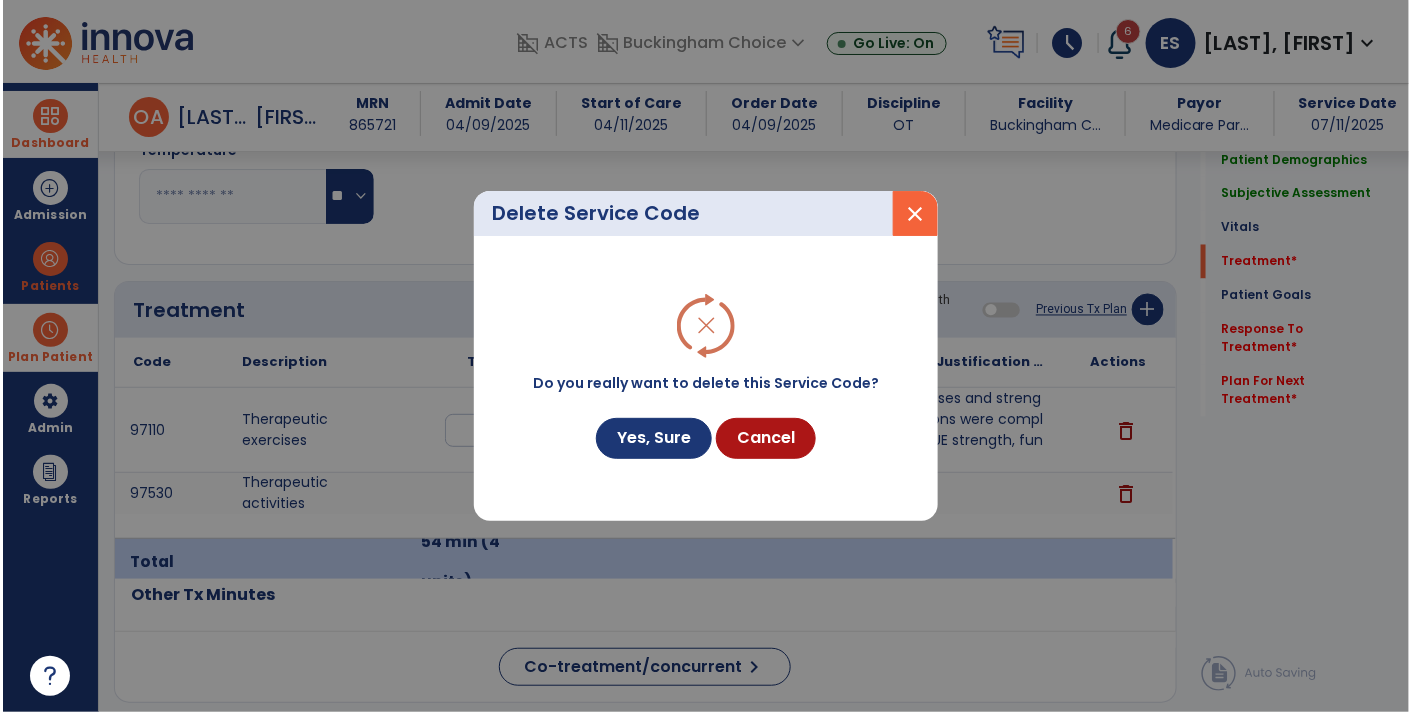 scroll, scrollTop: 1078, scrollLeft: 0, axis: vertical 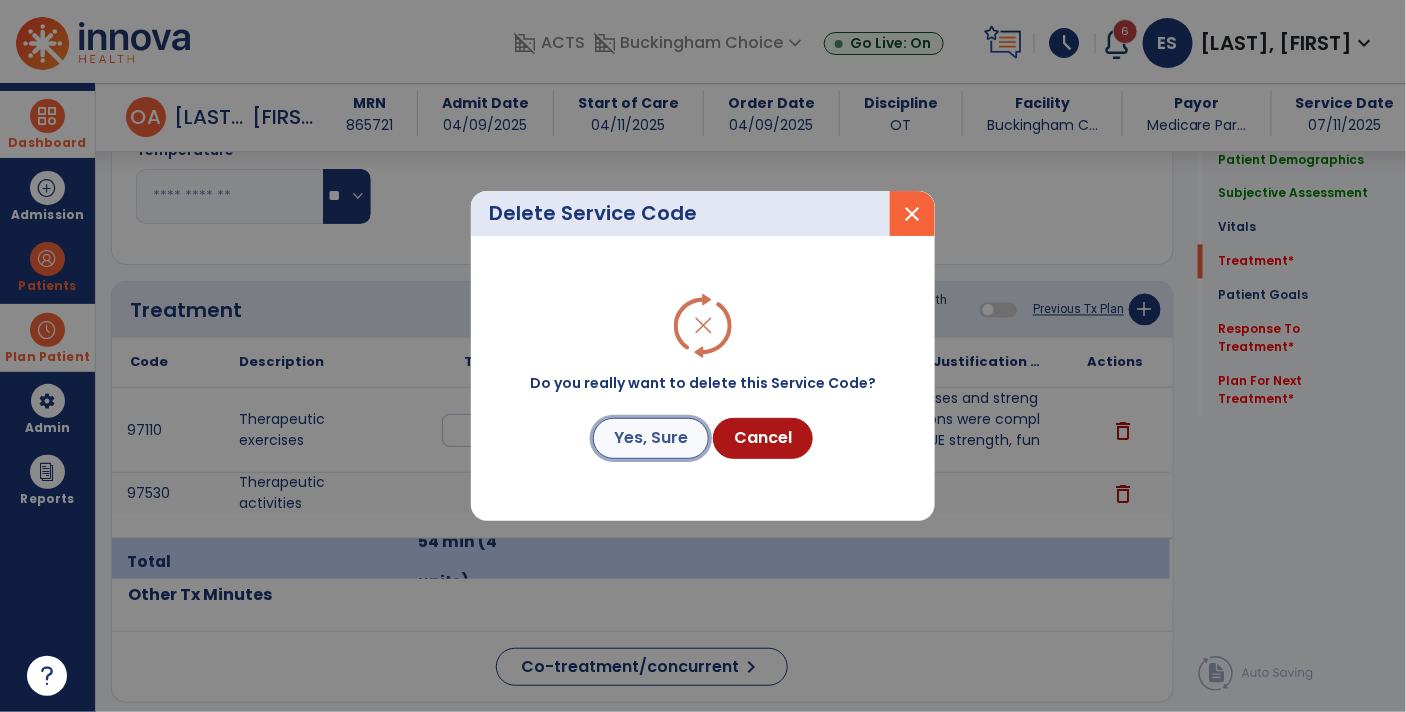 click on "Yes, Sure" at bounding box center [651, 438] 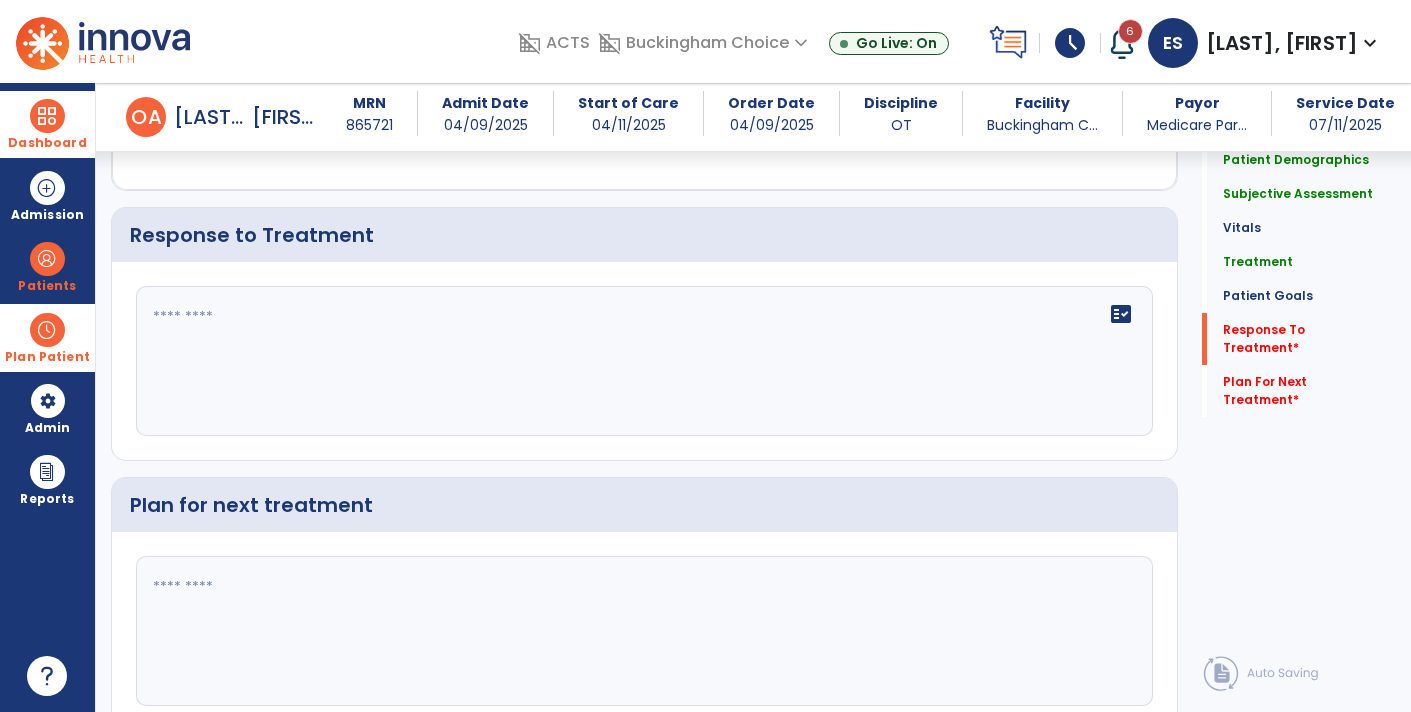 scroll, scrollTop: 2968, scrollLeft: 0, axis: vertical 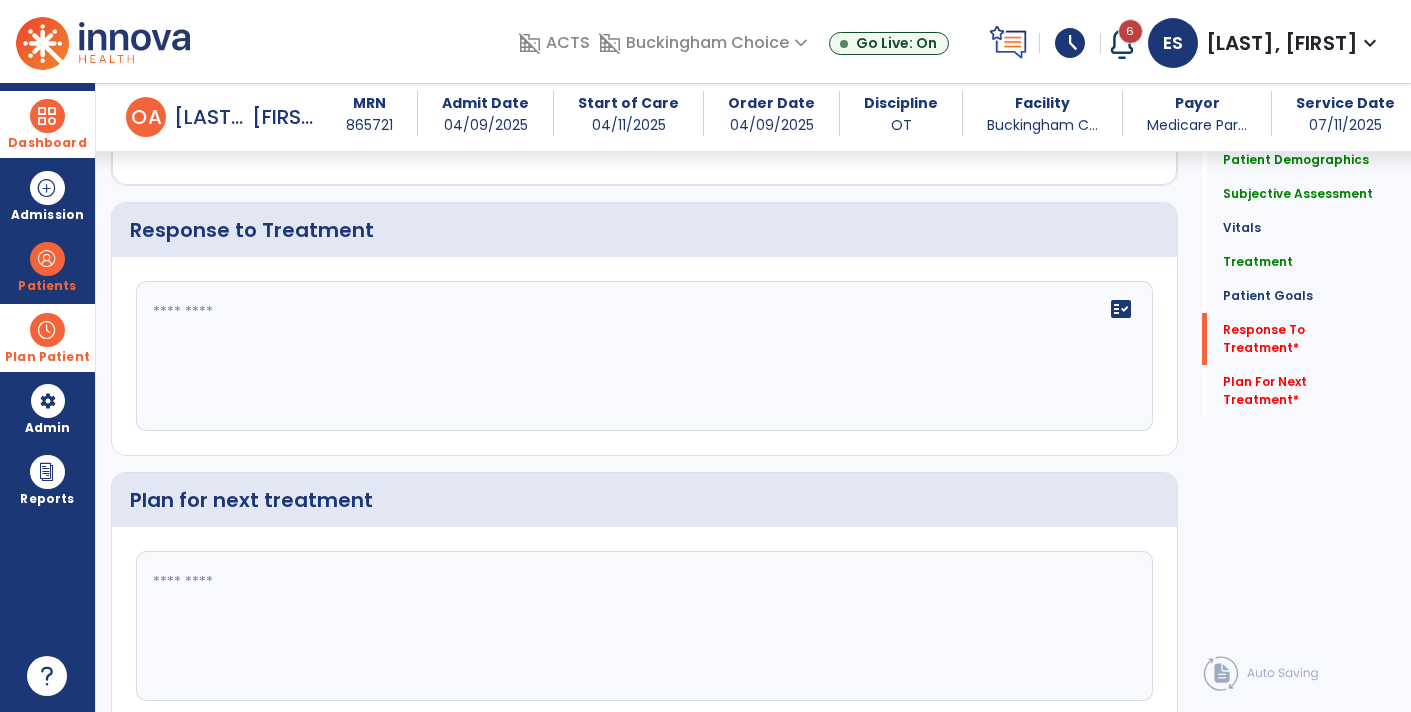 click on "fact_check" 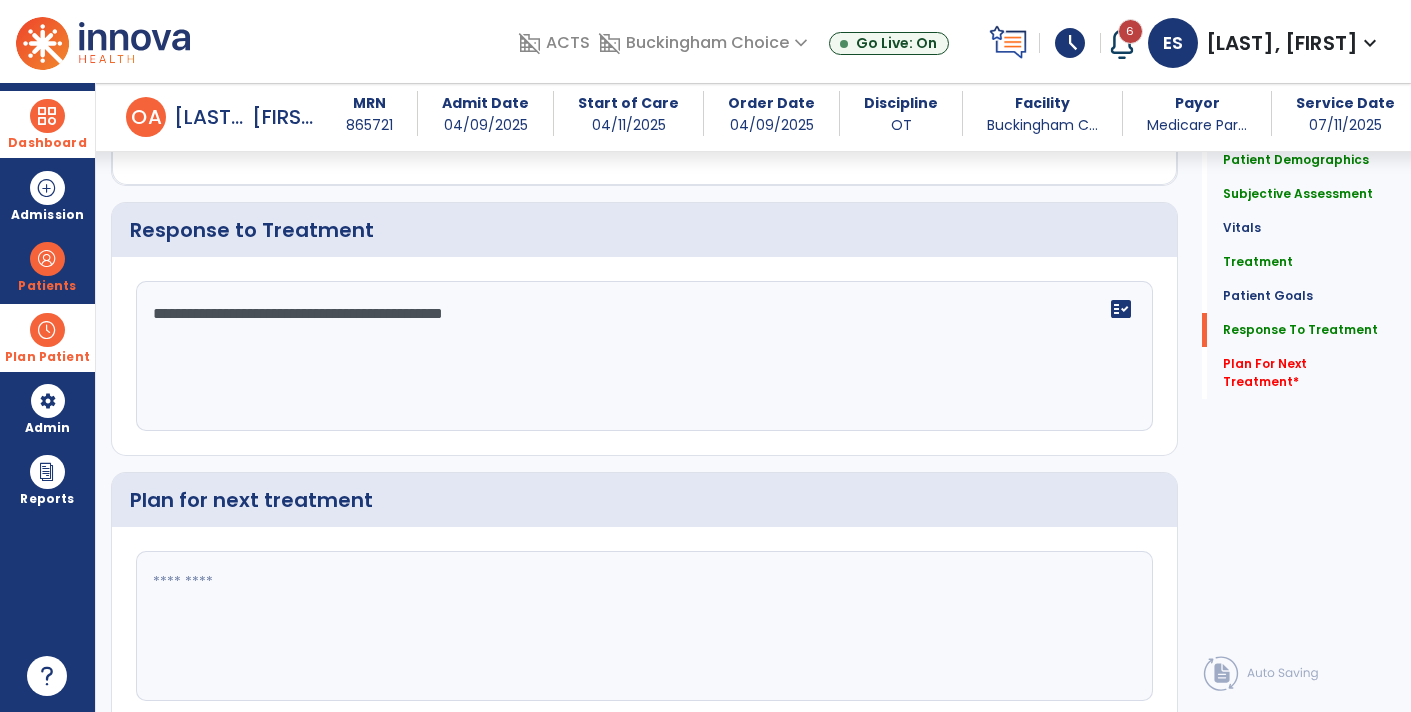 type on "**********" 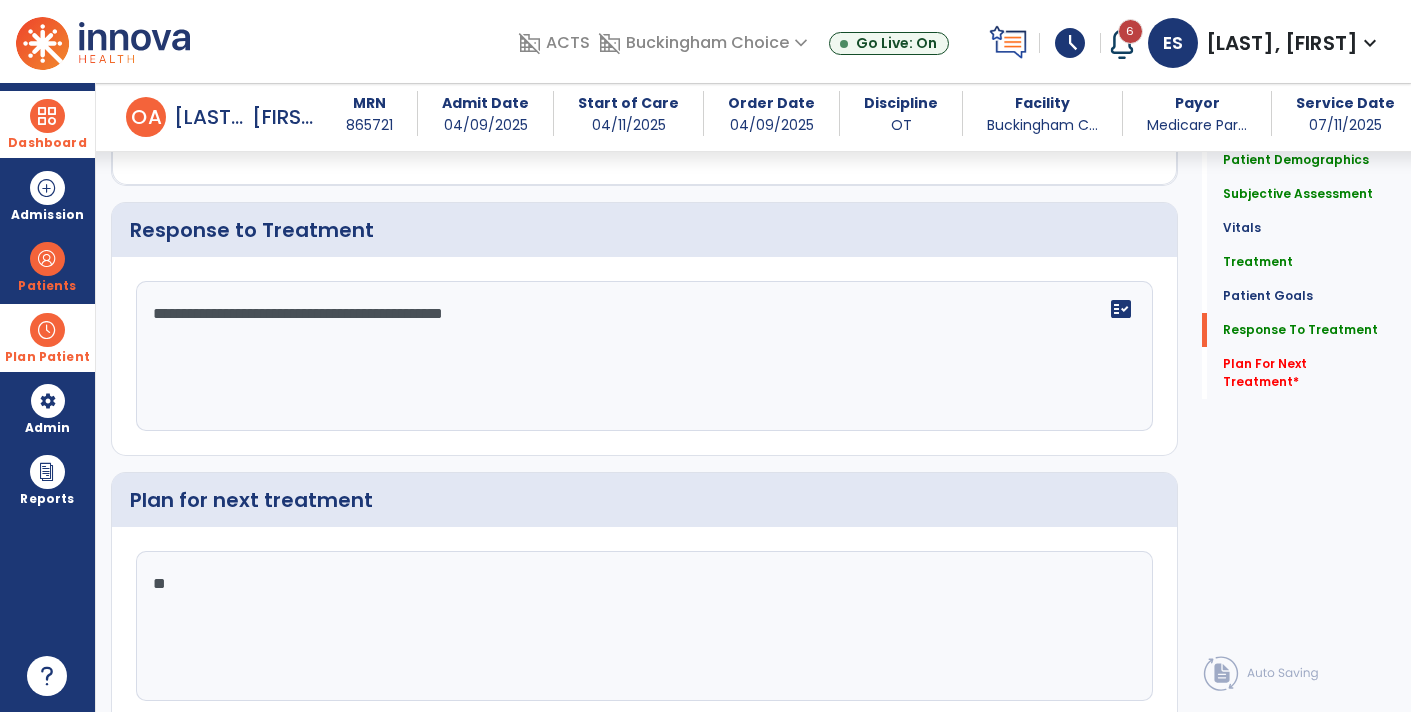 type on "*" 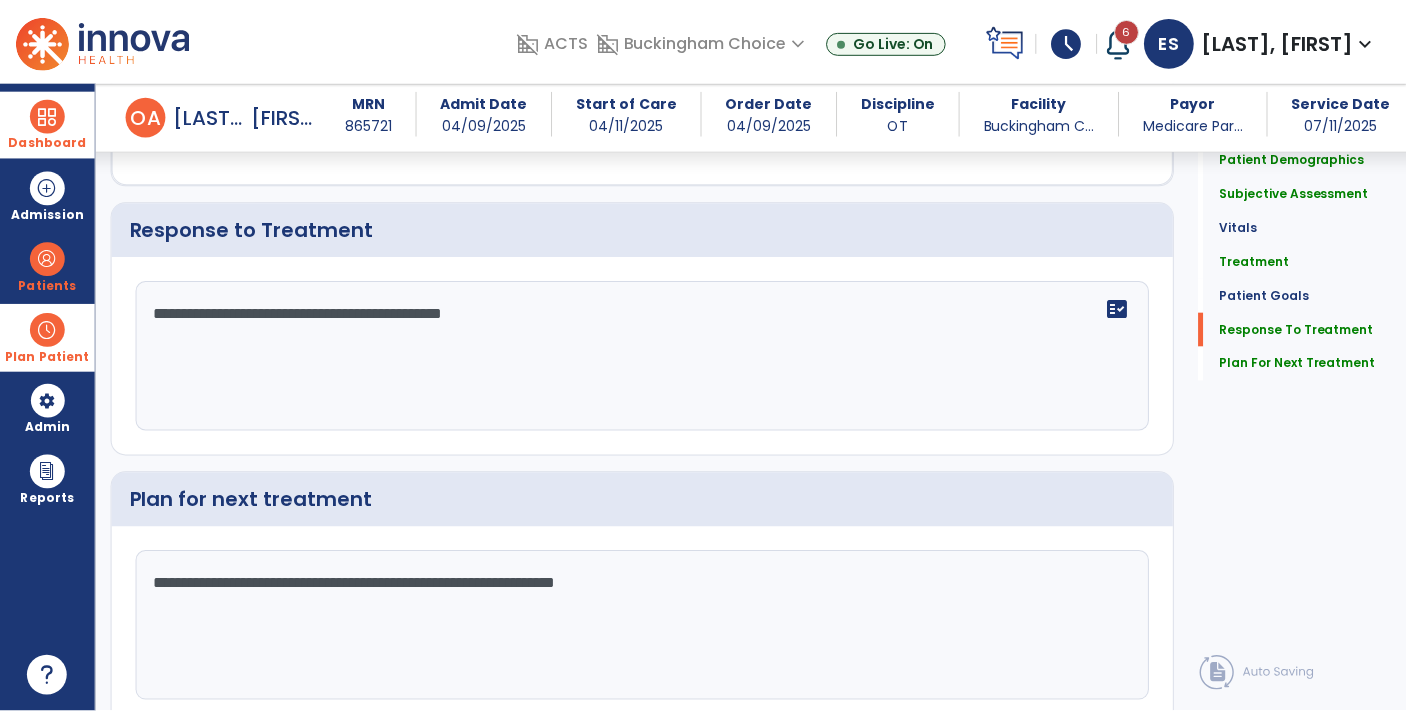 scroll, scrollTop: 3035, scrollLeft: 0, axis: vertical 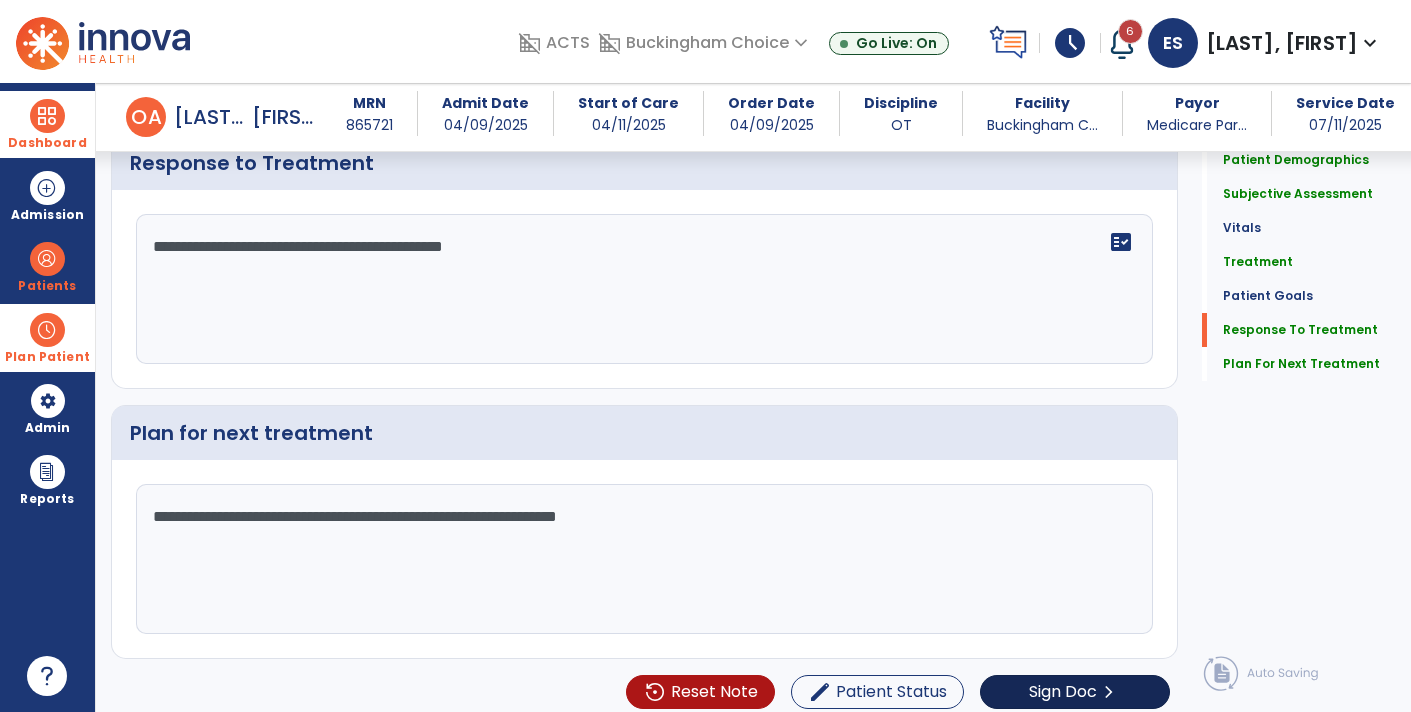 type on "**********" 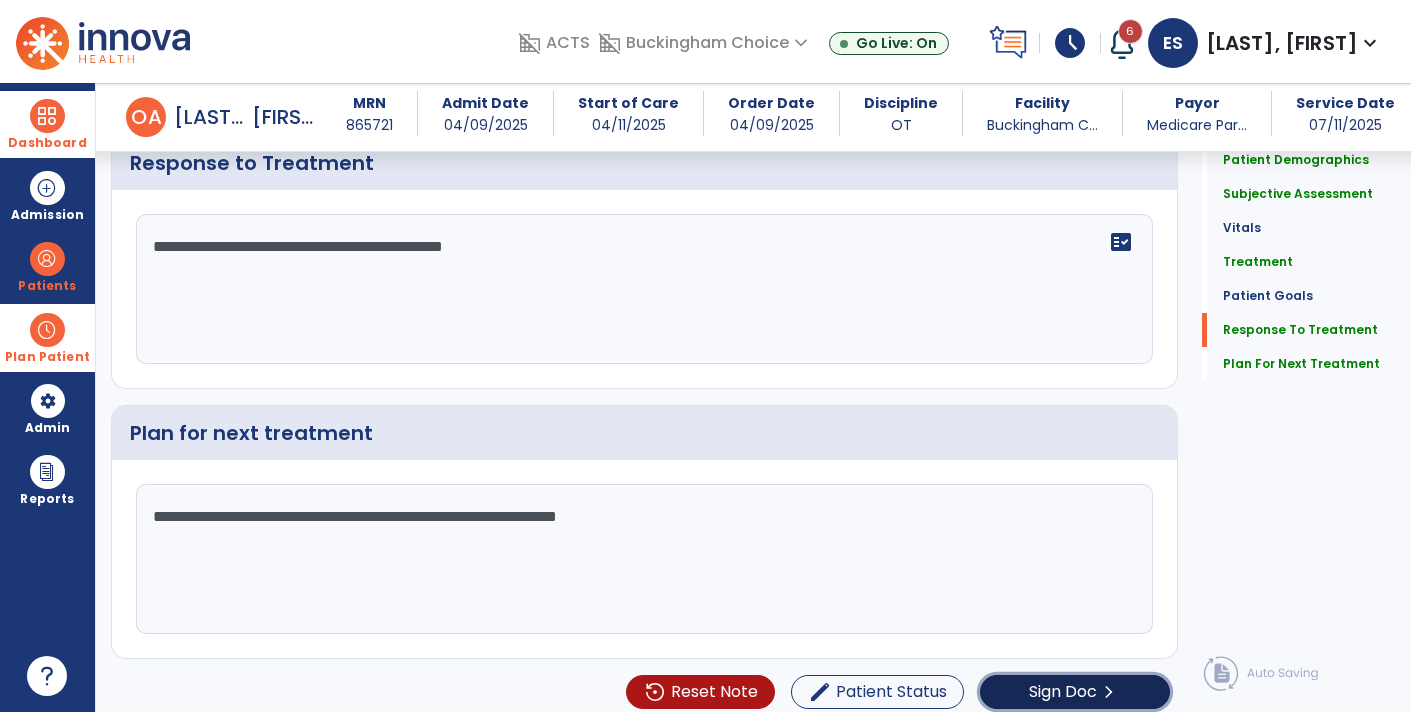 click on "Sign Doc  chevron_right" 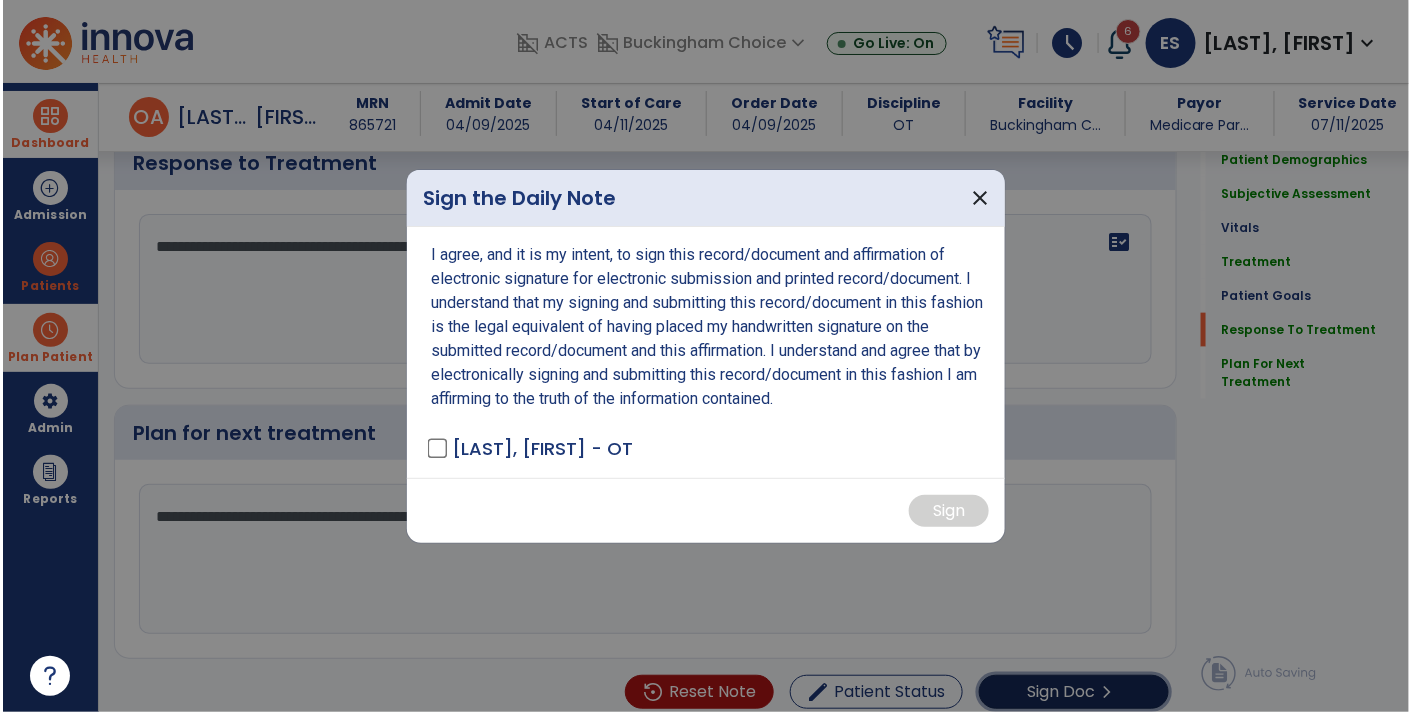 scroll, scrollTop: 3035, scrollLeft: 0, axis: vertical 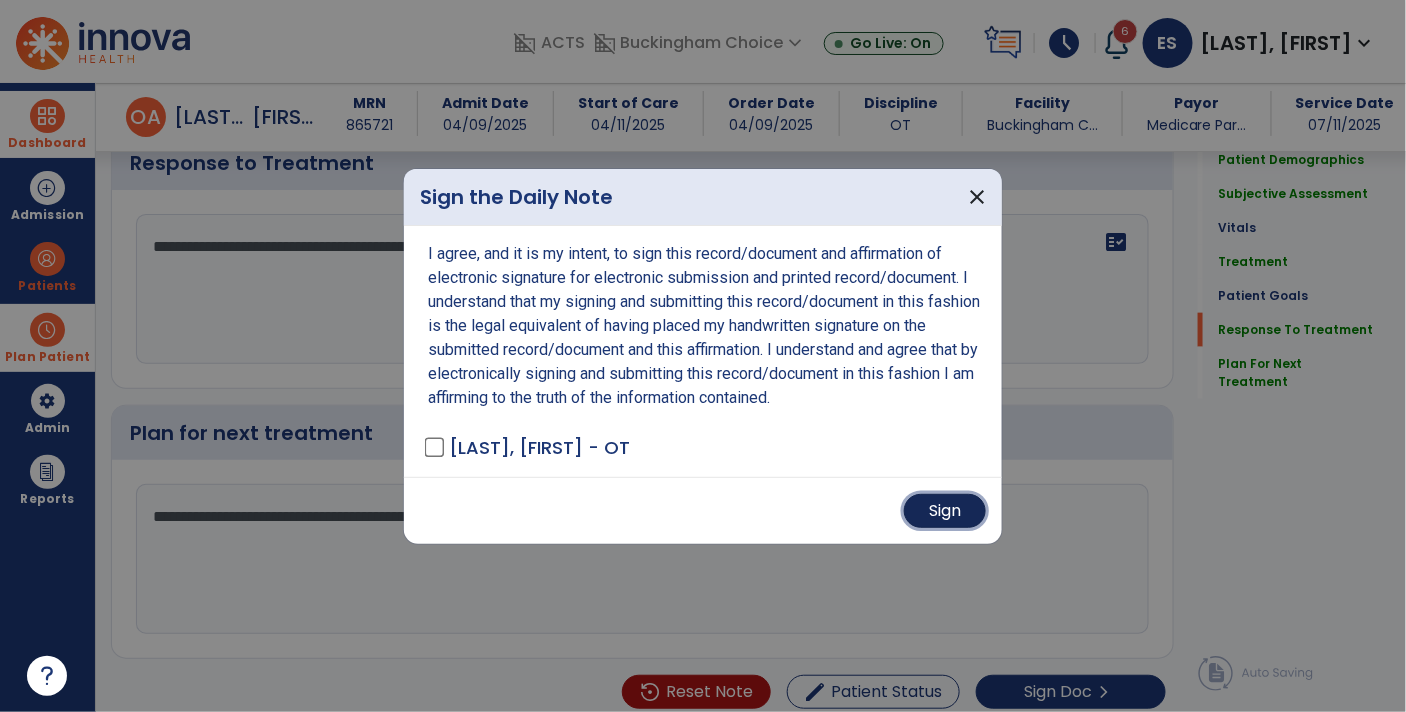 click on "Sign" at bounding box center (945, 511) 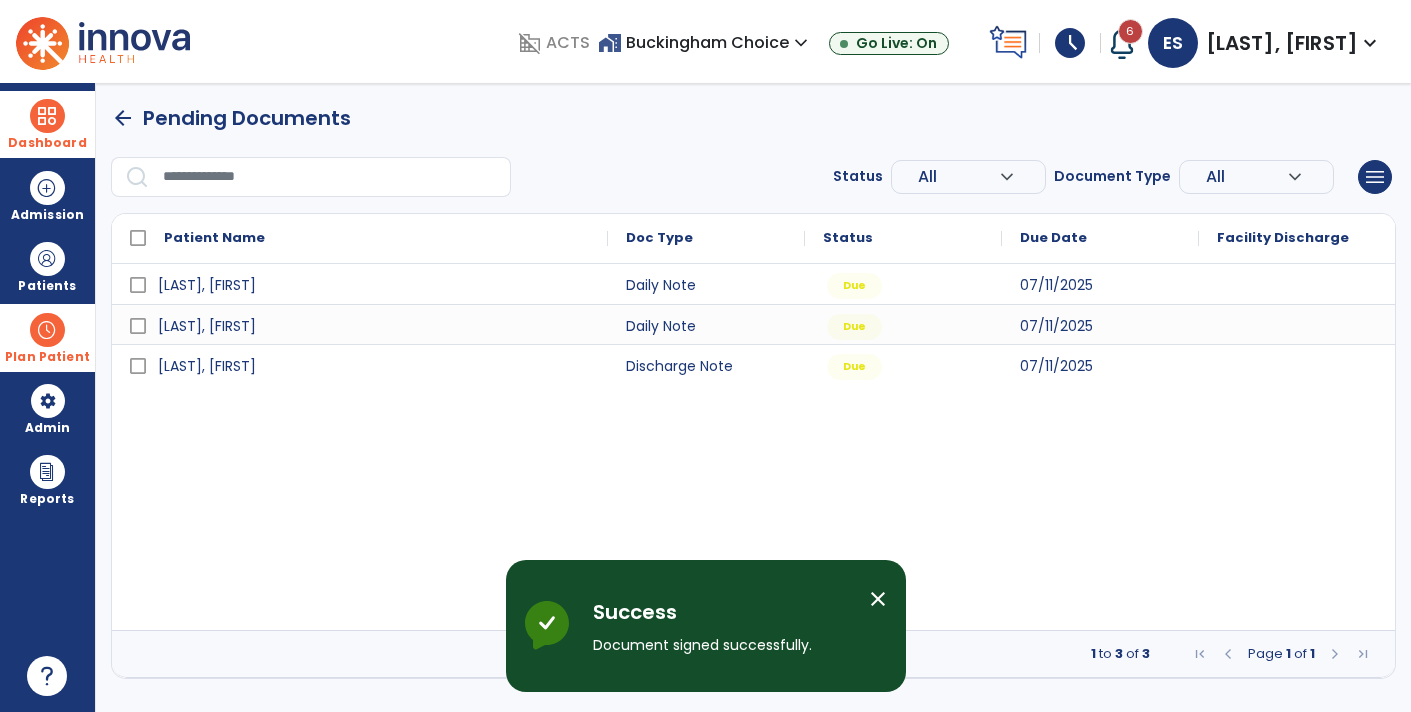 scroll, scrollTop: 0, scrollLeft: 0, axis: both 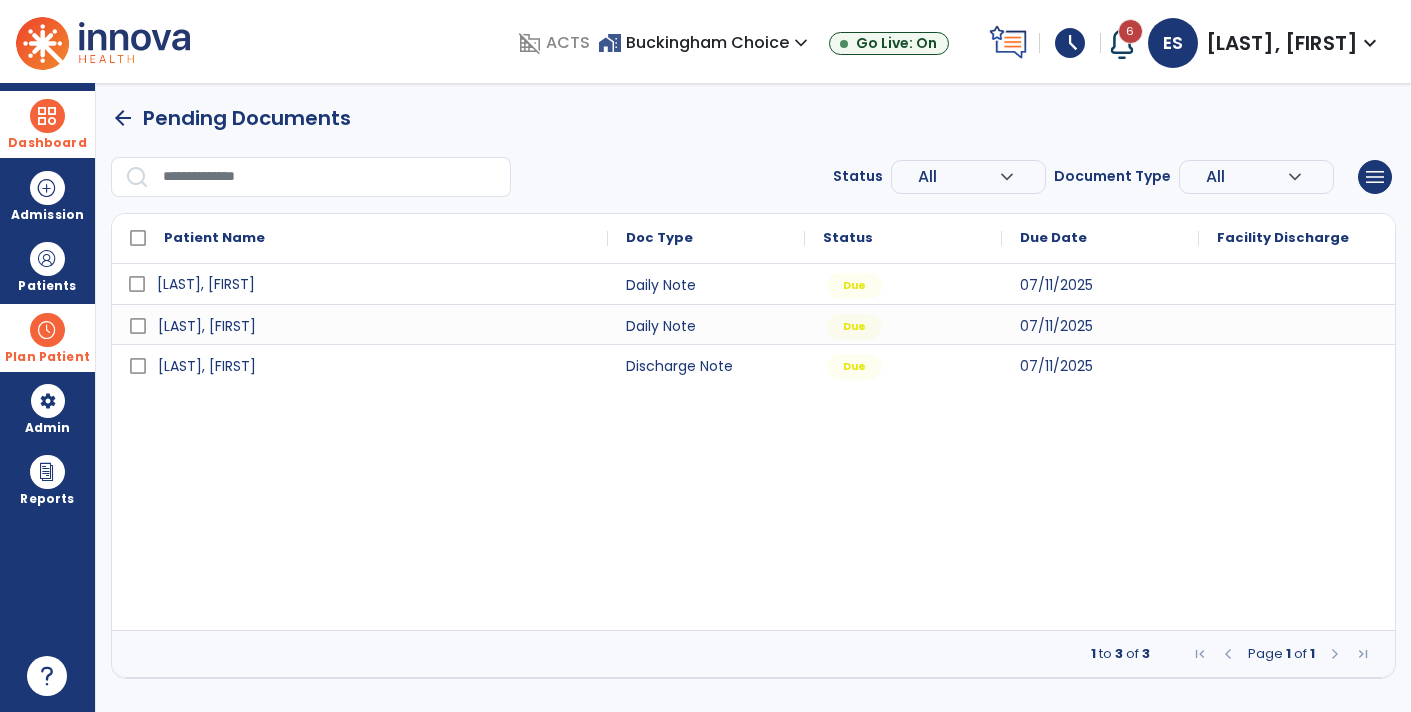 click on "[LAST], [FIRST]" at bounding box center (206, 284) 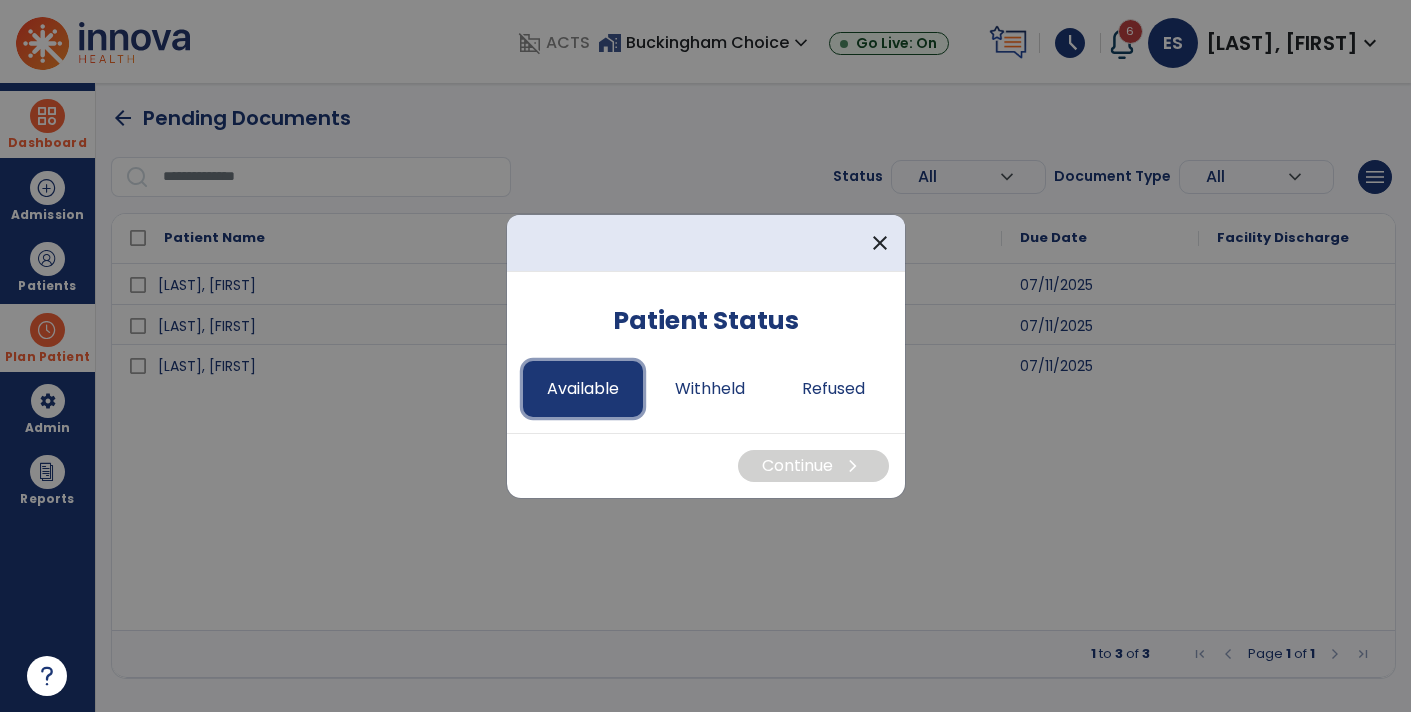 click on "Available" at bounding box center (583, 389) 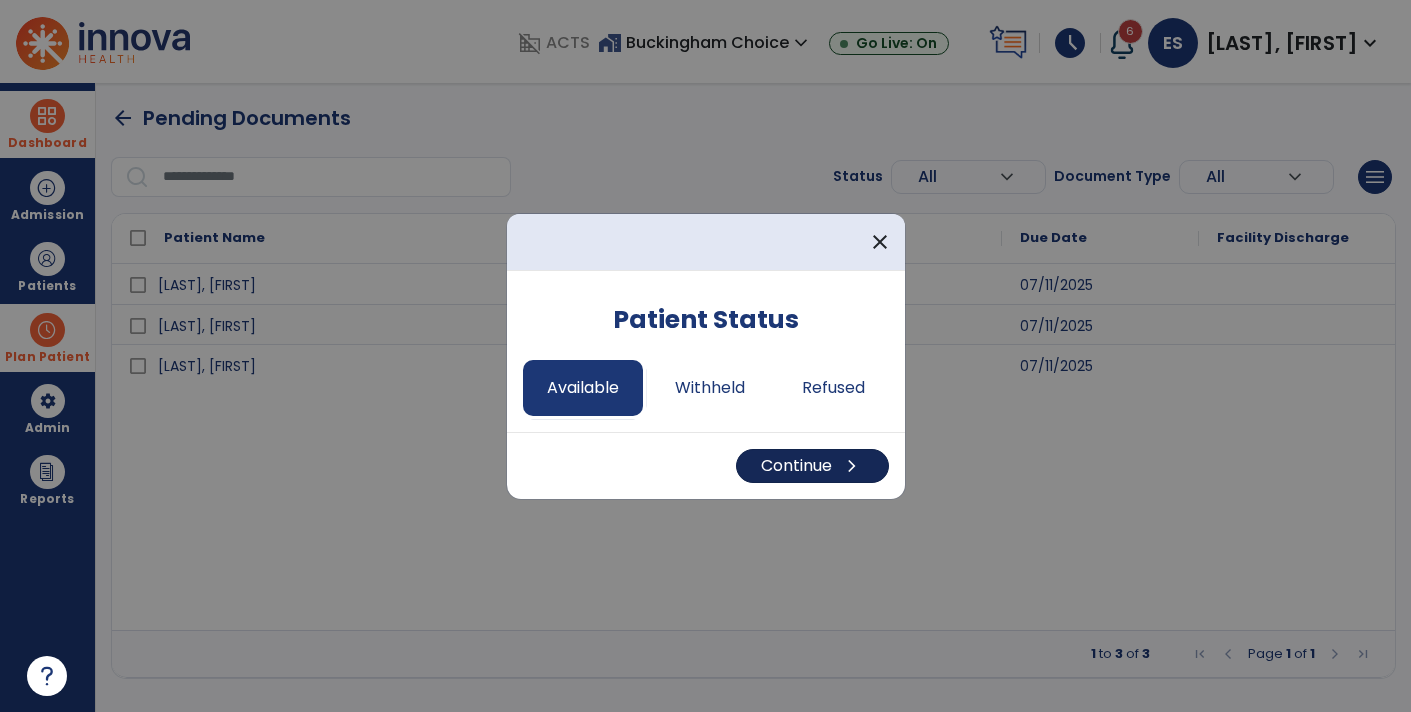 click on "Continue   chevron_right" at bounding box center (812, 466) 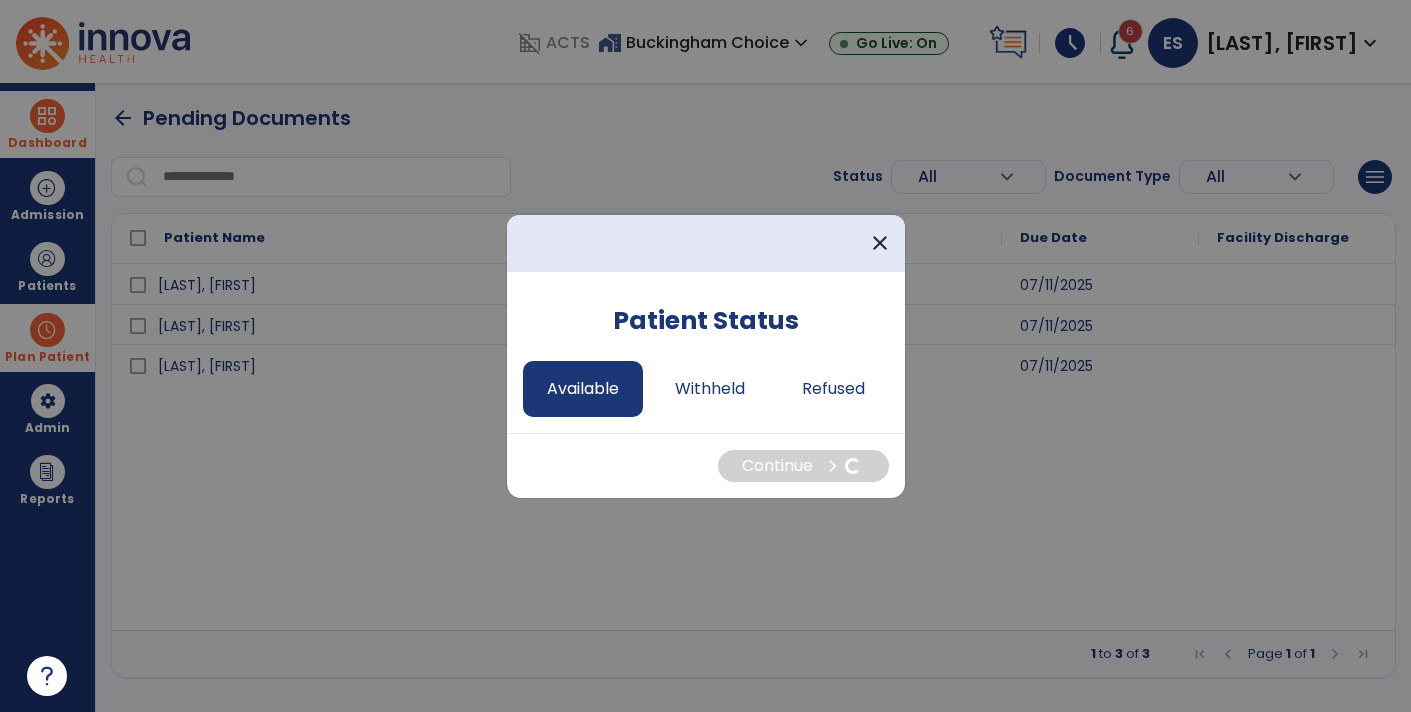 select on "*" 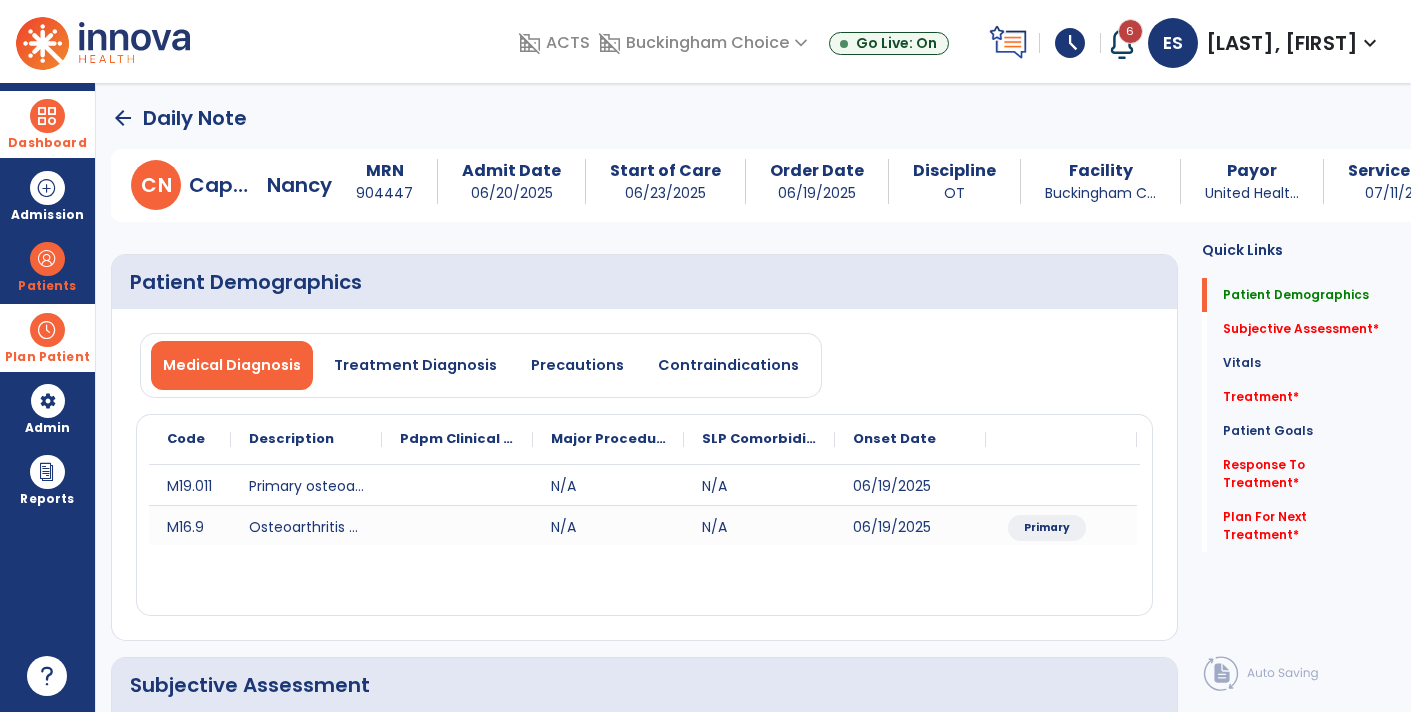 click on "Dashboard" at bounding box center [47, 143] 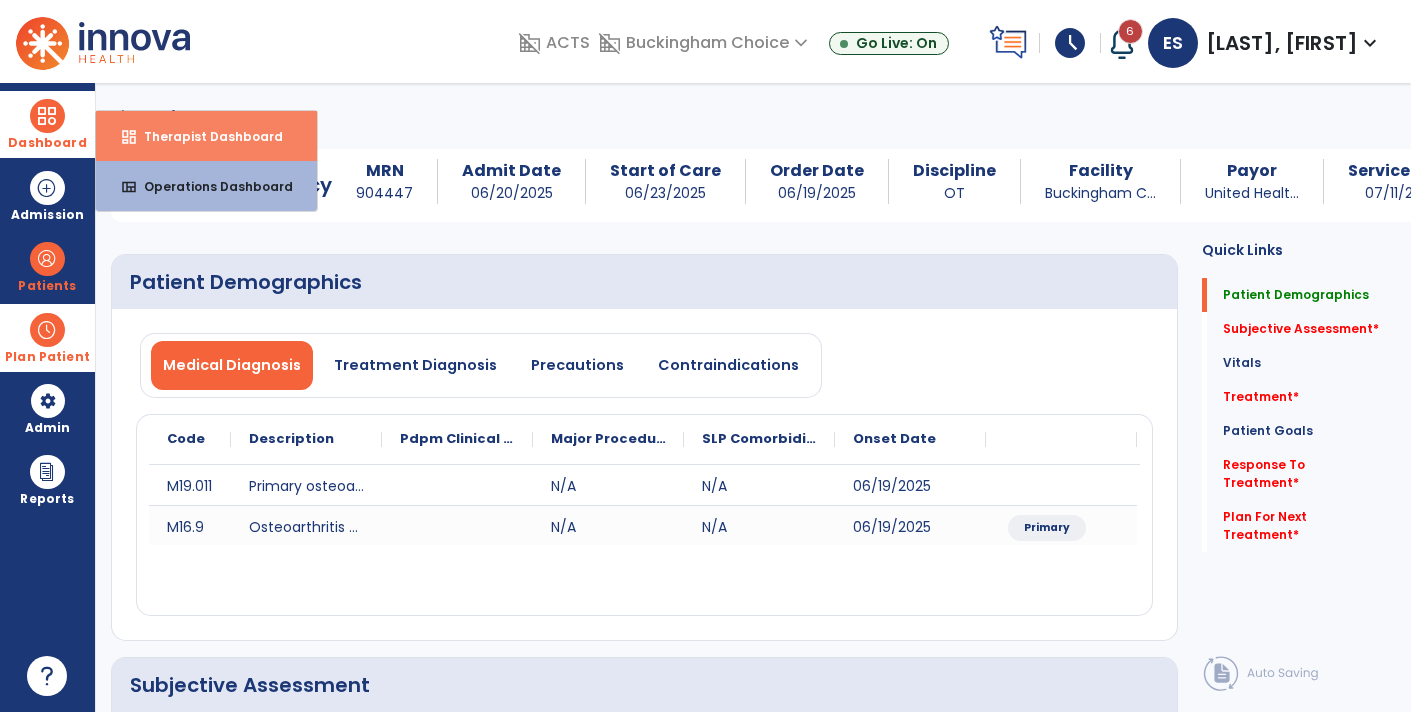 click on "dashboard  Therapist Dashboard" at bounding box center (206, 136) 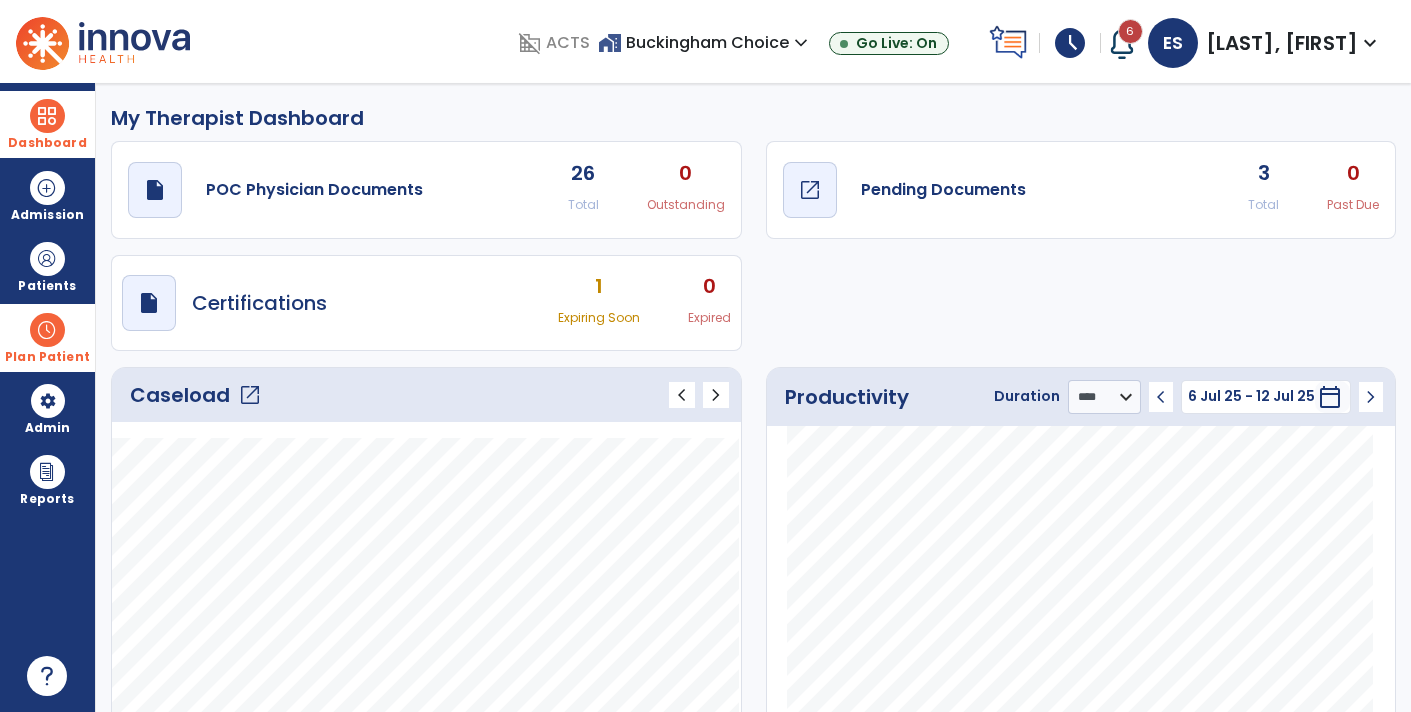 click on "Pending Documents" 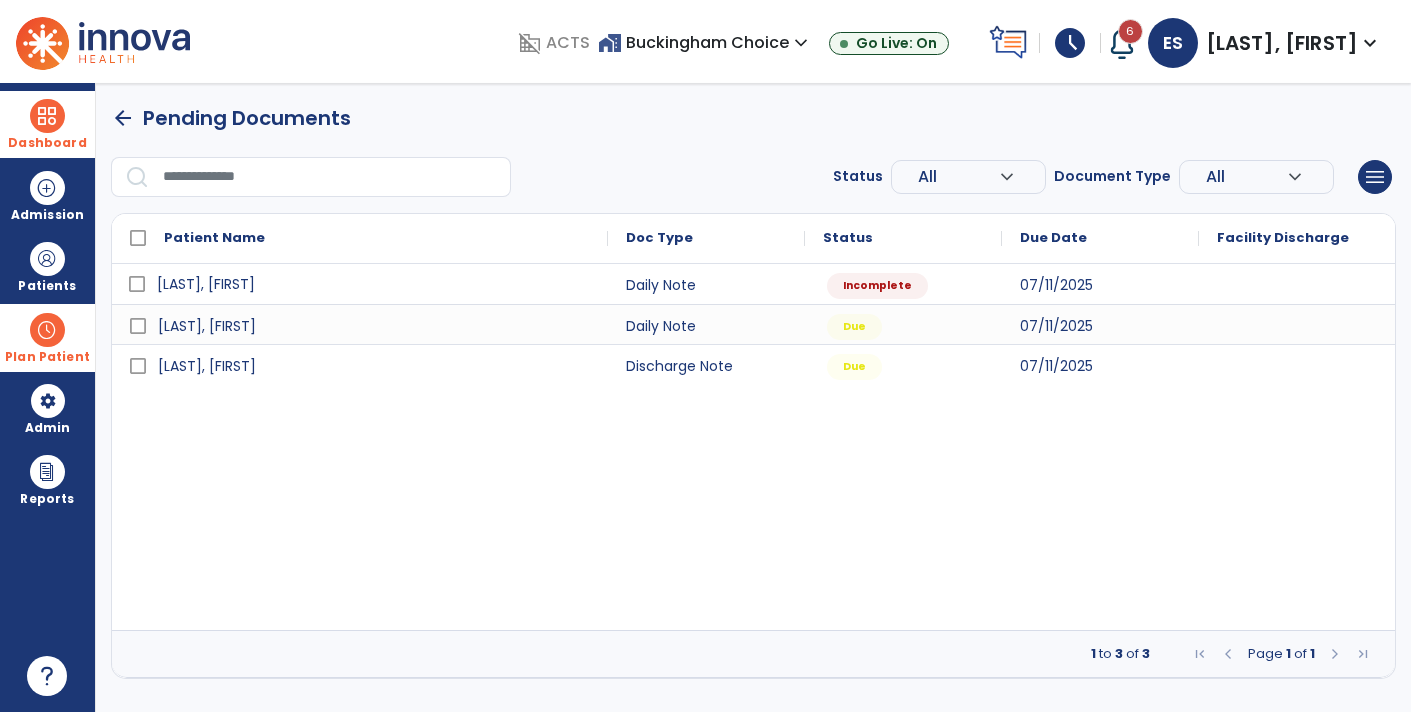 click on "[LAST], [FIRST]" at bounding box center [206, 284] 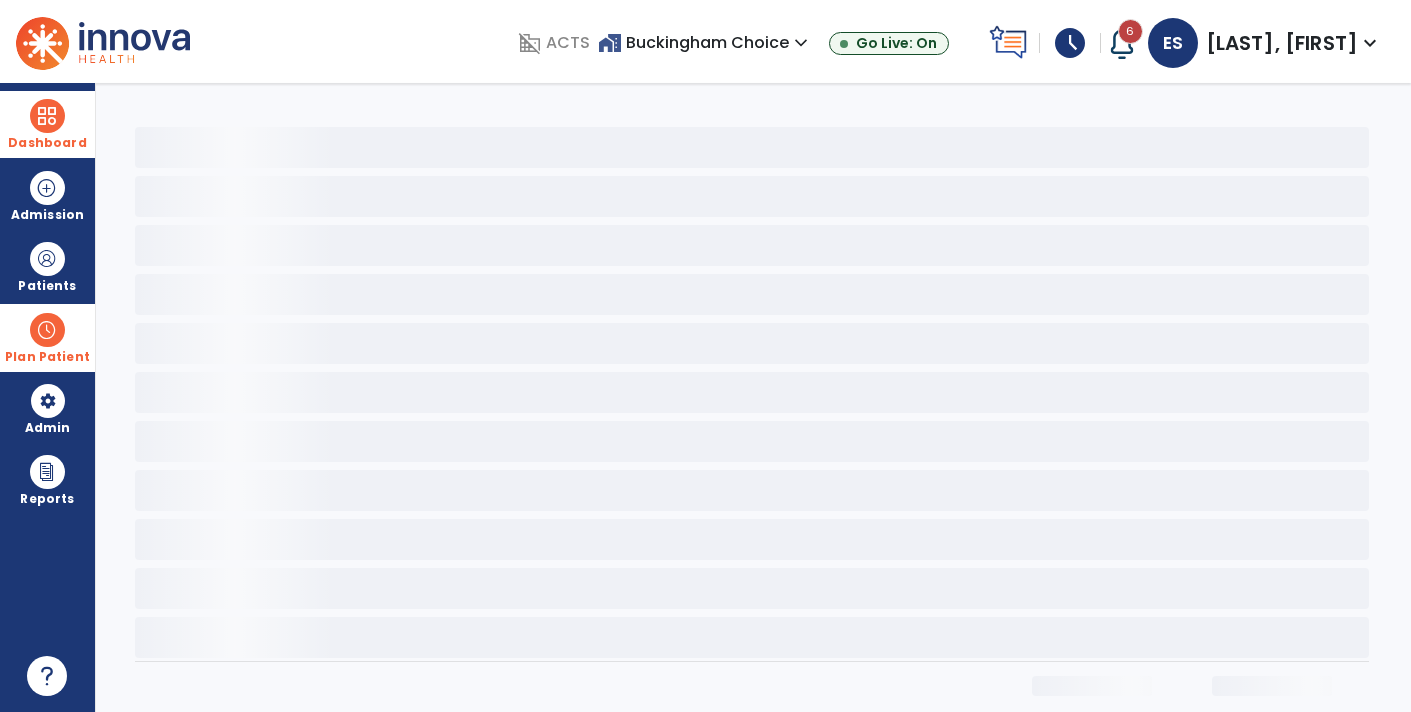select on "*" 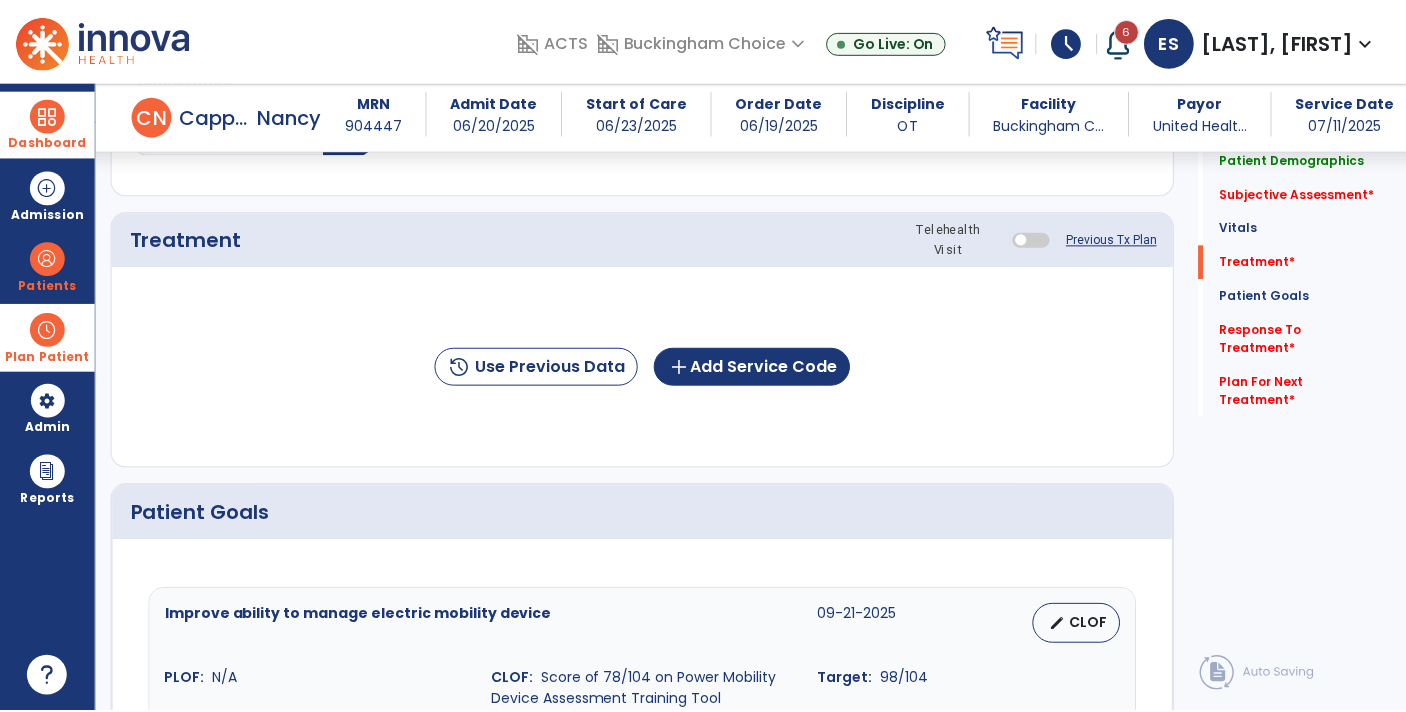 scroll, scrollTop: 1213, scrollLeft: 0, axis: vertical 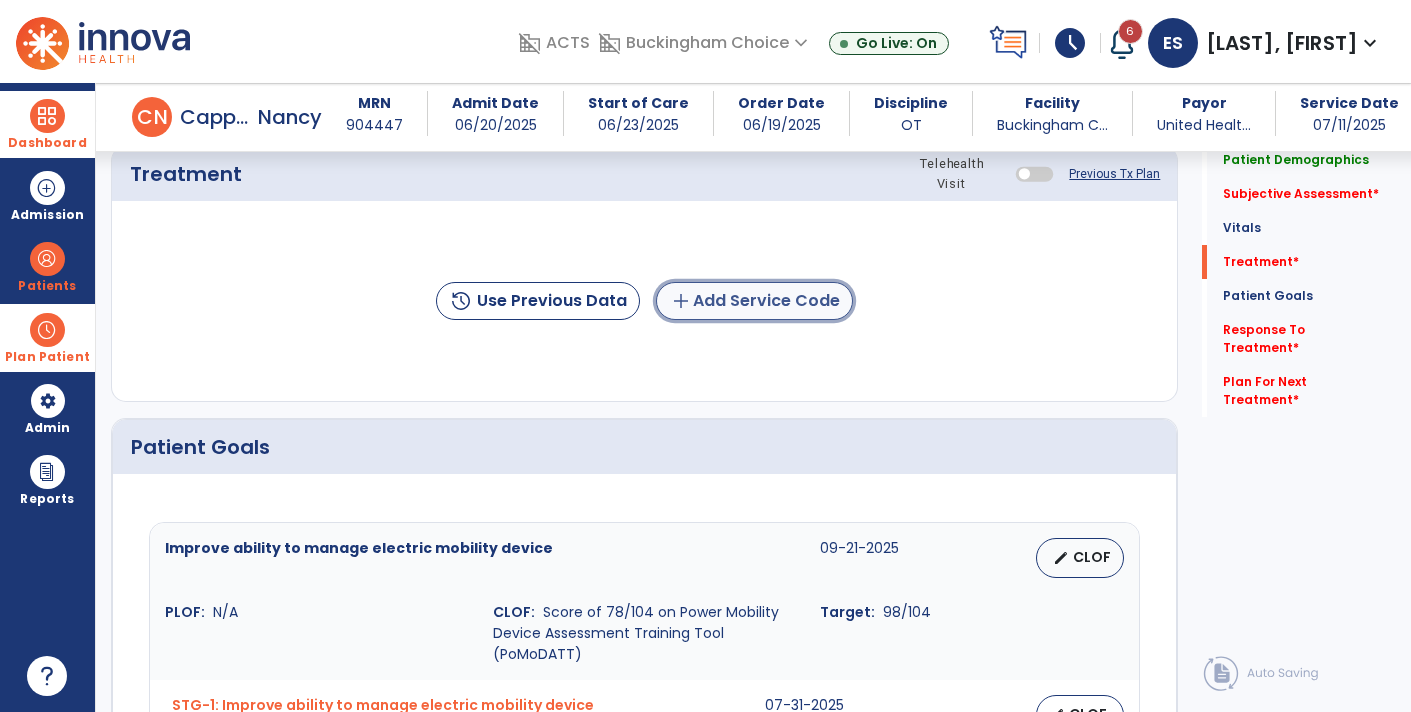 click on "add  Add Service Code" 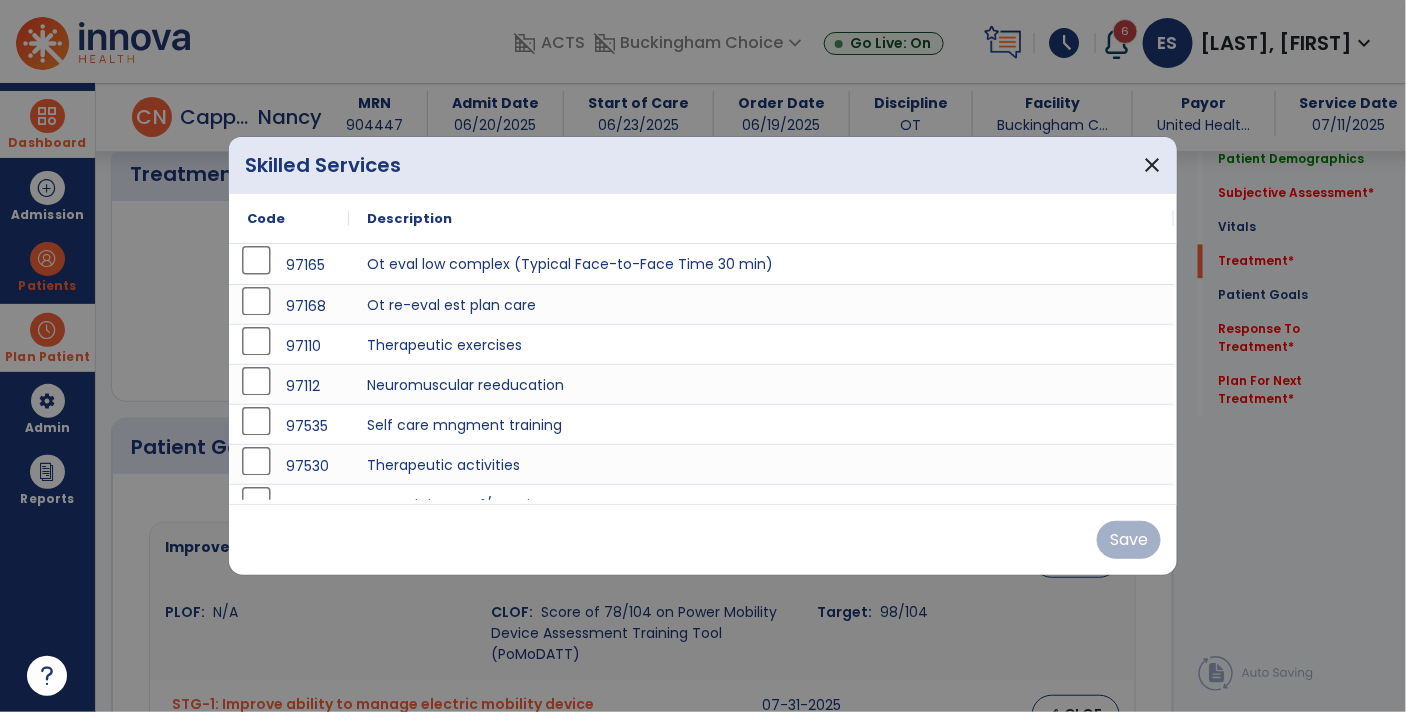 scroll, scrollTop: 1213, scrollLeft: 0, axis: vertical 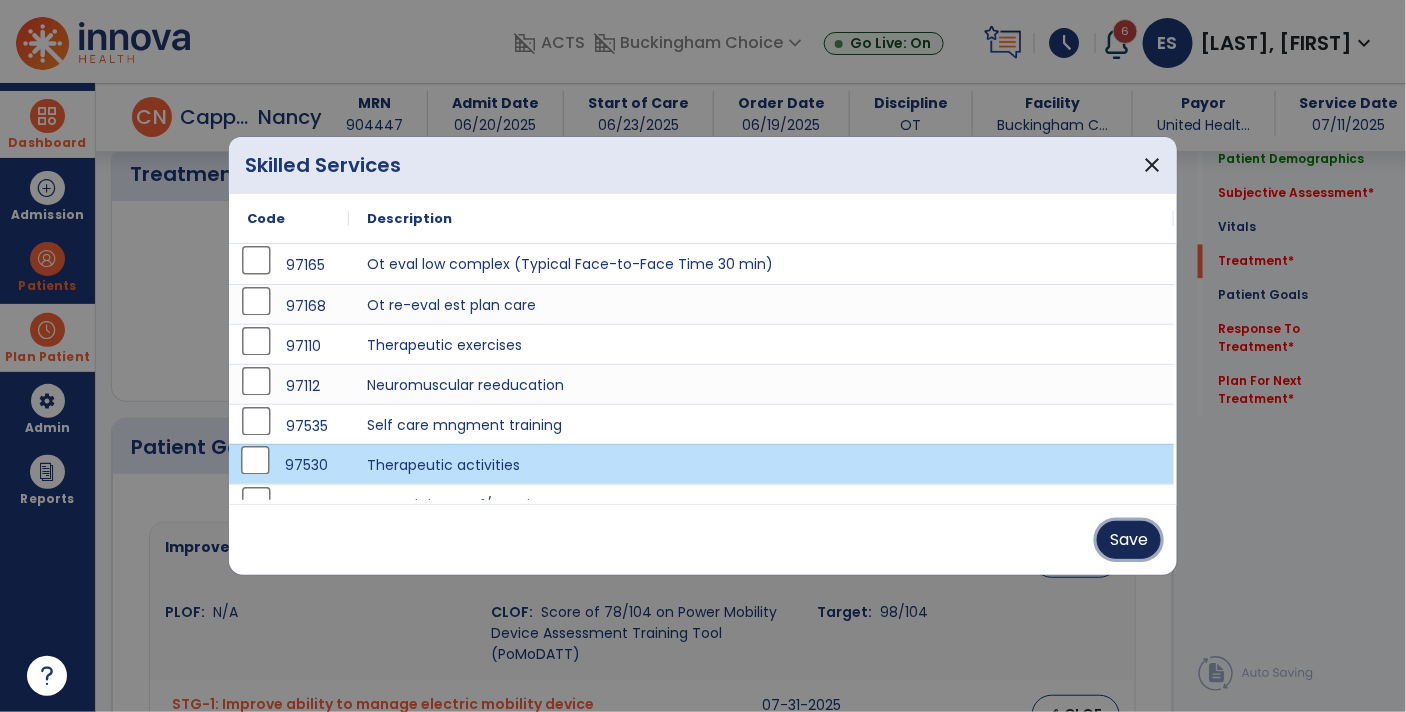 click on "Save" at bounding box center (1129, 540) 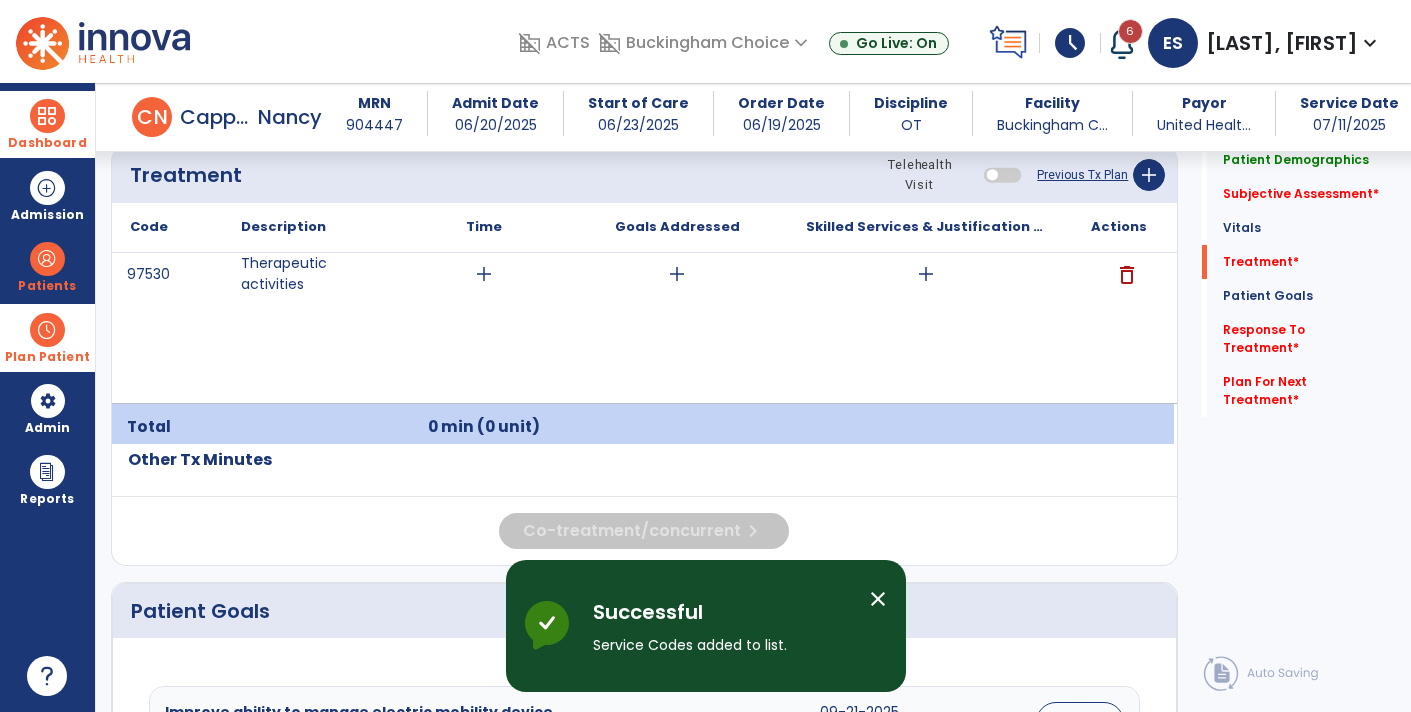 click on "add" at bounding box center [926, 274] 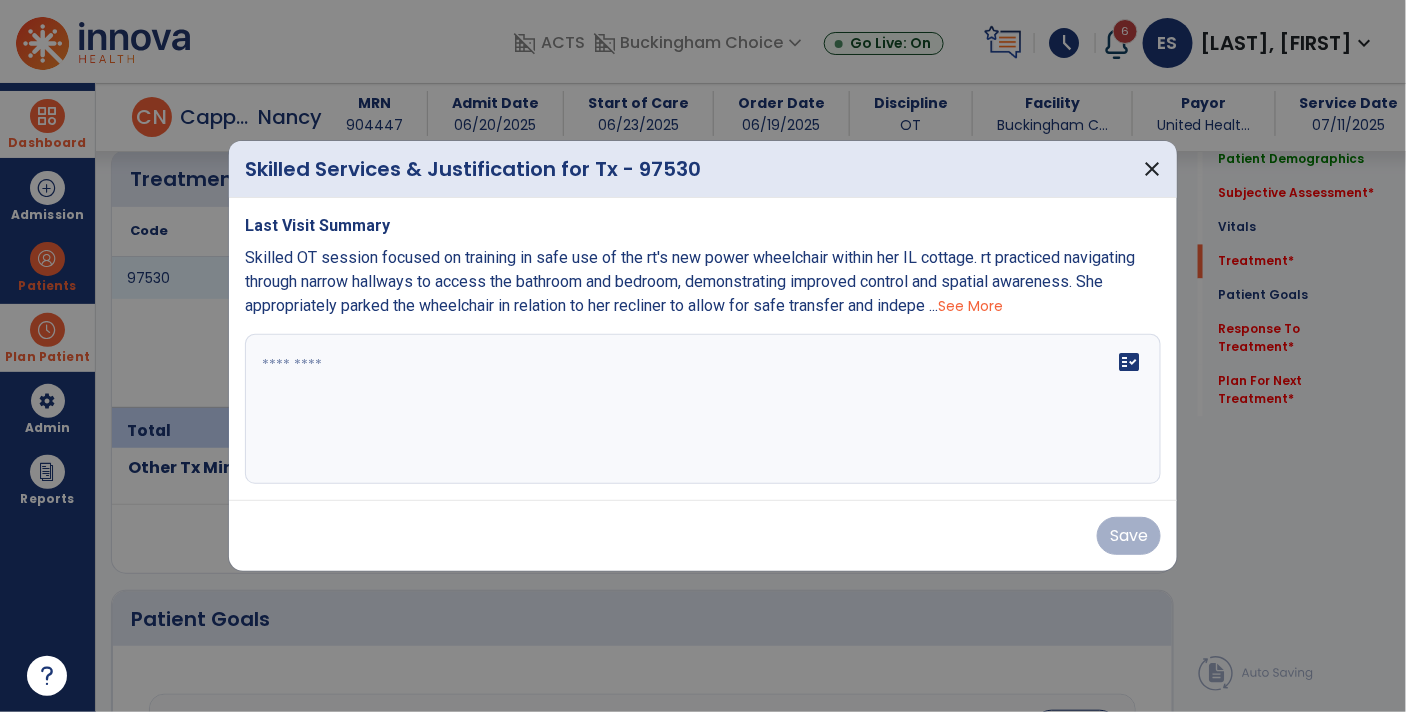 scroll, scrollTop: 1213, scrollLeft: 0, axis: vertical 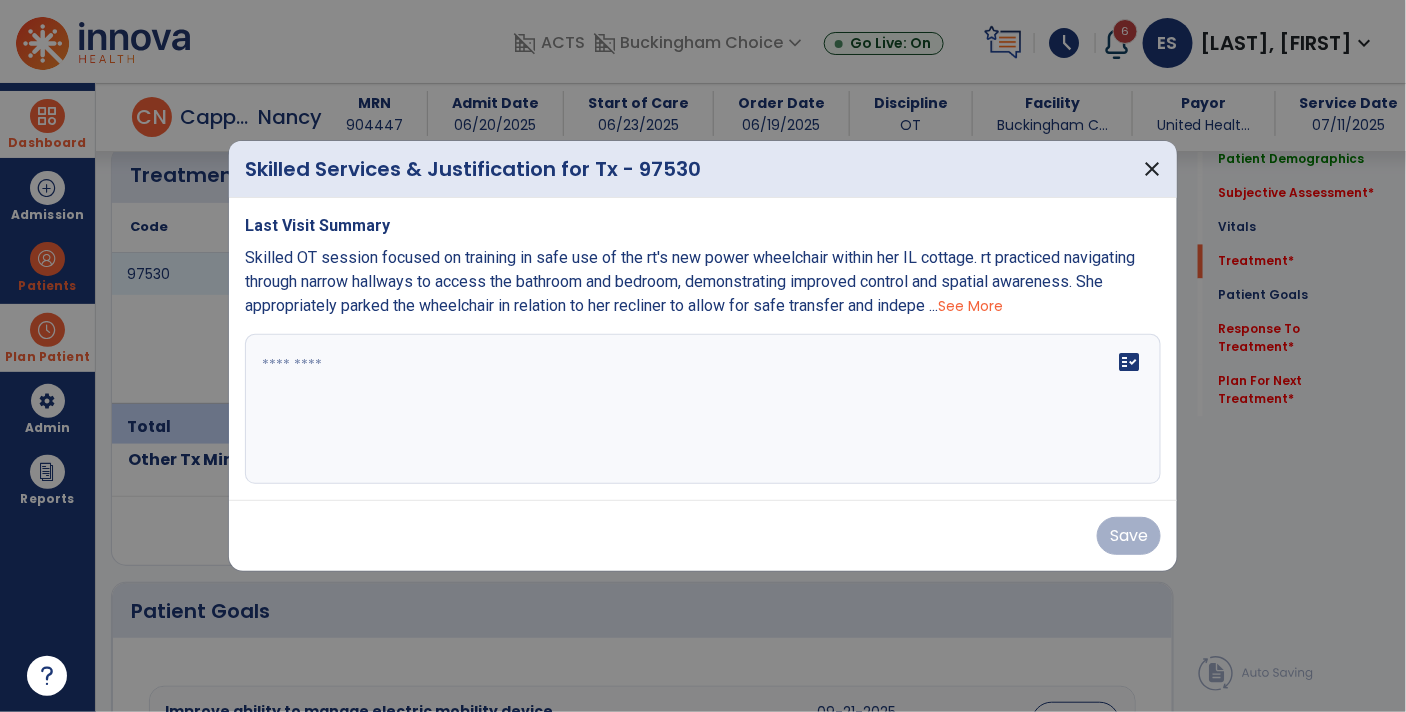 click at bounding box center [703, 409] 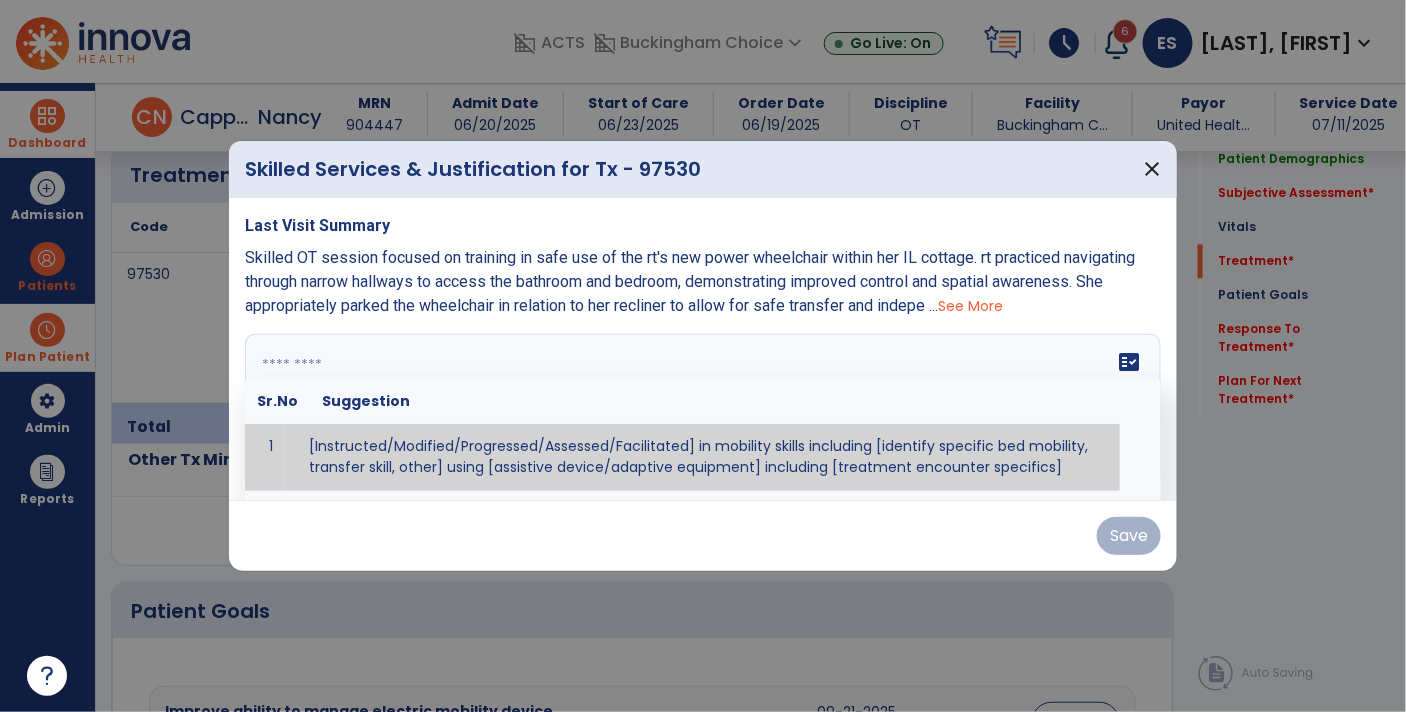 paste on "**********" 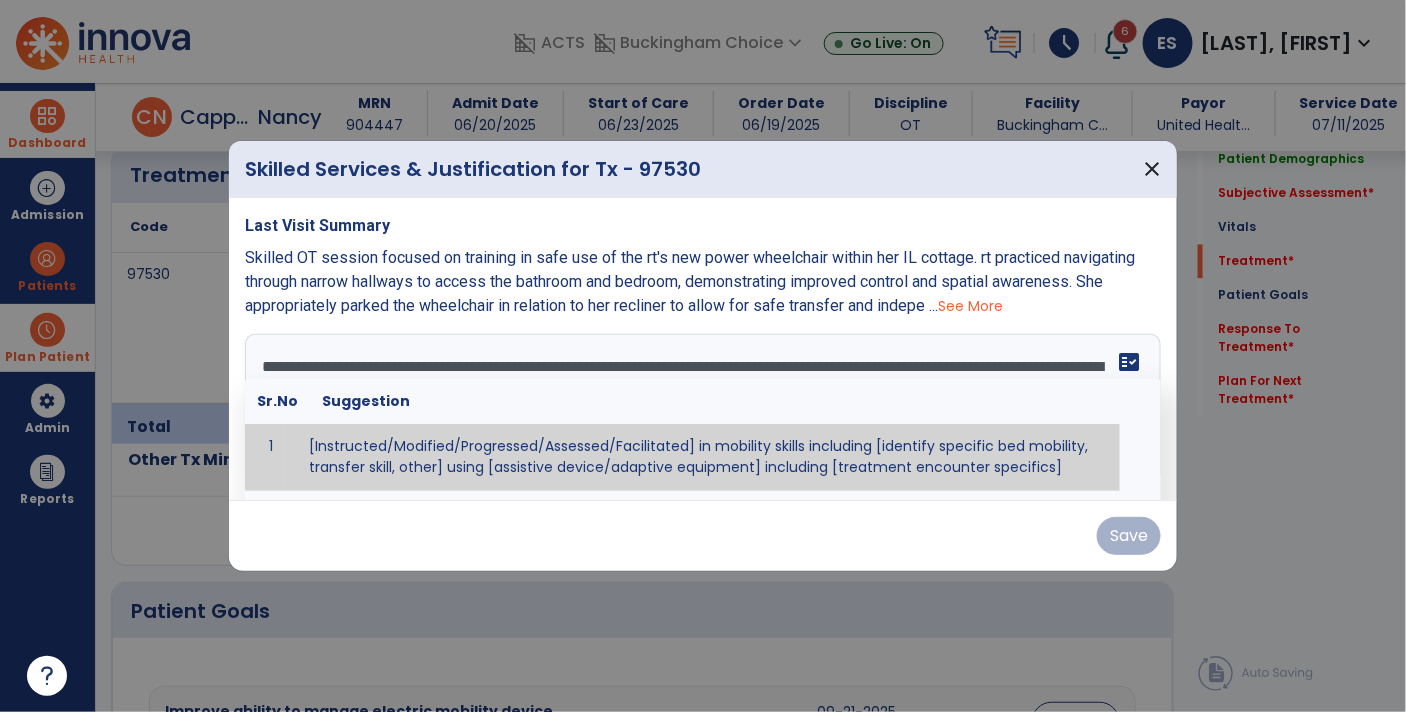 scroll, scrollTop: 350, scrollLeft: 0, axis: vertical 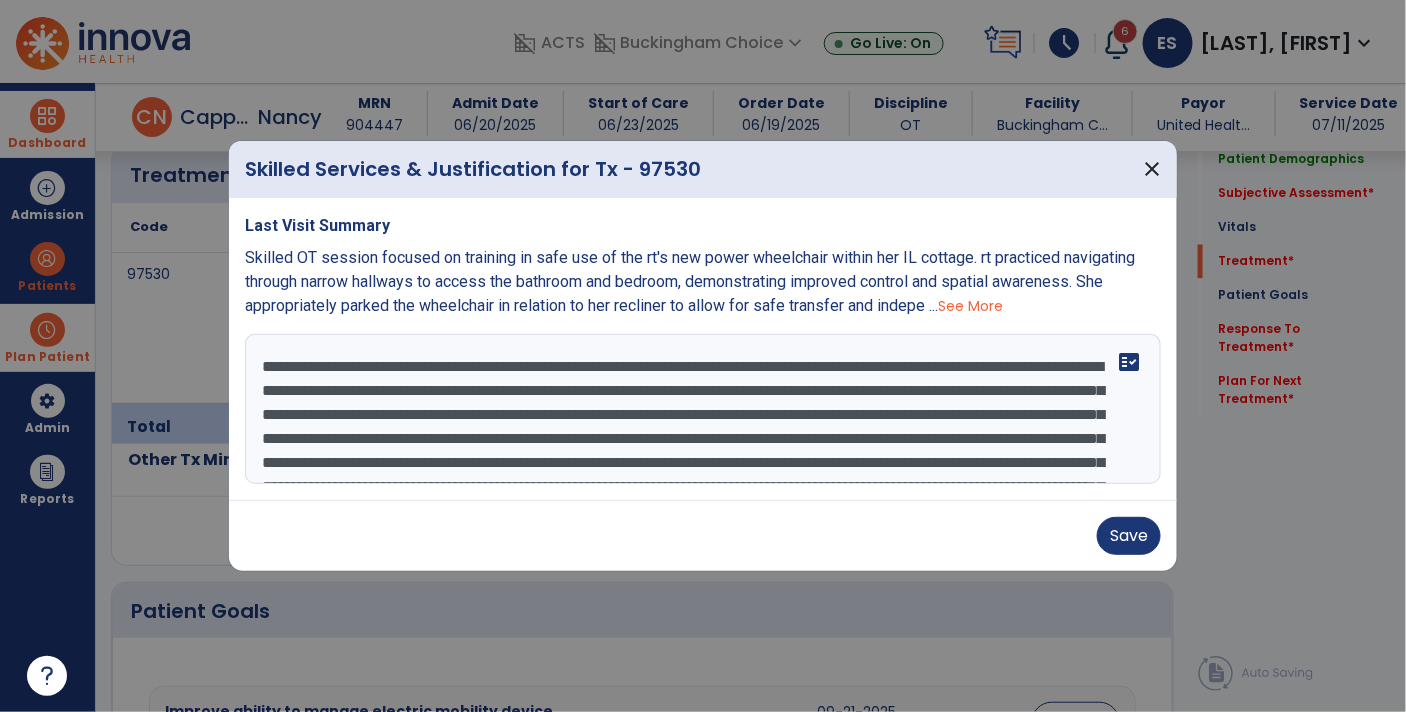 click on "**********" at bounding box center [703, 409] 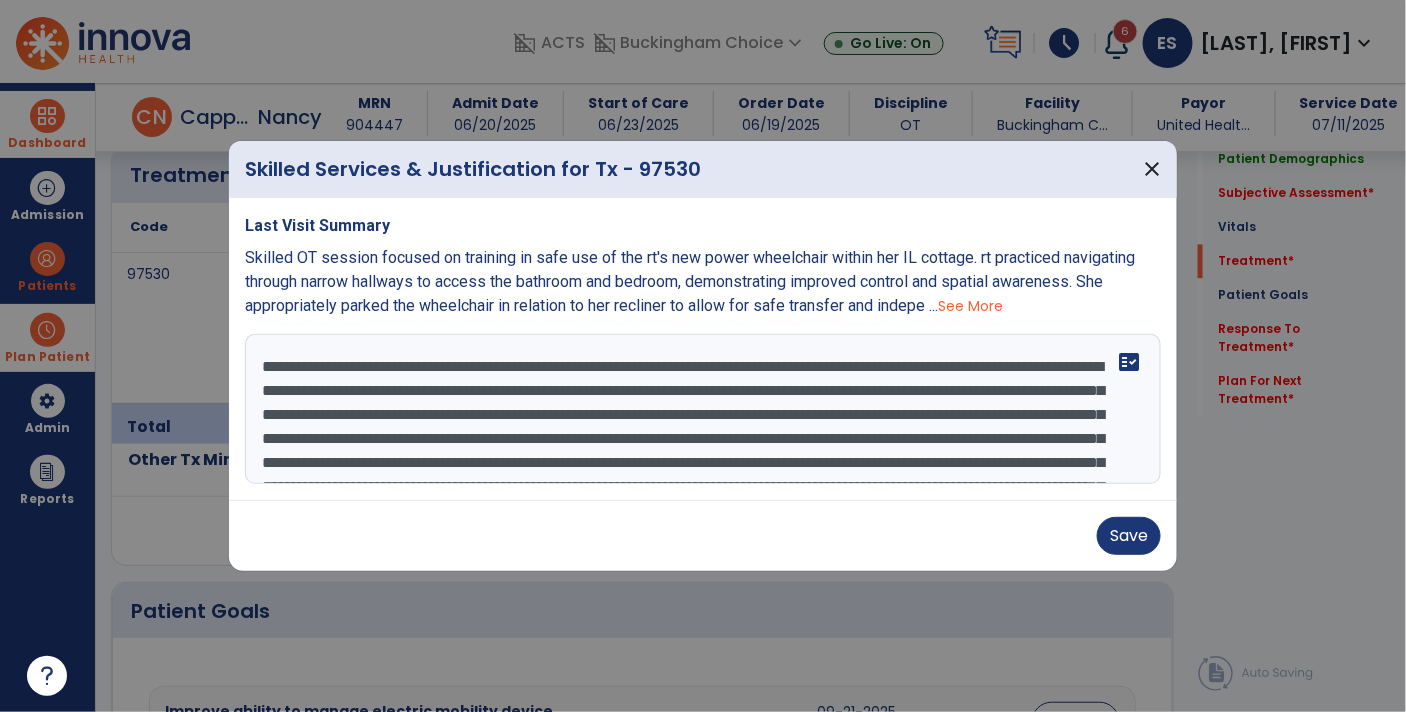 click on "**********" at bounding box center (703, 409) 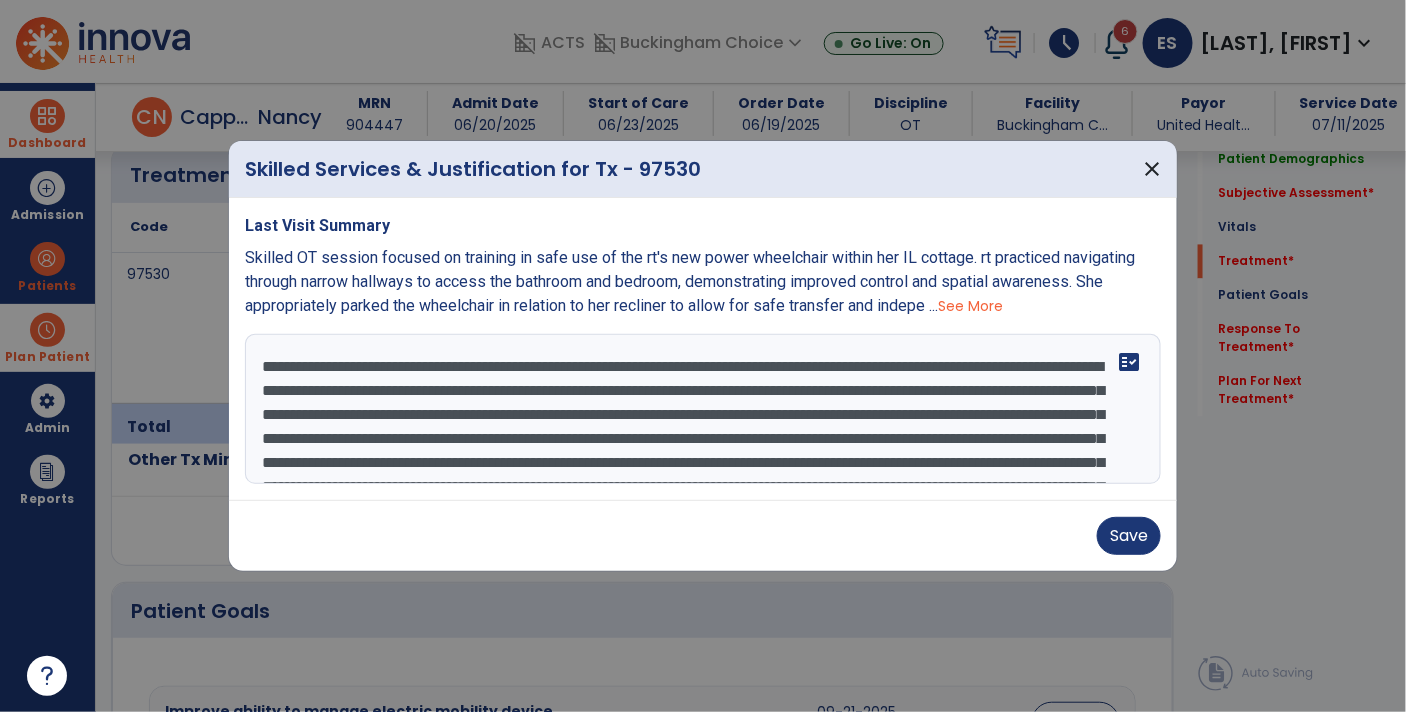 click on "**********" at bounding box center (703, 409) 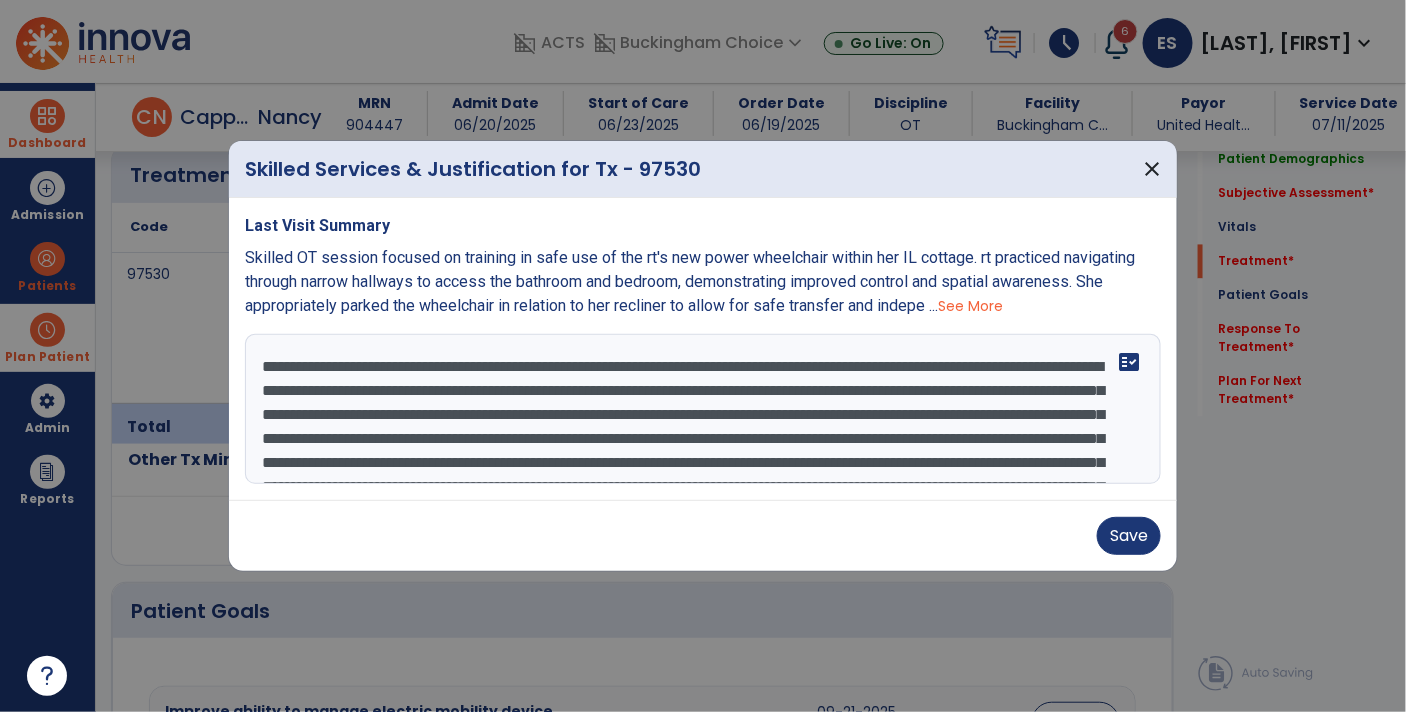 scroll, scrollTop: 19, scrollLeft: 0, axis: vertical 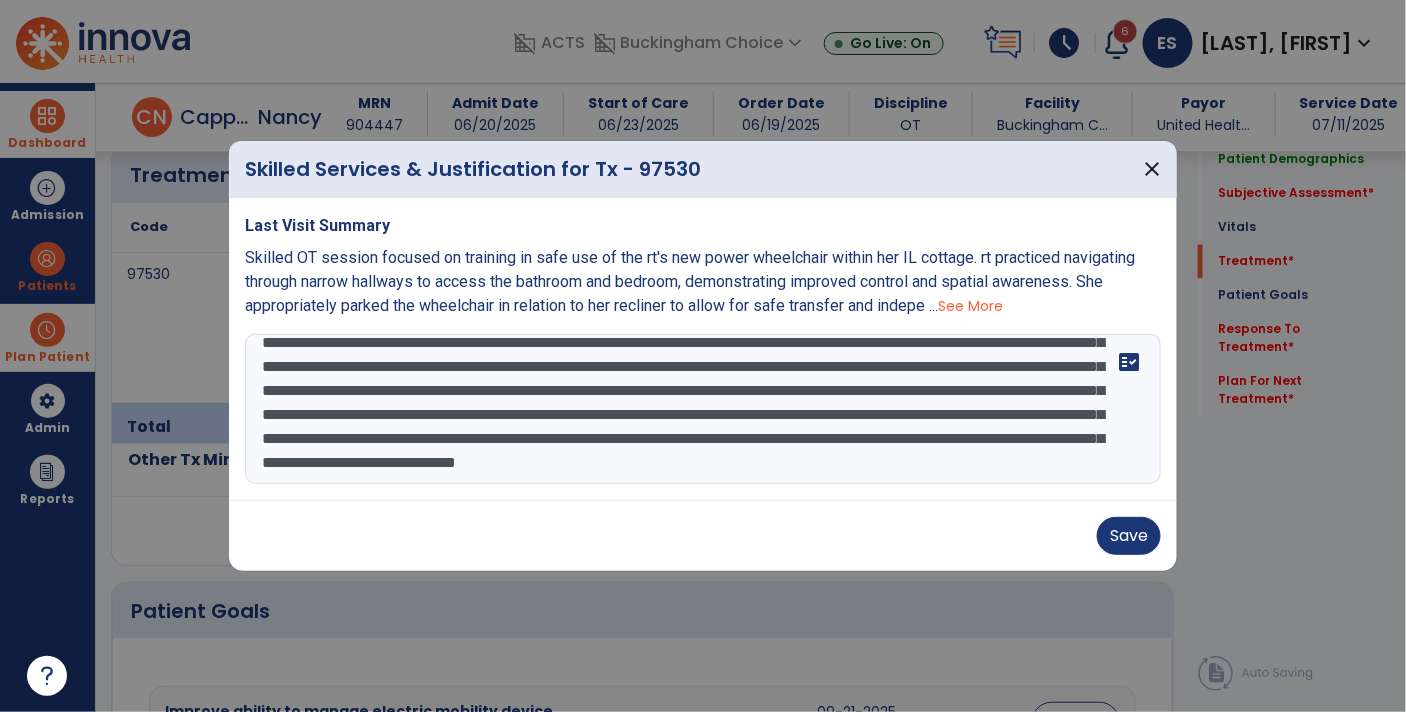 click on "**********" at bounding box center [703, 409] 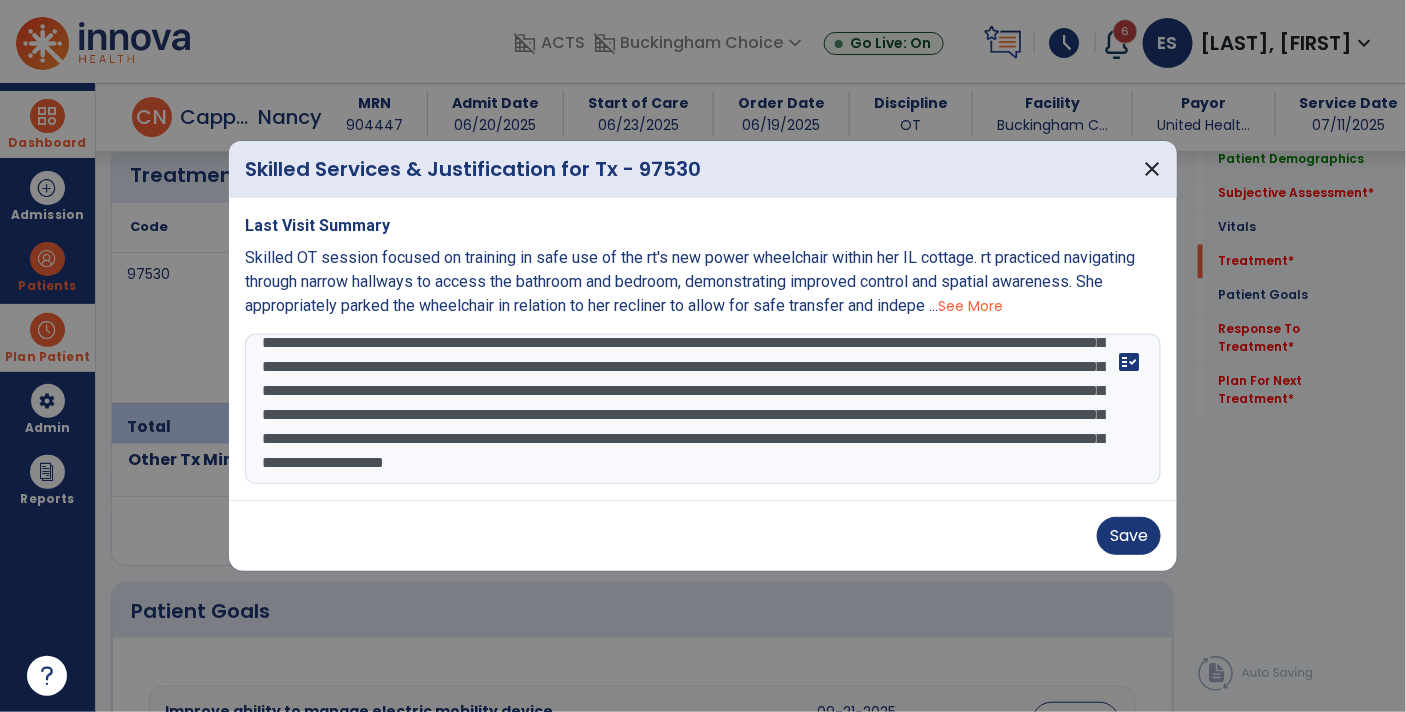 click on "**********" at bounding box center [703, 409] 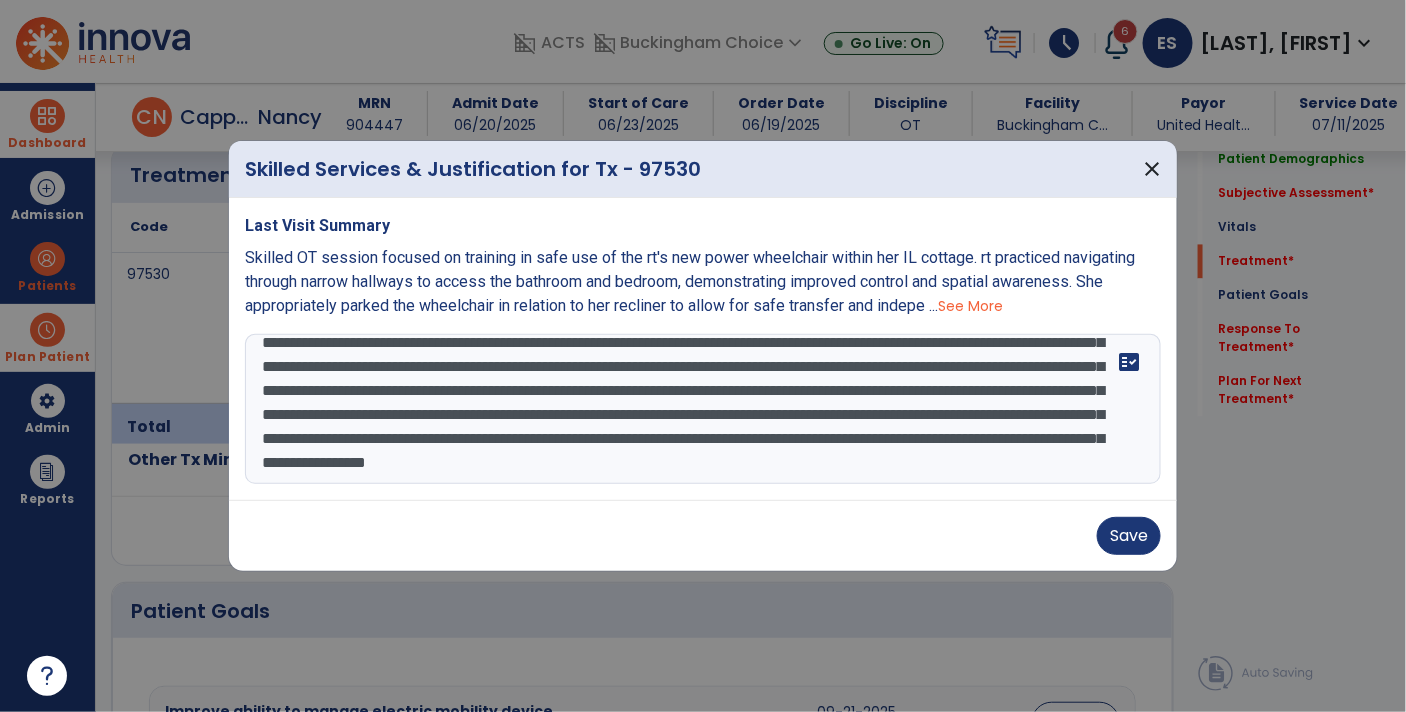 scroll, scrollTop: 85, scrollLeft: 0, axis: vertical 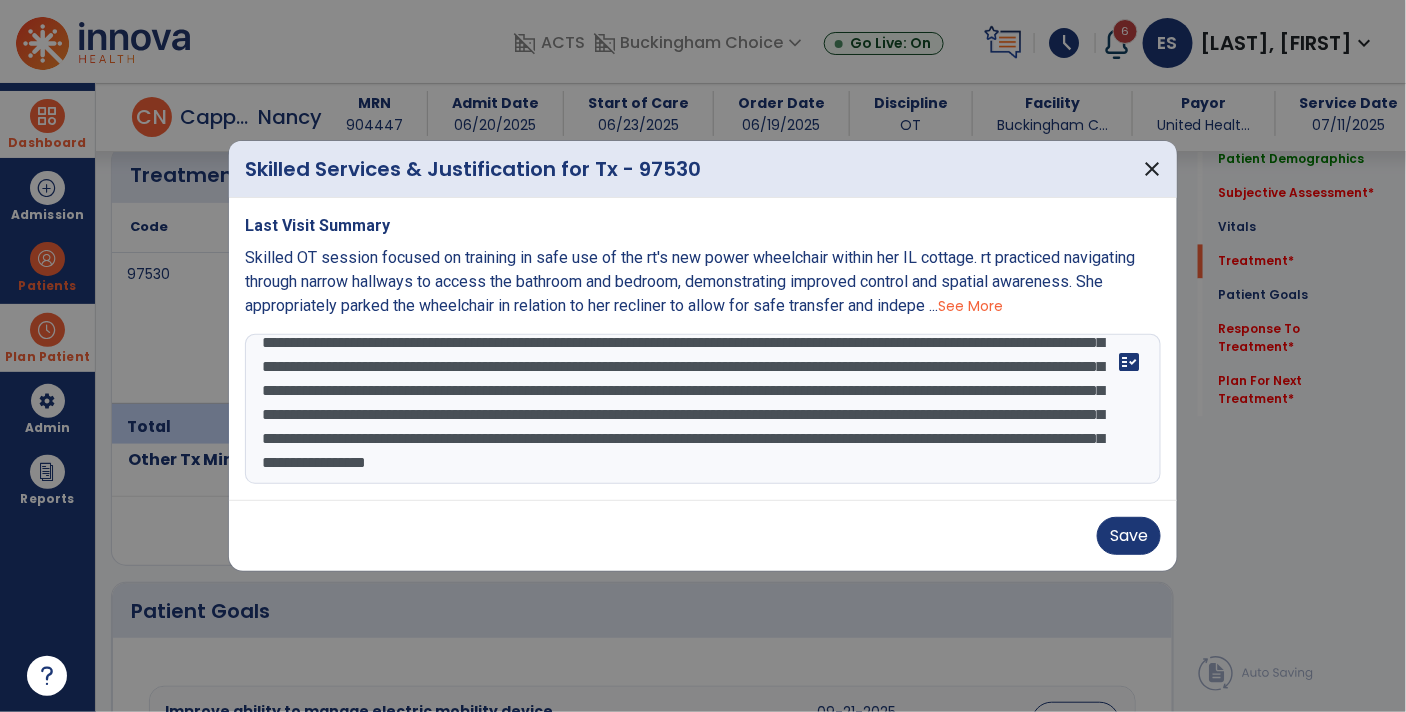click on "**********" at bounding box center [703, 409] 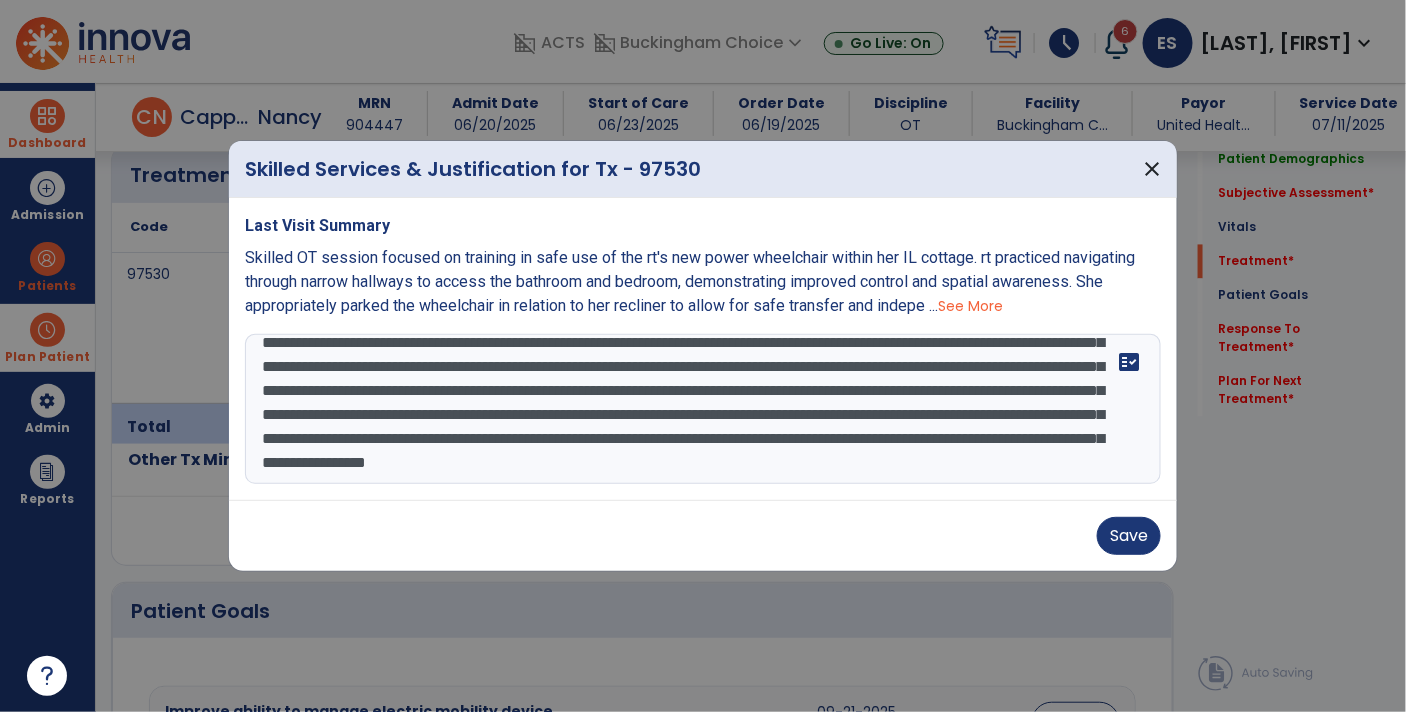 click on "**********" at bounding box center [703, 409] 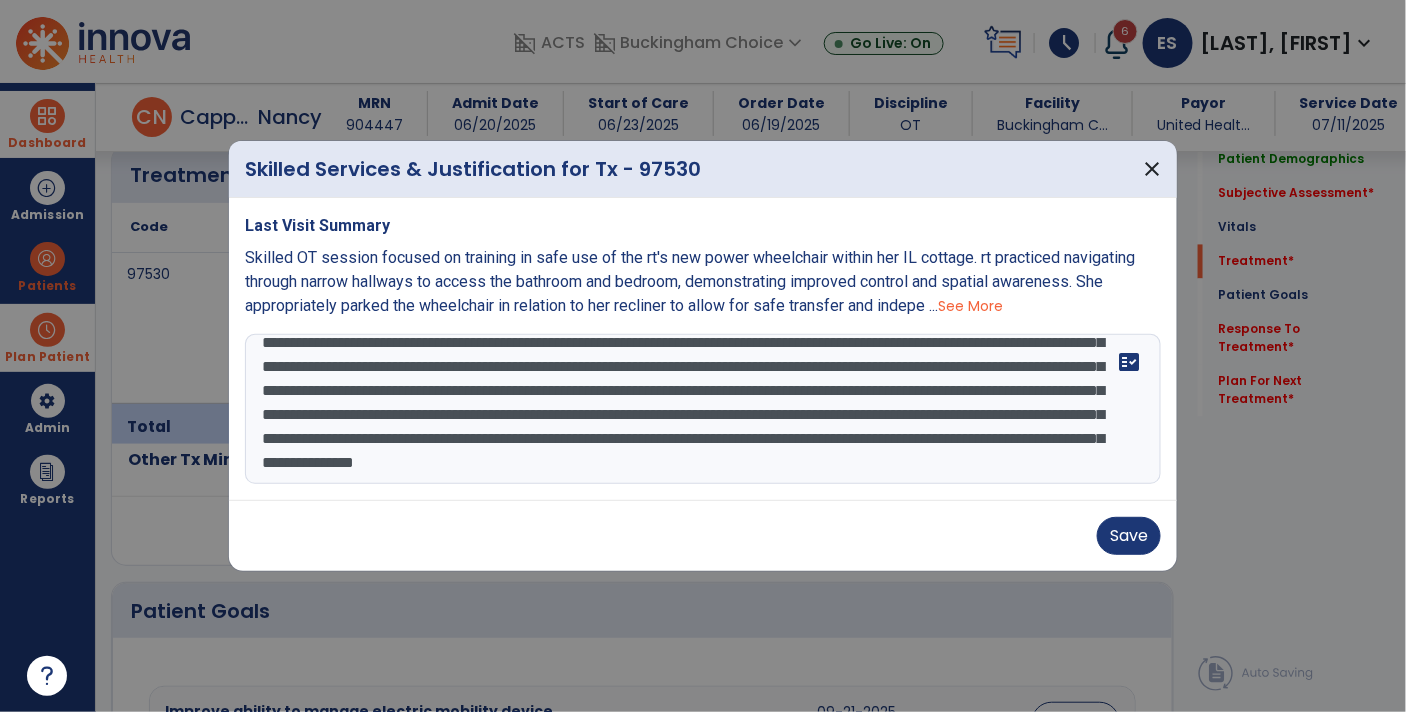 click on "**********" at bounding box center [703, 409] 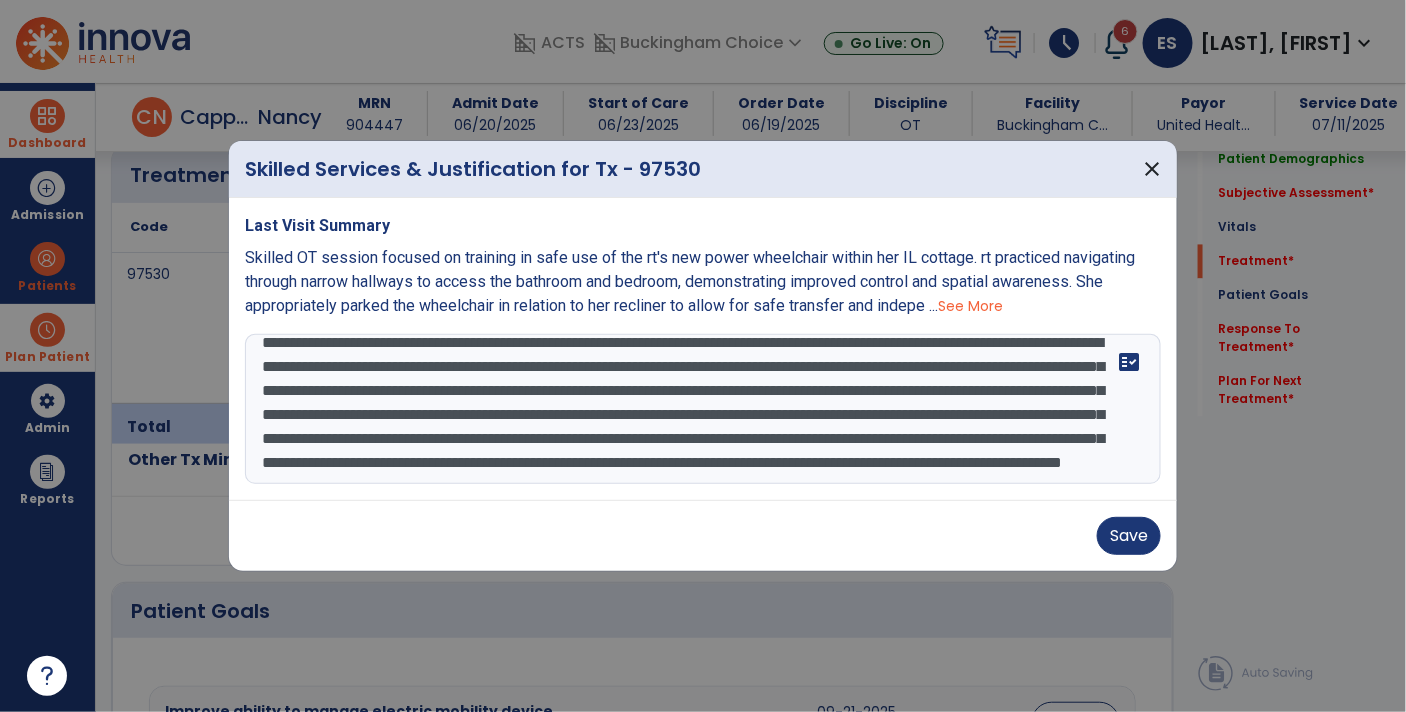 click on "**********" at bounding box center (703, 409) 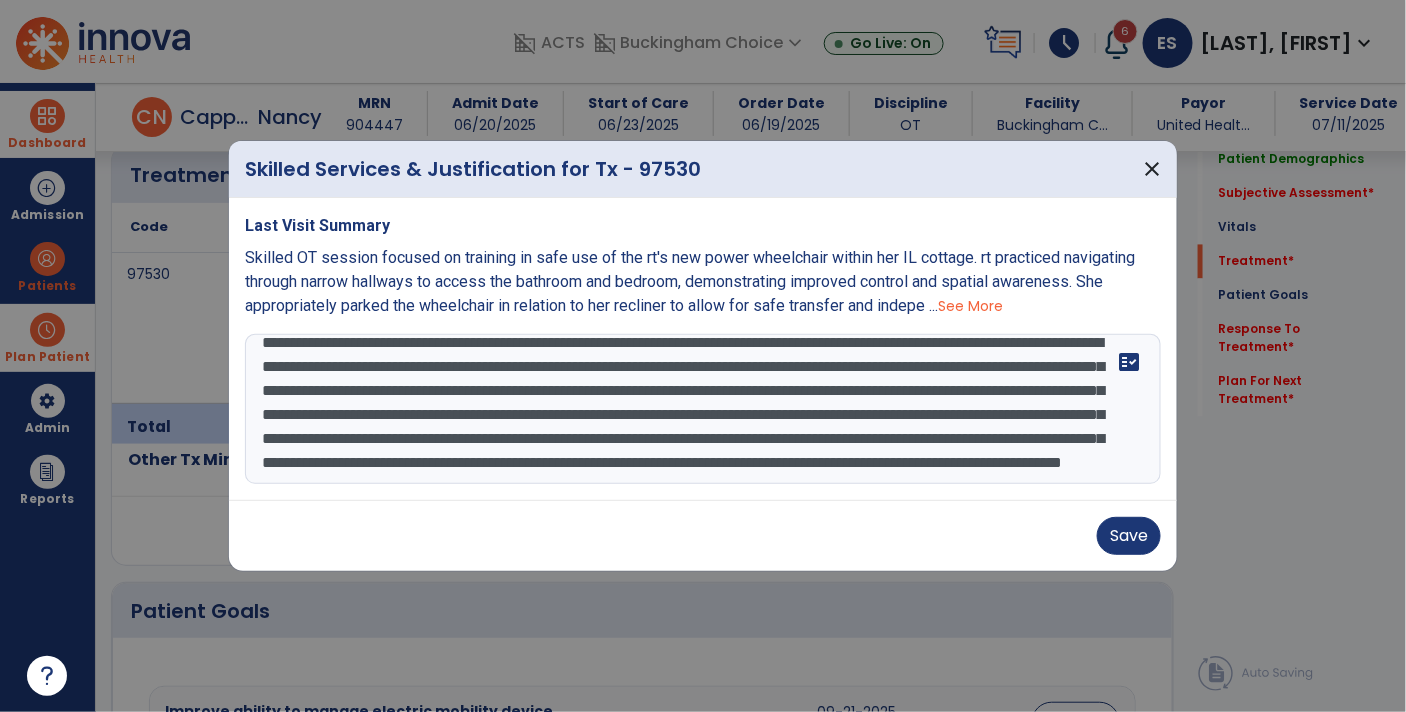 click on "**********" at bounding box center (703, 409) 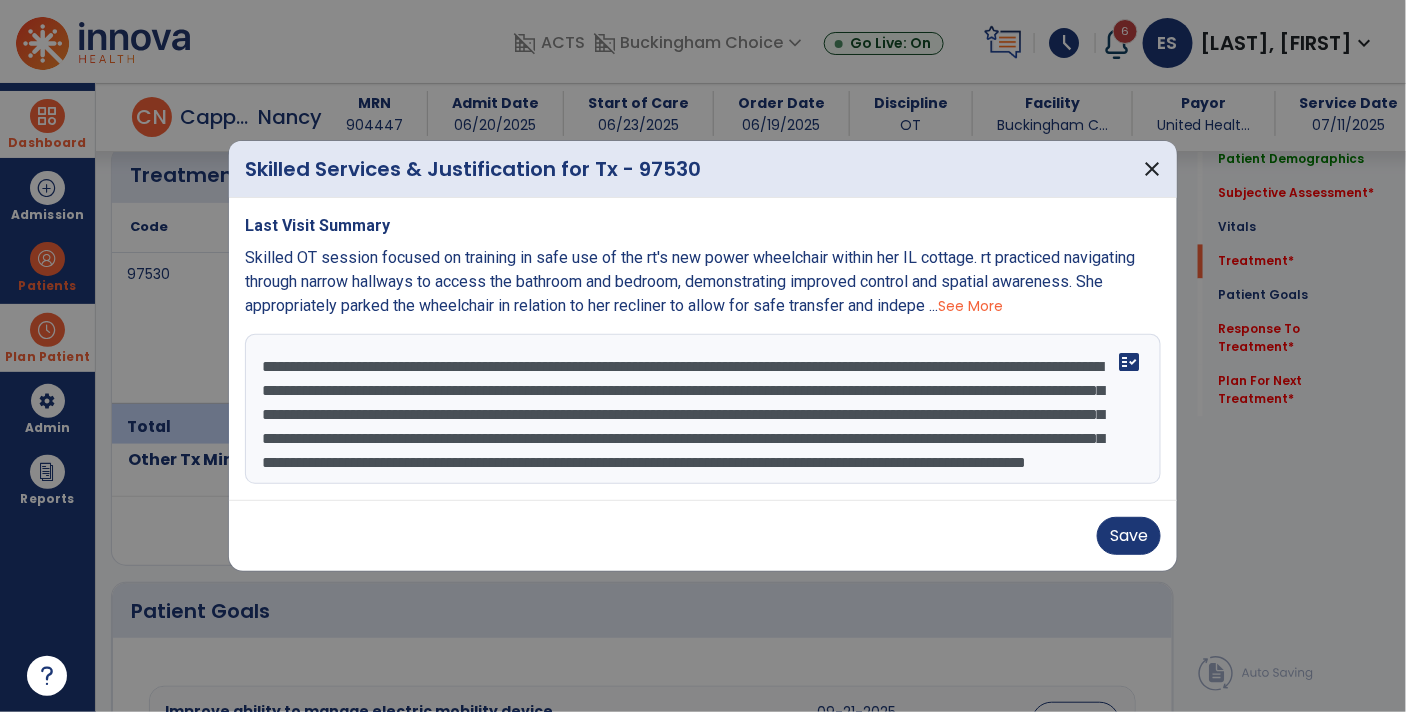scroll, scrollTop: 48, scrollLeft: 0, axis: vertical 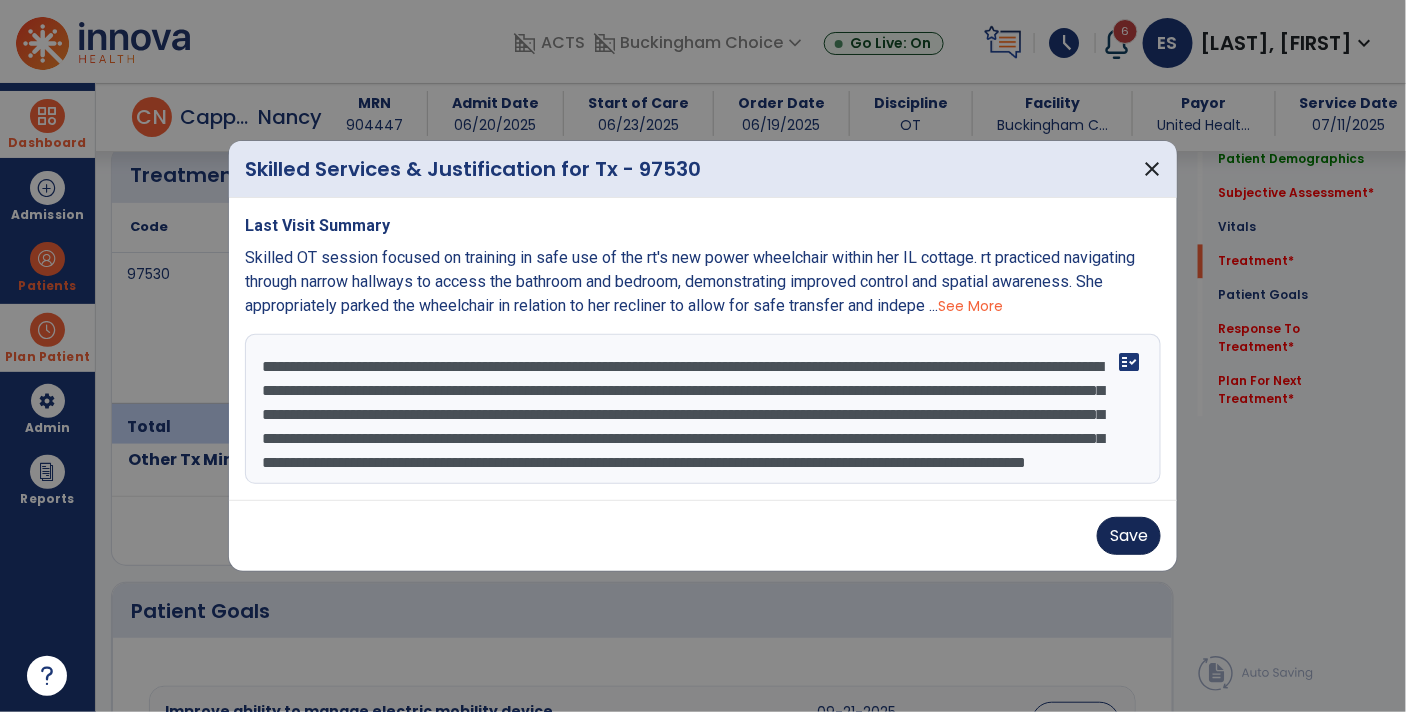 type on "**********" 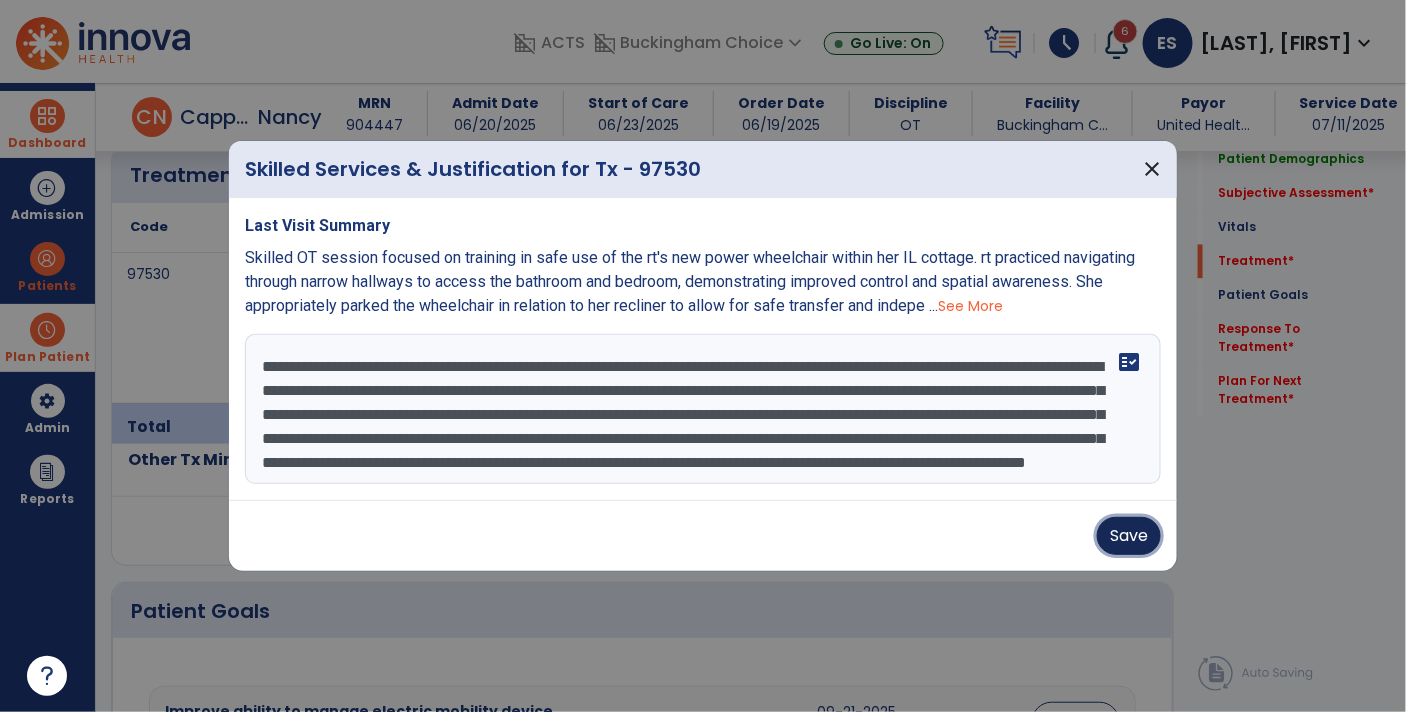 click on "Save" at bounding box center (1129, 536) 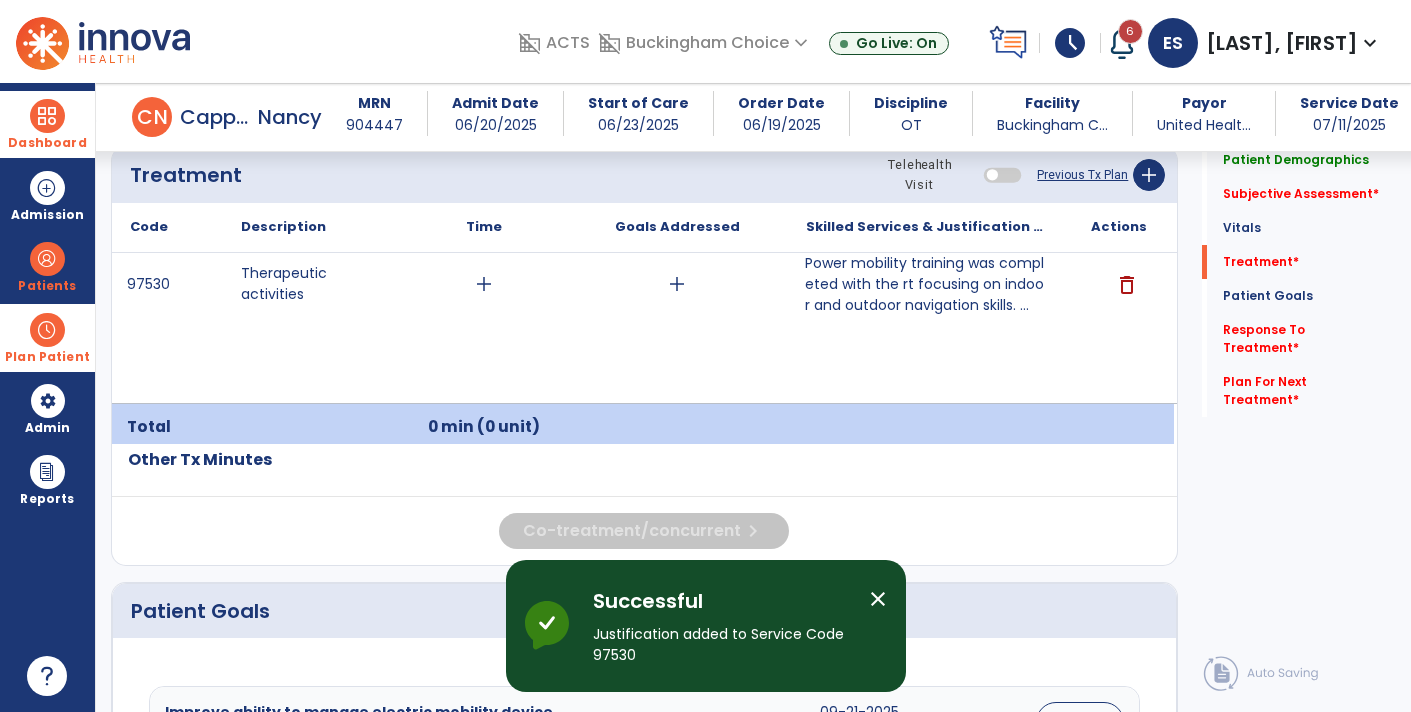 click on "add" at bounding box center (484, 284) 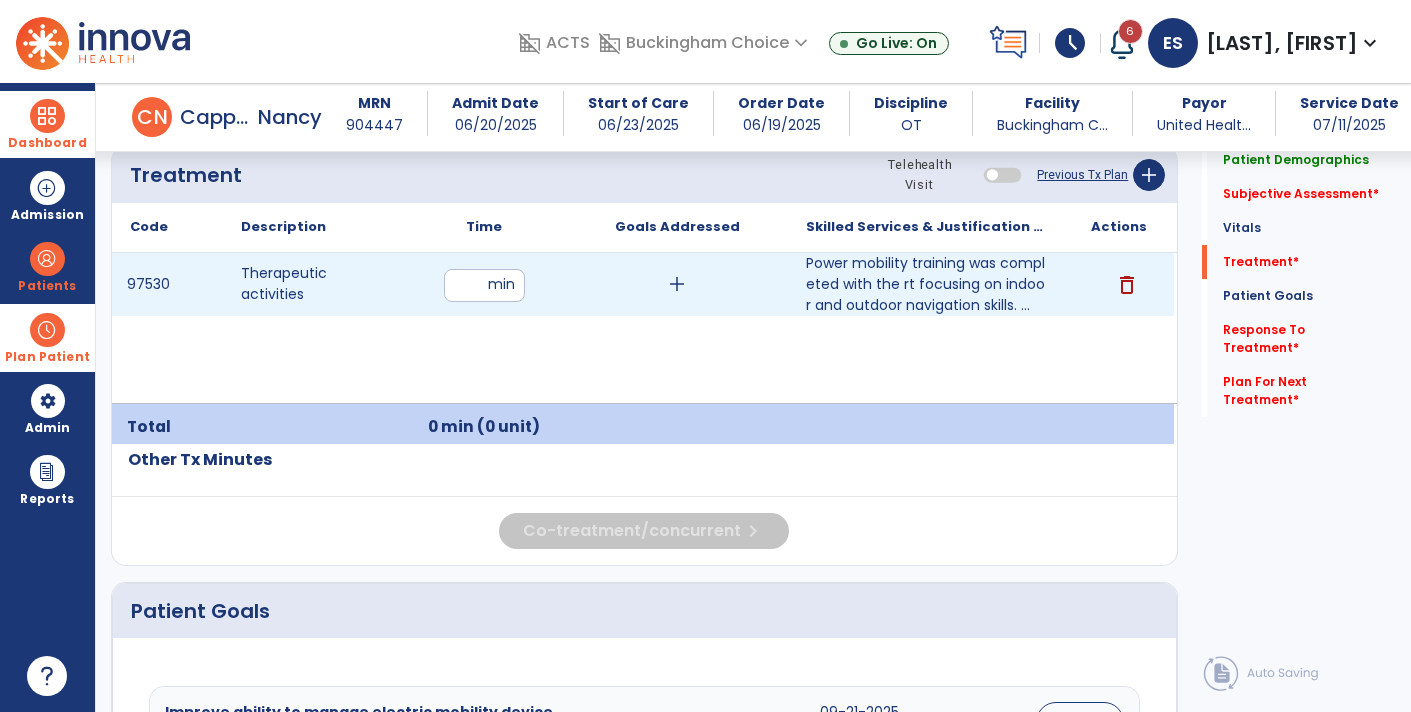 type on "**" 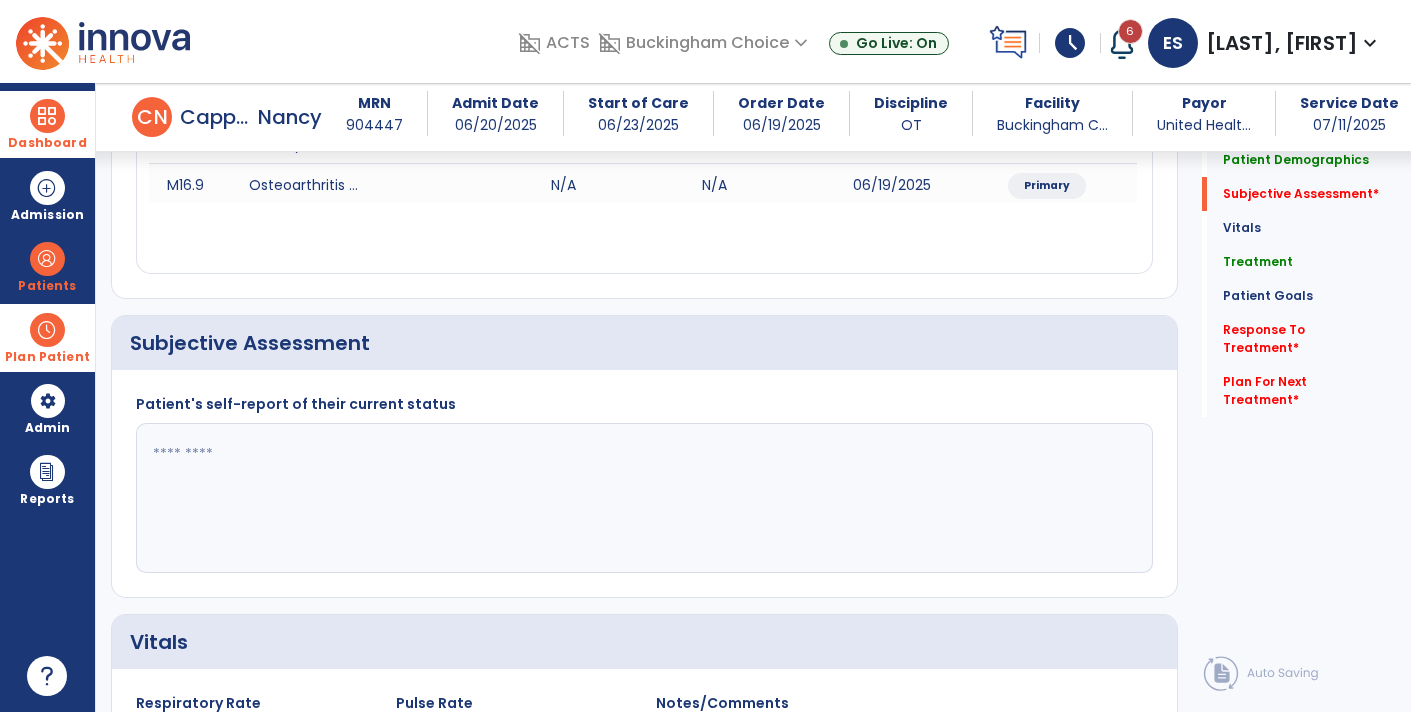 scroll, scrollTop: 288, scrollLeft: 0, axis: vertical 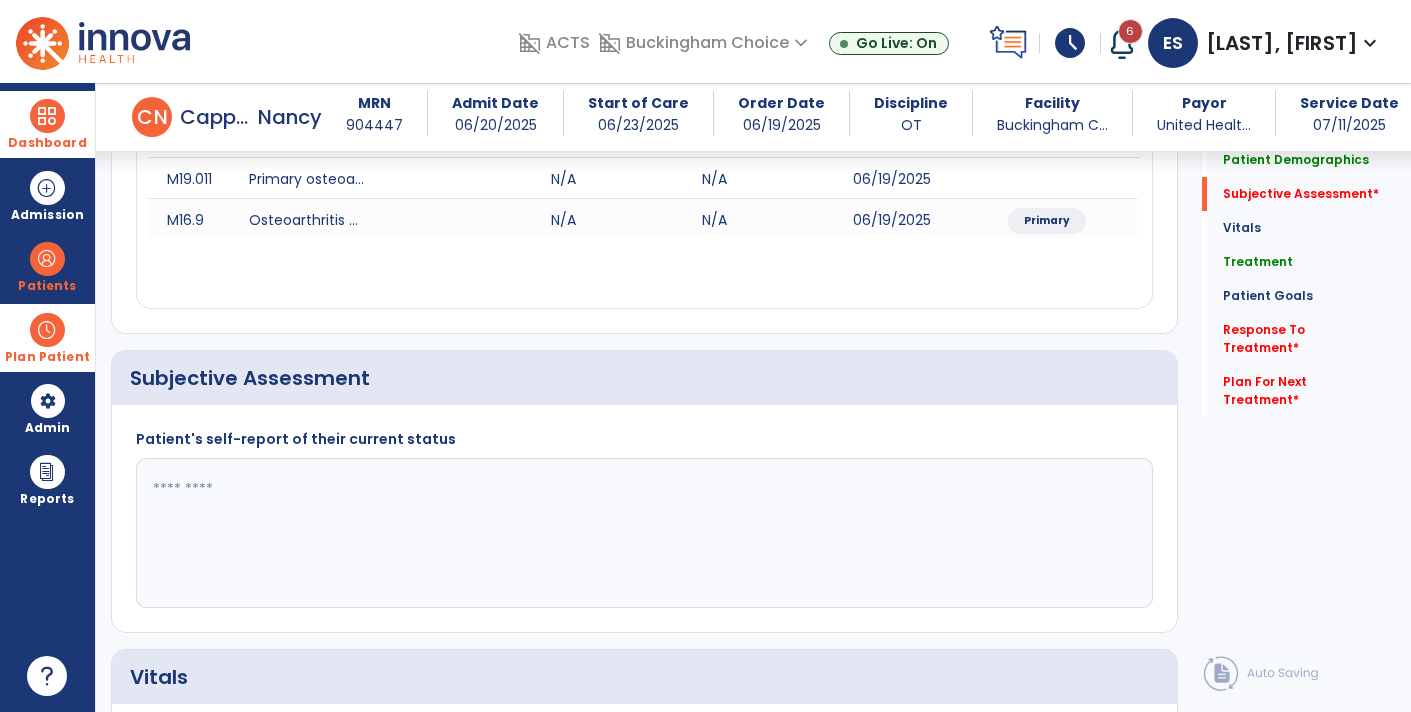 click on "Patient's self-report of their current status" 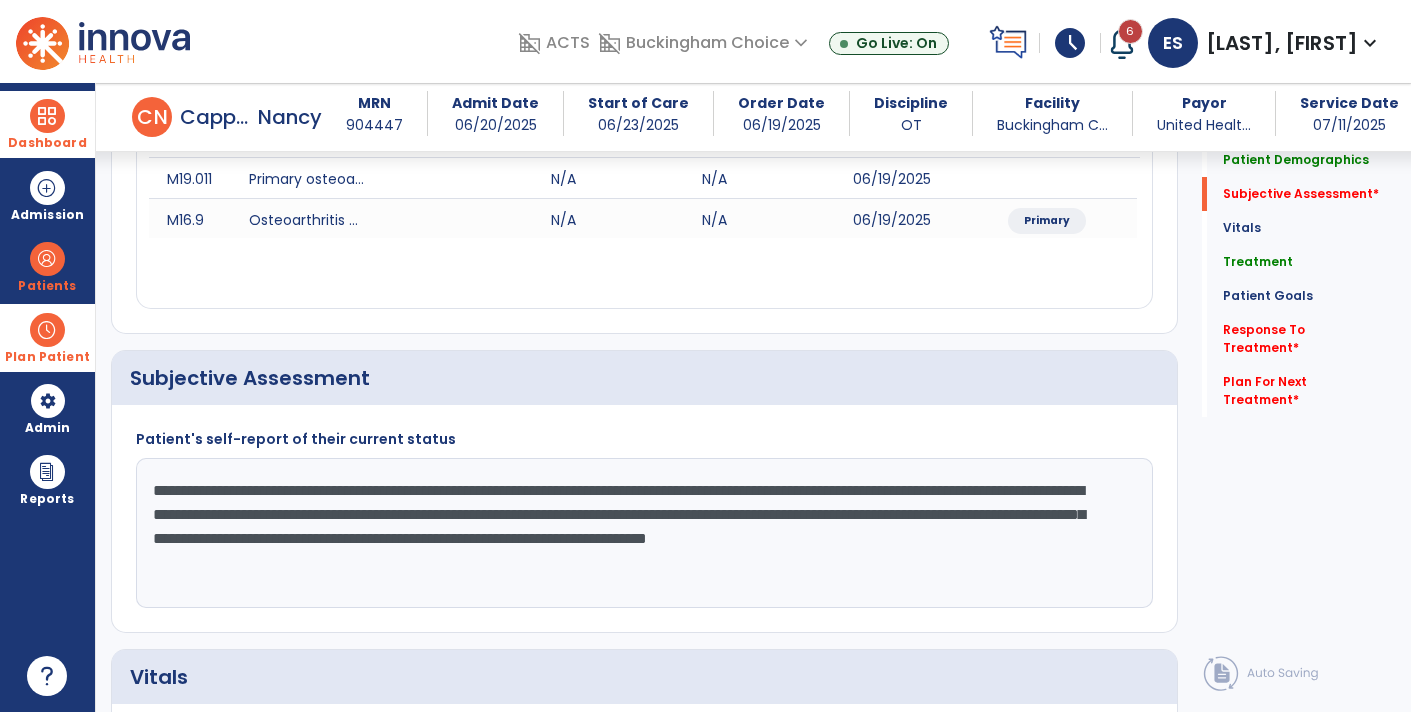 scroll, scrollTop: 15, scrollLeft: 0, axis: vertical 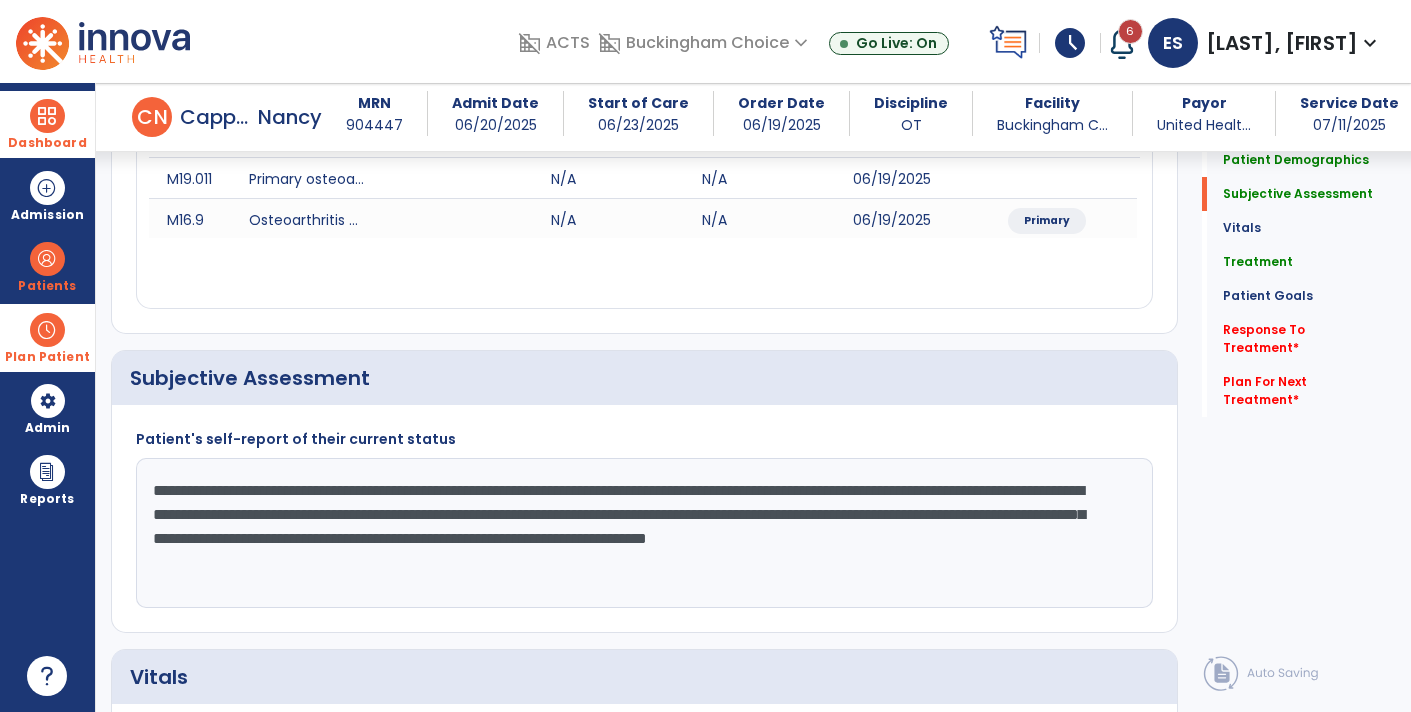 click on "**********" 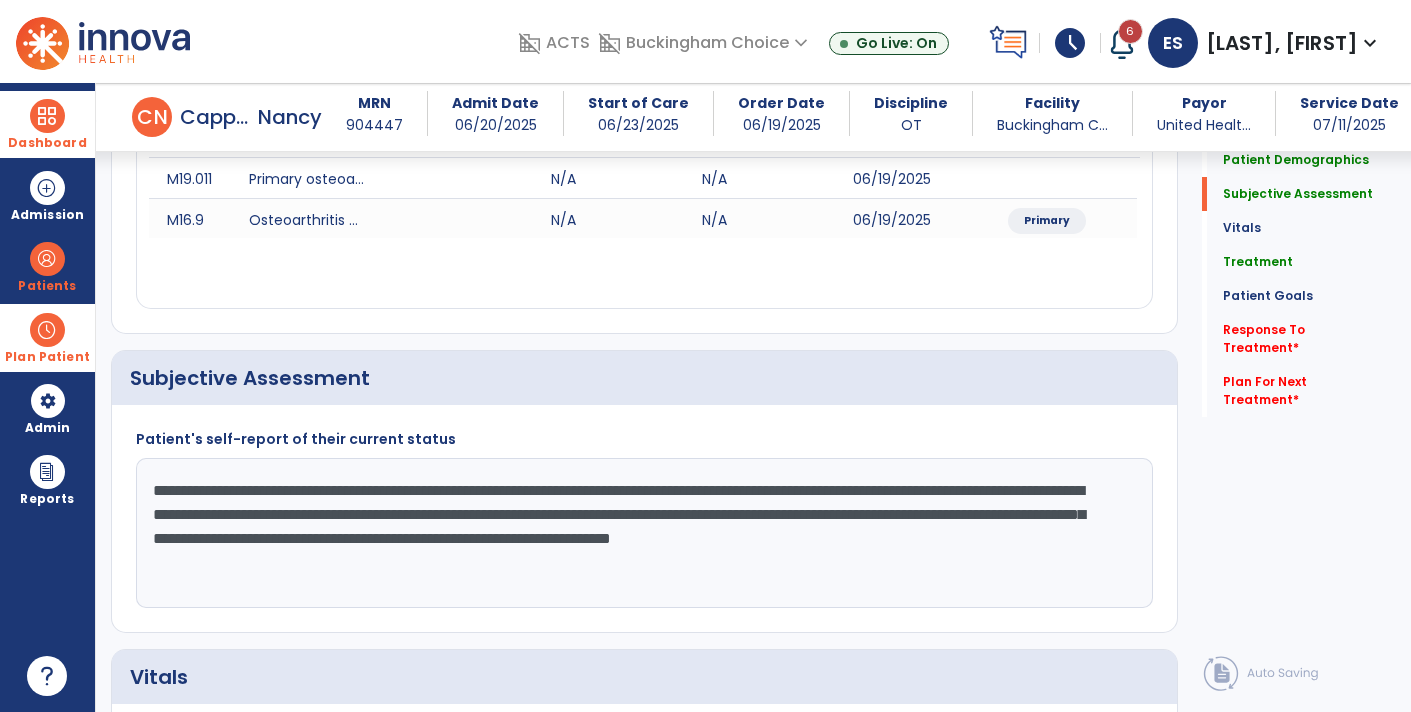 click on "**********" 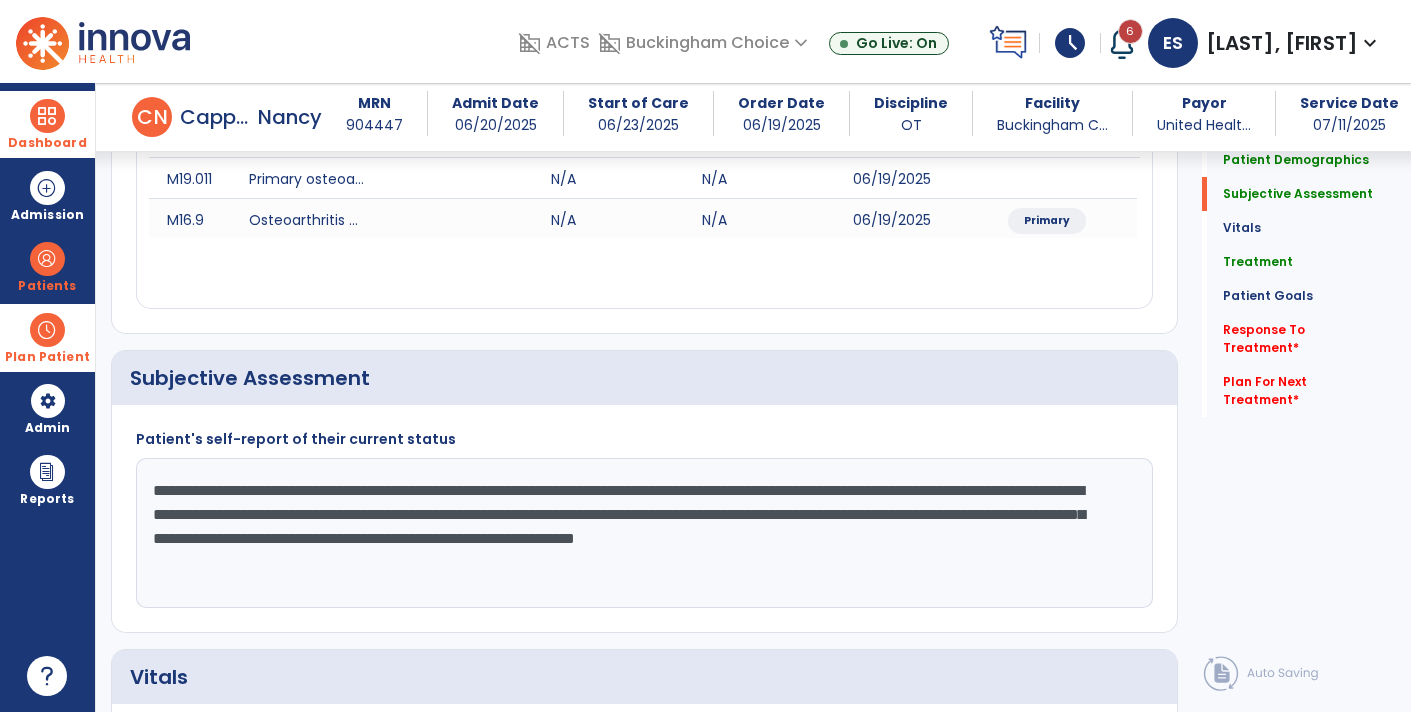 click on "**********" 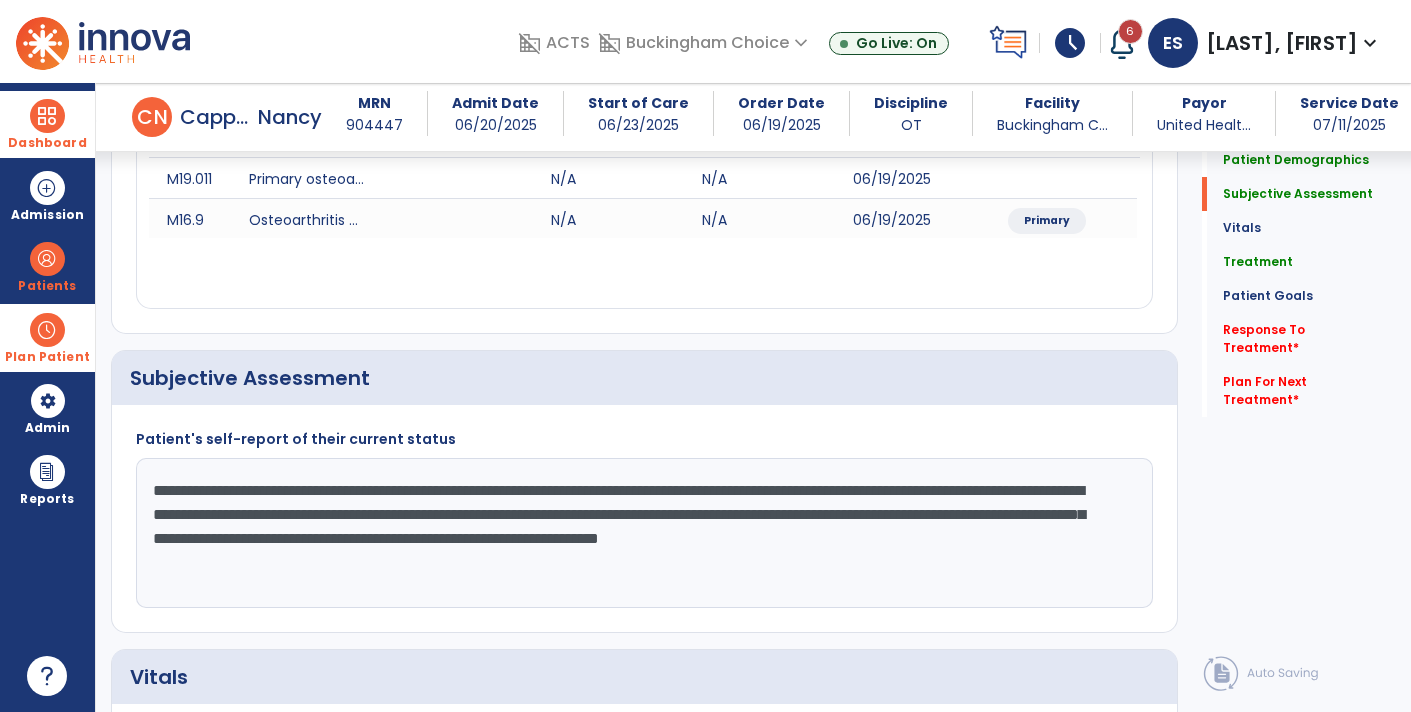 click on "**********" 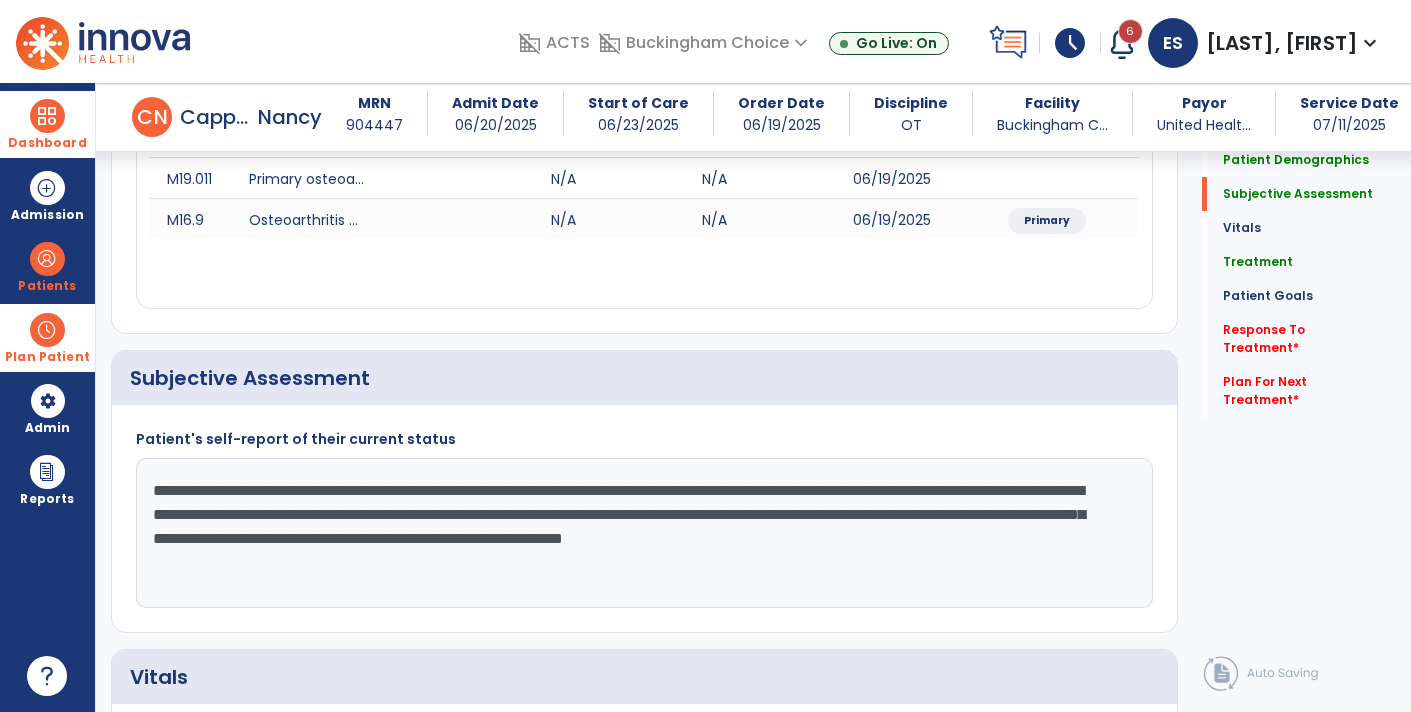 scroll, scrollTop: 24, scrollLeft: 0, axis: vertical 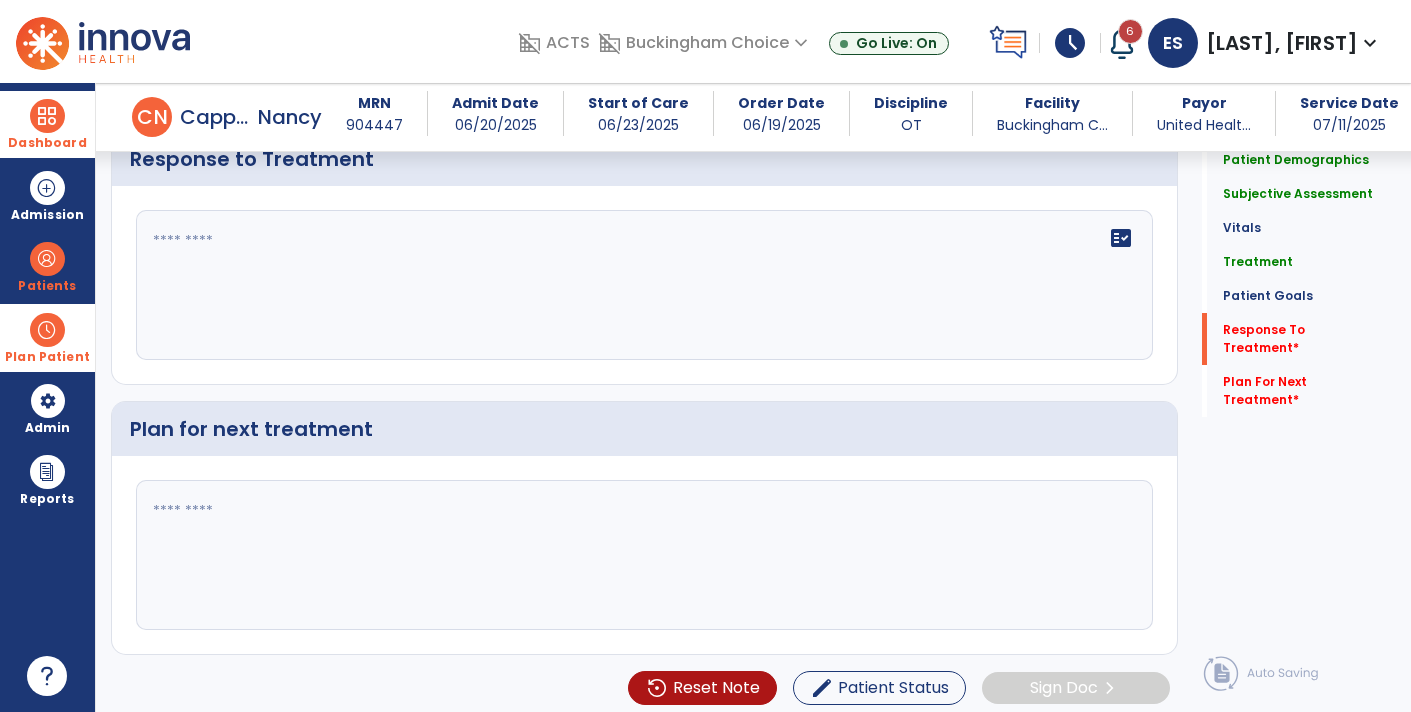 type on "**********" 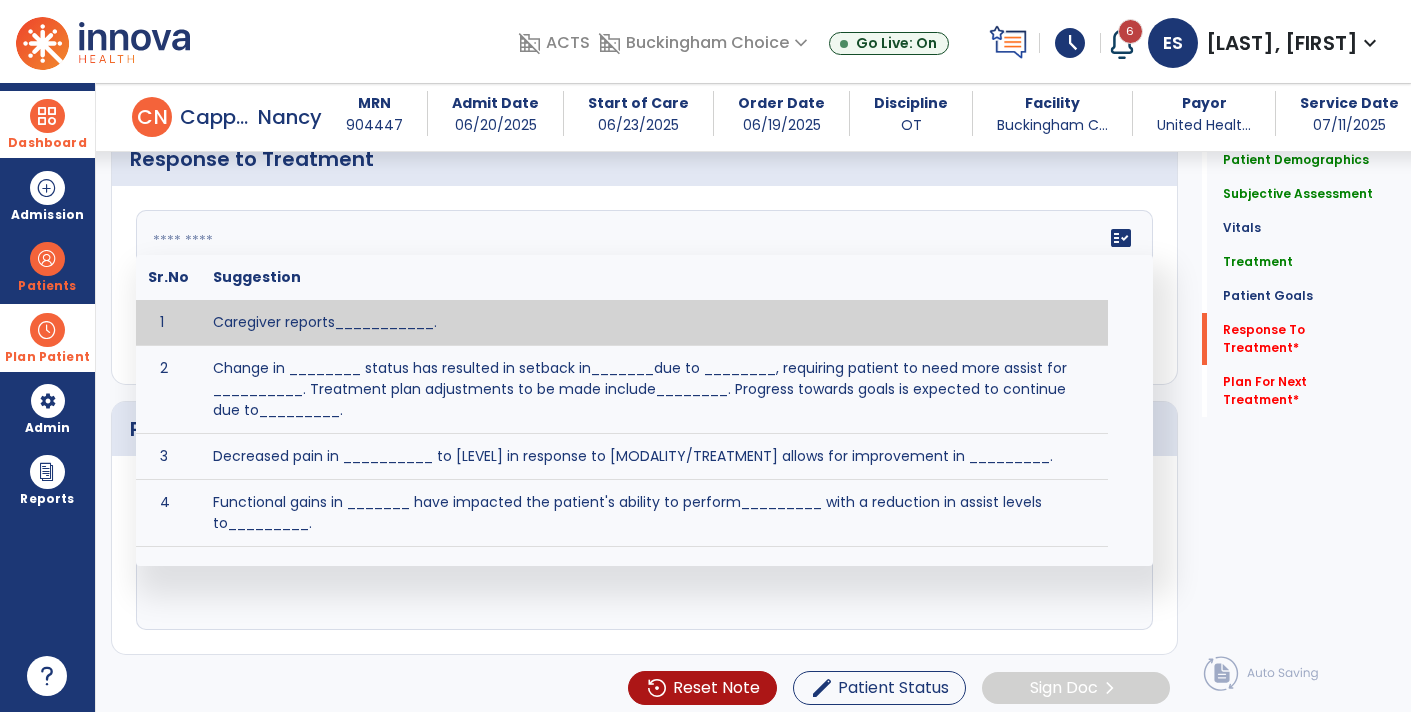 paste on "**********" 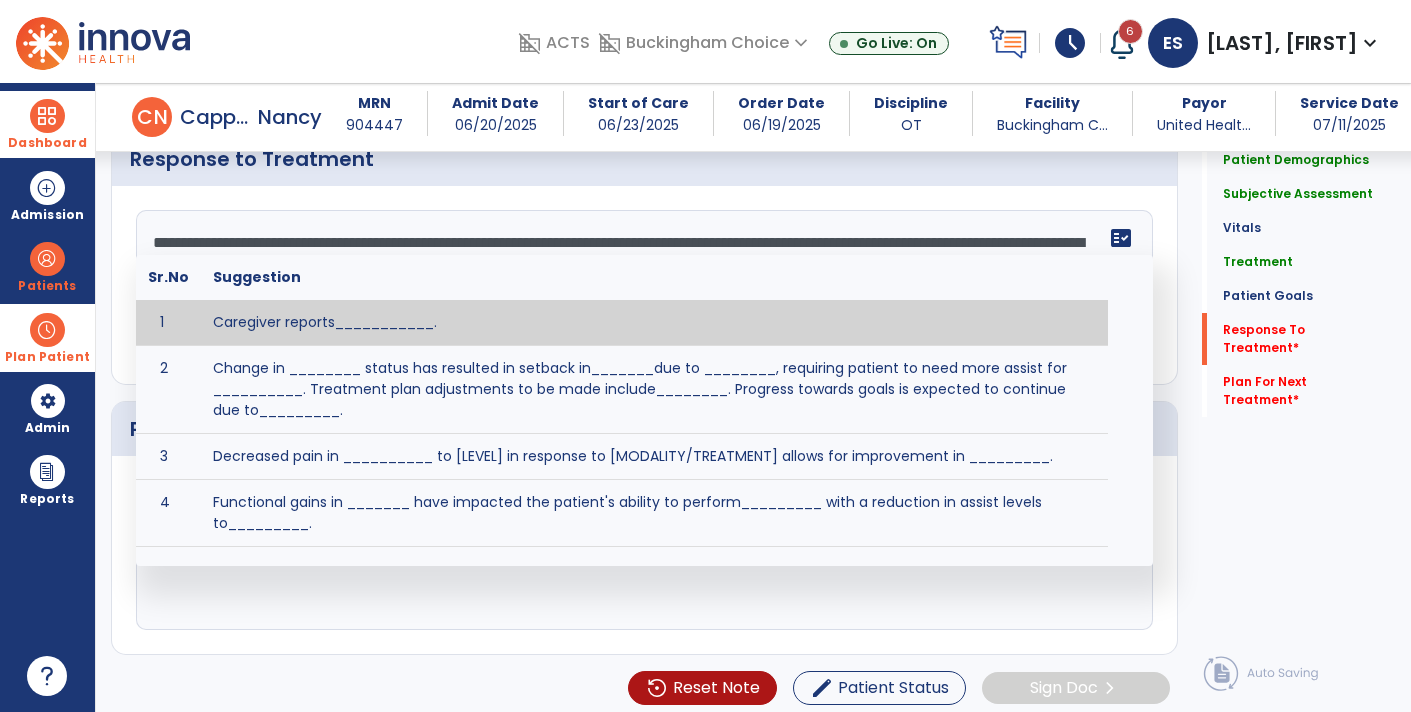 scroll, scrollTop: 15, scrollLeft: 0, axis: vertical 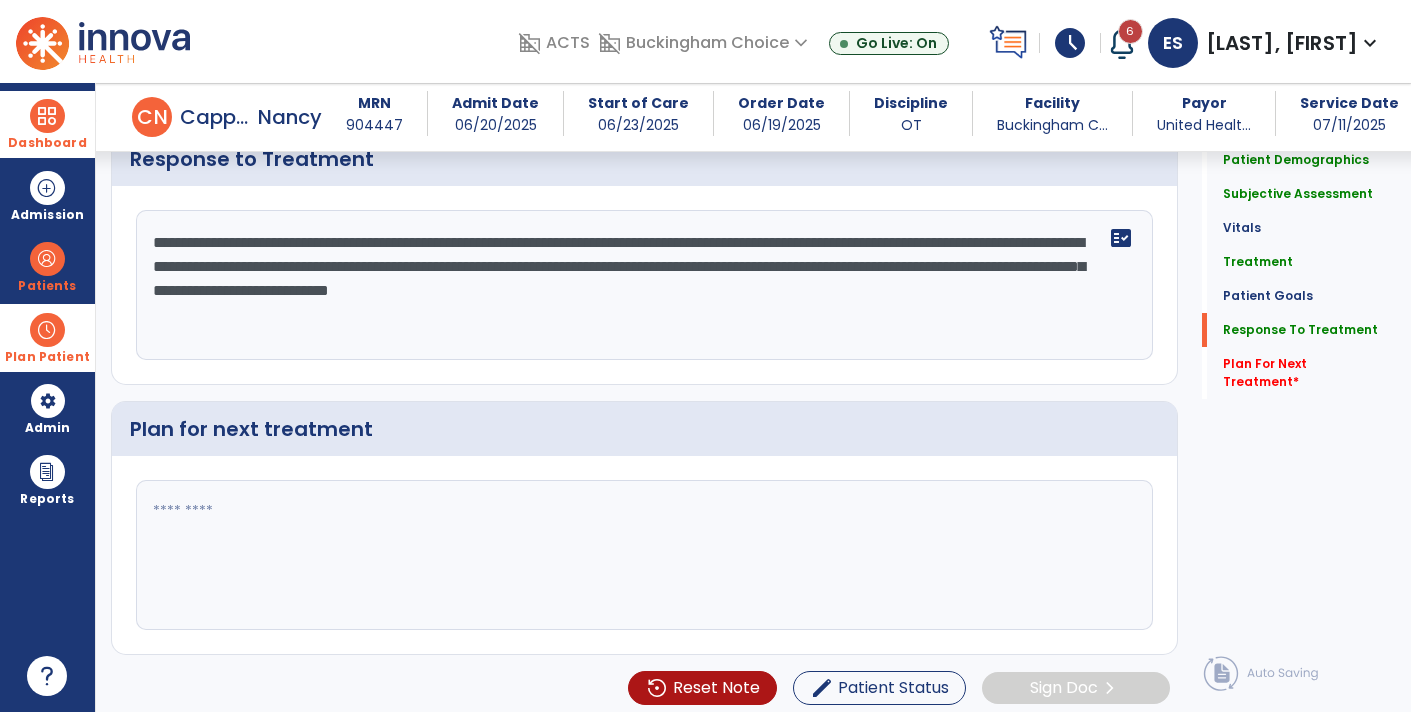 click on "**********" 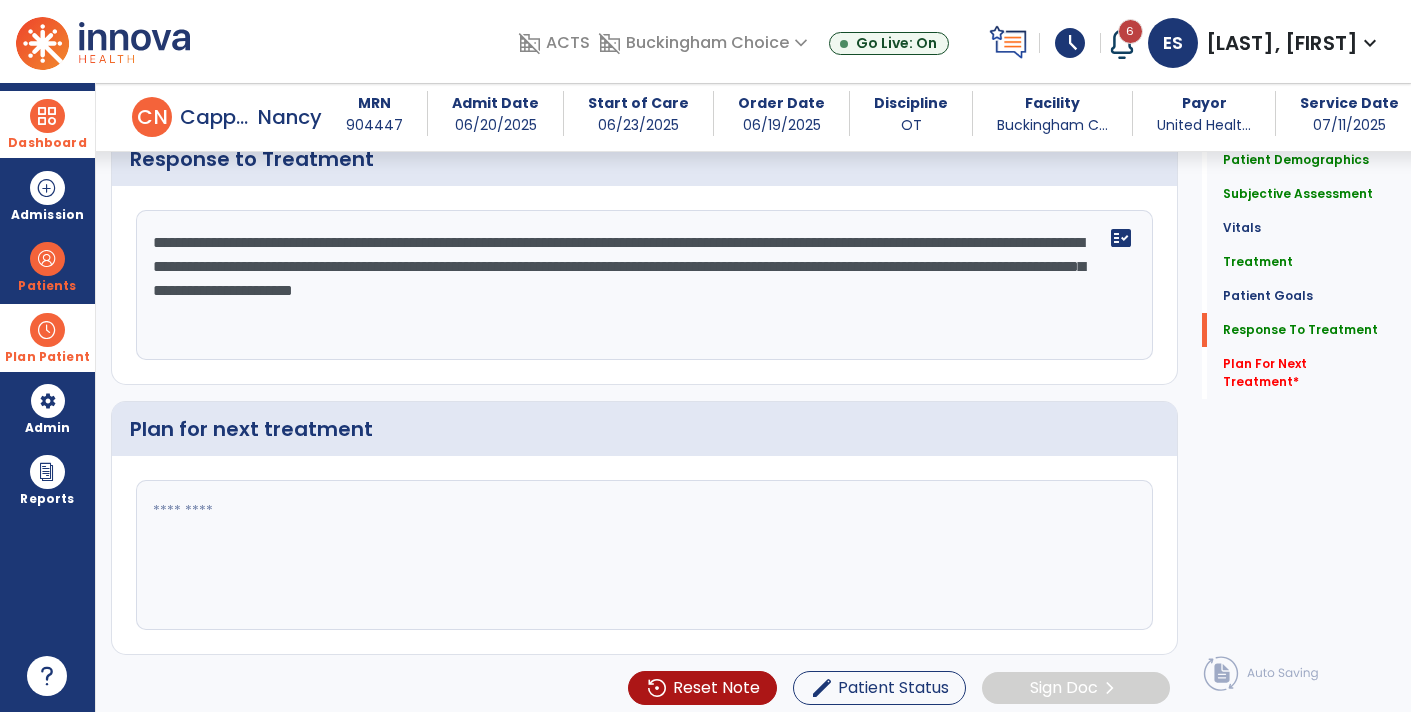 click on "**********" 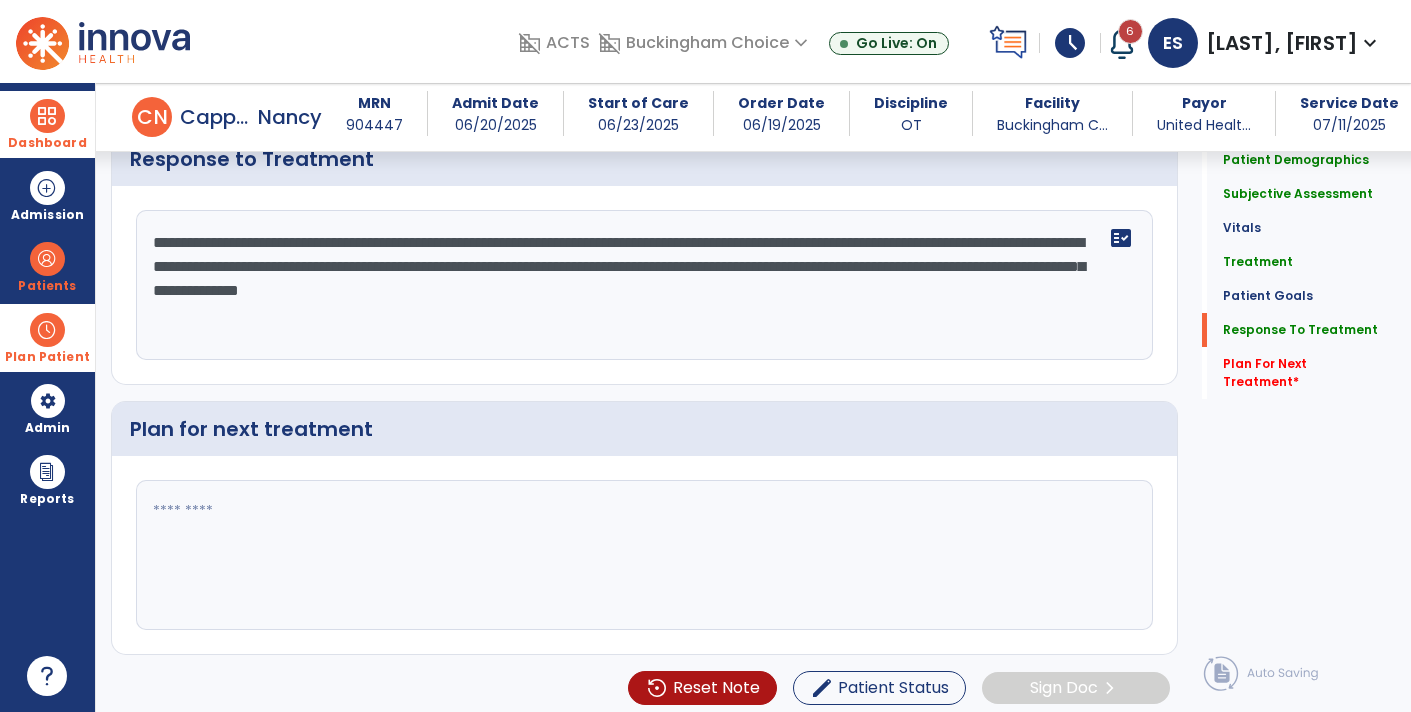 scroll, scrollTop: 0, scrollLeft: 0, axis: both 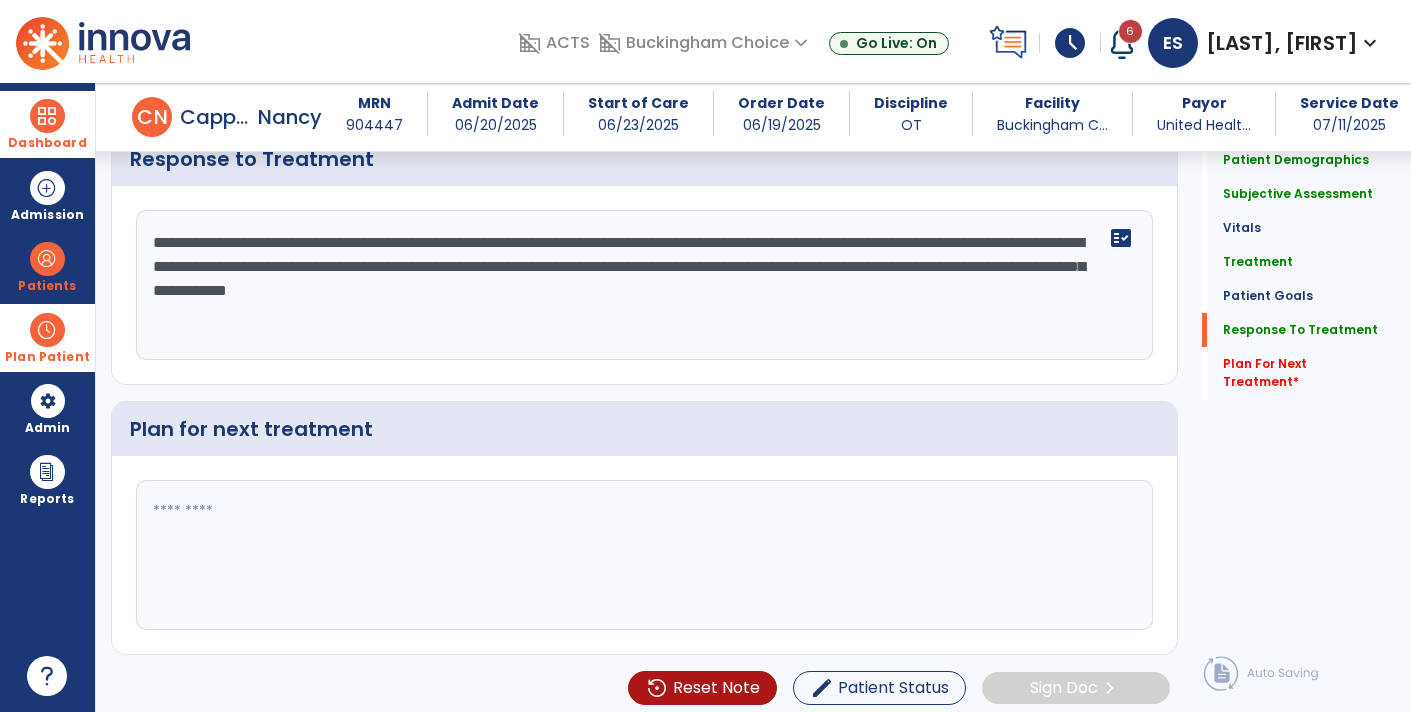 type on "**********" 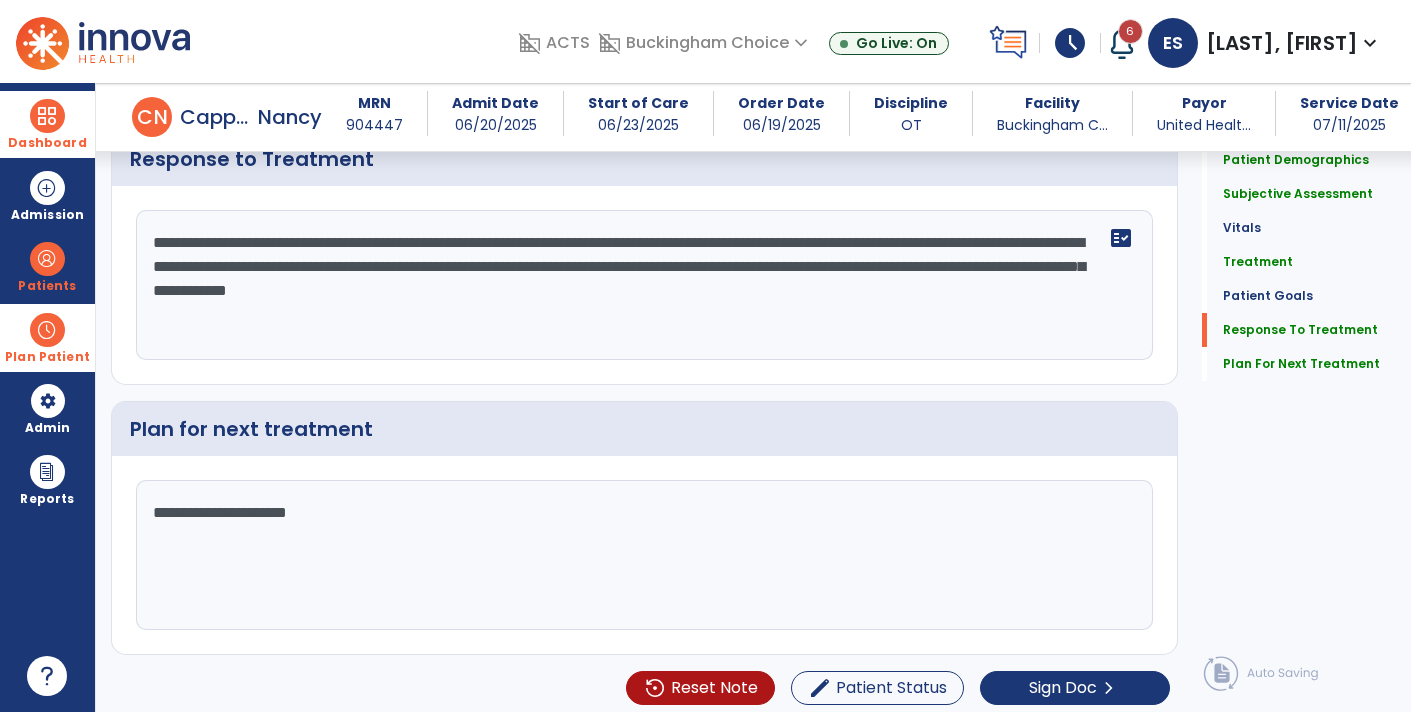 paste on "**********" 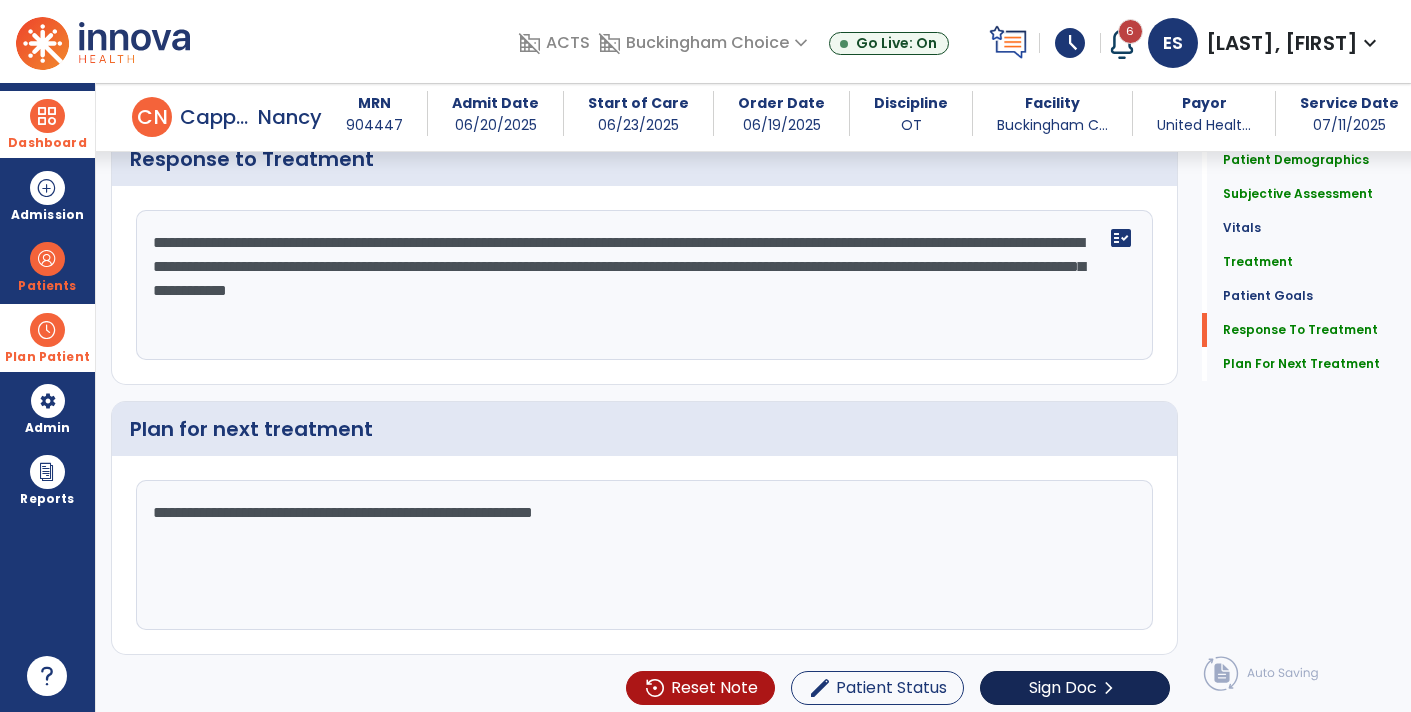 type on "**********" 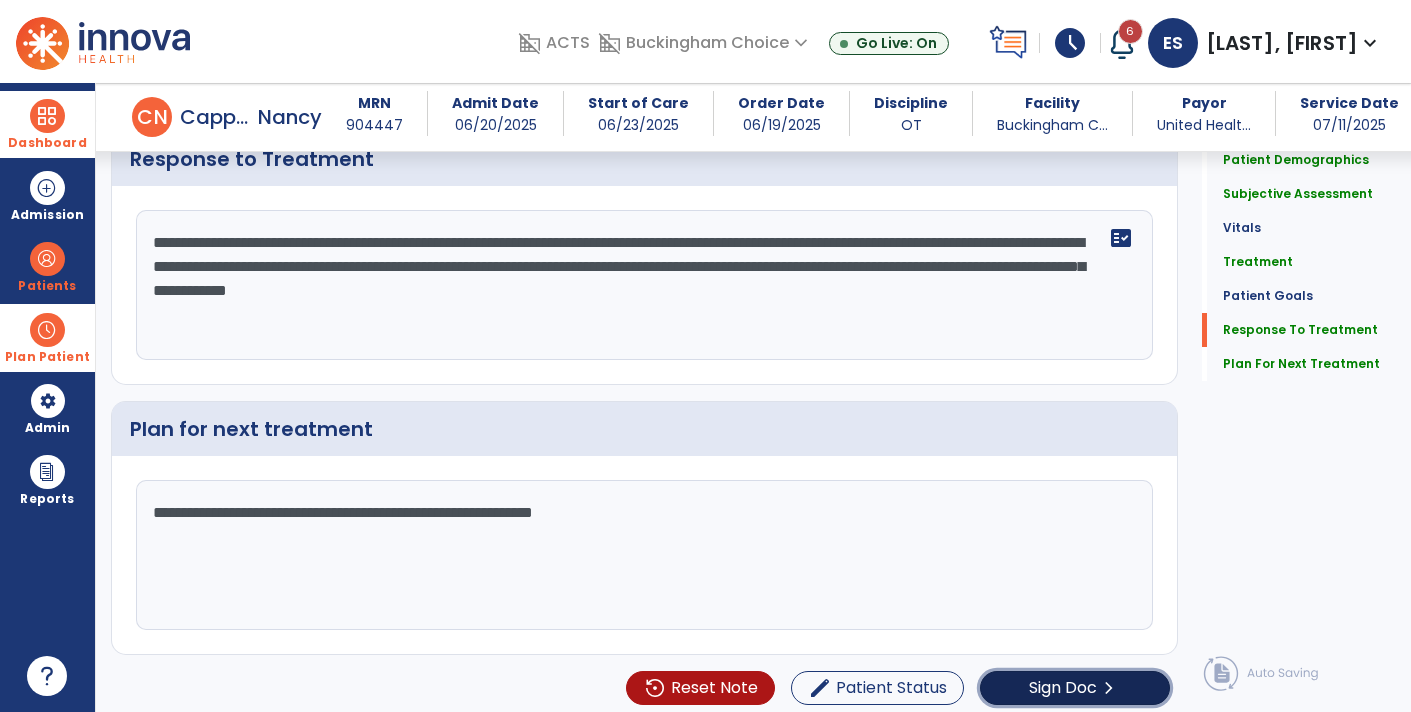 click on "Sign Doc" 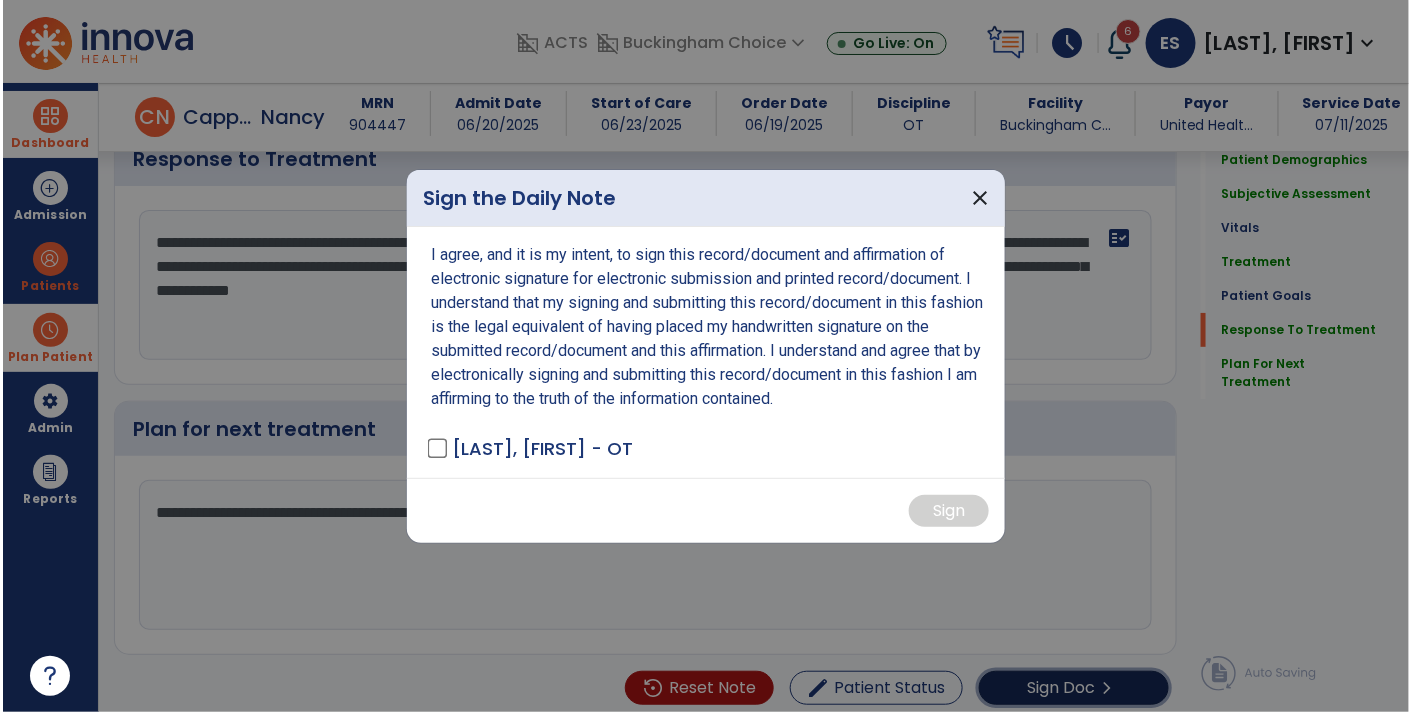 scroll, scrollTop: 2356, scrollLeft: 0, axis: vertical 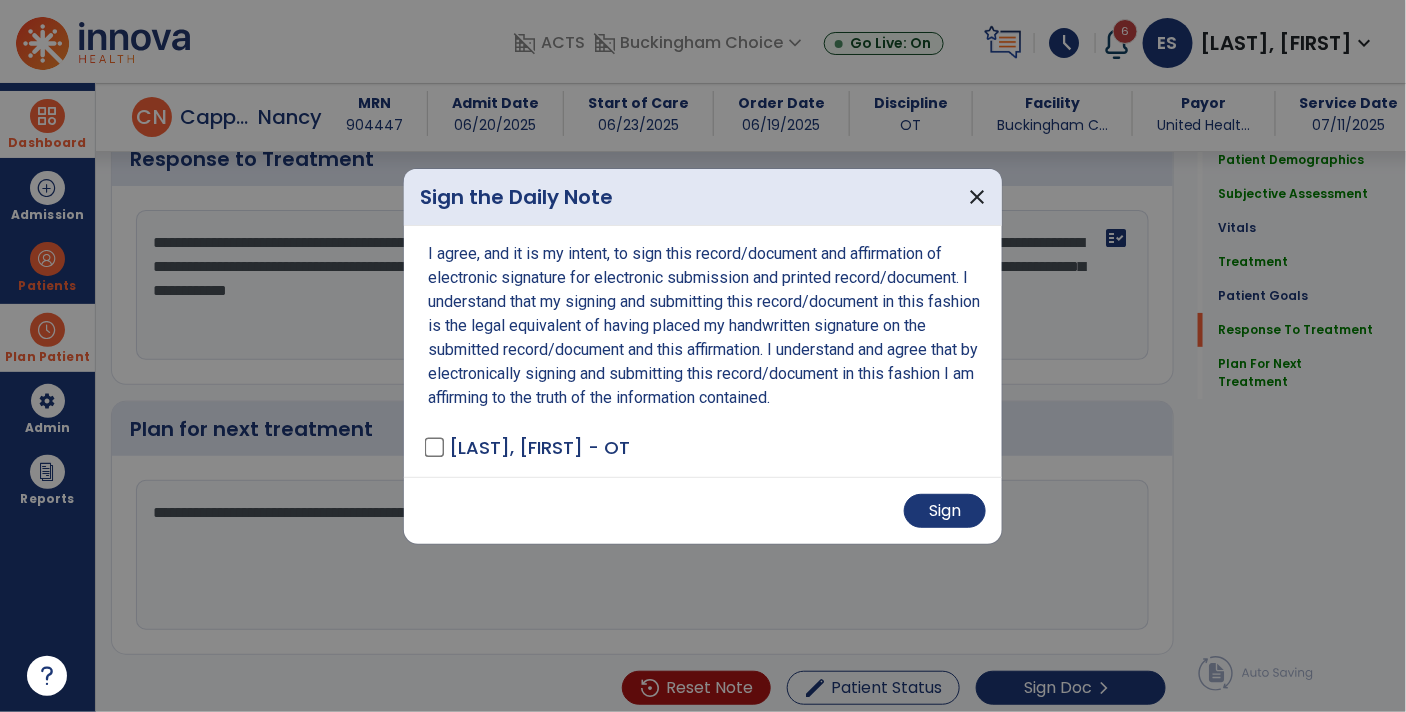click on "Sign" at bounding box center (703, 510) 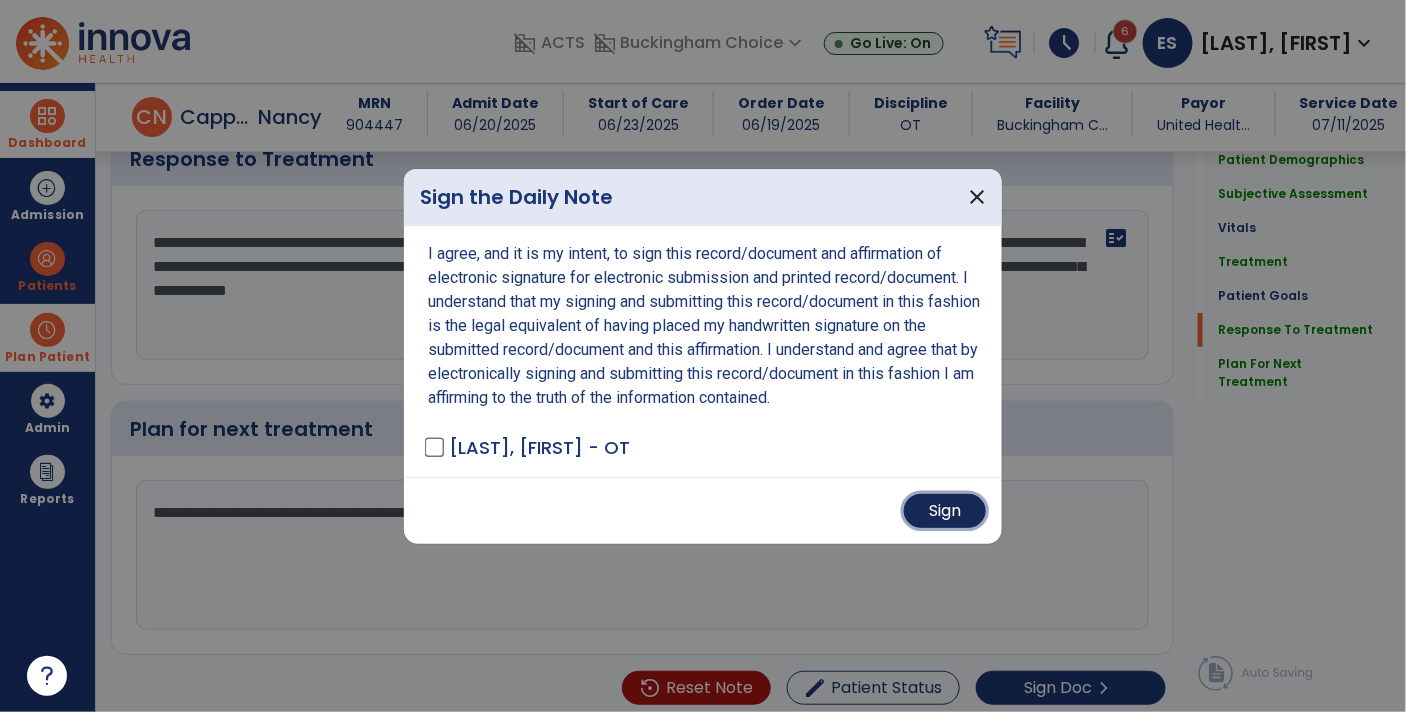 click on "Sign" at bounding box center [945, 511] 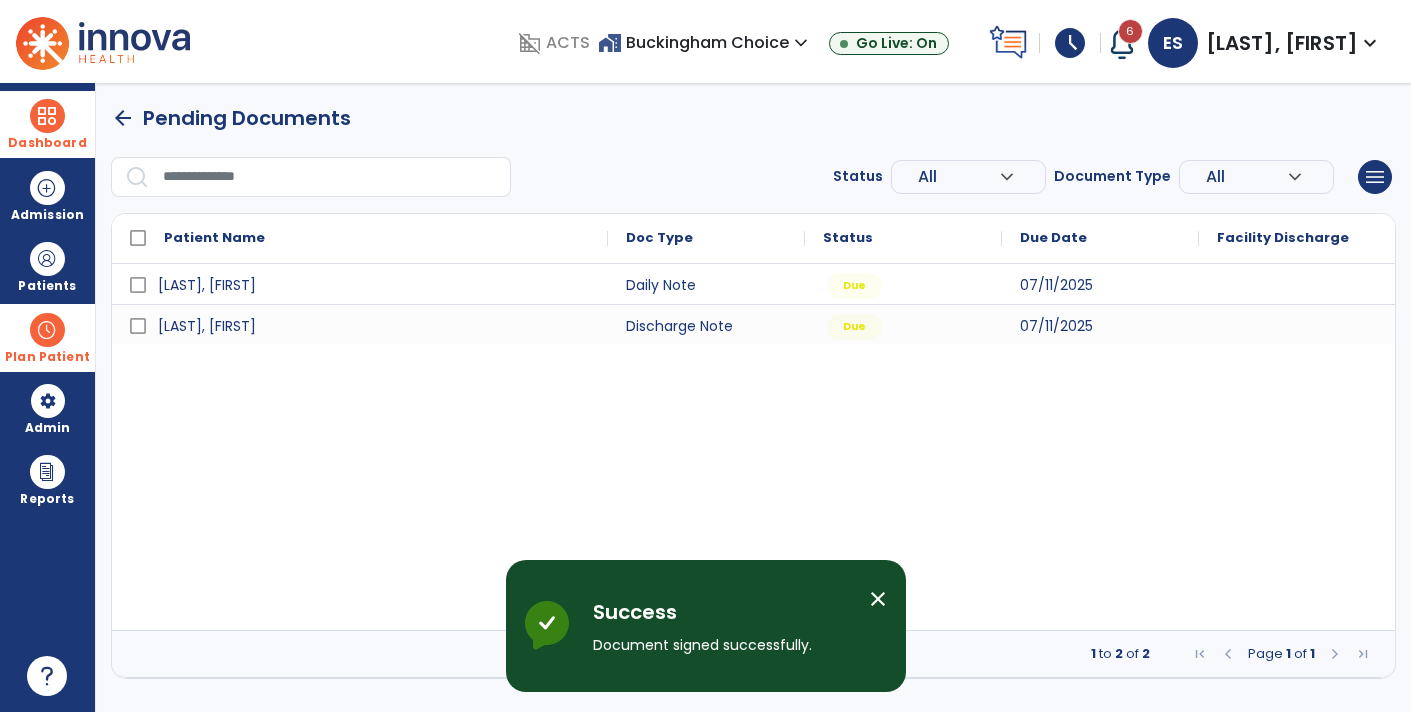 scroll, scrollTop: 0, scrollLeft: 0, axis: both 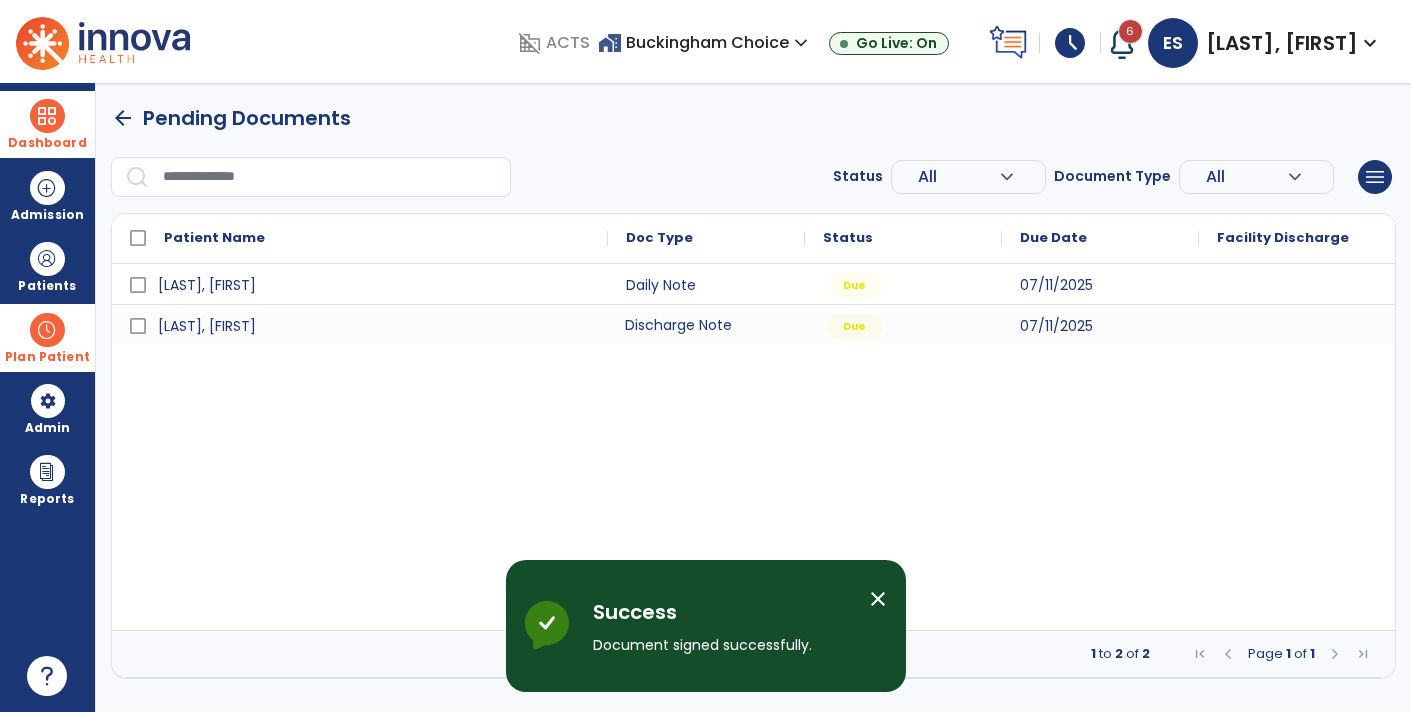 click on "Discharge Note" at bounding box center [706, 324] 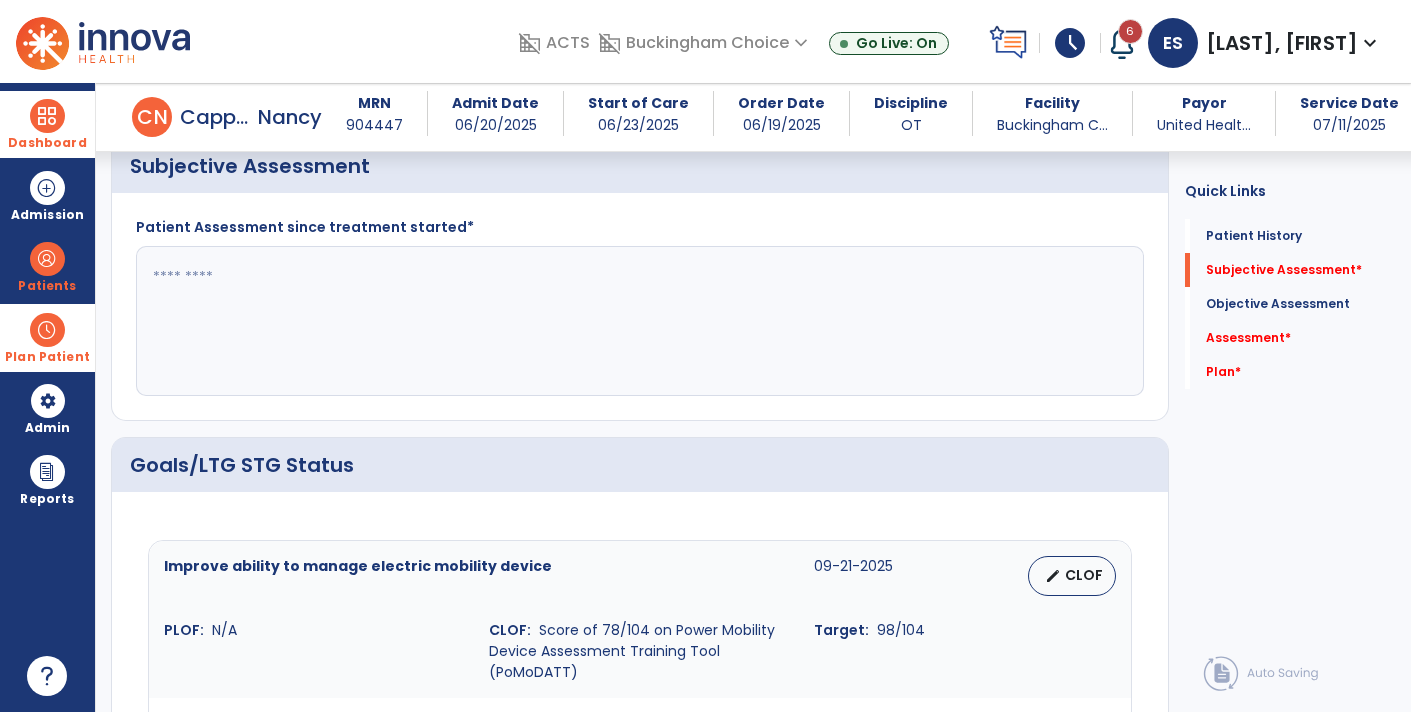 scroll, scrollTop: 481, scrollLeft: 0, axis: vertical 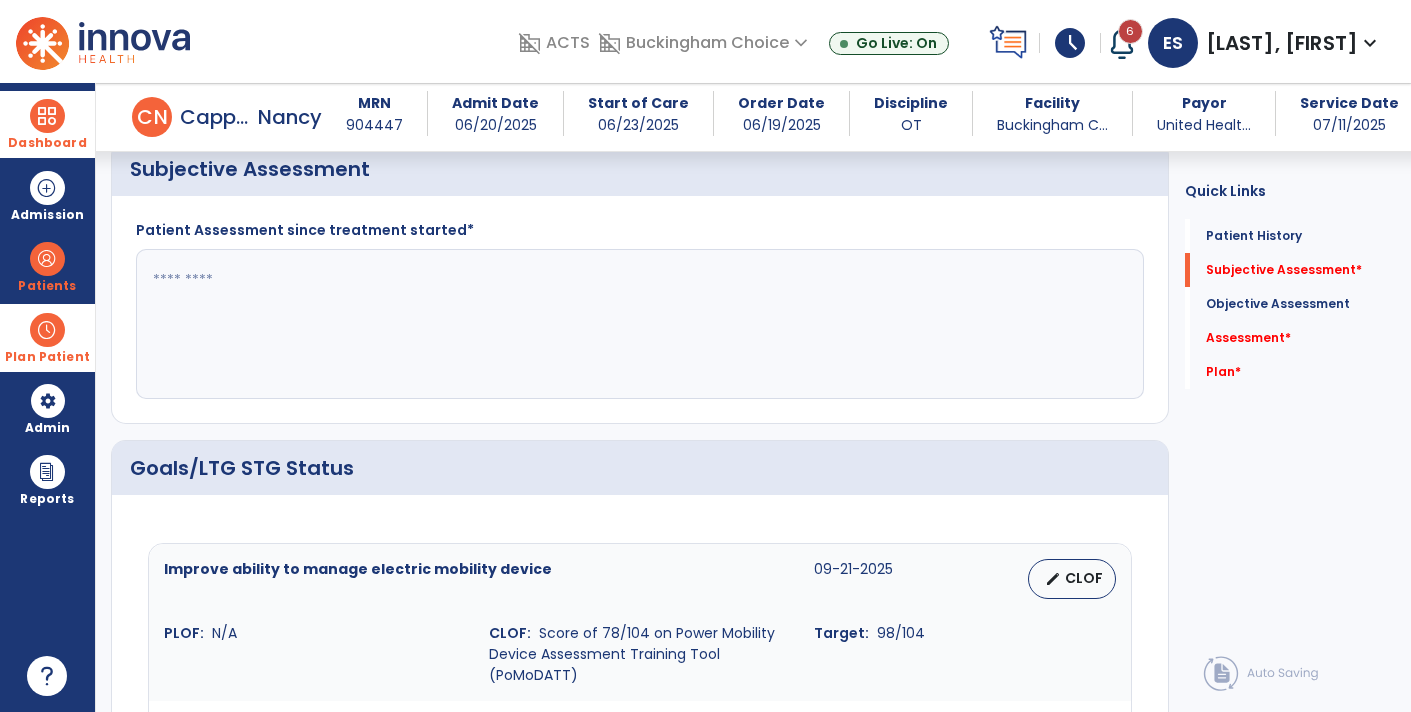 click 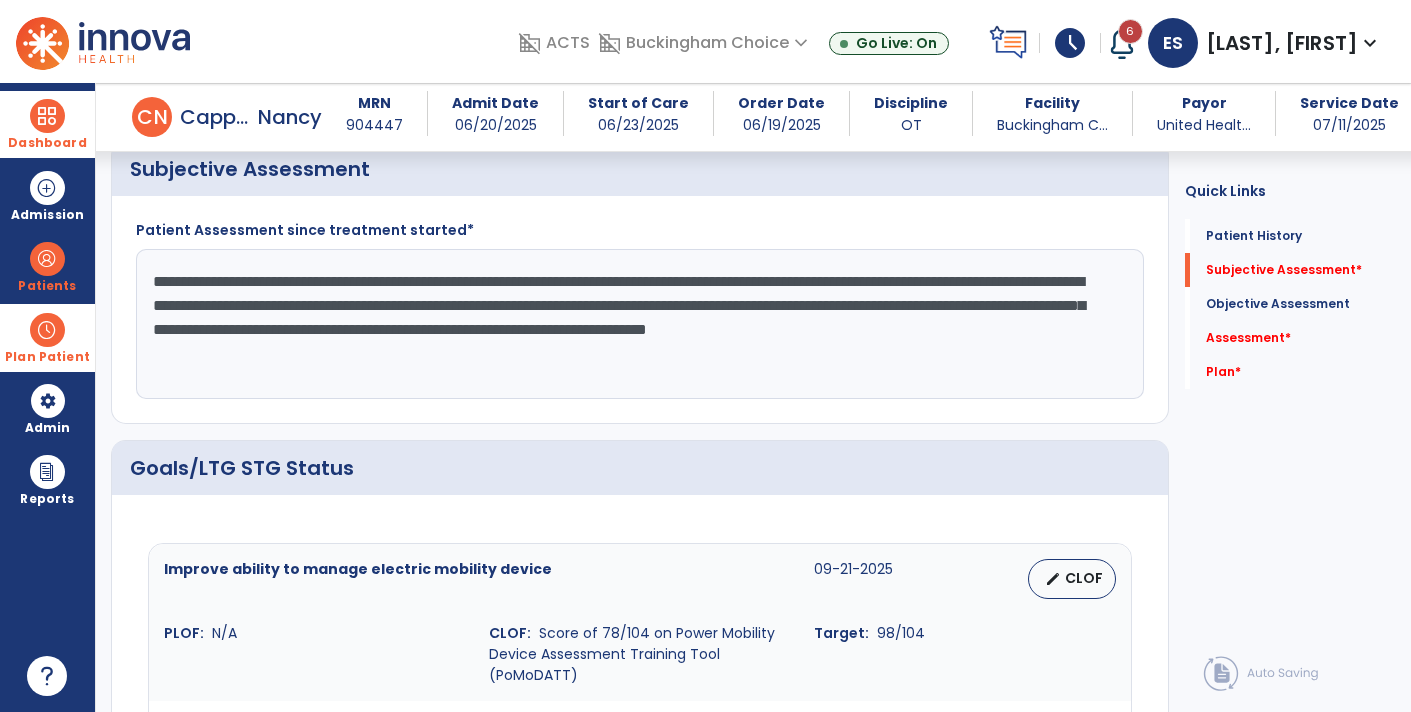 scroll, scrollTop: 15, scrollLeft: 0, axis: vertical 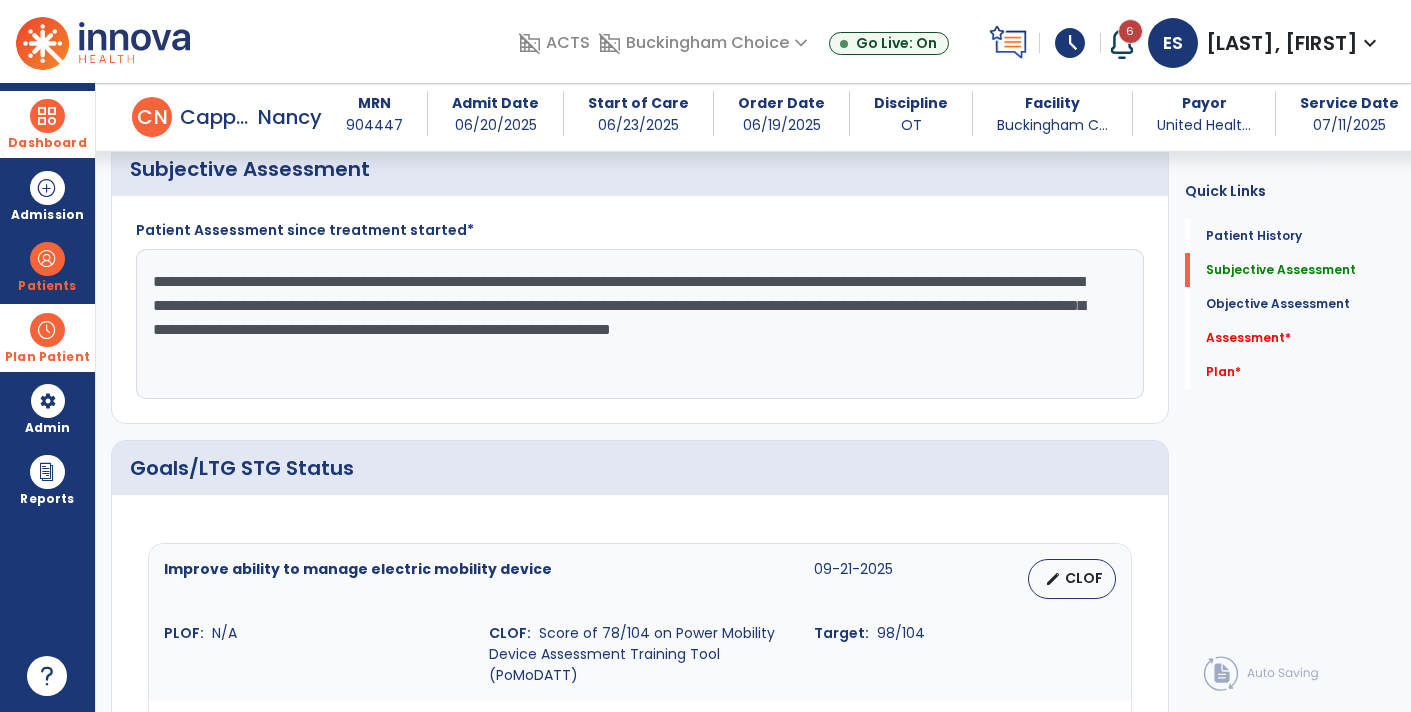 click on "**********" 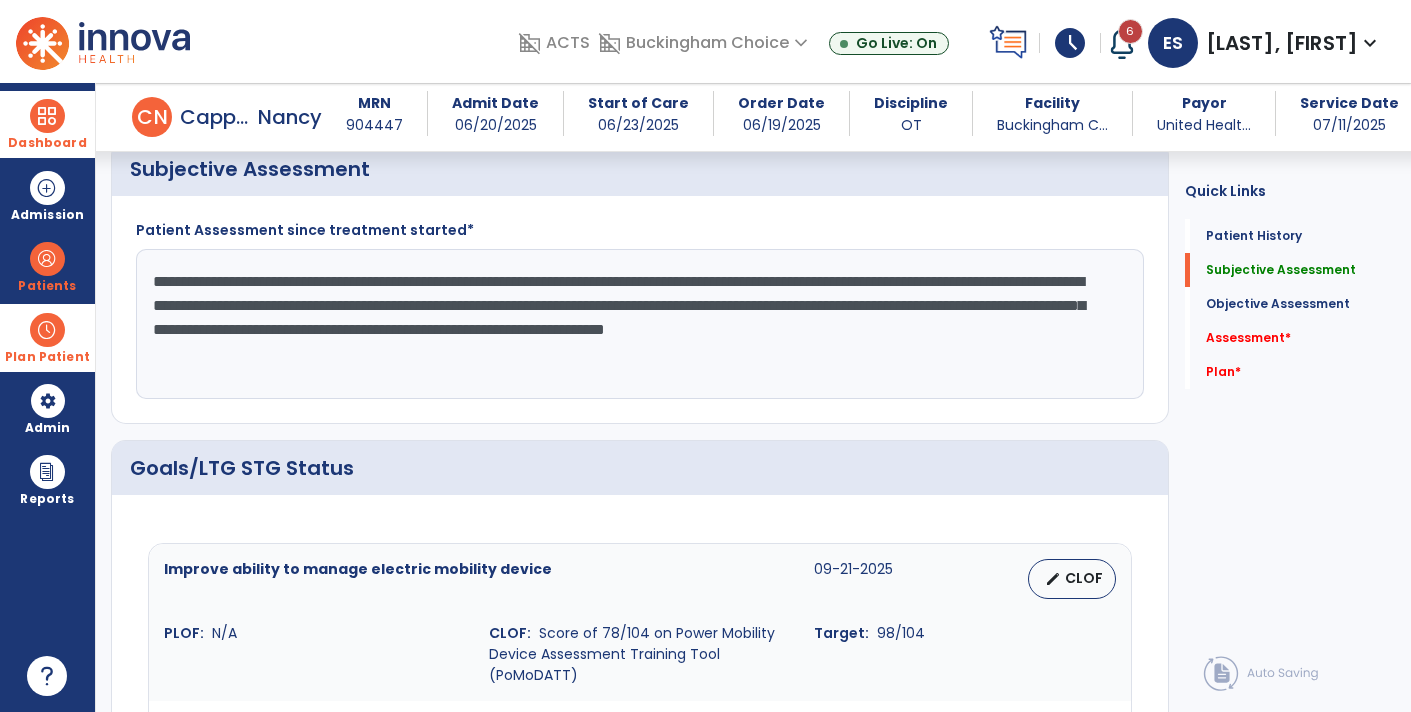 scroll, scrollTop: 0, scrollLeft: 0, axis: both 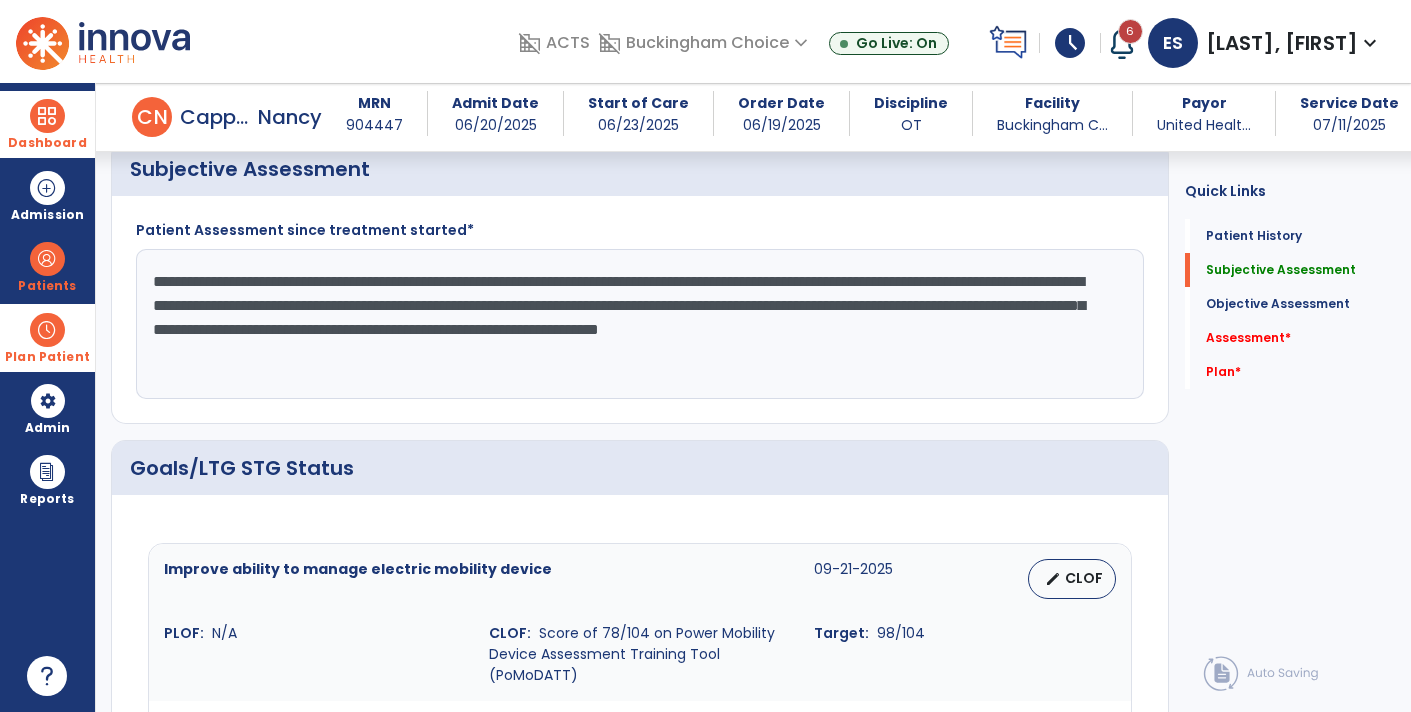 click on "**********" 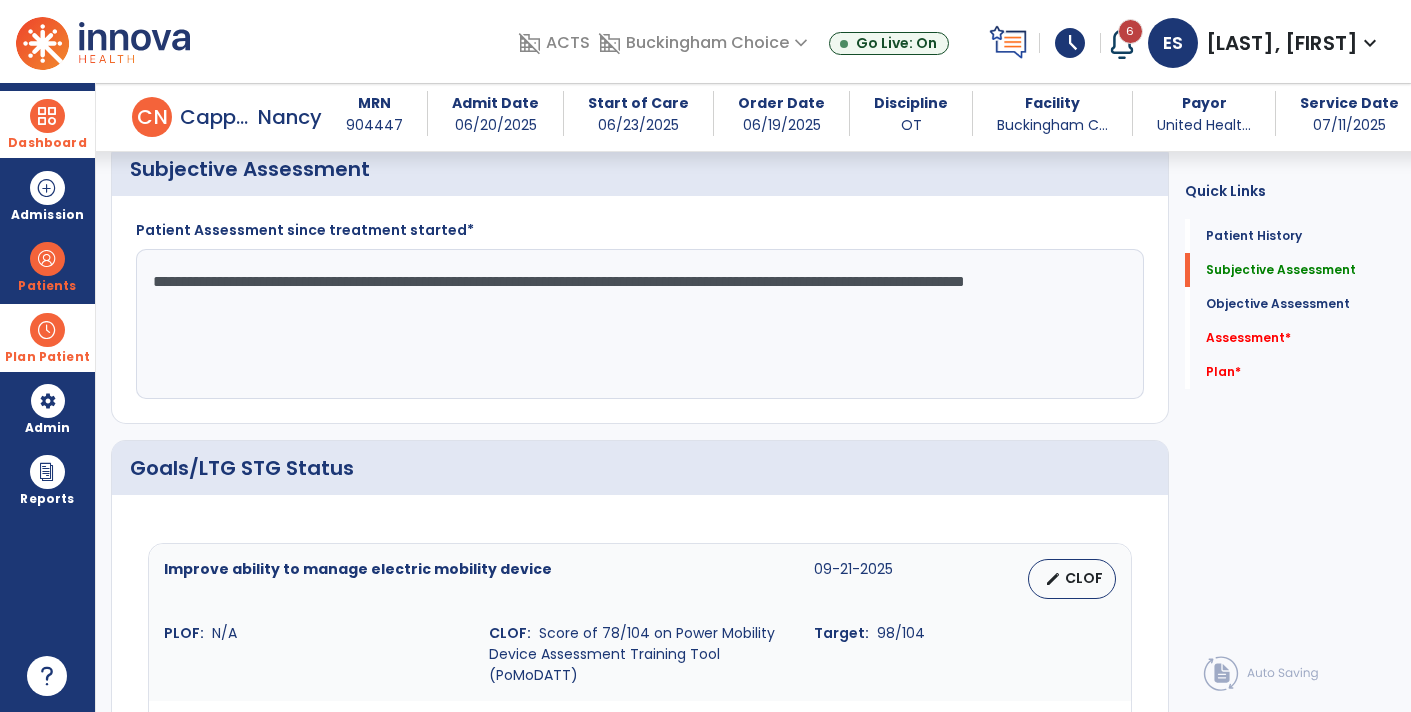 click on "**********" 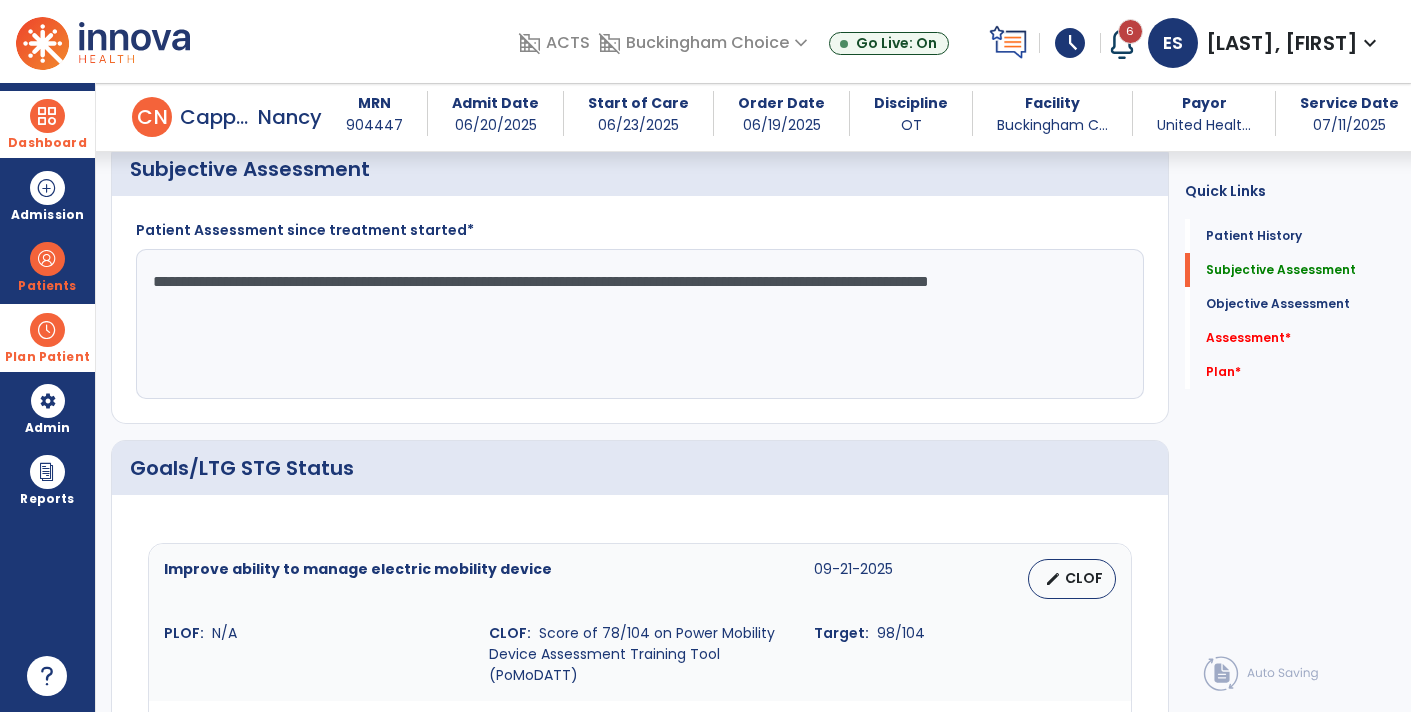 click on "**********" 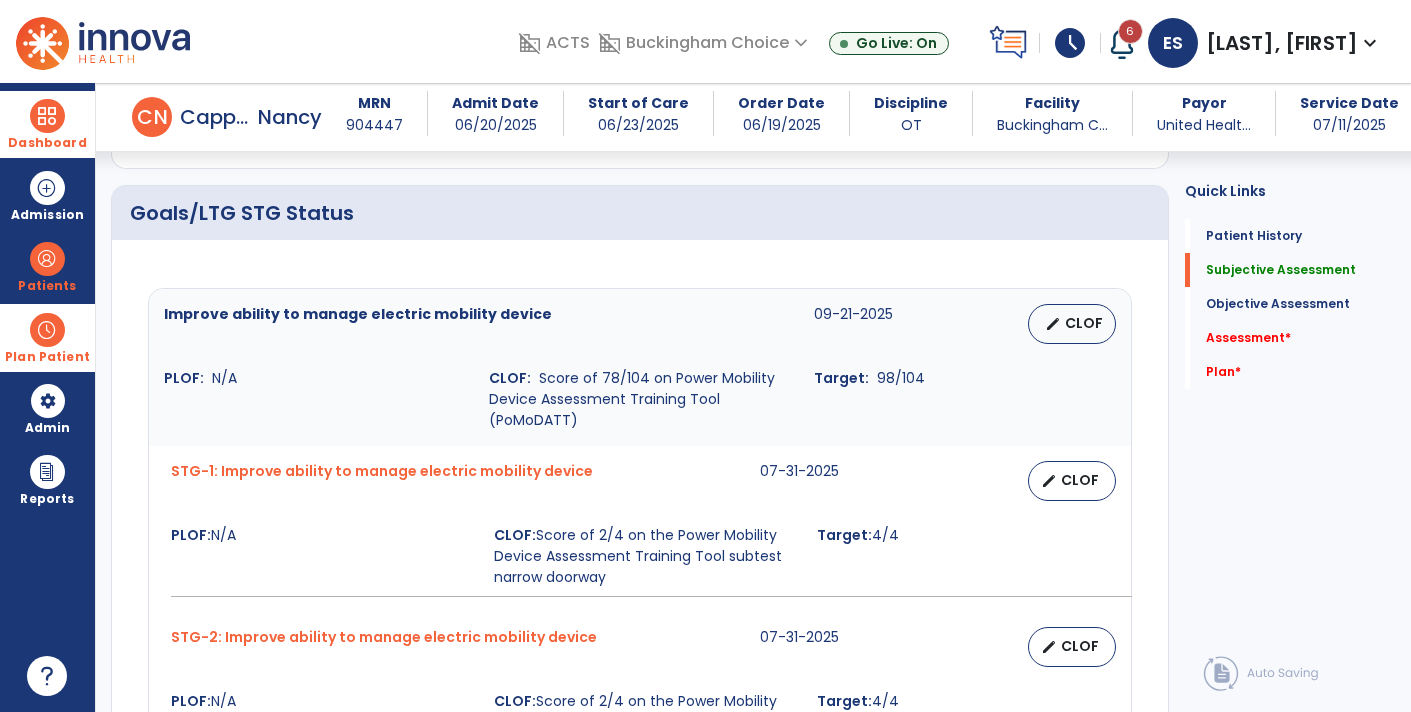 type on "**********" 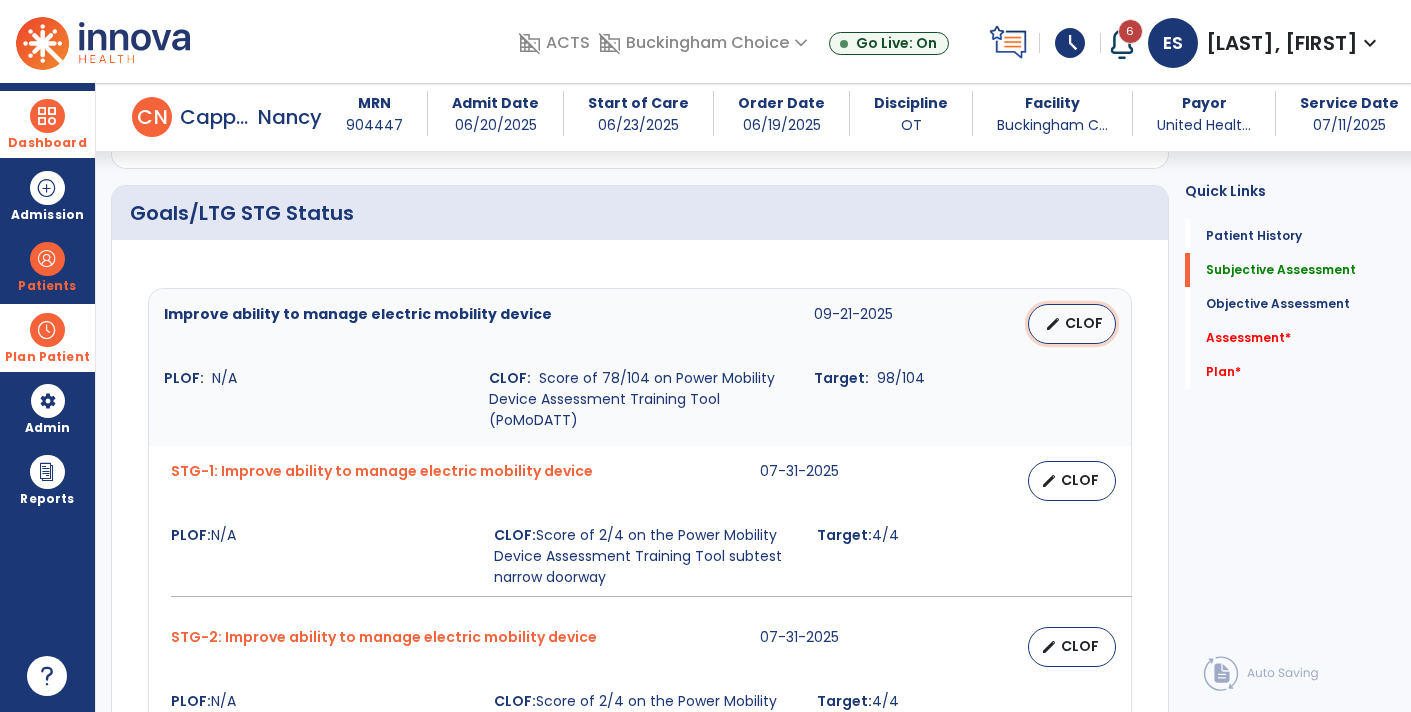 click on "CLOF" at bounding box center (1084, 323) 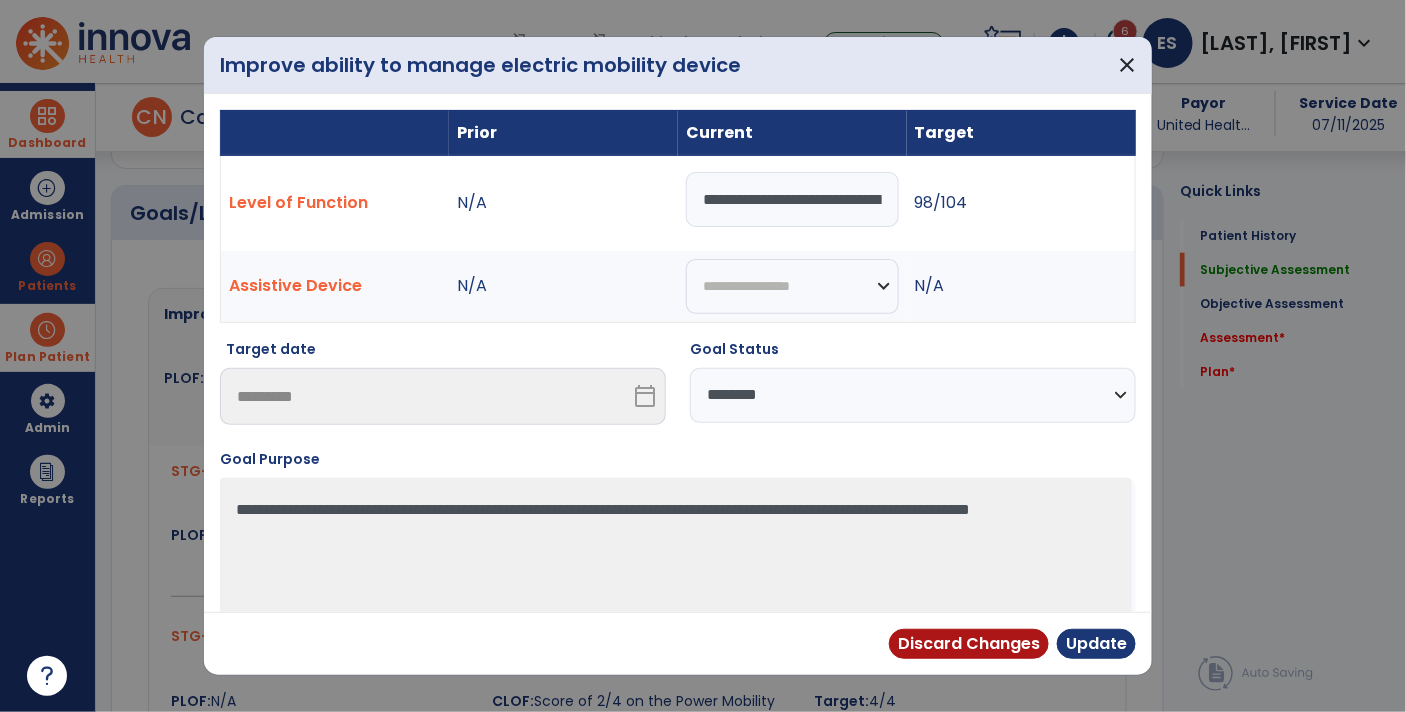 scroll, scrollTop: 736, scrollLeft: 0, axis: vertical 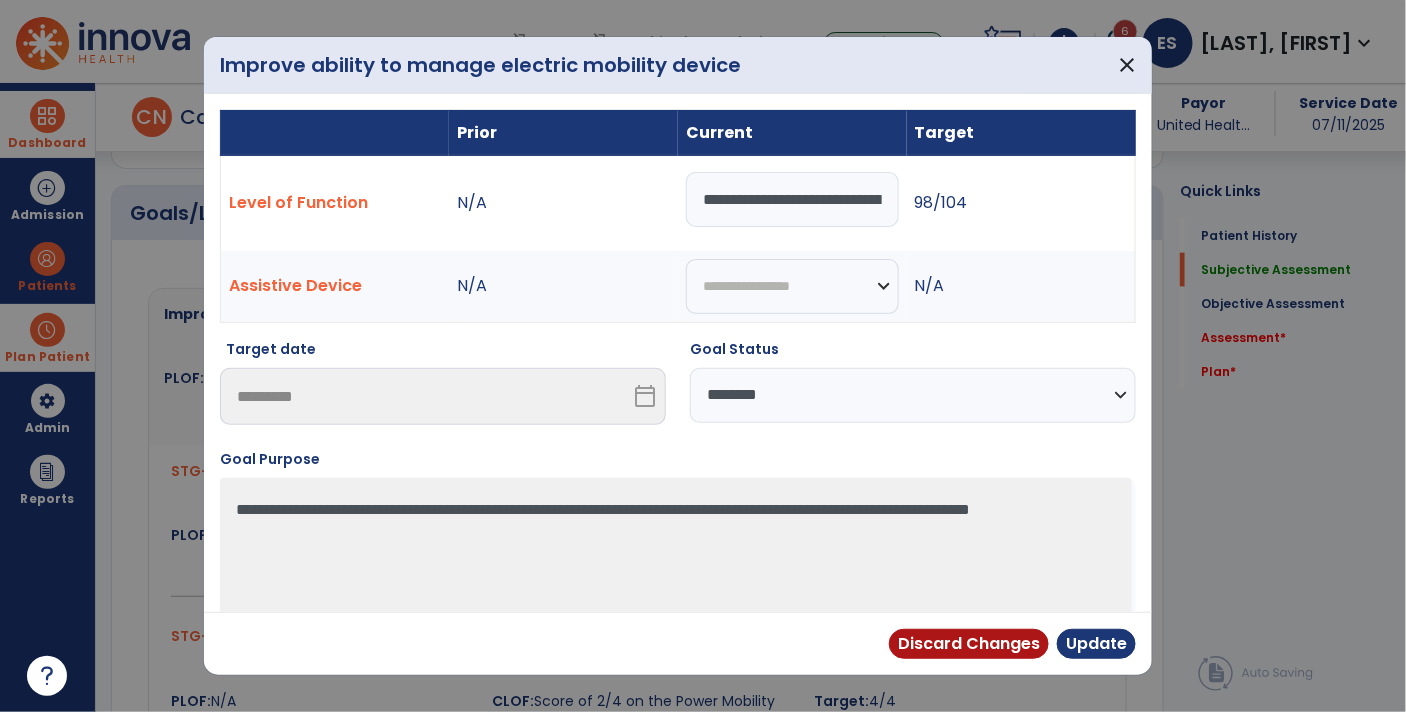 click on "**********" at bounding box center [792, 199] 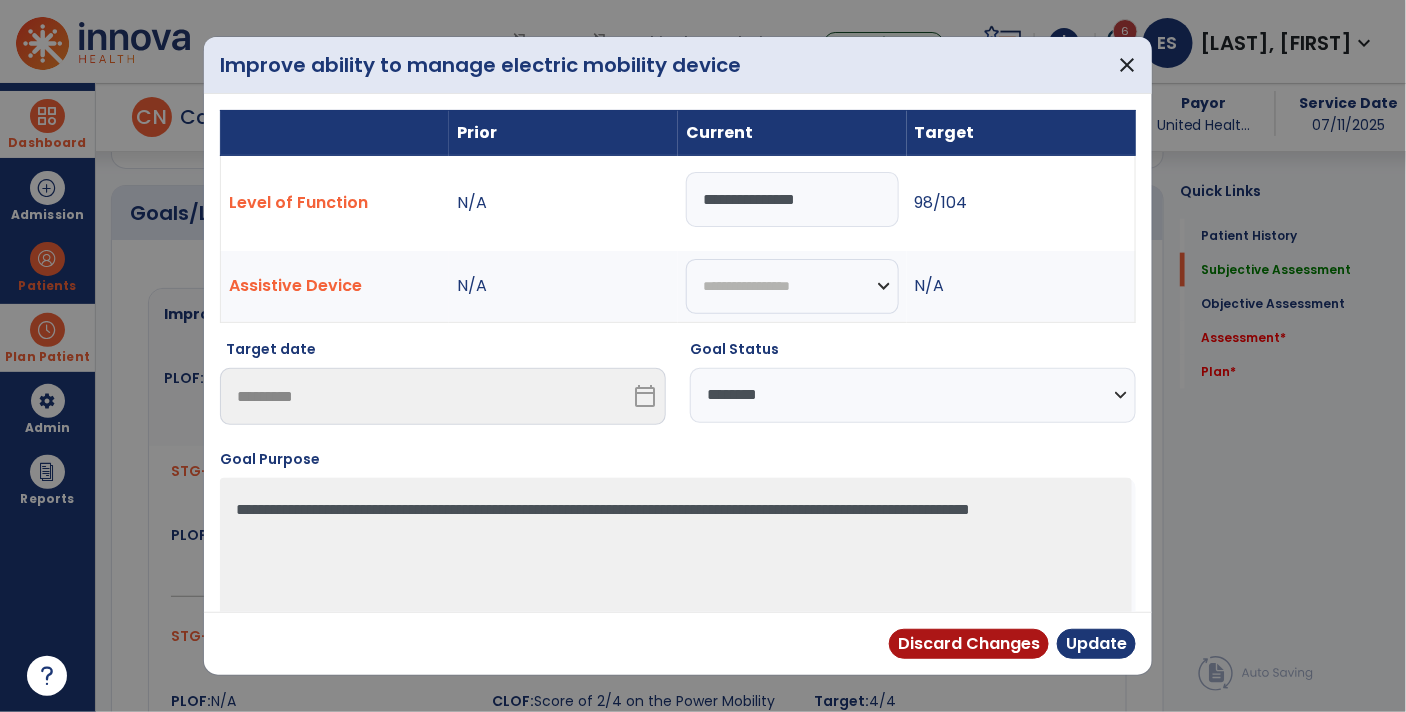 type on "**********" 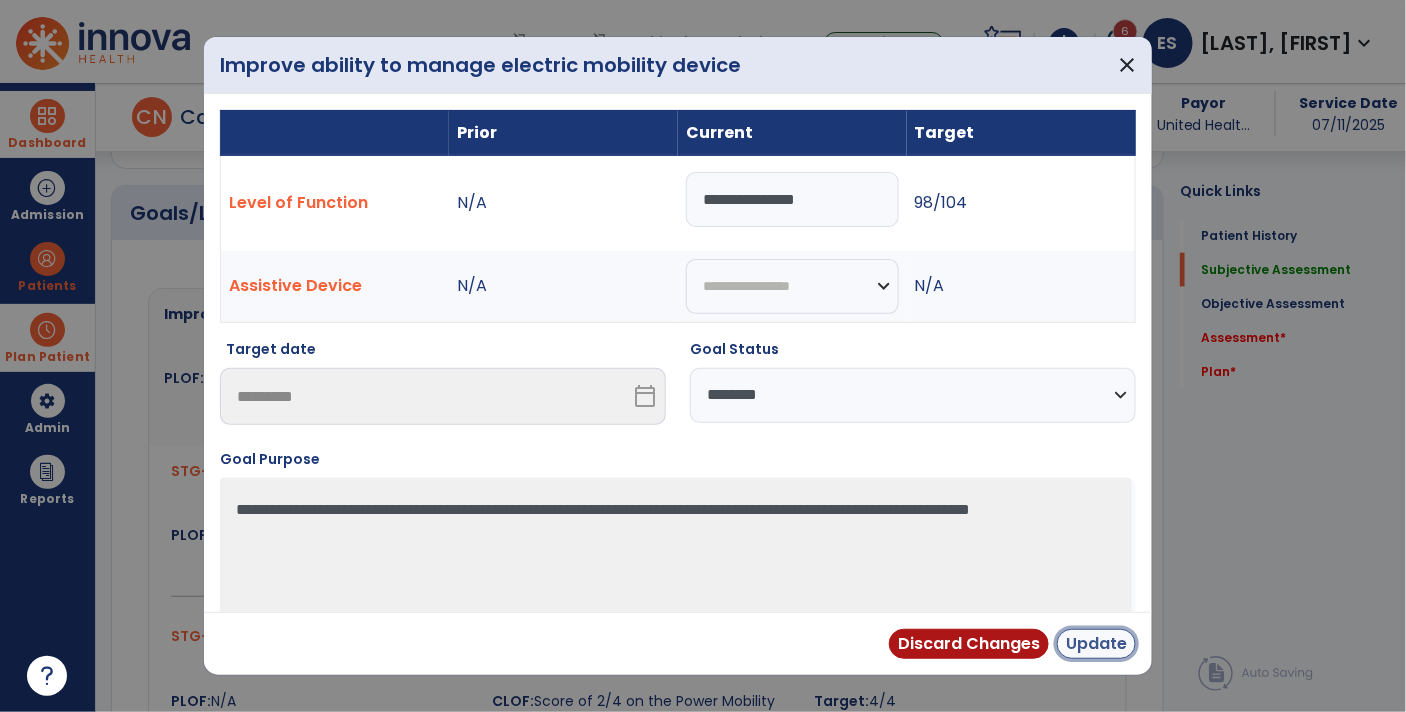click on "Update" at bounding box center (1096, 644) 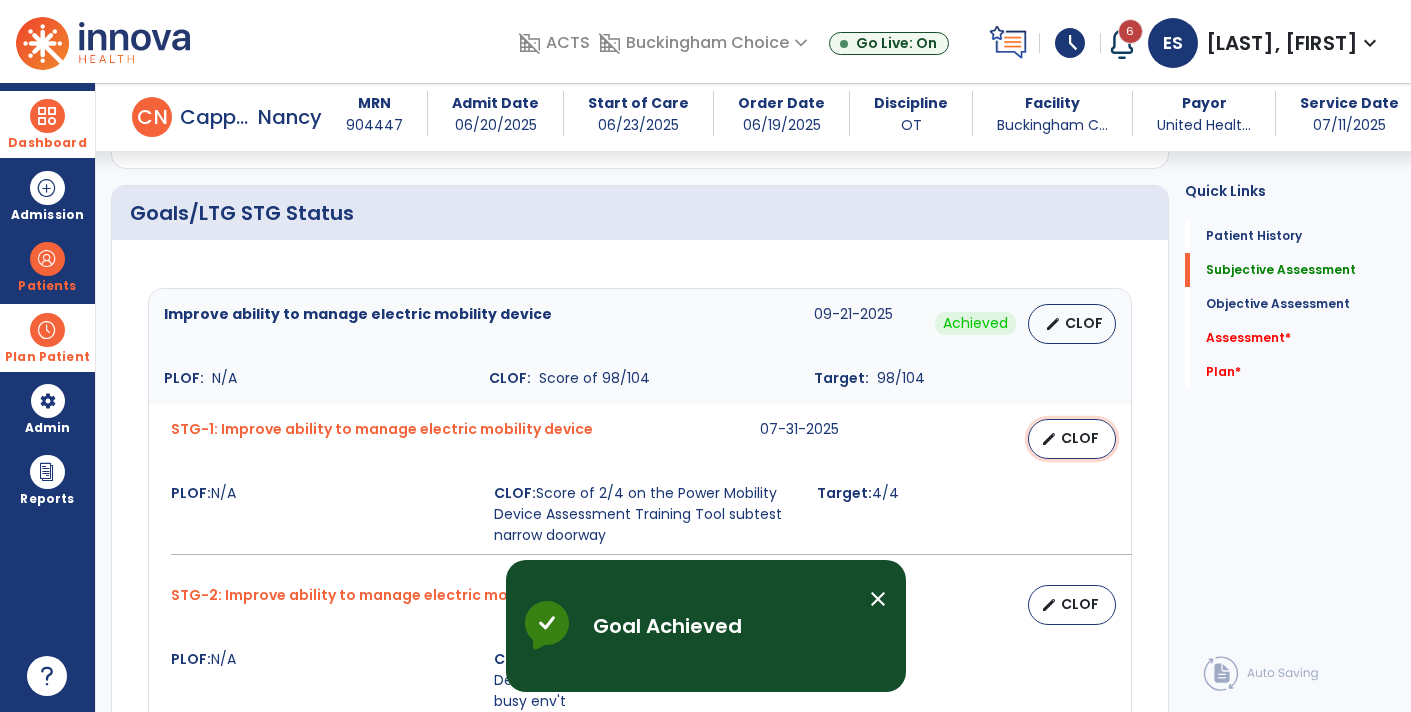 click on "edit   CLOF" at bounding box center [1072, 439] 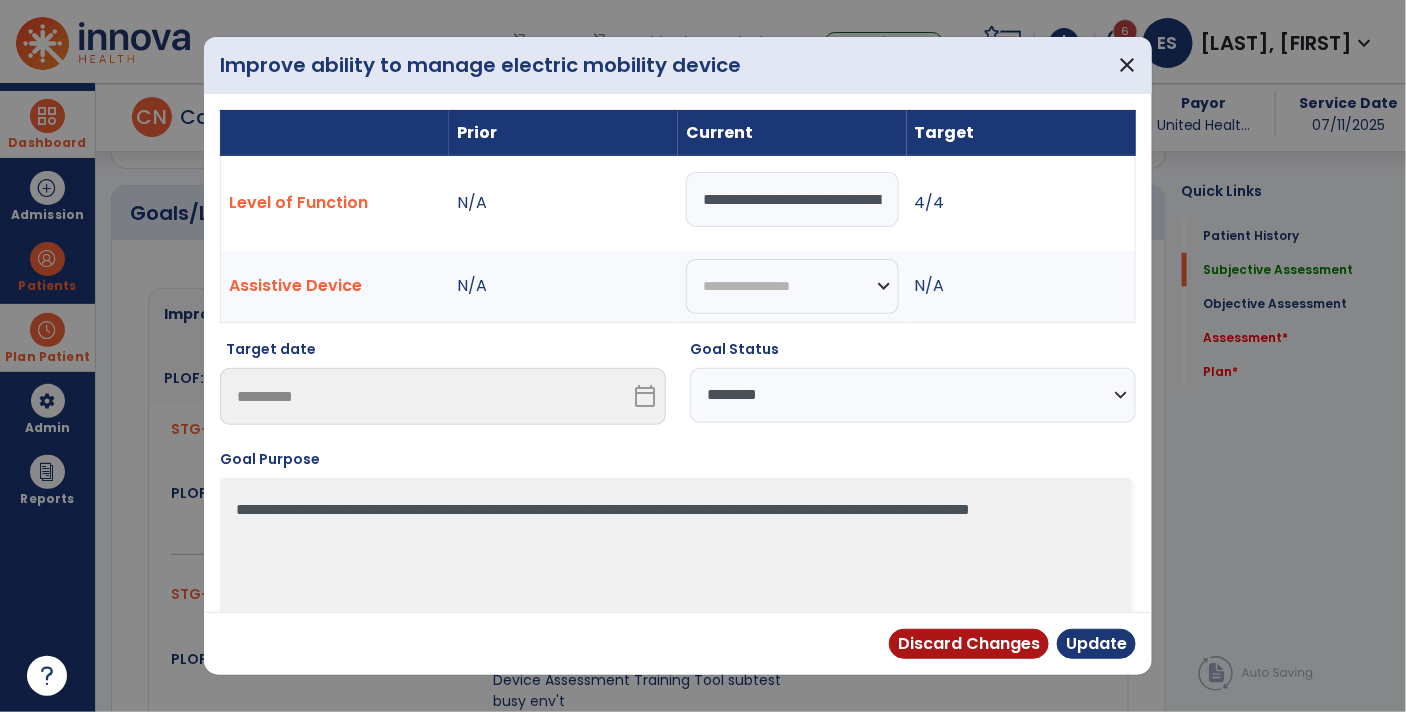 scroll, scrollTop: 736, scrollLeft: 0, axis: vertical 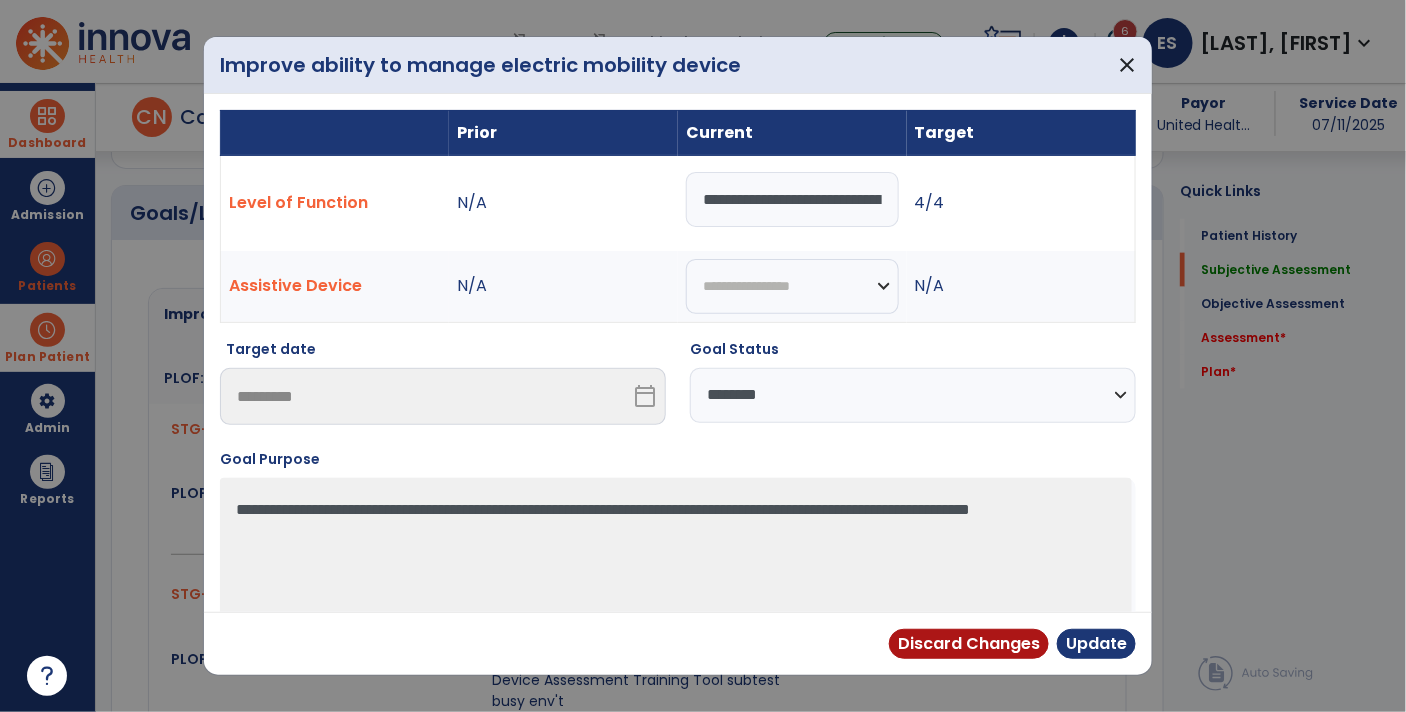 click on "**********" at bounding box center (792, 199) 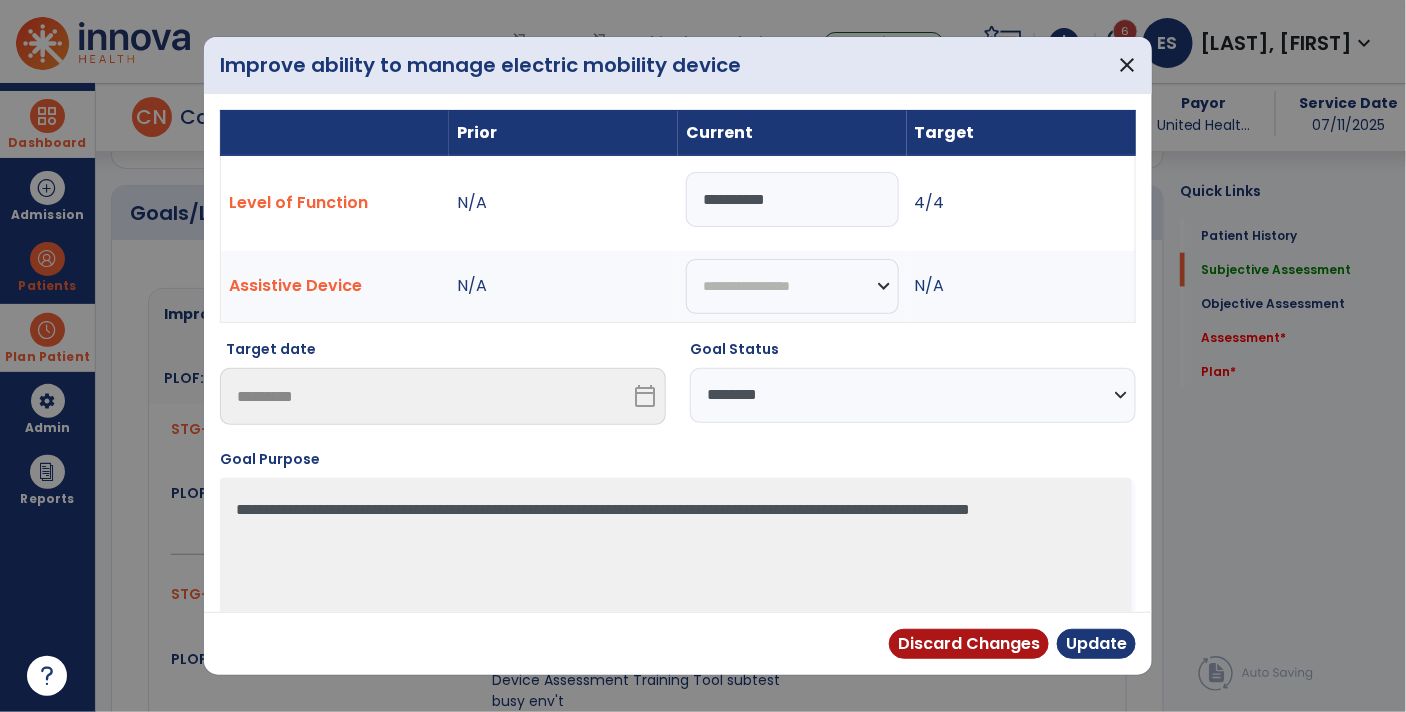 type on "**********" 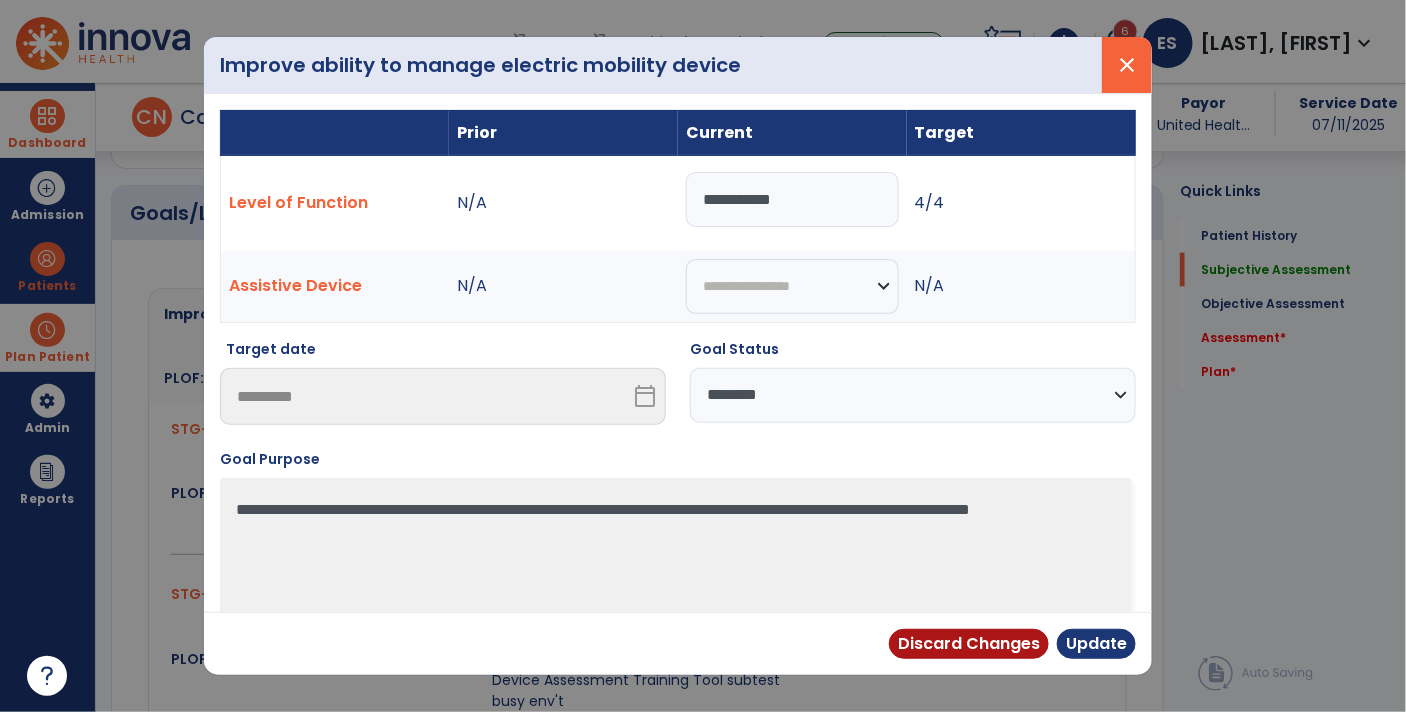 click on "close" at bounding box center (1127, 65) 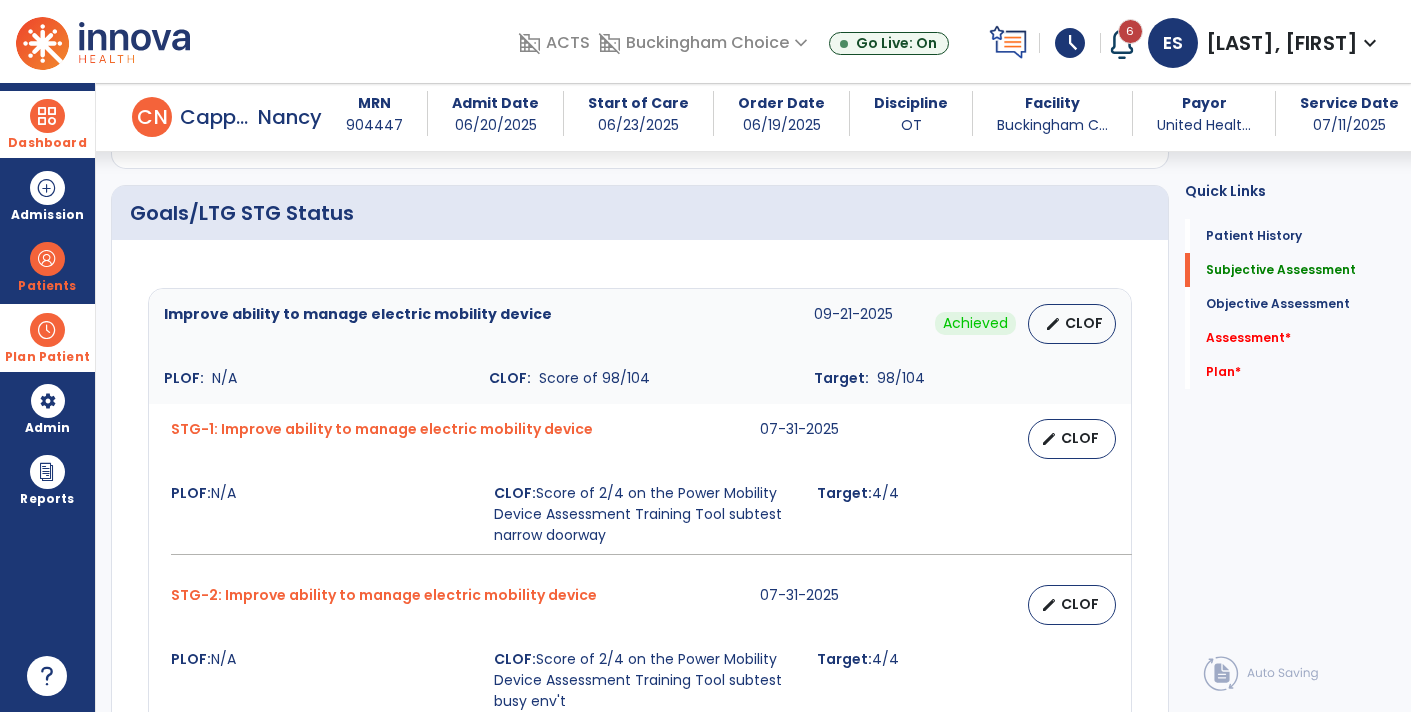 click on "CLOF:  Score of 2/4 on the Power Mobility Device Assessment Training Tool subtest narrow doorway" at bounding box center (643, 514) 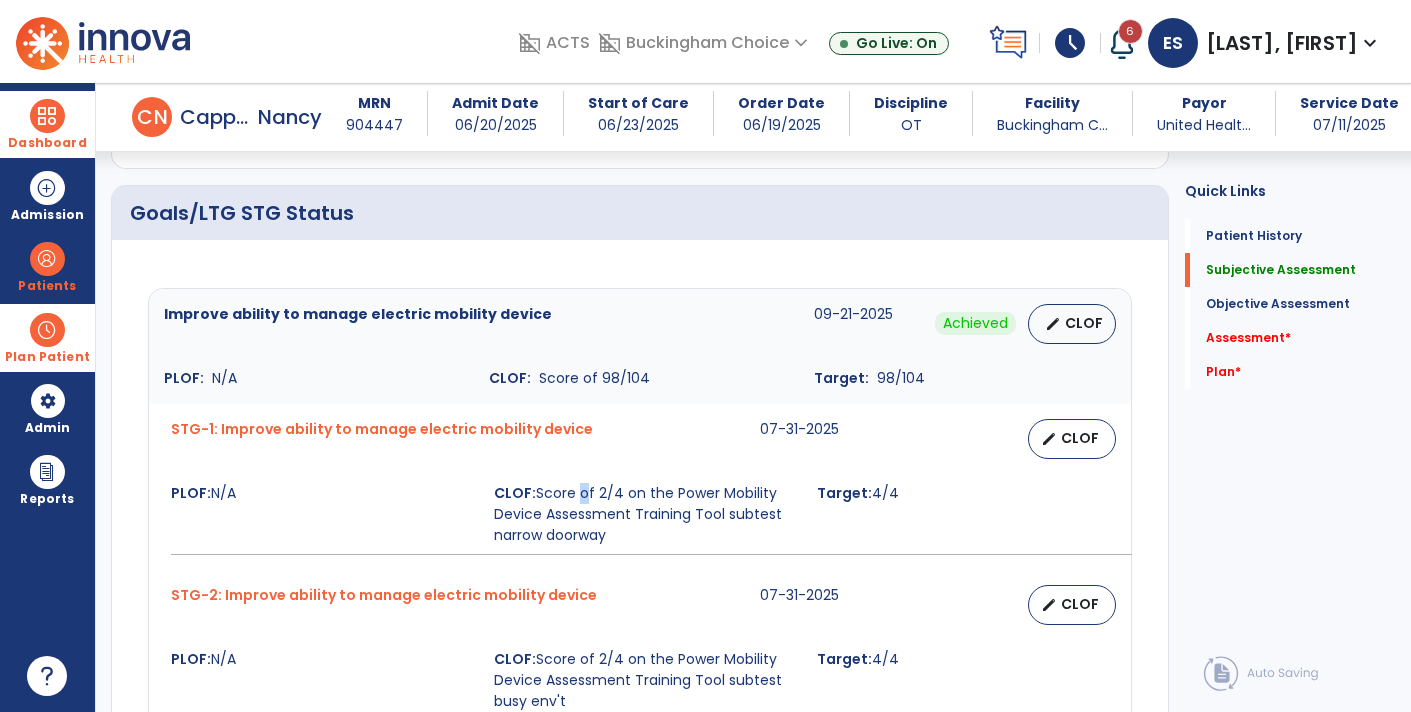 click on "CLOF:  Score of 2/4 on the Power Mobility Device Assessment Training Tool subtest narrow doorway" at bounding box center [643, 514] 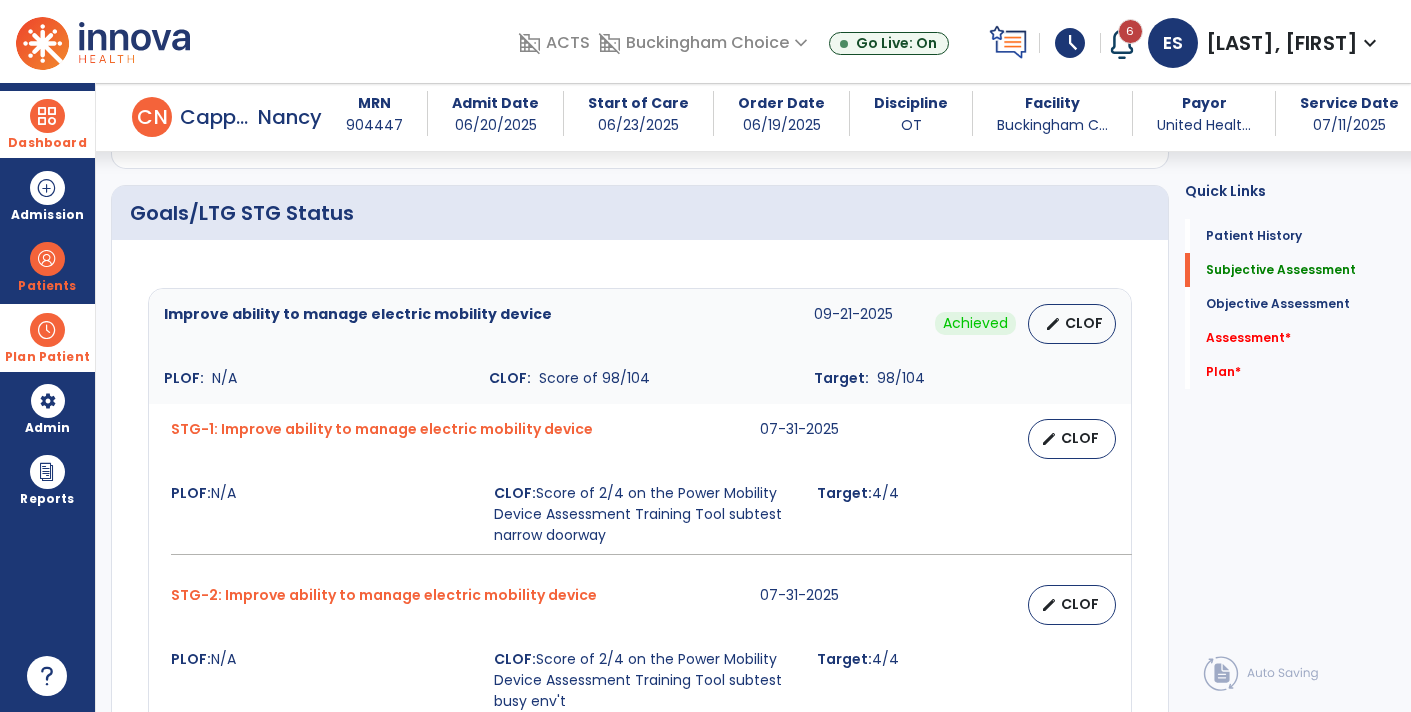 click on "CLOF:  Score of 2/4 on the Power Mobility Device Assessment Training Tool subtest narrow doorway" at bounding box center (643, 514) 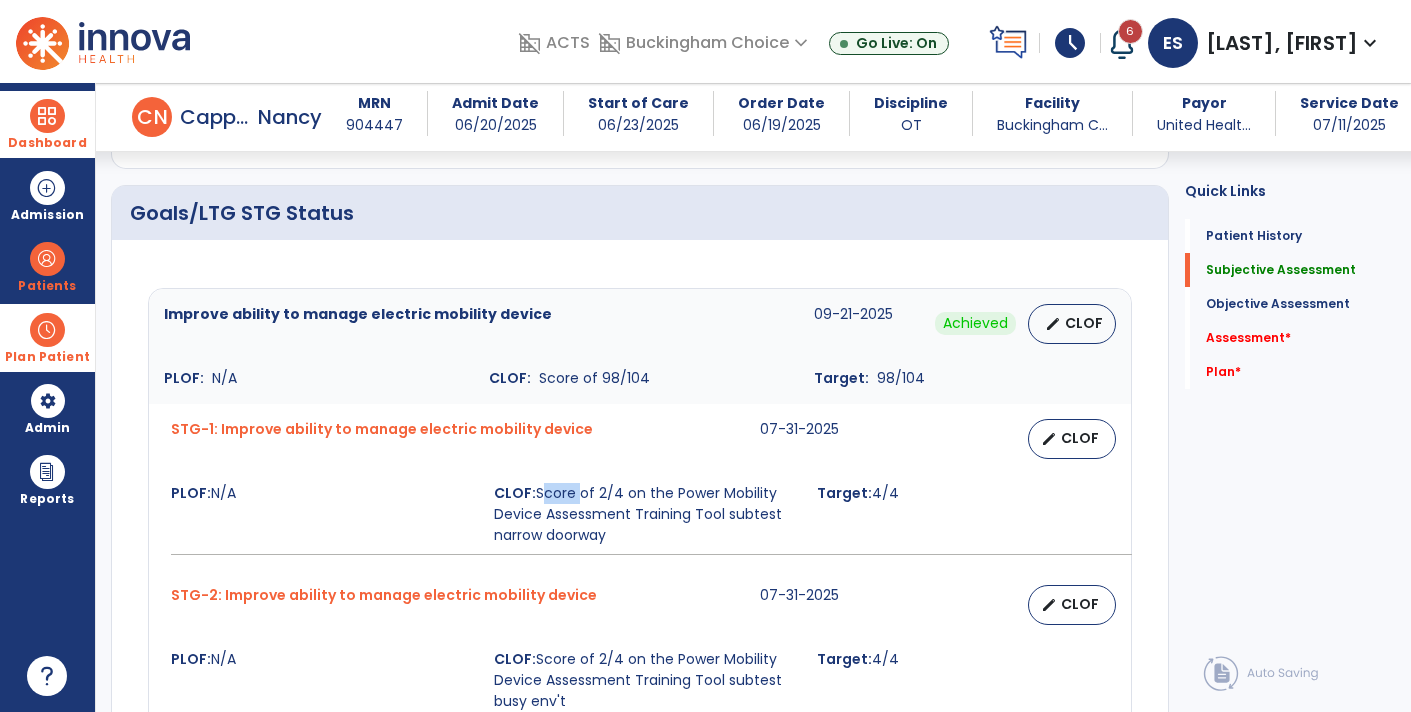 click on "CLOF:  Score of 2/4 on the Power Mobility Device Assessment Training Tool subtest narrow doorway" at bounding box center [643, 514] 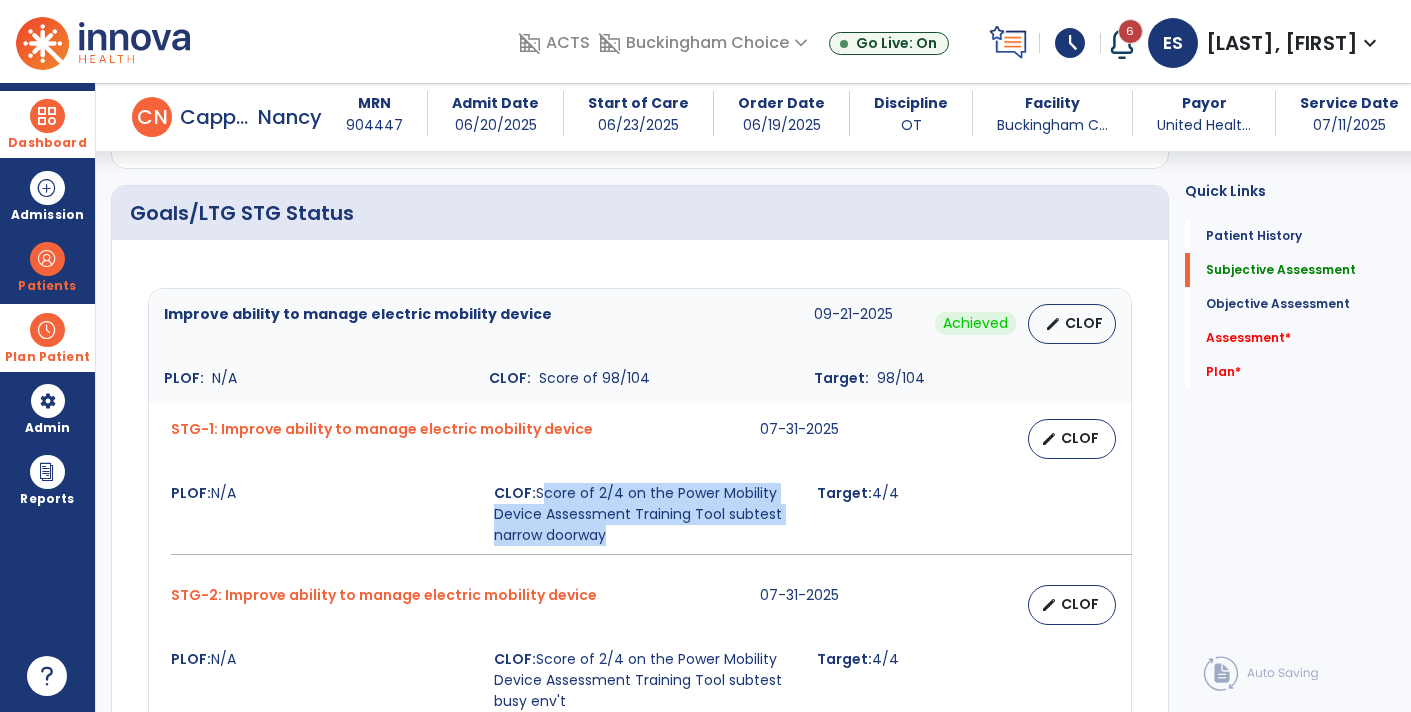 copy on "Score of 2/4 on the Power Mobility Device Assessment Training Tool subtest narrow doorway" 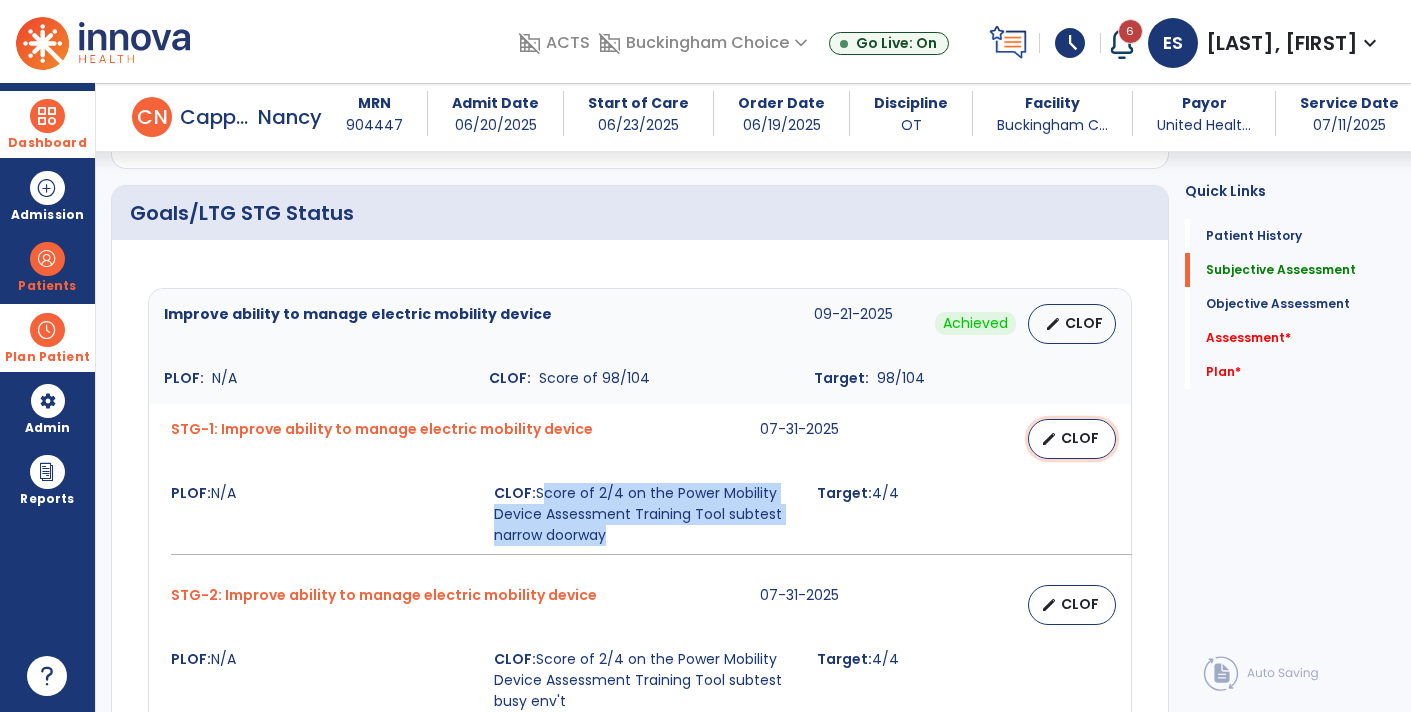 click on "CLOF" at bounding box center [1080, 438] 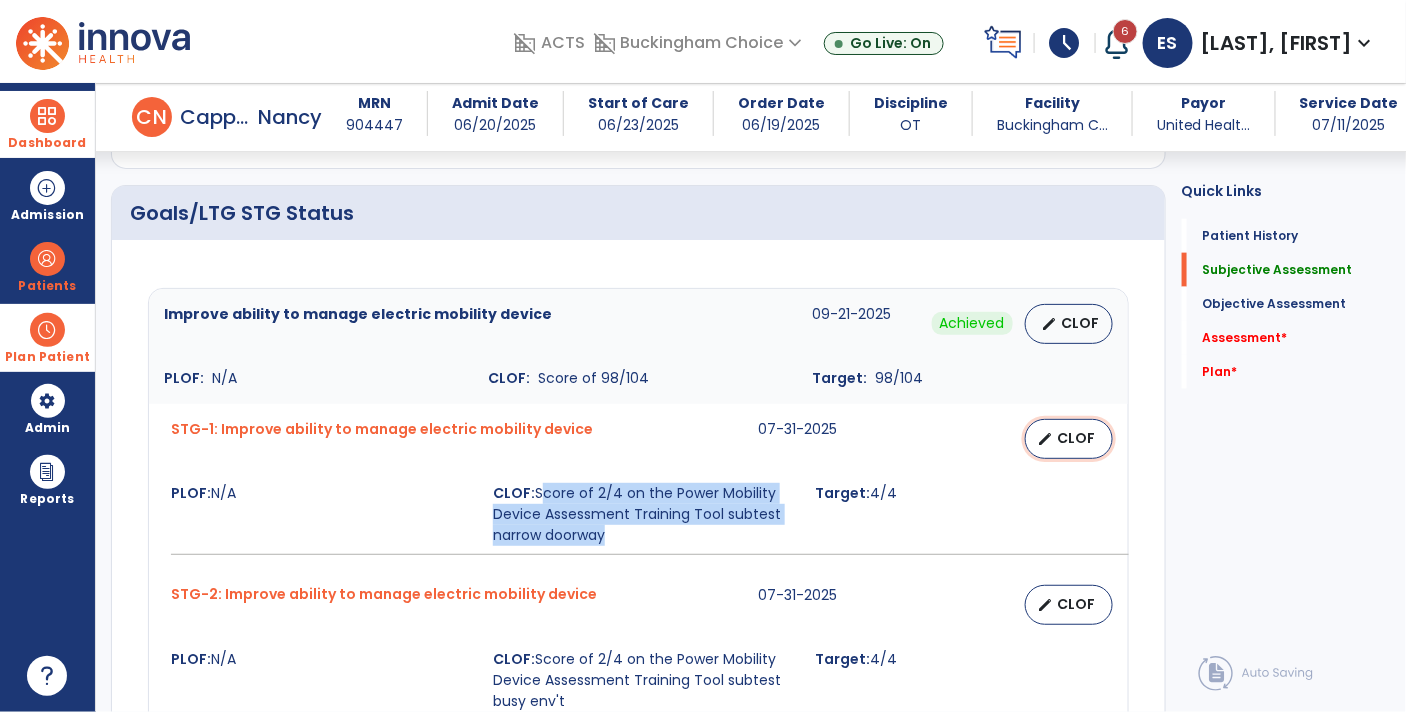 select on "********" 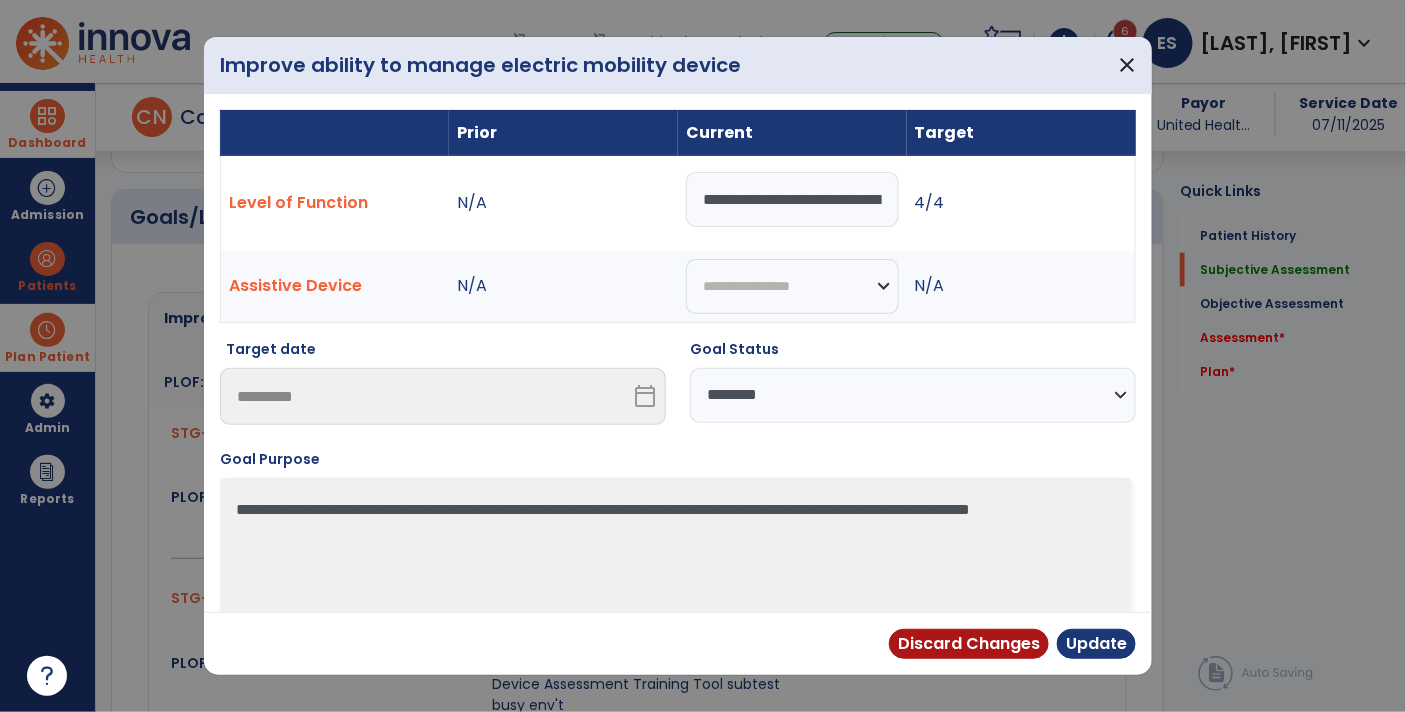 scroll, scrollTop: 736, scrollLeft: 0, axis: vertical 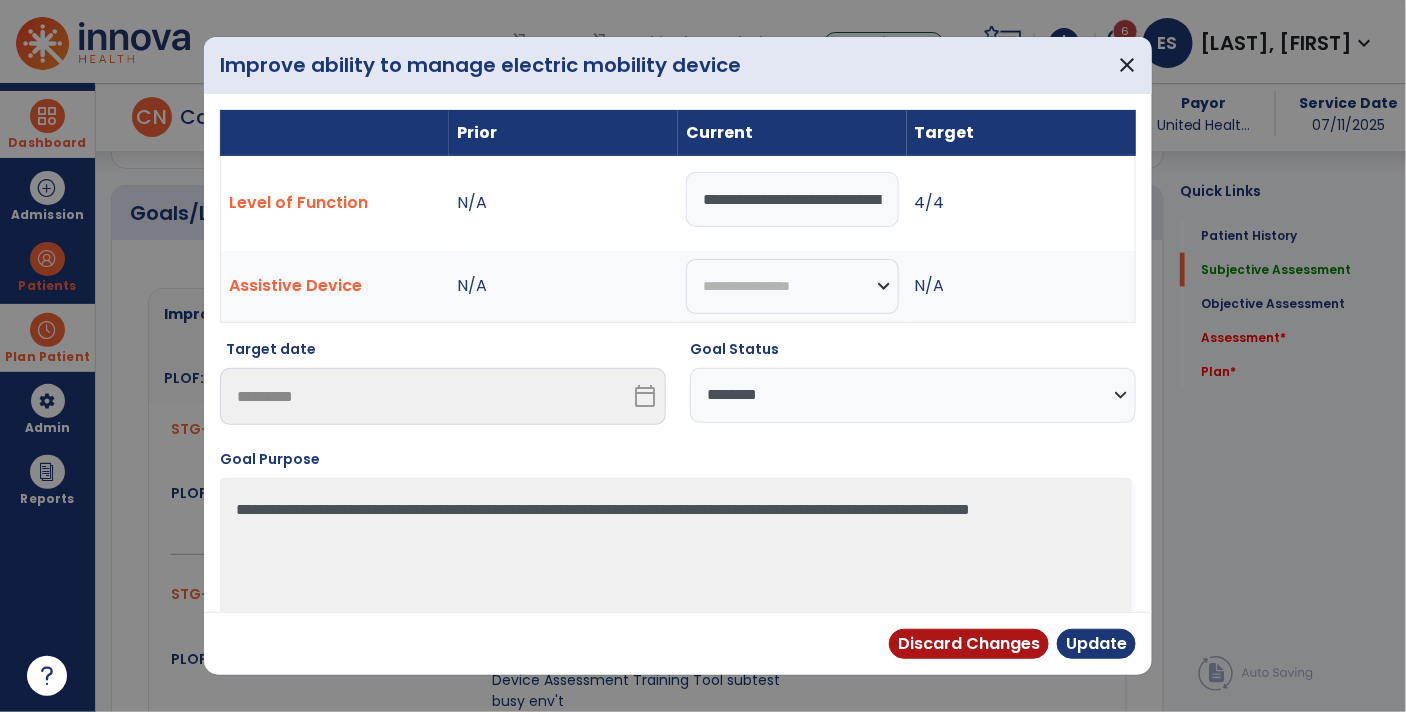 click on "**********" at bounding box center (792, 199) 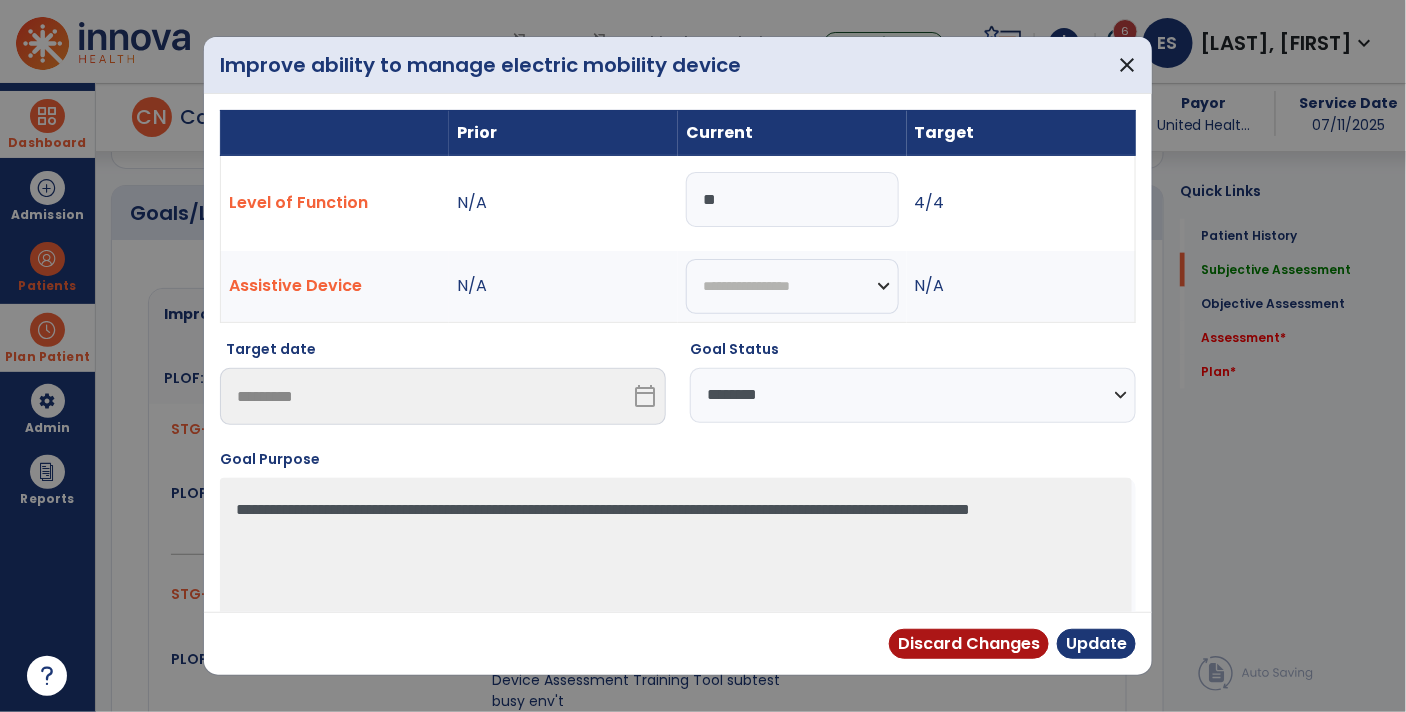 type on "*" 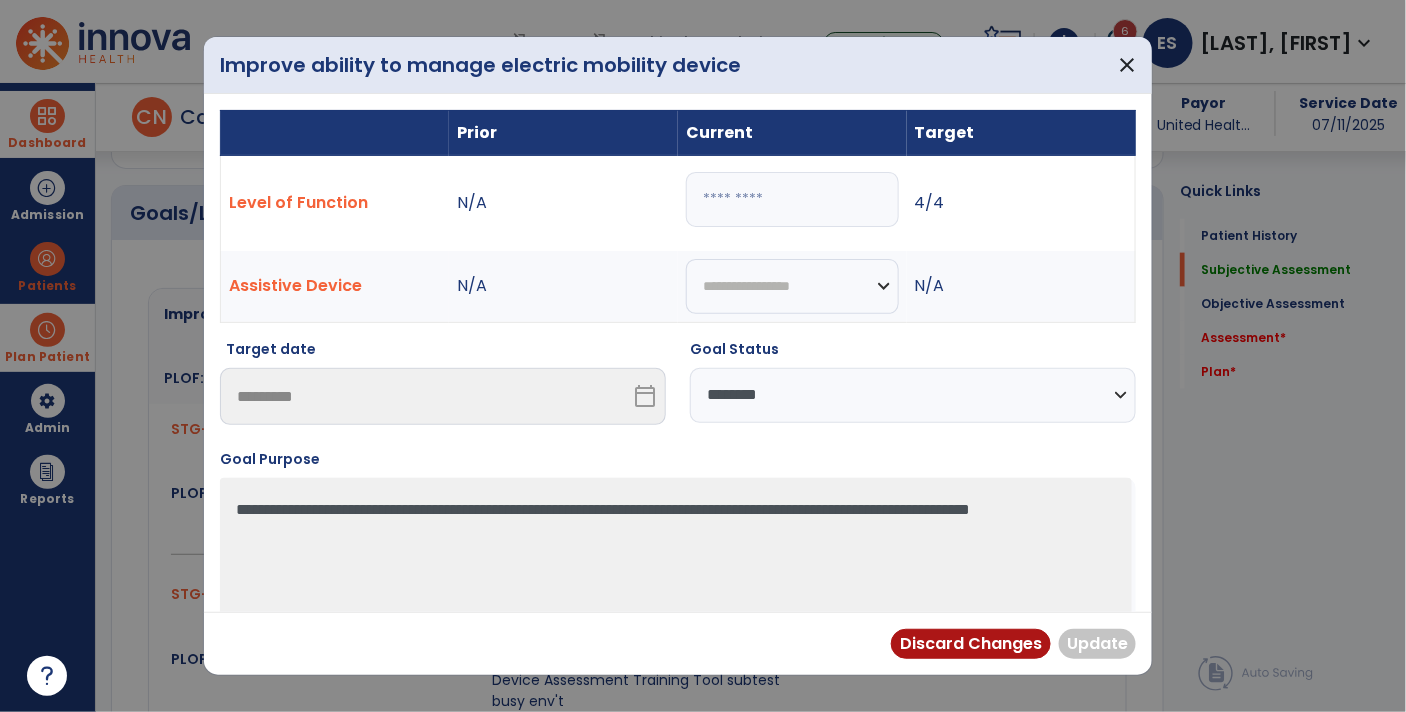 paste on "**********" 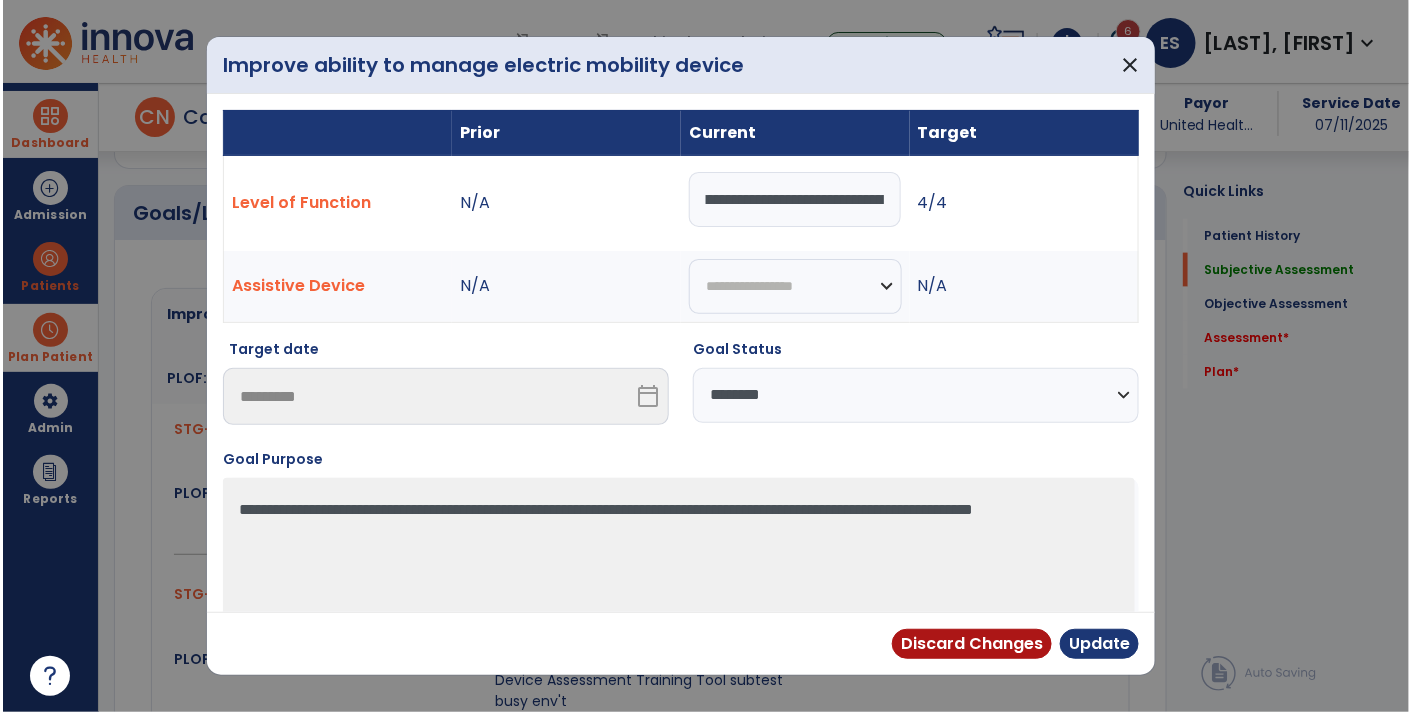 scroll, scrollTop: 0, scrollLeft: 0, axis: both 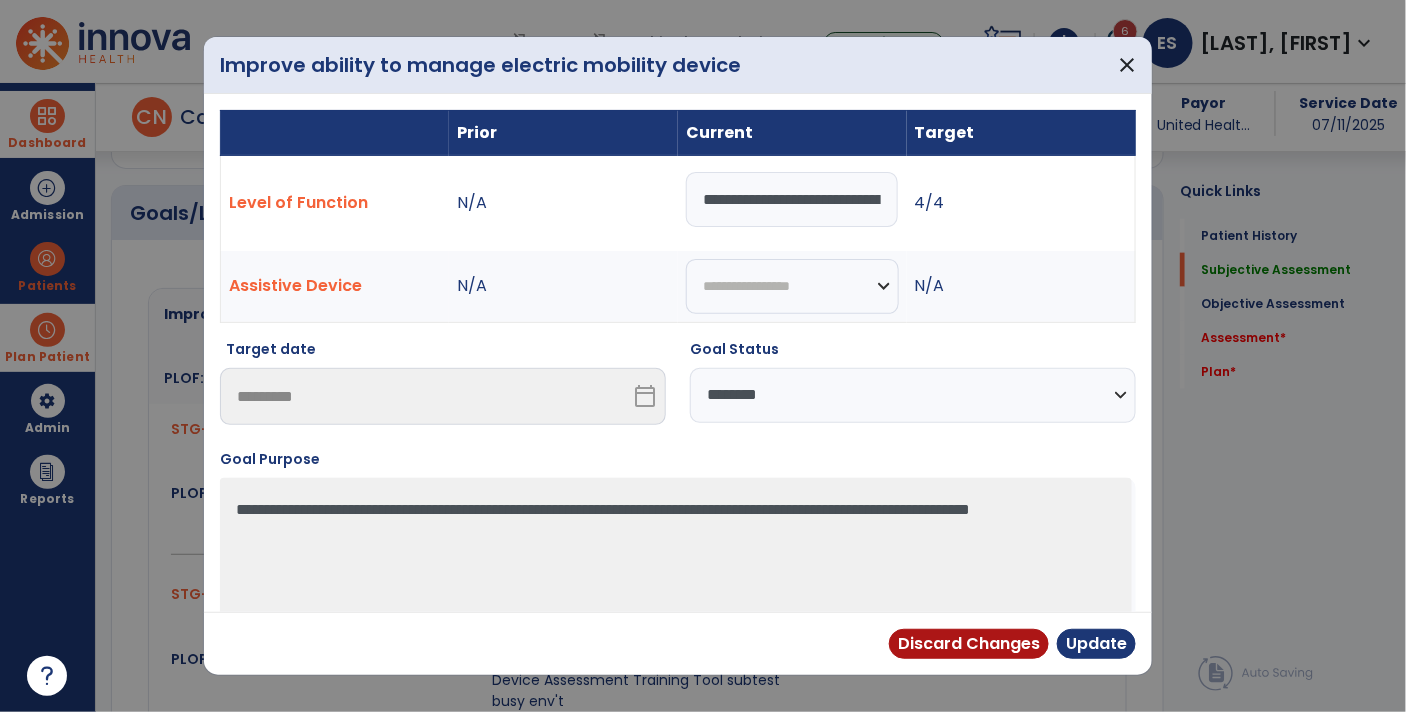 type on "**********" 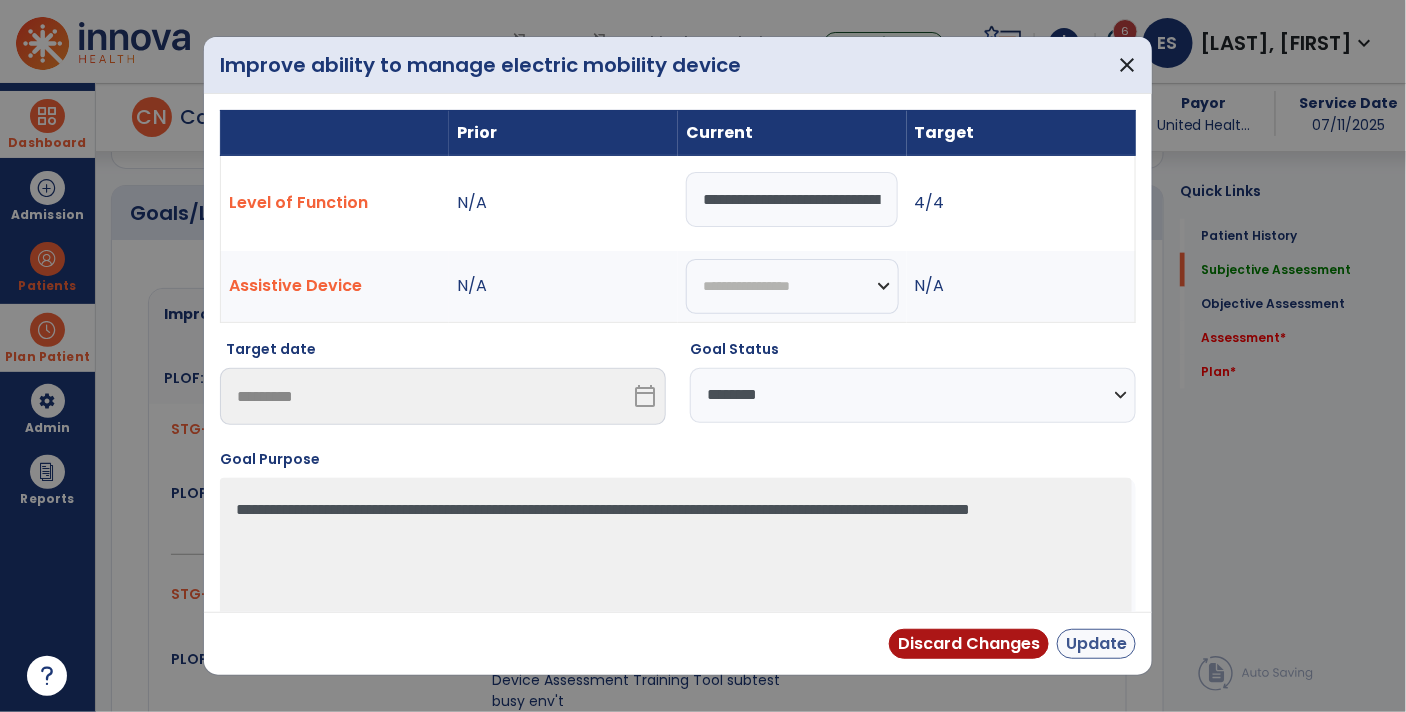 click on "Update" at bounding box center [1096, 644] 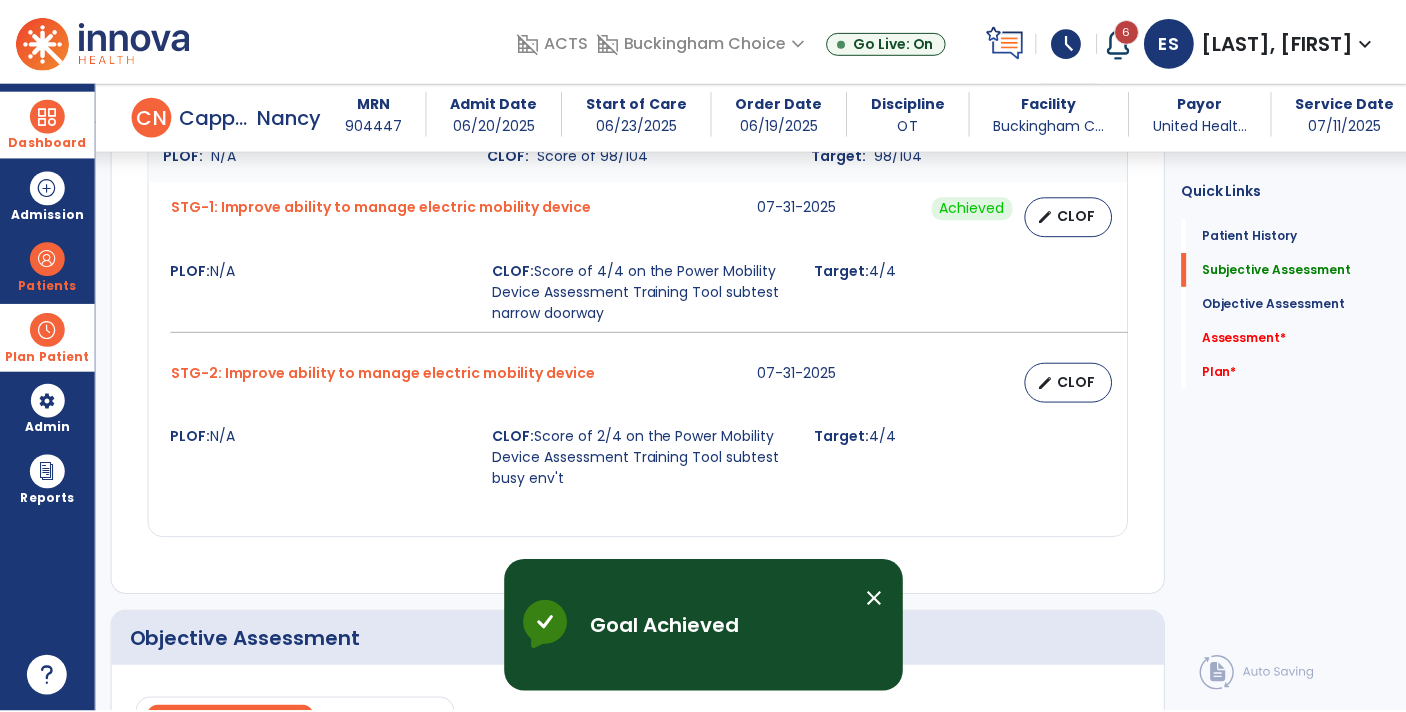 scroll, scrollTop: 955, scrollLeft: 0, axis: vertical 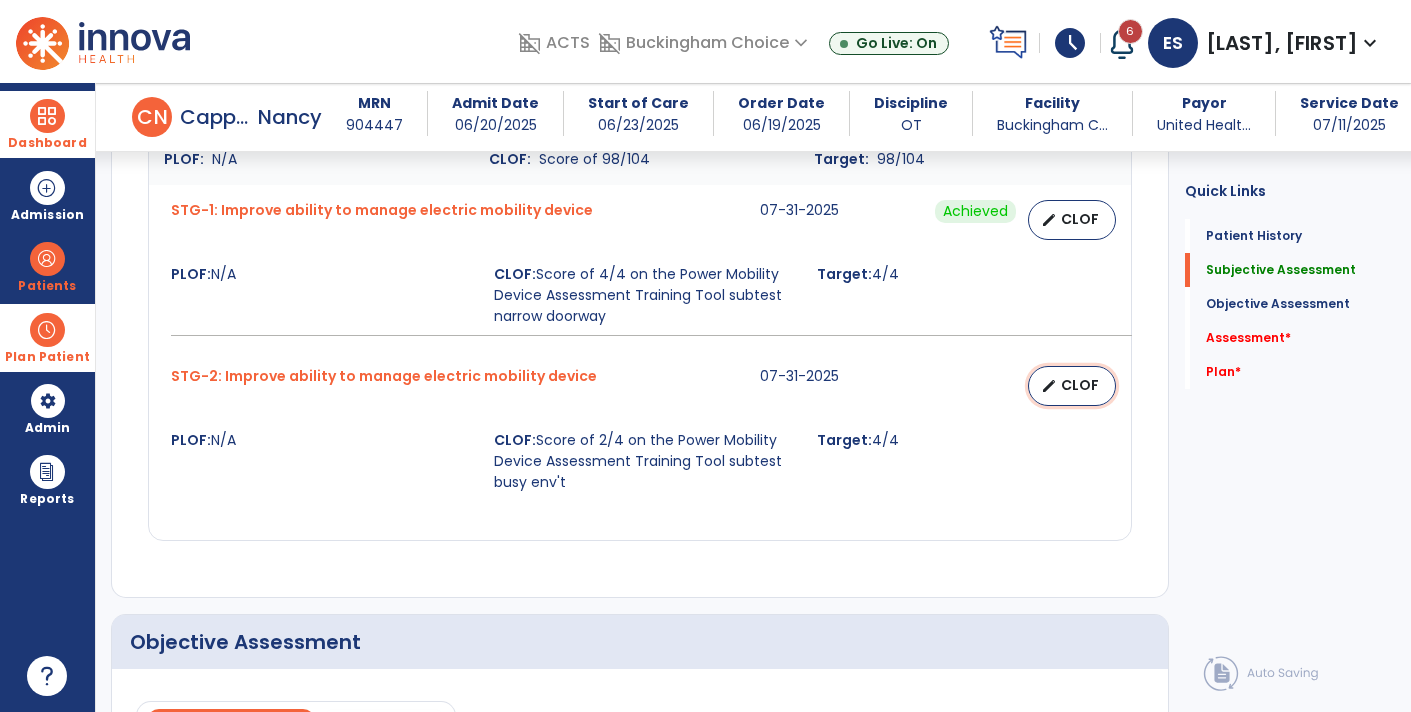 click on "edit   CLOF" at bounding box center [1072, 386] 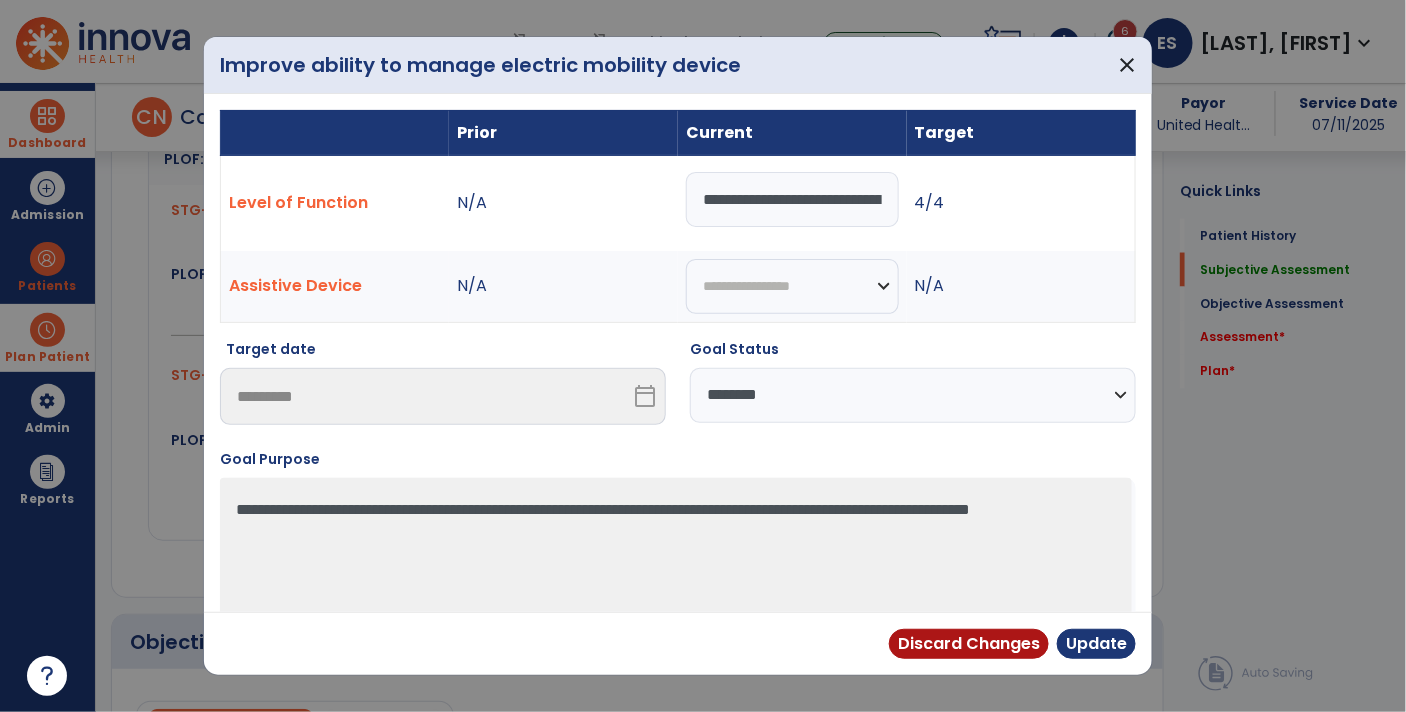 scroll, scrollTop: 955, scrollLeft: 0, axis: vertical 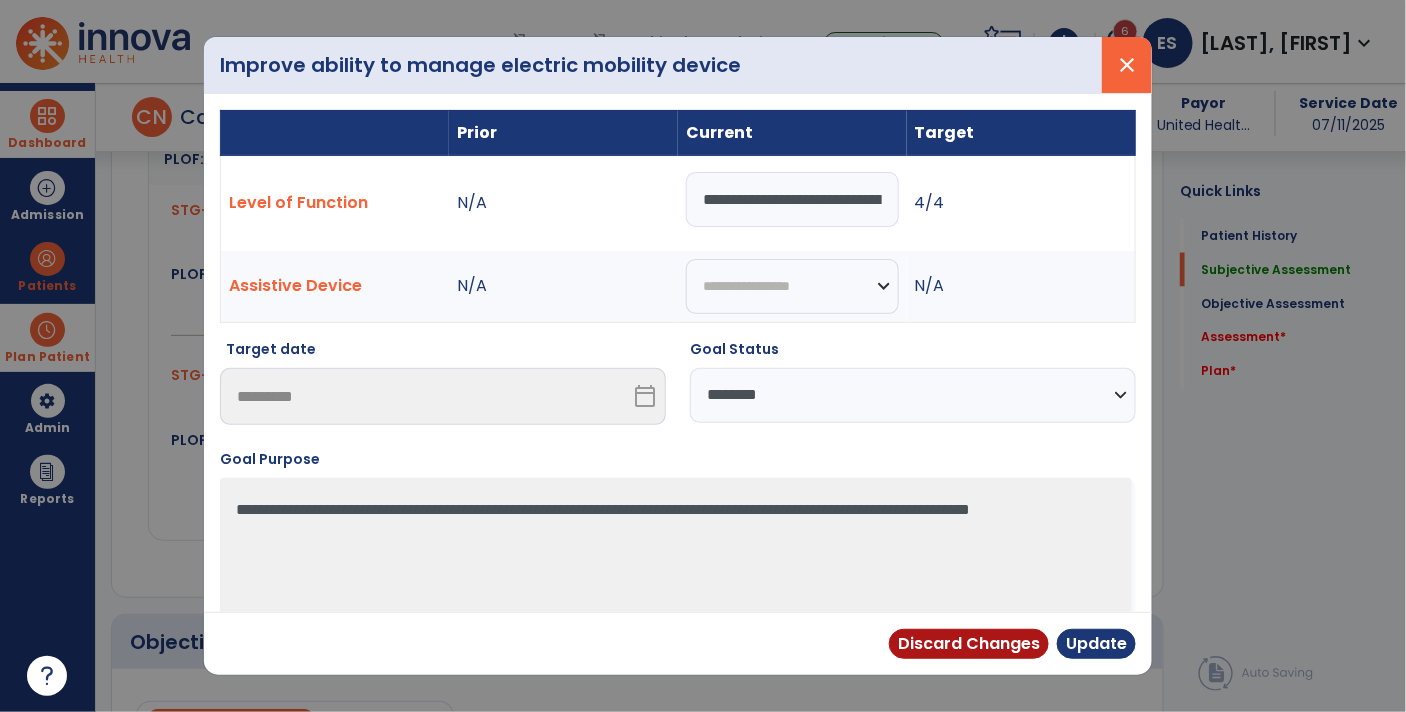 click on "close" at bounding box center [1127, 65] 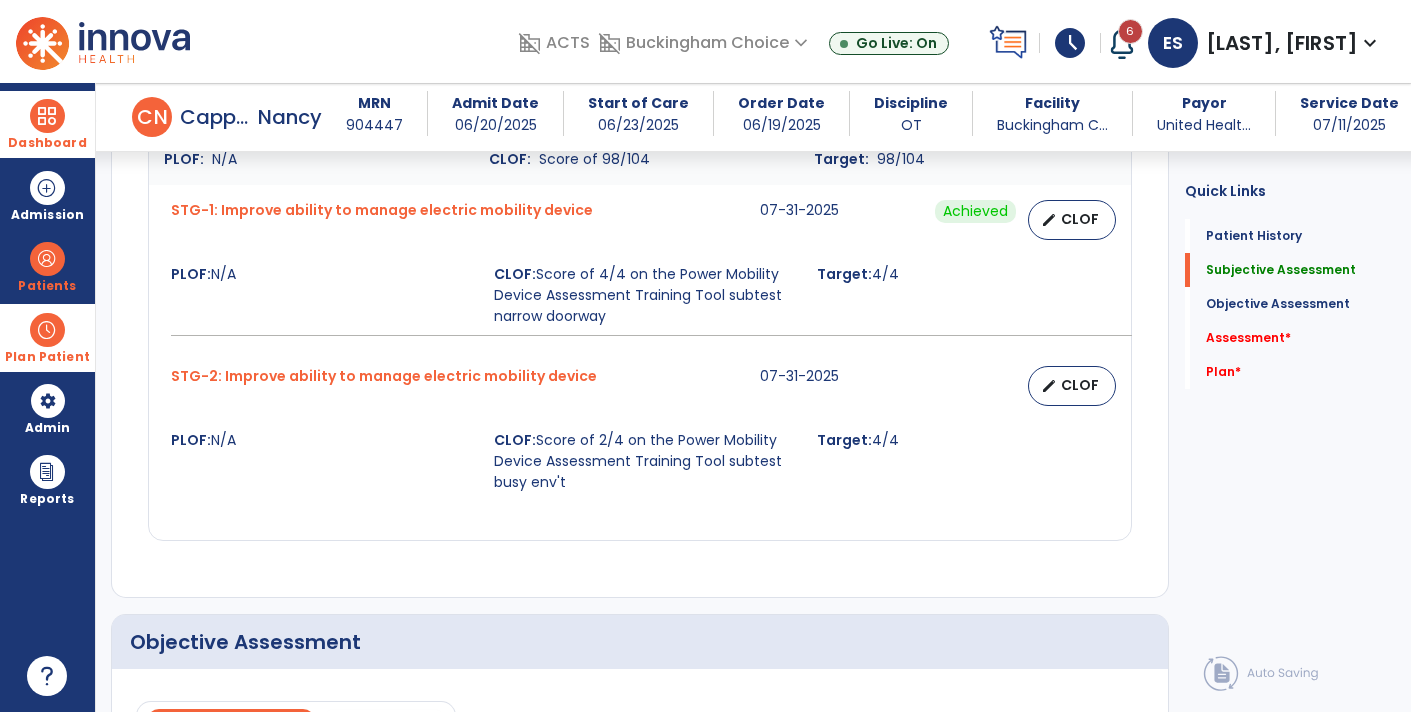 click on "CLOF:  Score of 2/4 on the Power Mobility Device Assessment Training Tool subtest busy env't" at bounding box center [643, 461] 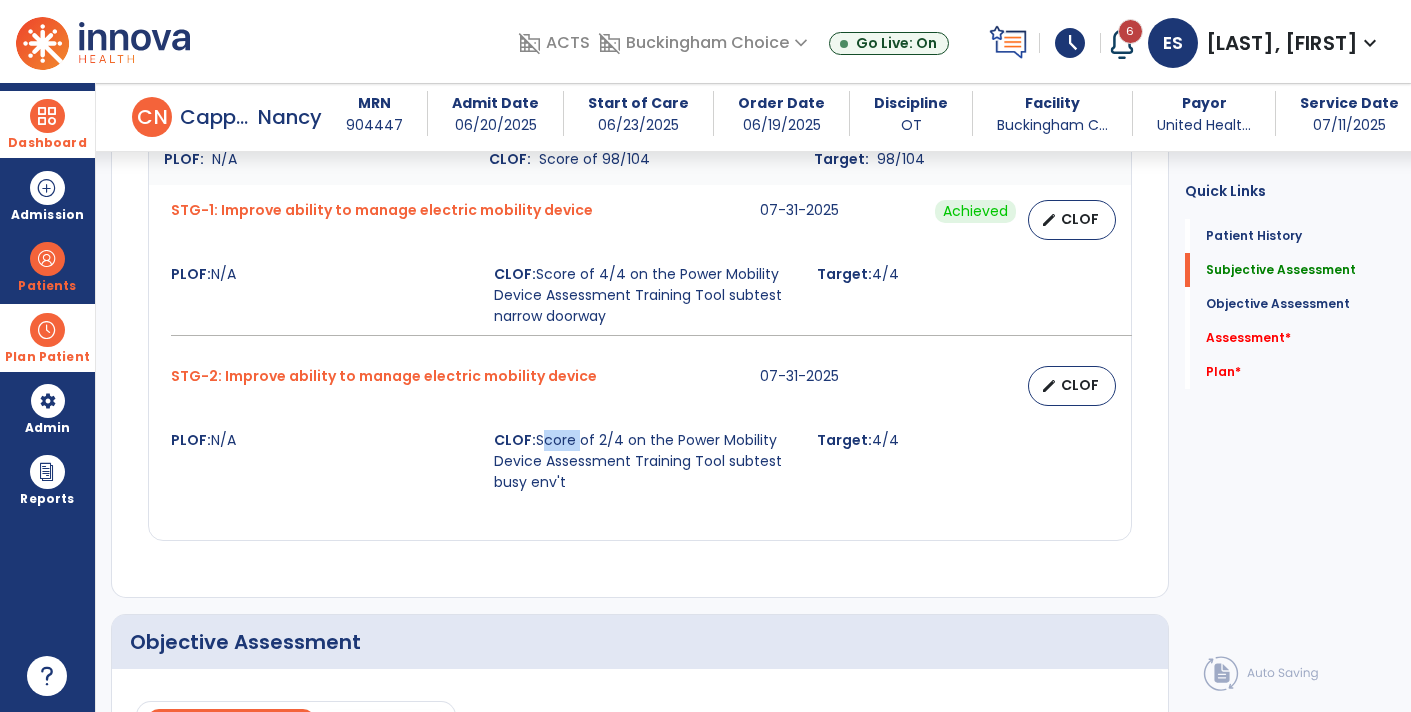 click on "CLOF:  Score of 2/4 on the Power Mobility Device Assessment Training Tool subtest busy env't" at bounding box center [643, 461] 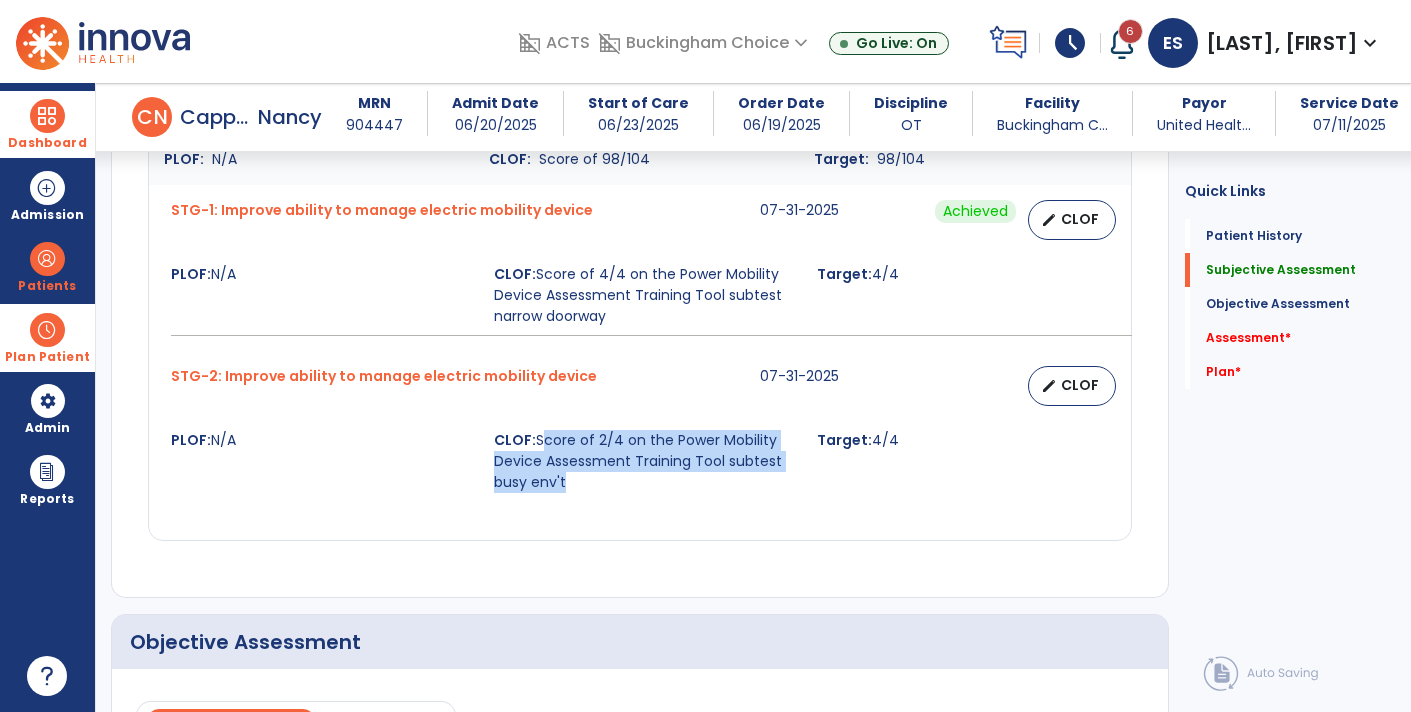 copy on "Score of 2/4 on the Power Mobility Device Assessment Training Tool subtest busy env't" 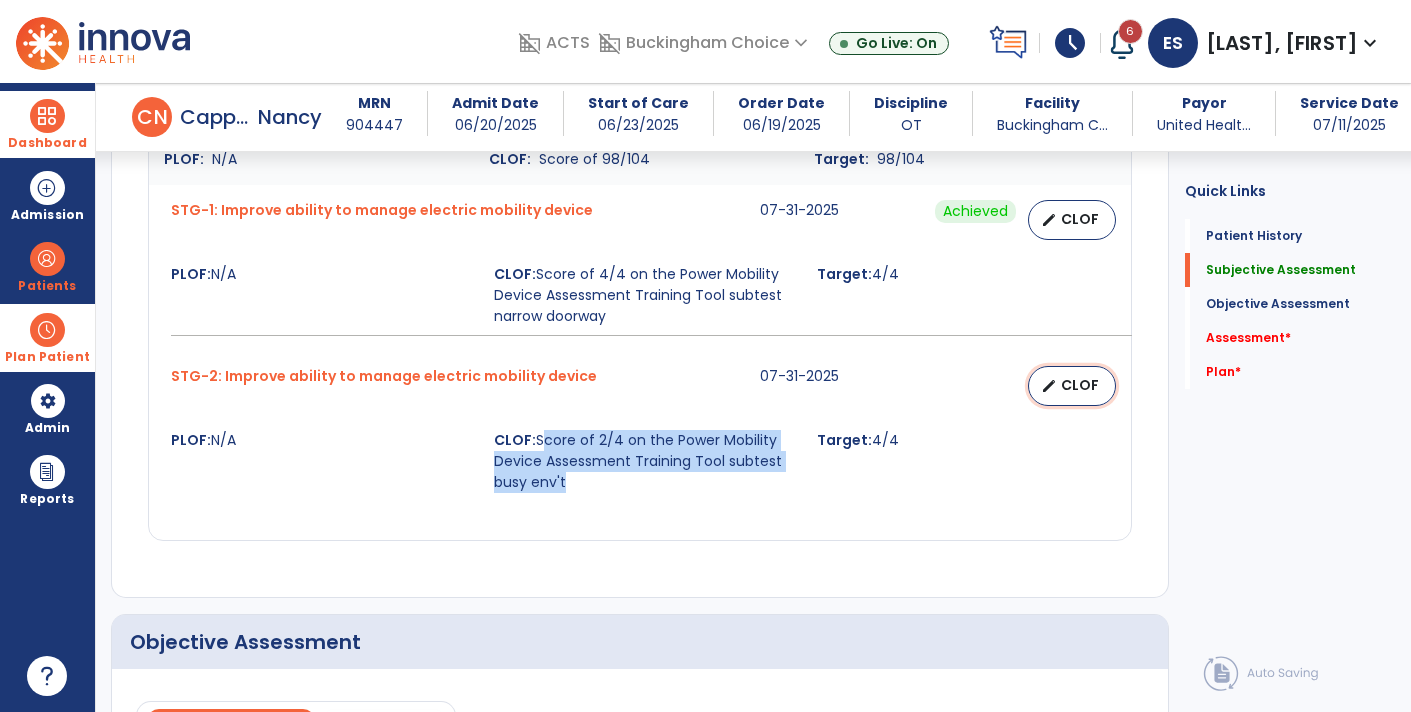 click on "CLOF" at bounding box center (1080, 385) 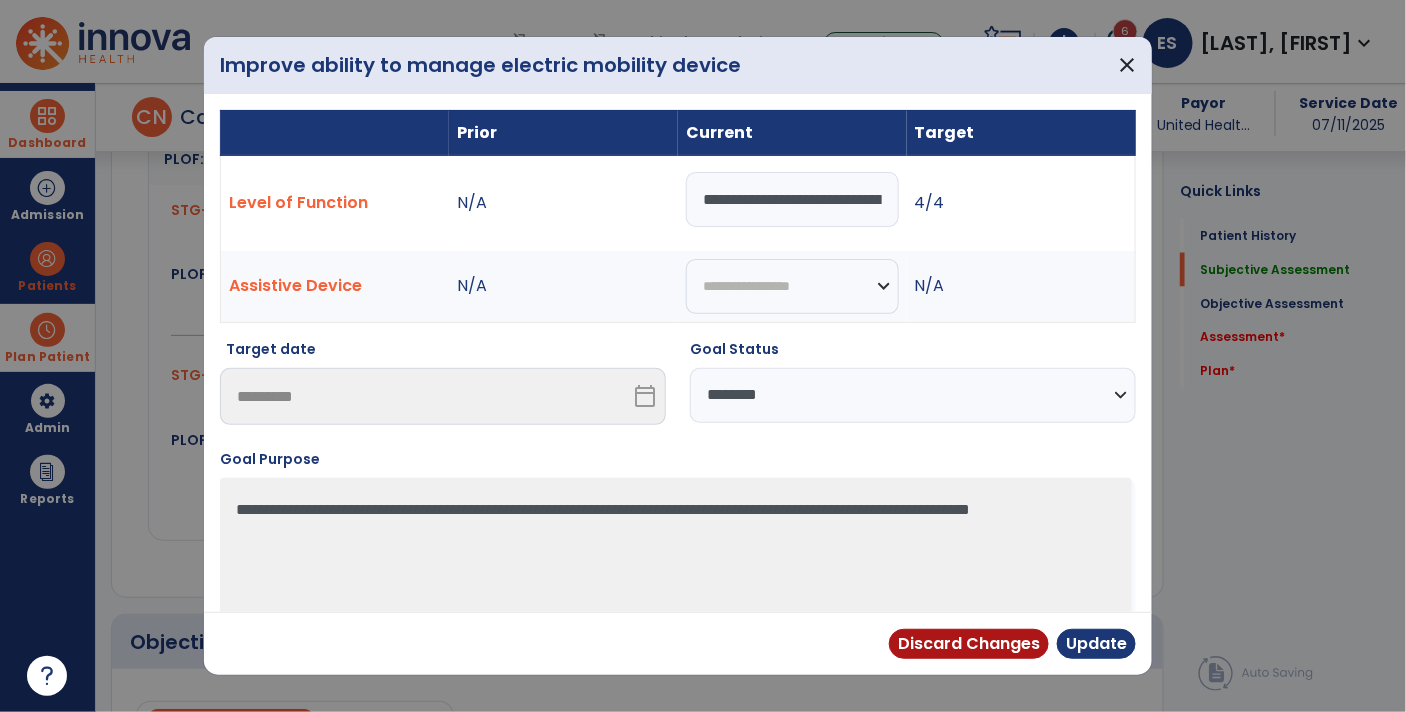 scroll, scrollTop: 955, scrollLeft: 0, axis: vertical 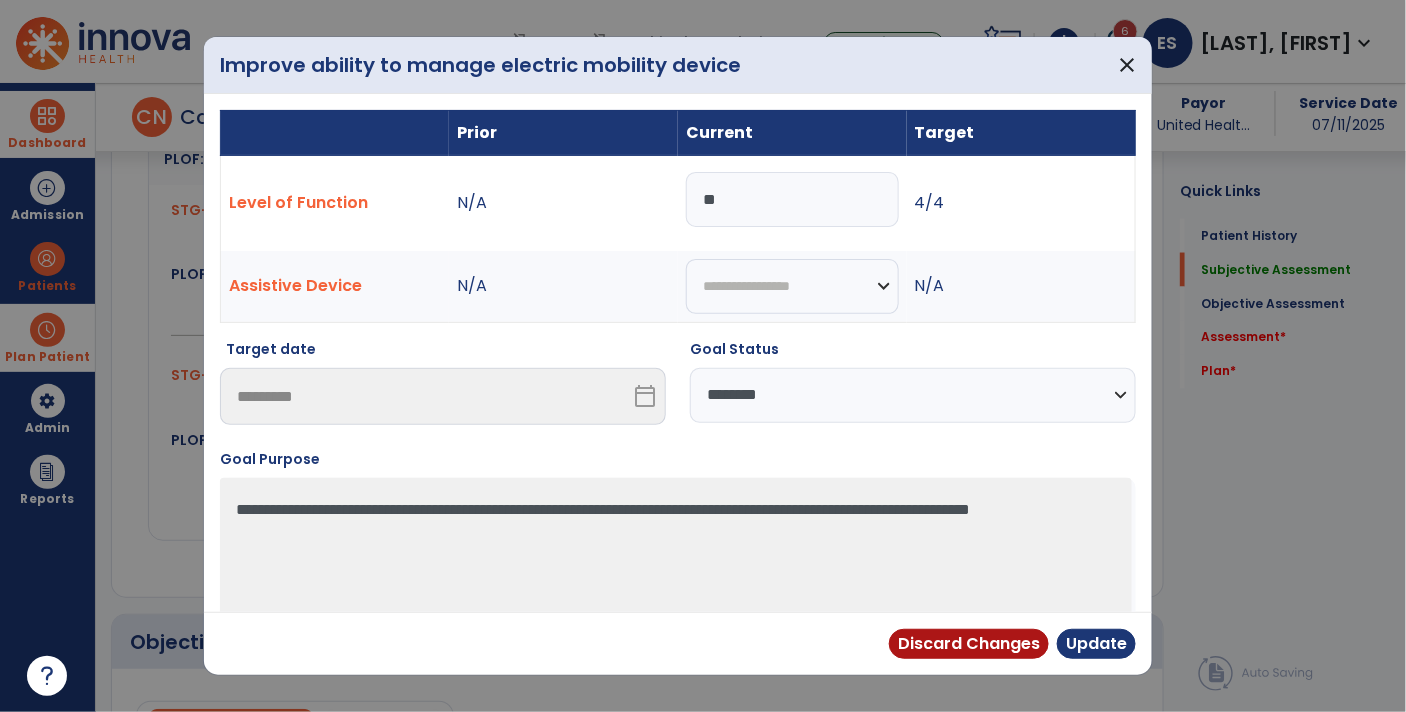 type on "*" 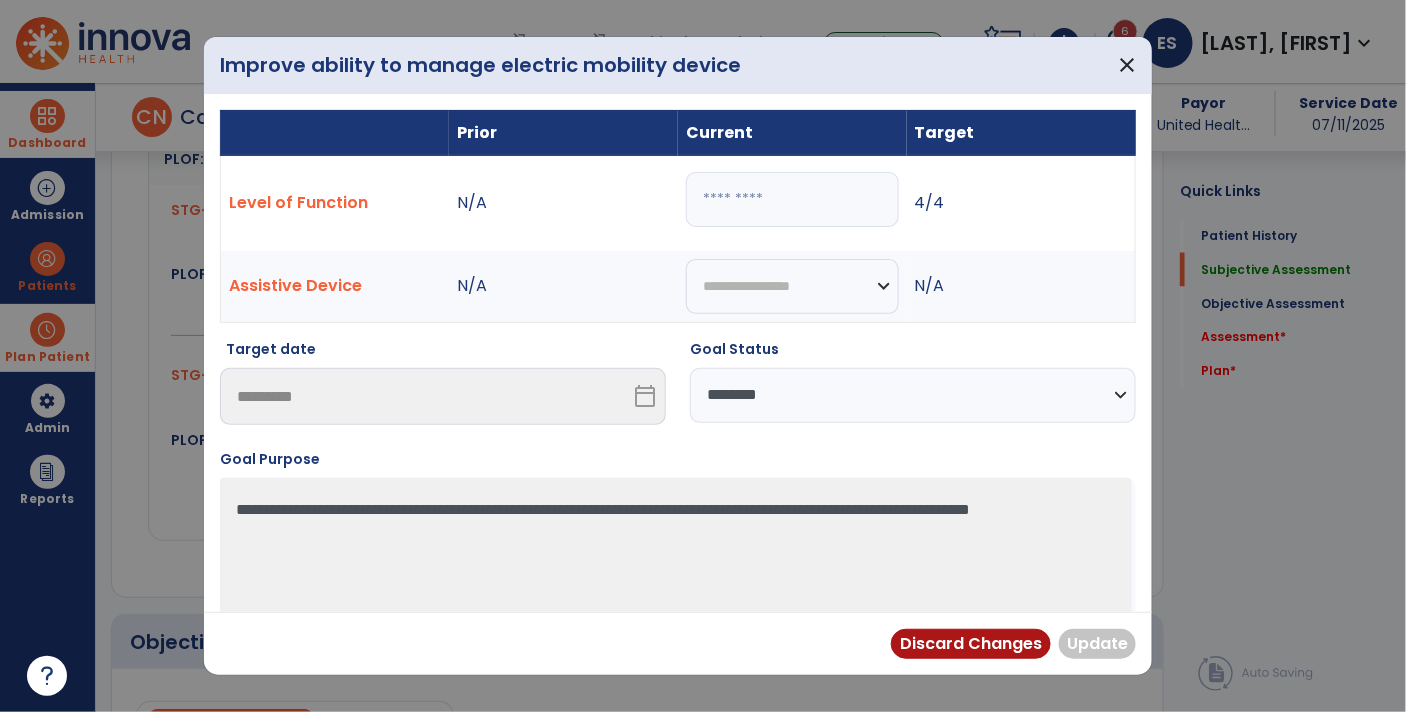 paste on "**********" 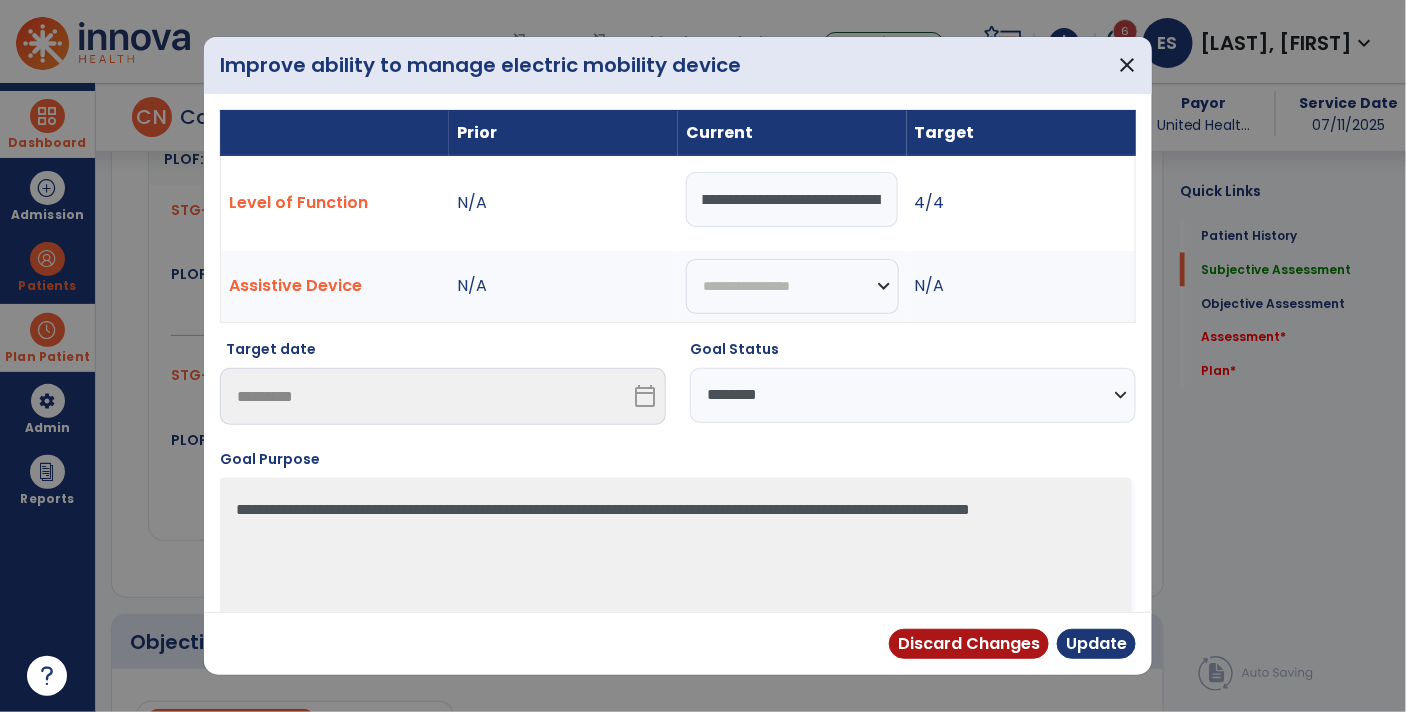 scroll, scrollTop: 0, scrollLeft: 8, axis: horizontal 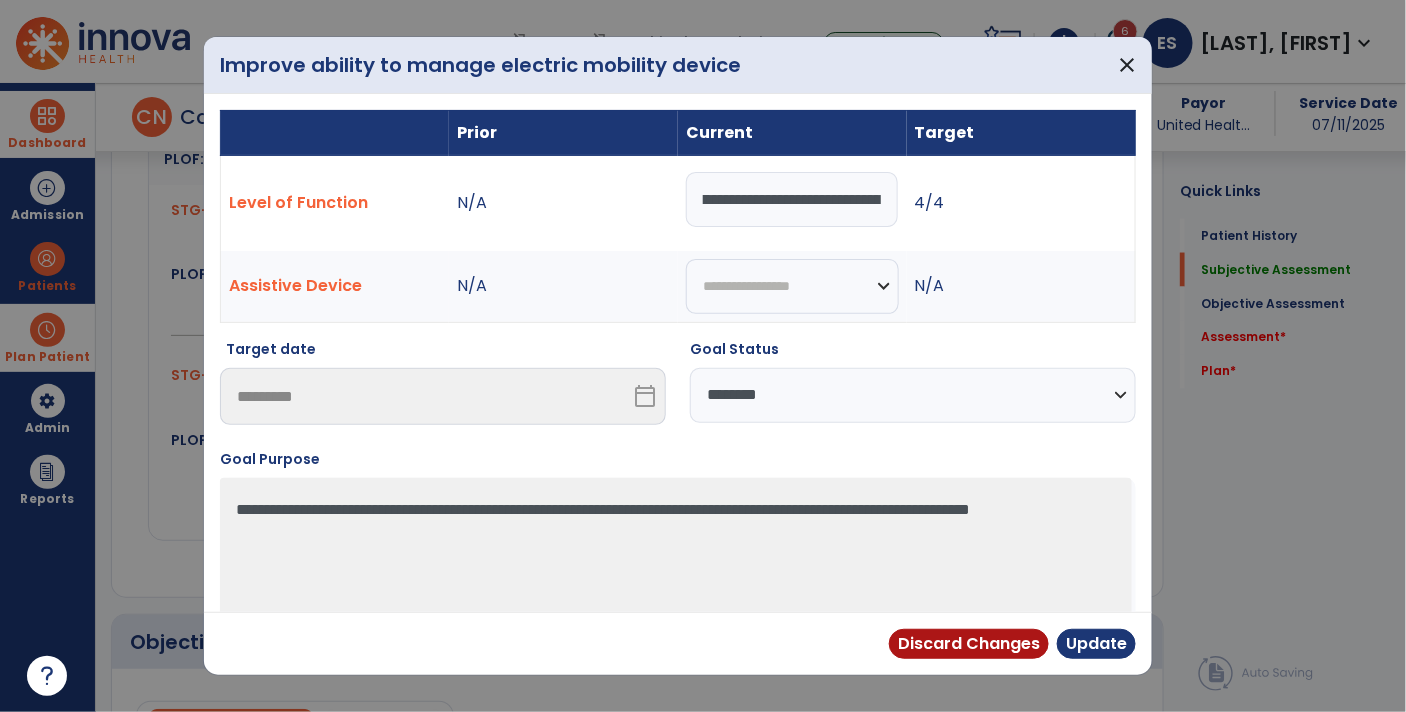 type on "**********" 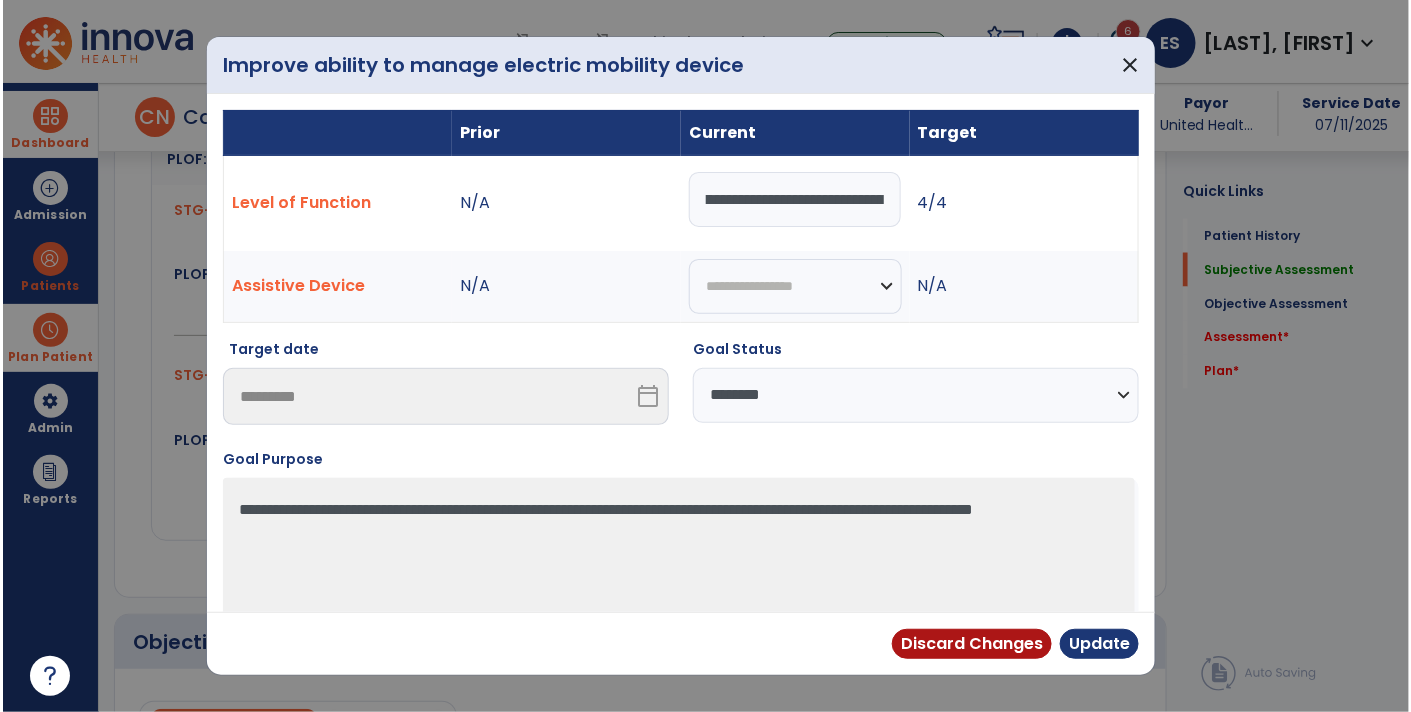 scroll, scrollTop: 0, scrollLeft: 0, axis: both 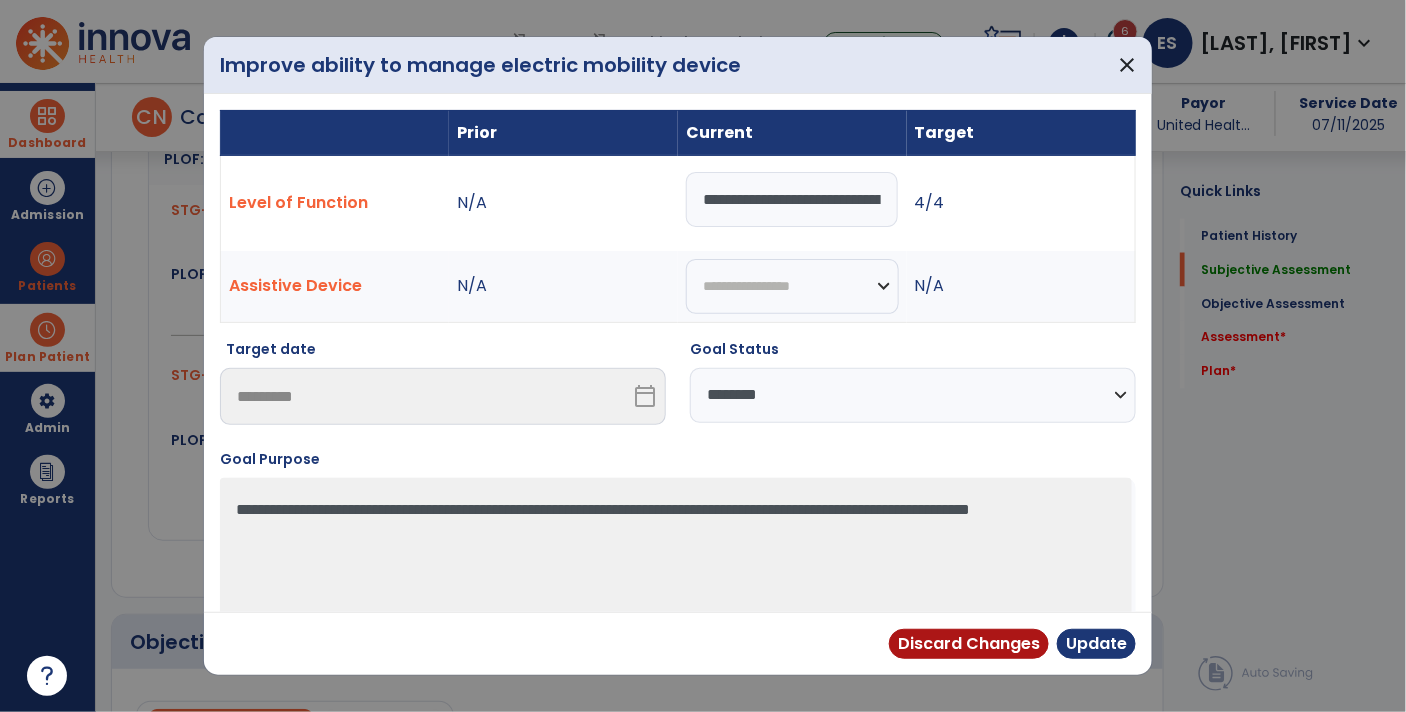 select on "********" 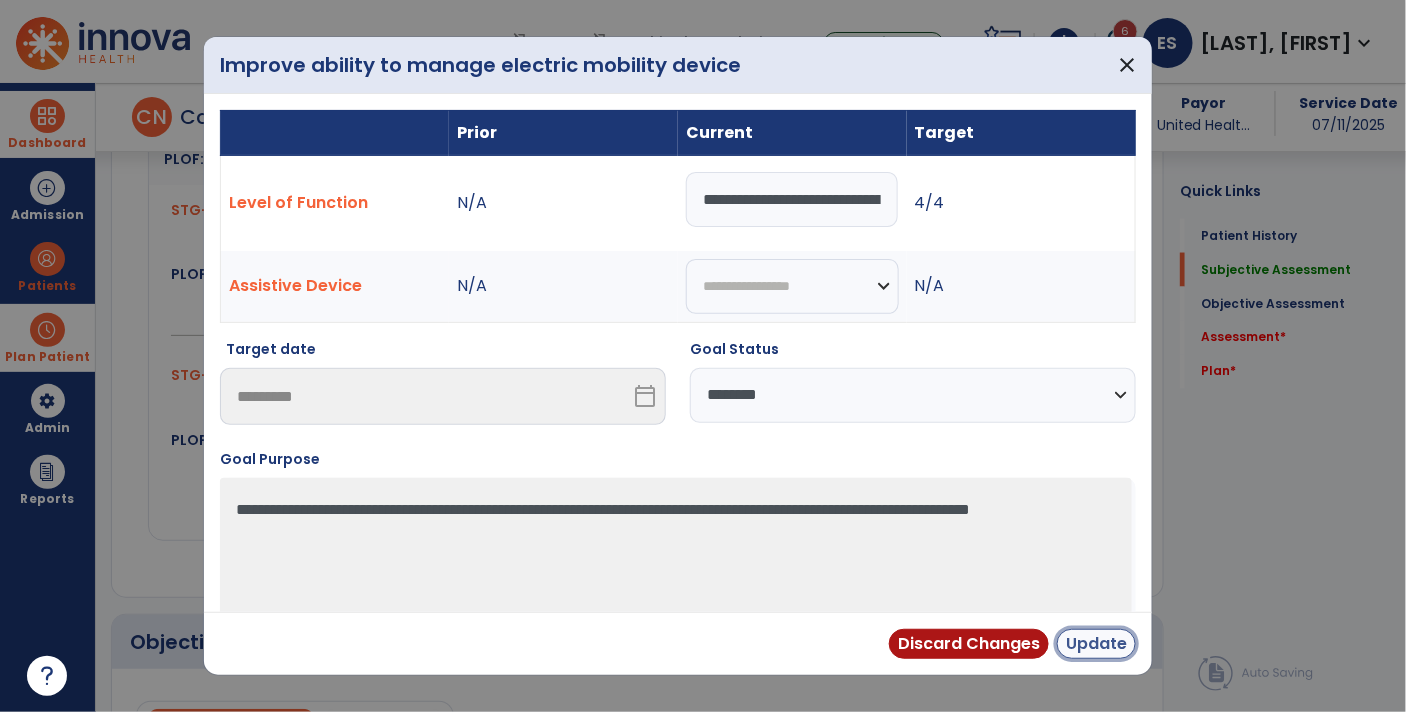 click on "Update" at bounding box center (1096, 644) 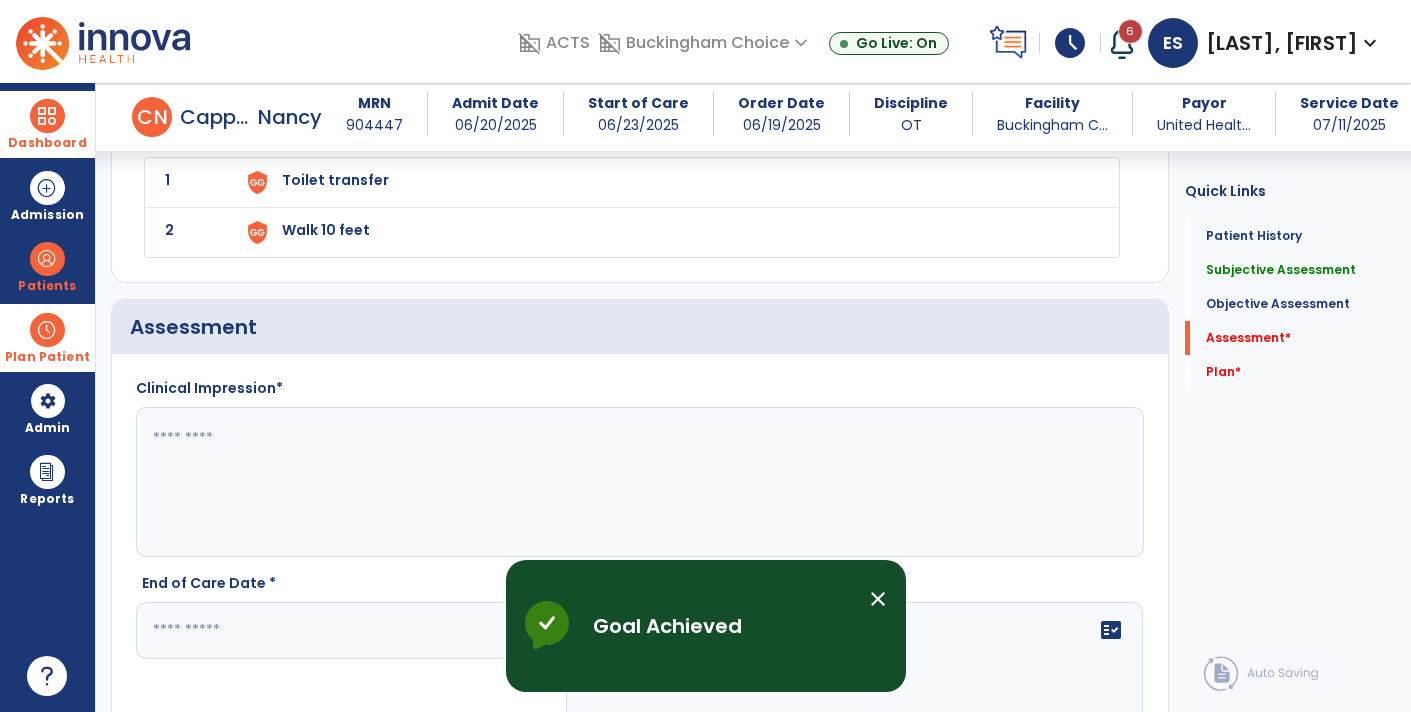 scroll, scrollTop: 1580, scrollLeft: 0, axis: vertical 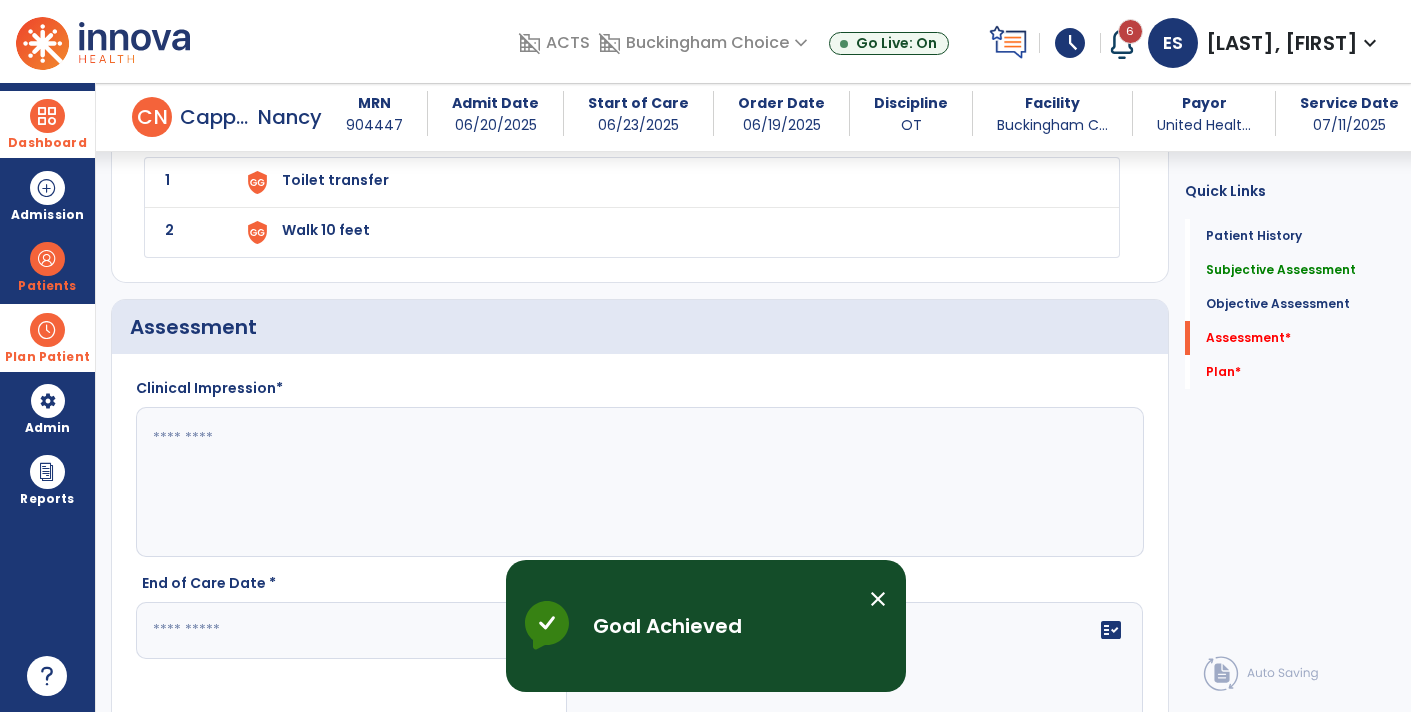 click 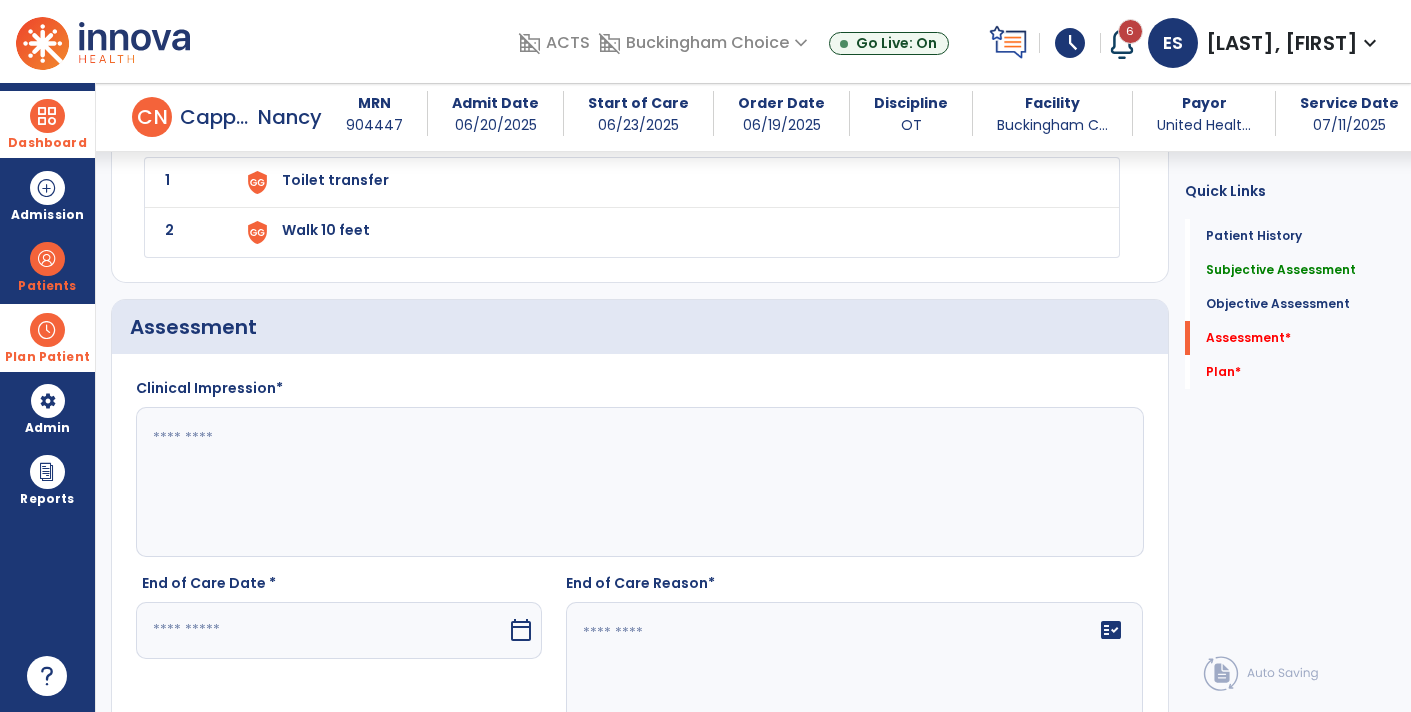 click 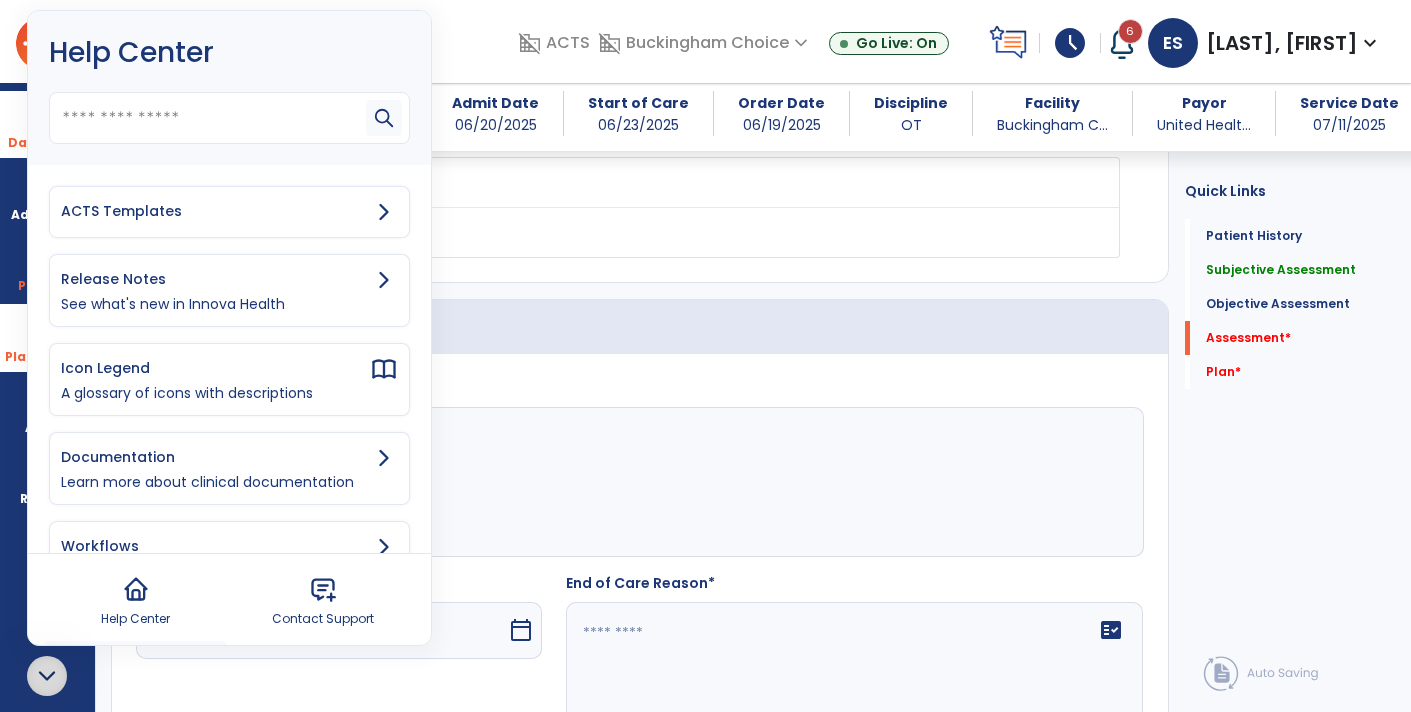 click on "ACTS Templates" at bounding box center (215, 211) 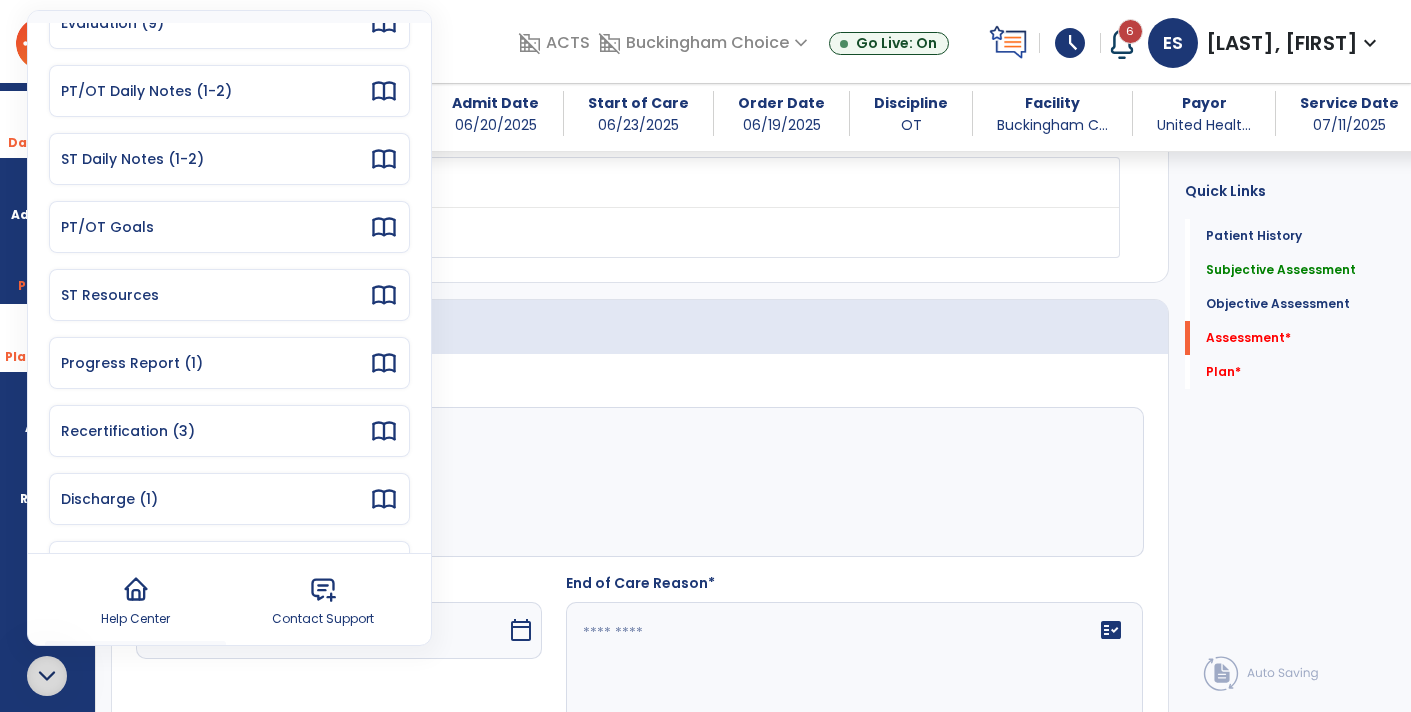 scroll, scrollTop: 119, scrollLeft: 0, axis: vertical 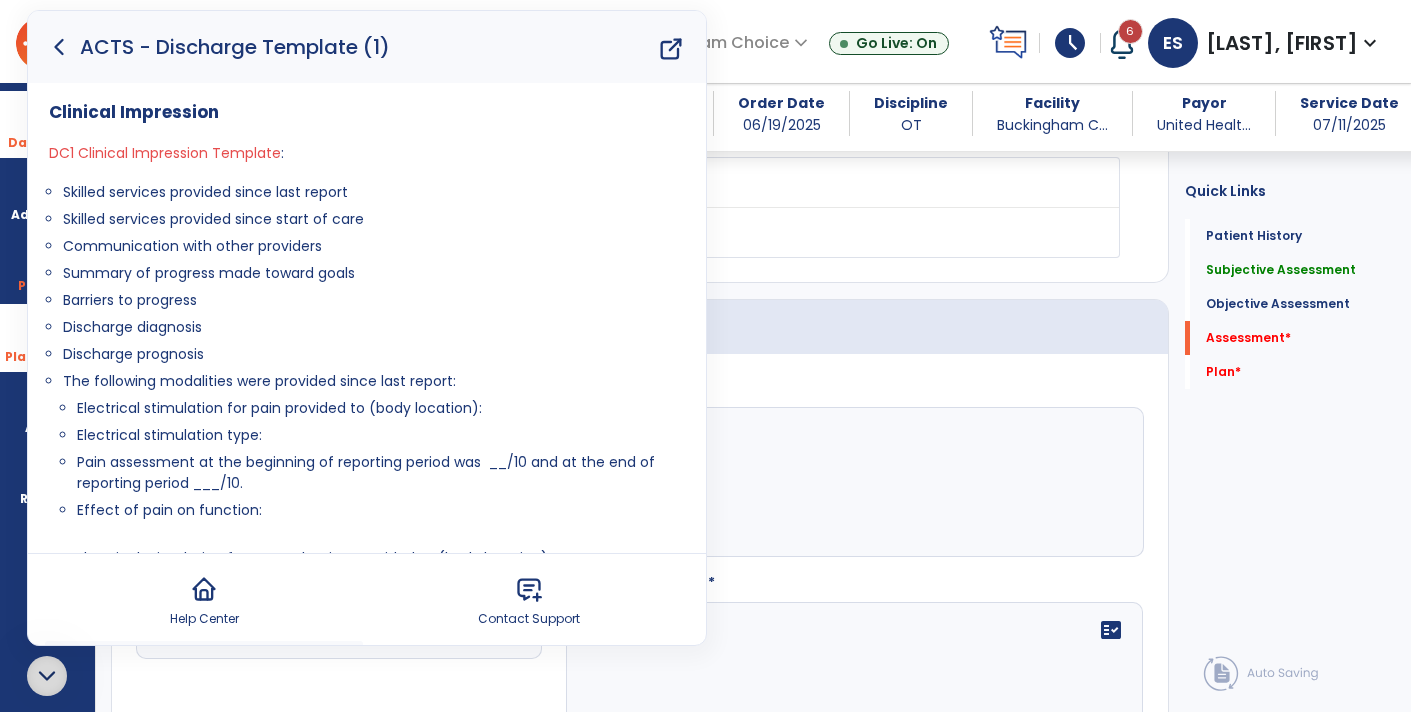 click on "Skilled services provided since last report" at bounding box center (374, 192) 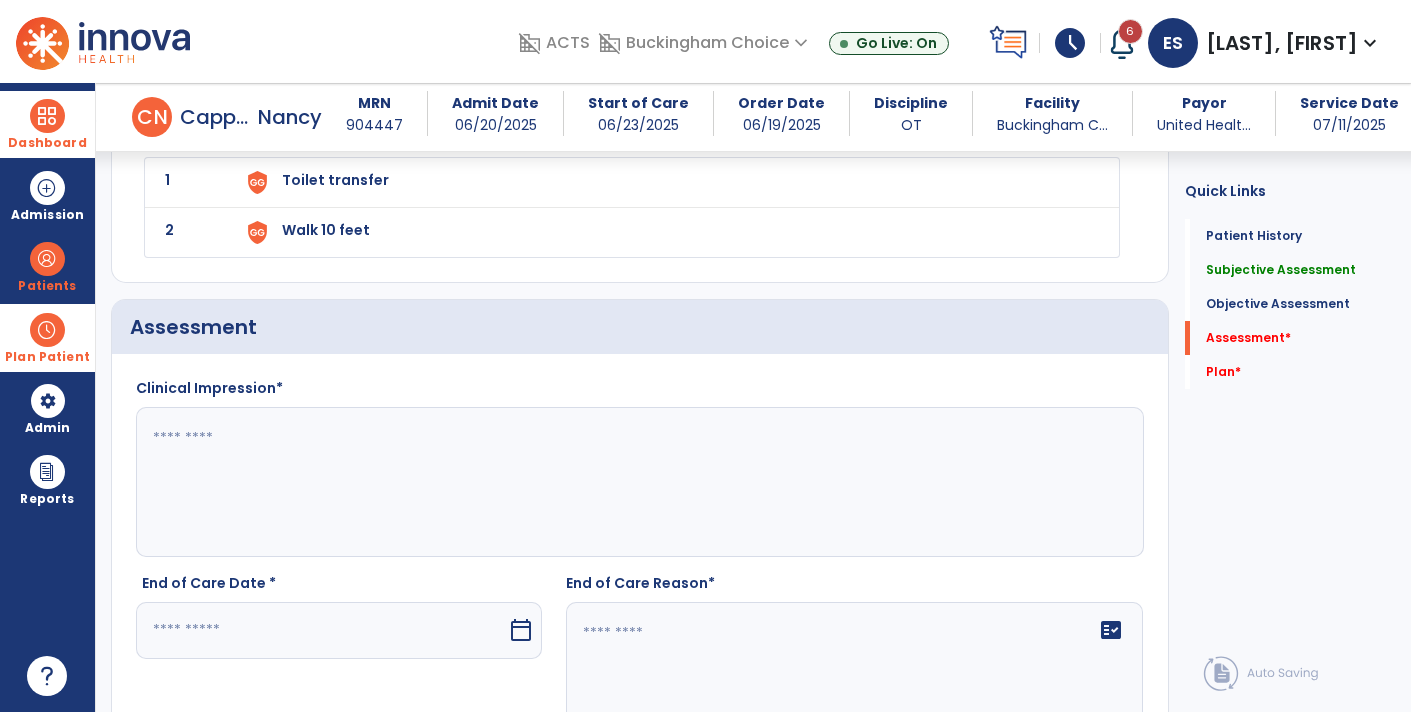 click 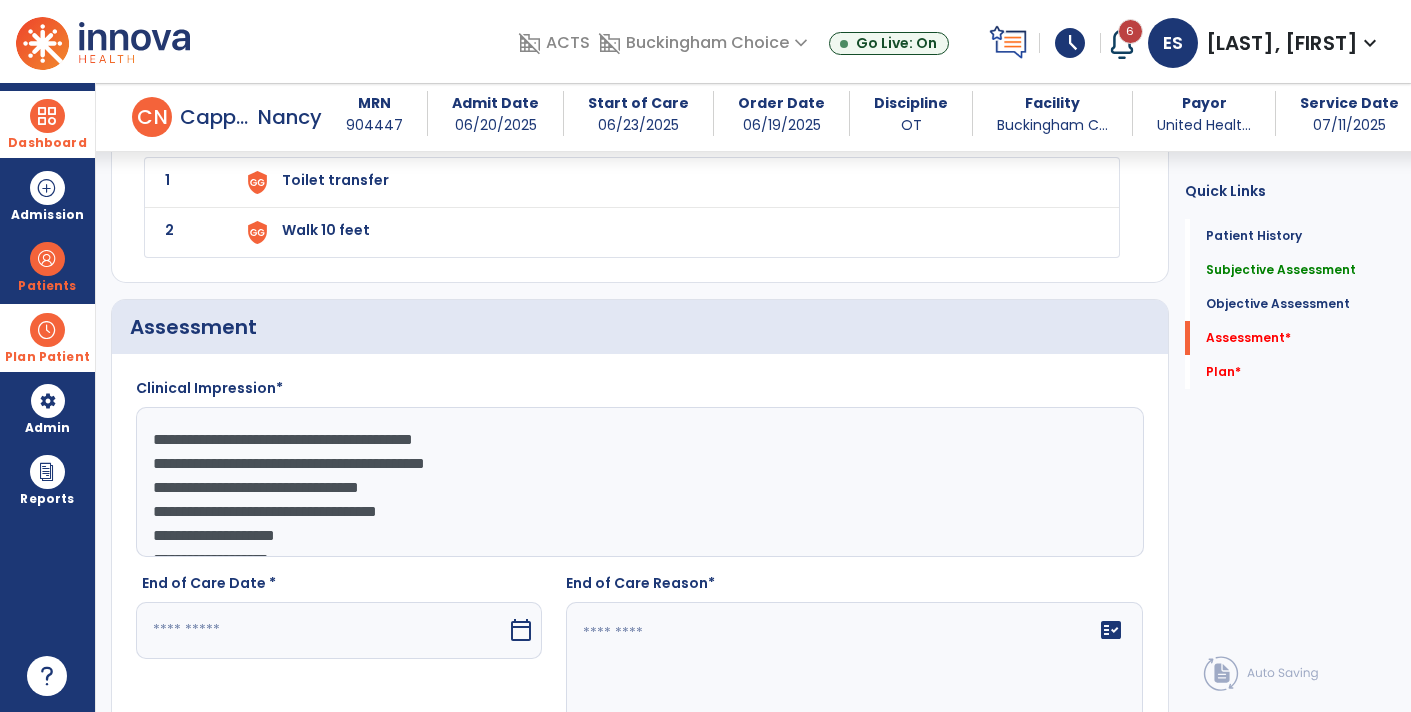 scroll, scrollTop: 38, scrollLeft: 0, axis: vertical 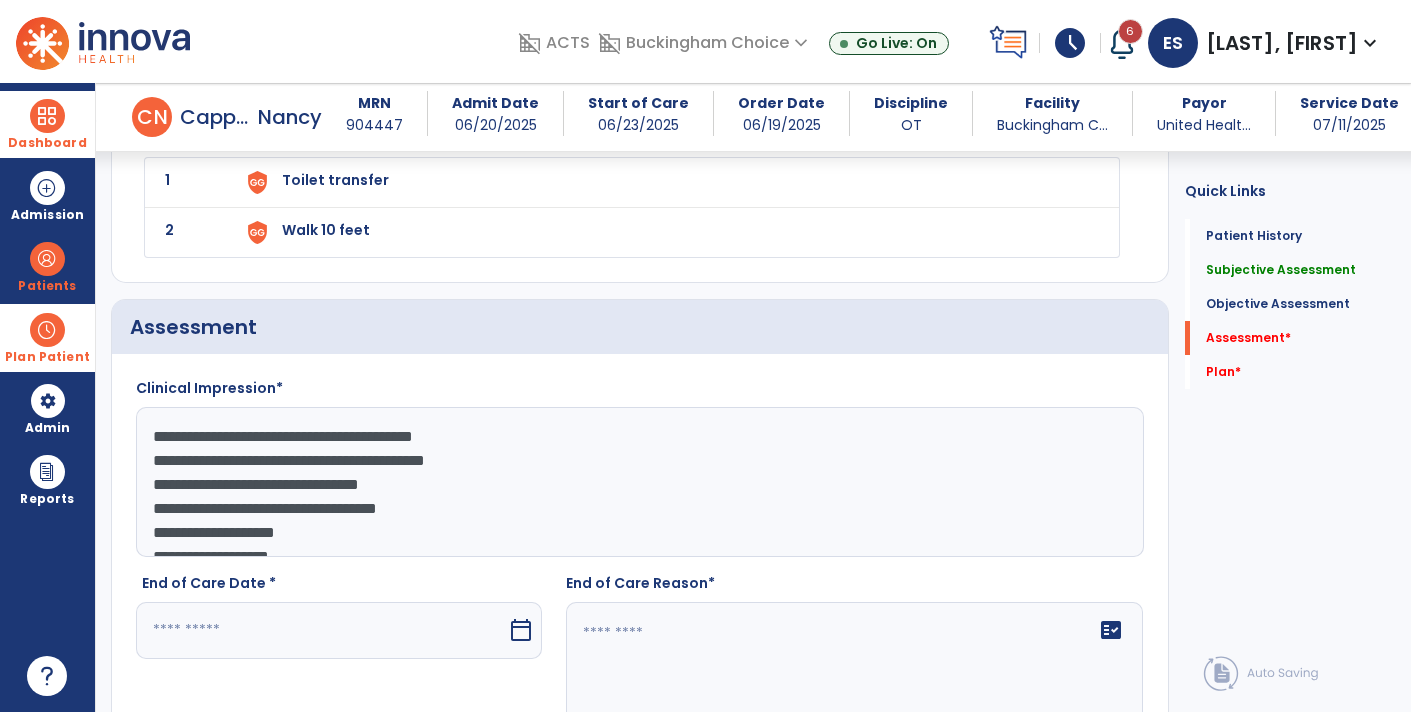 click on "**********" 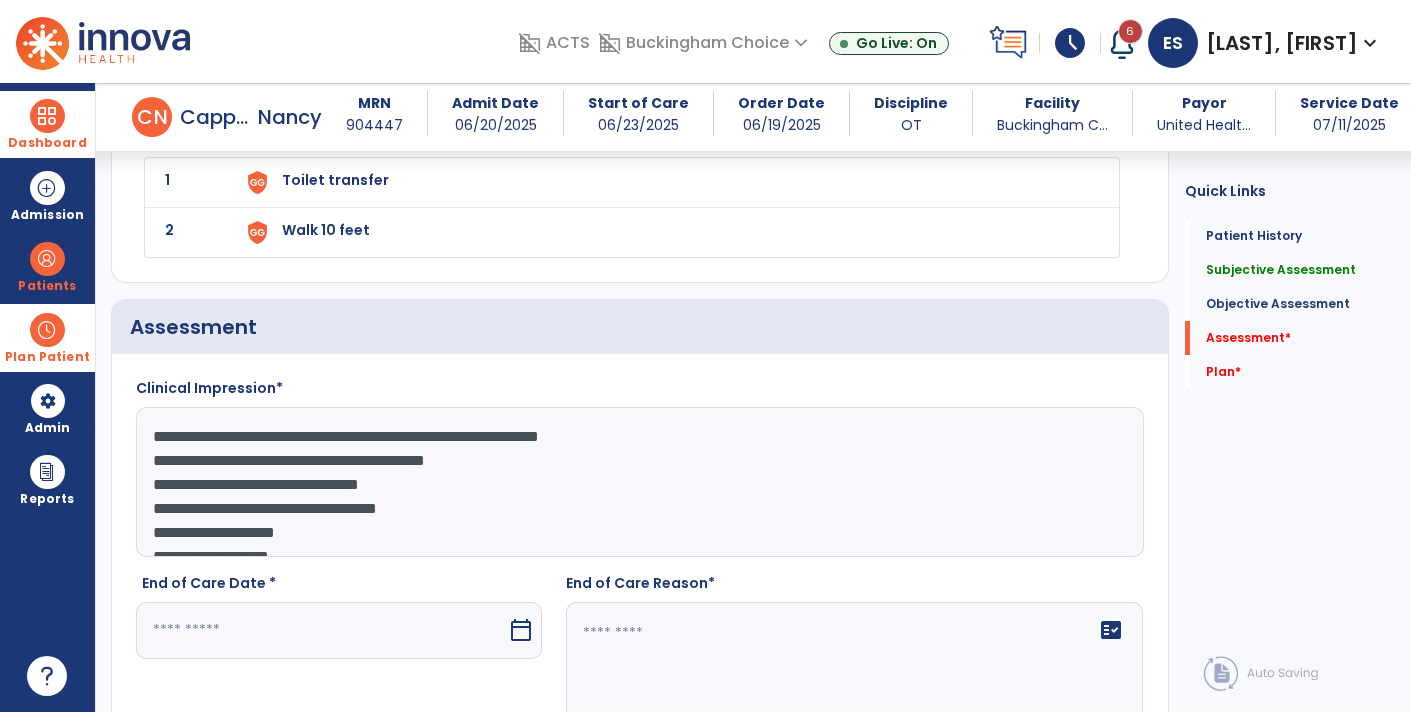 click on "**********" 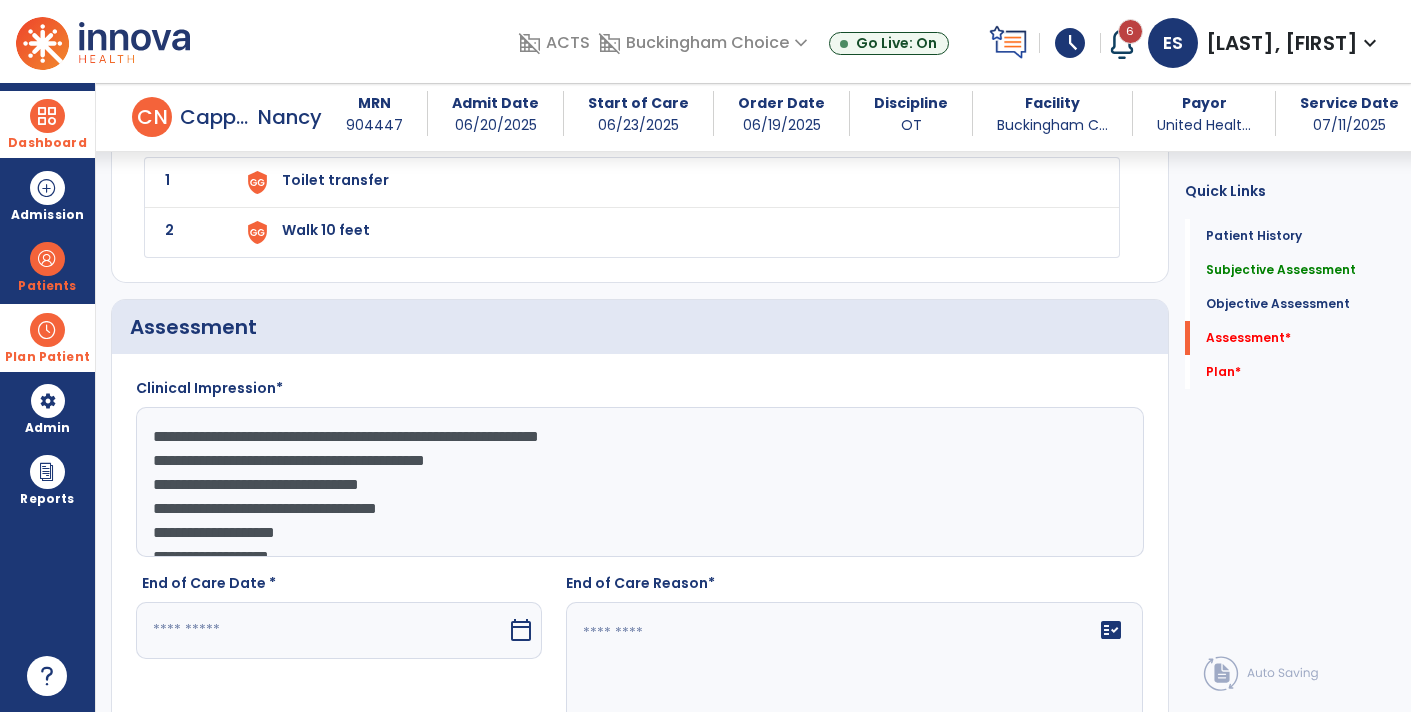 click on "**********" 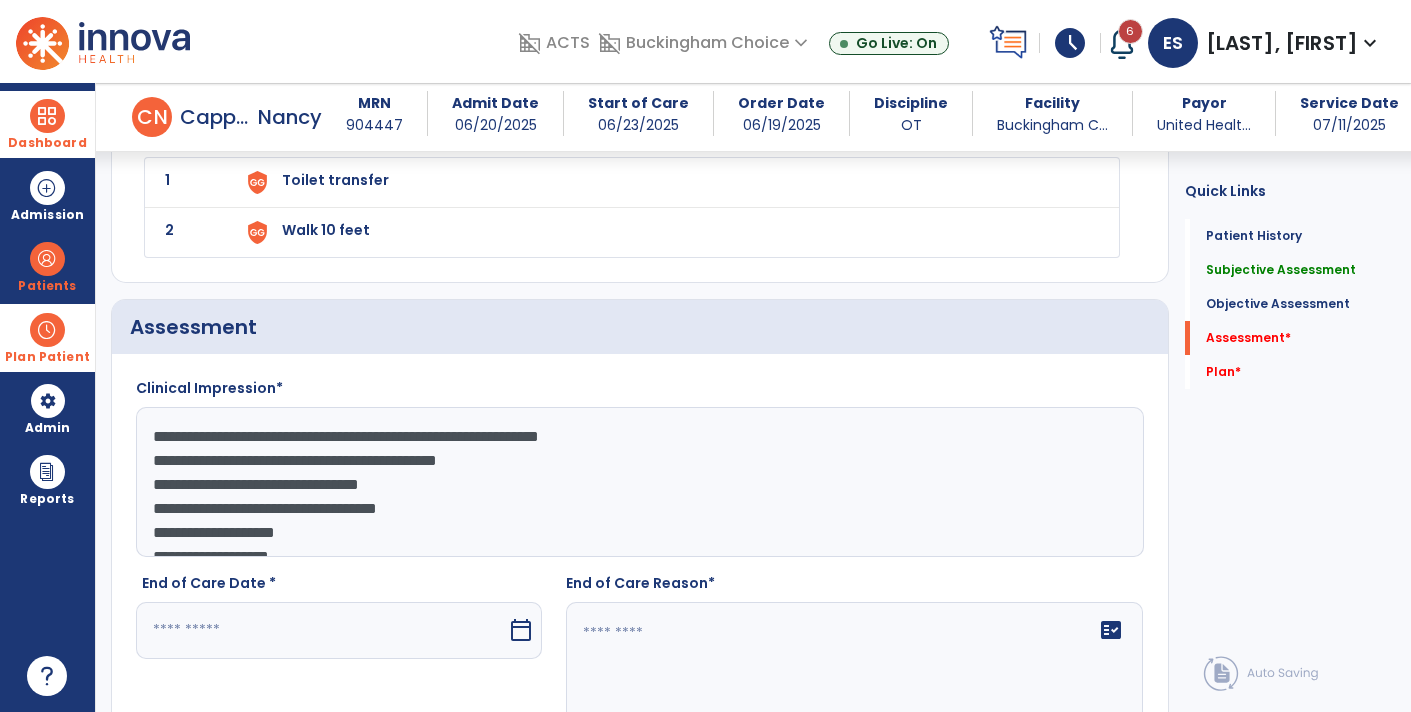 paste on "**********" 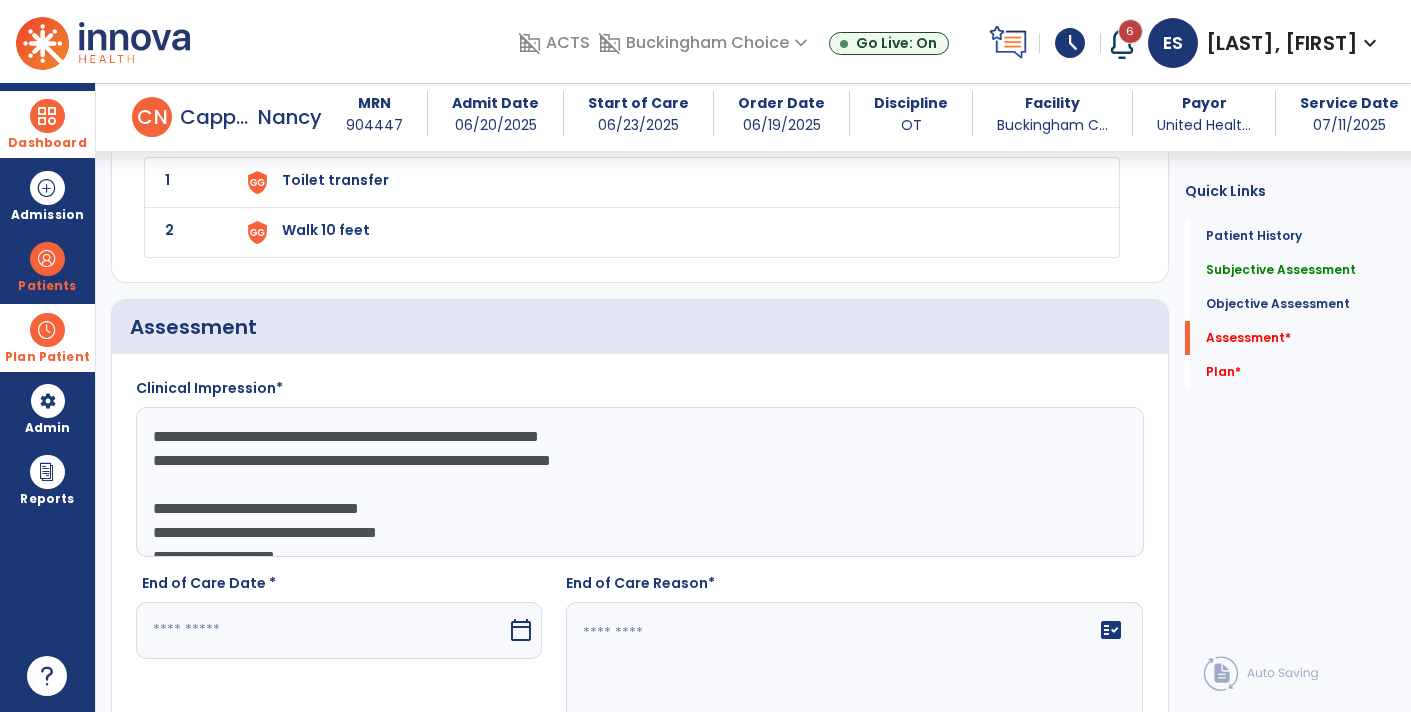scroll, scrollTop: 51, scrollLeft: 0, axis: vertical 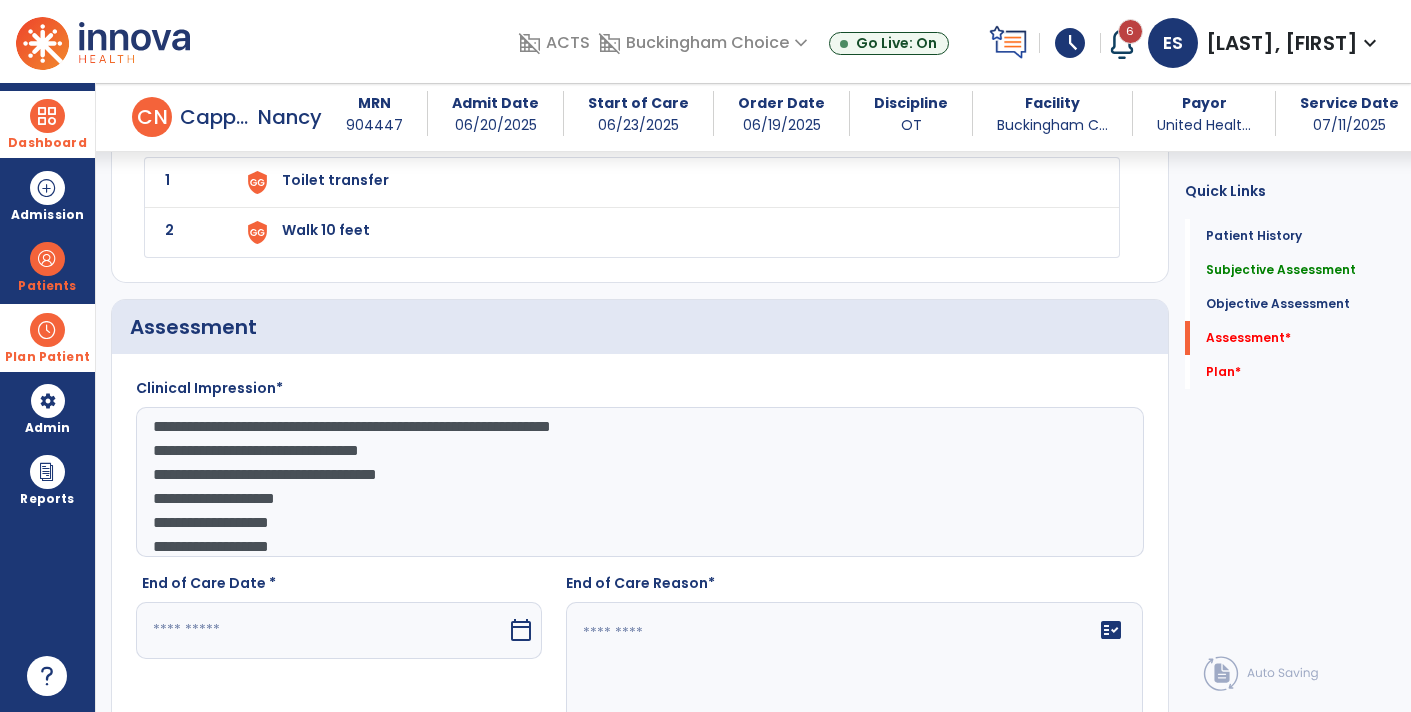 click on "**********" 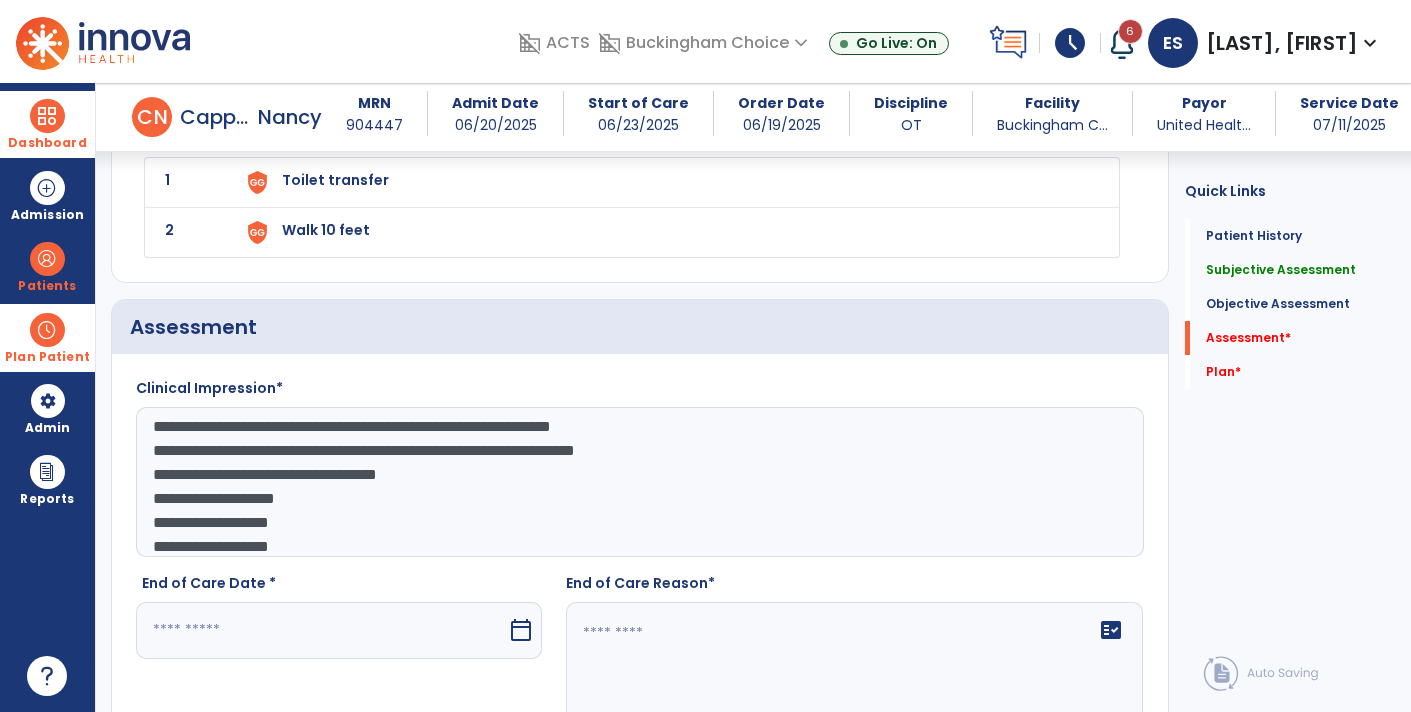 click on "**********" 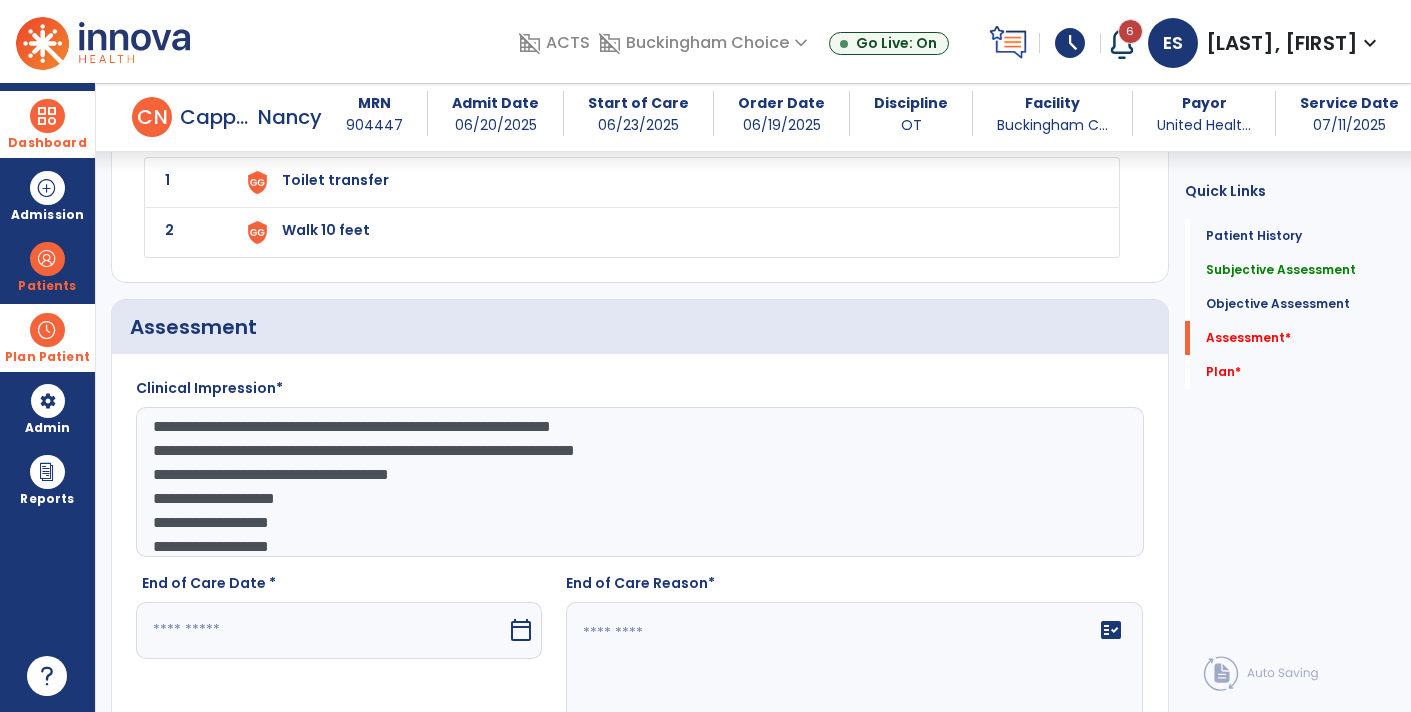 paste on "**********" 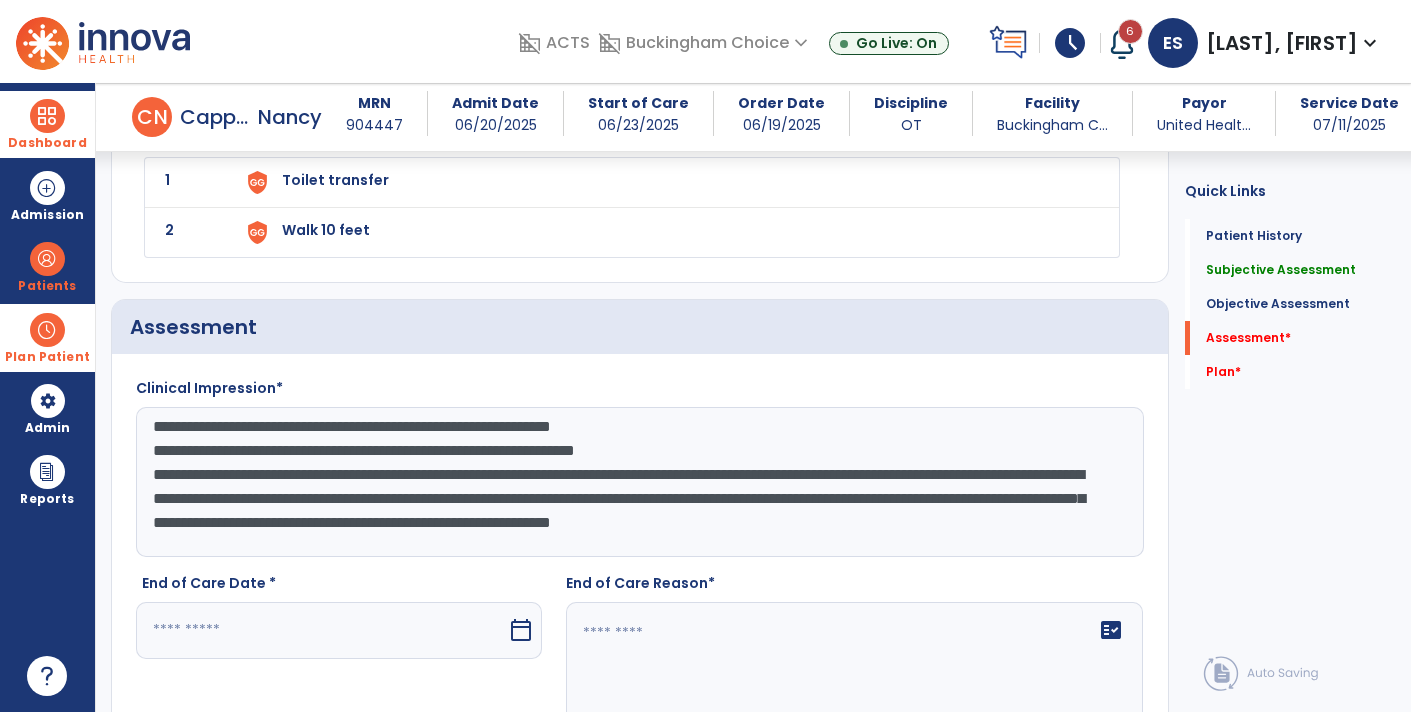 scroll, scrollTop: 86, scrollLeft: 0, axis: vertical 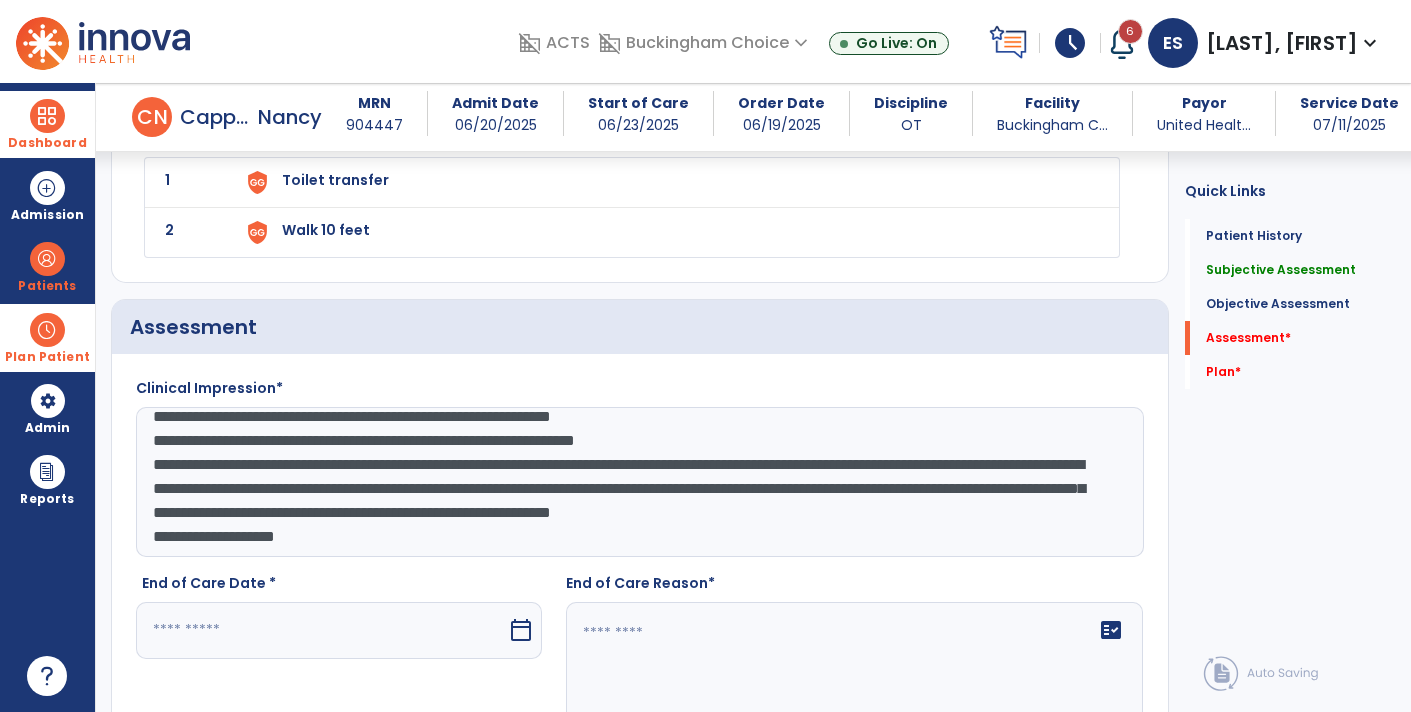 click on "**********" 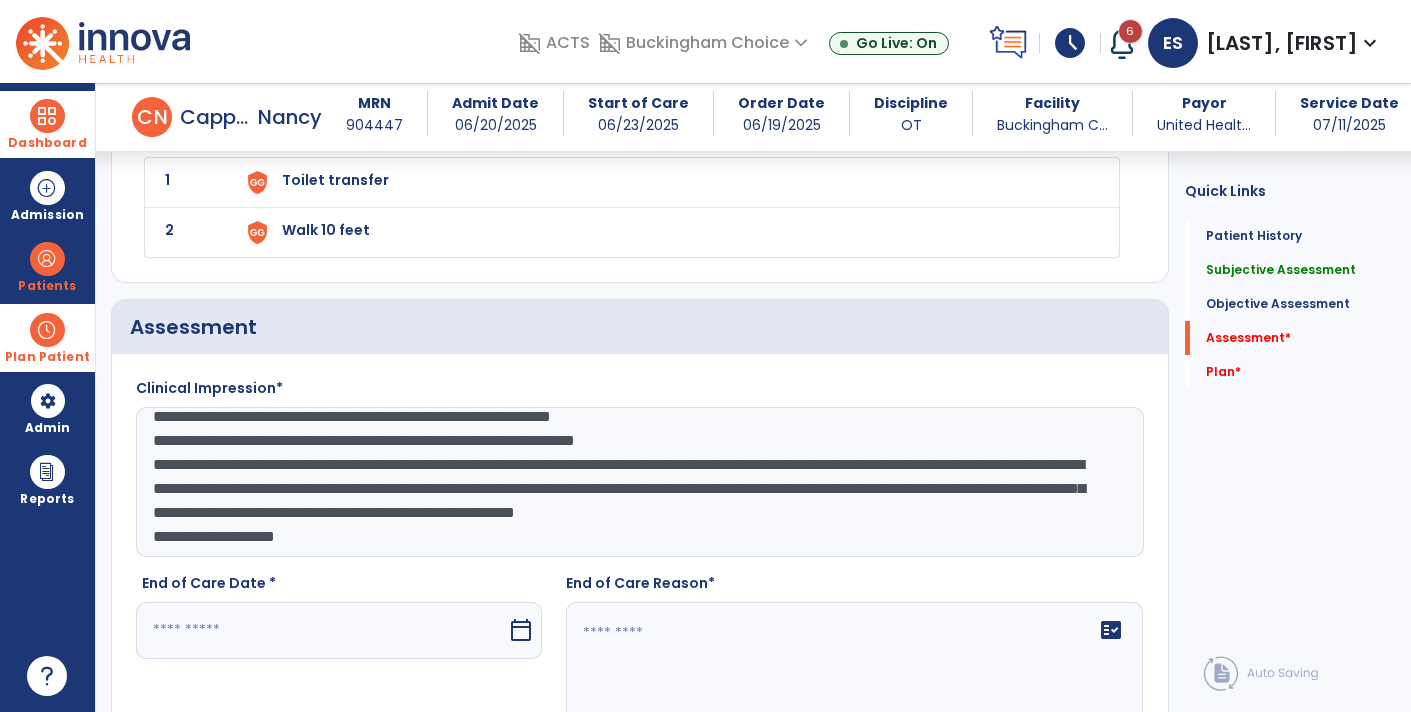 click on "**********" 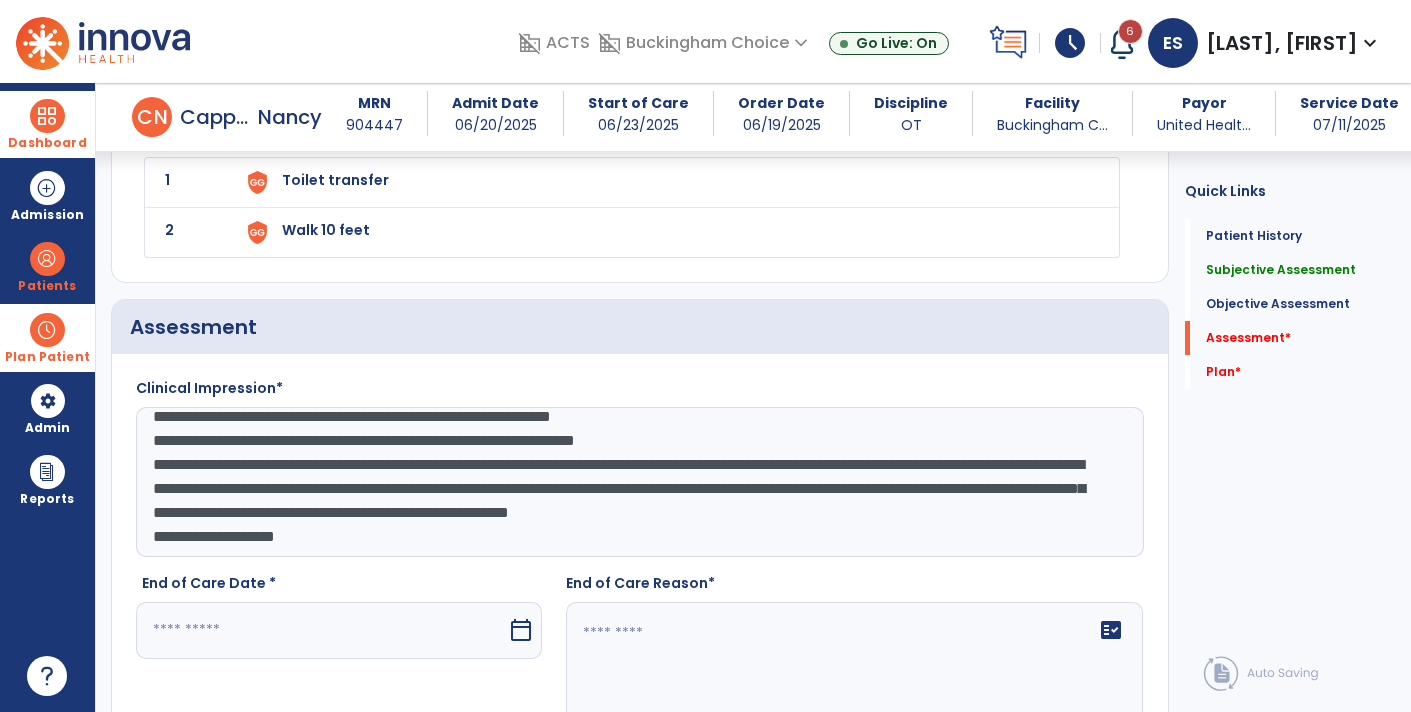 click on "**********" 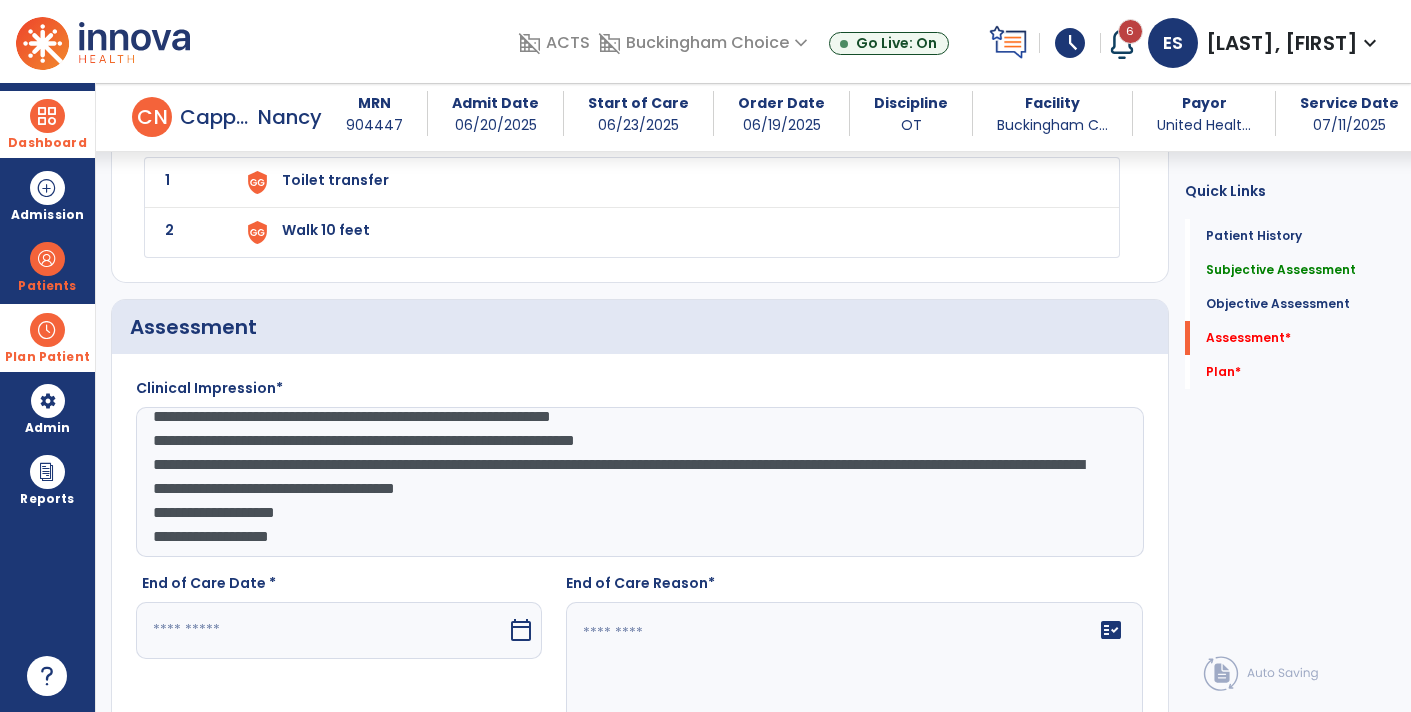 click on "**********" 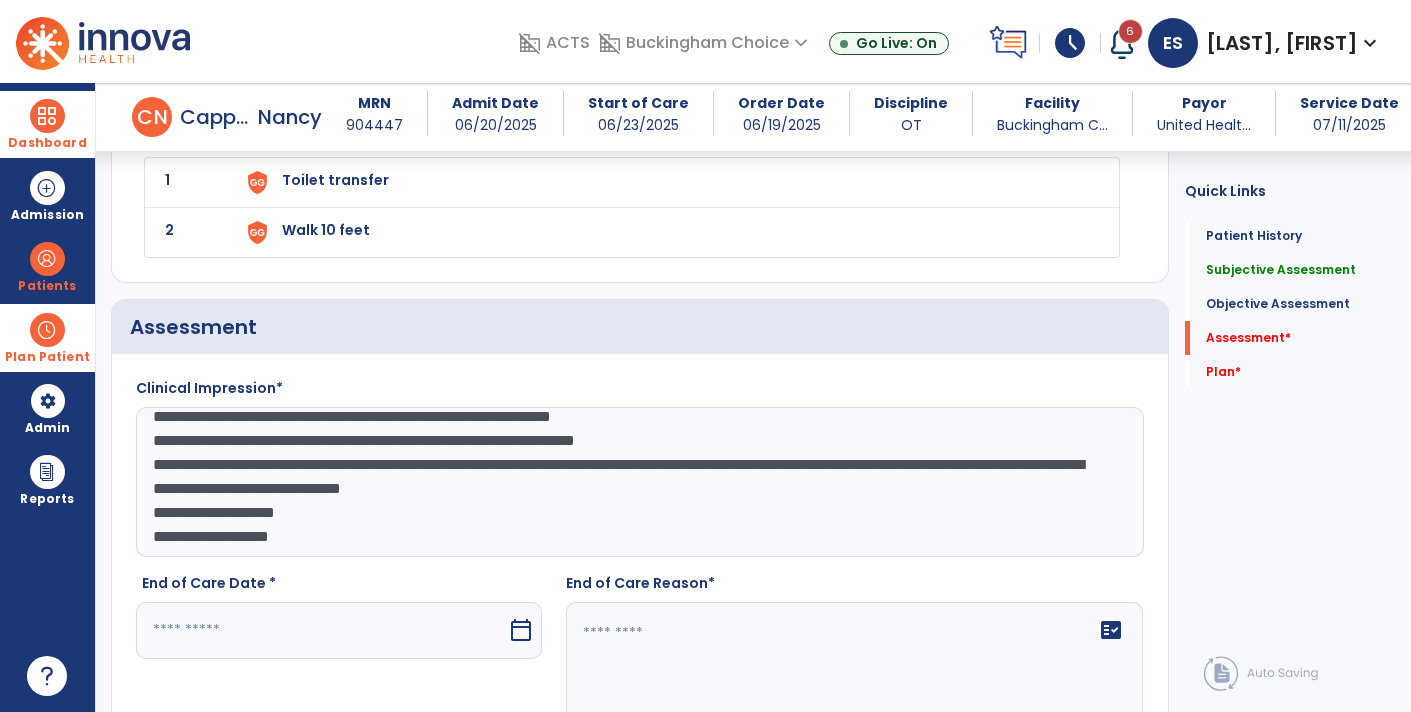 click on "**********" 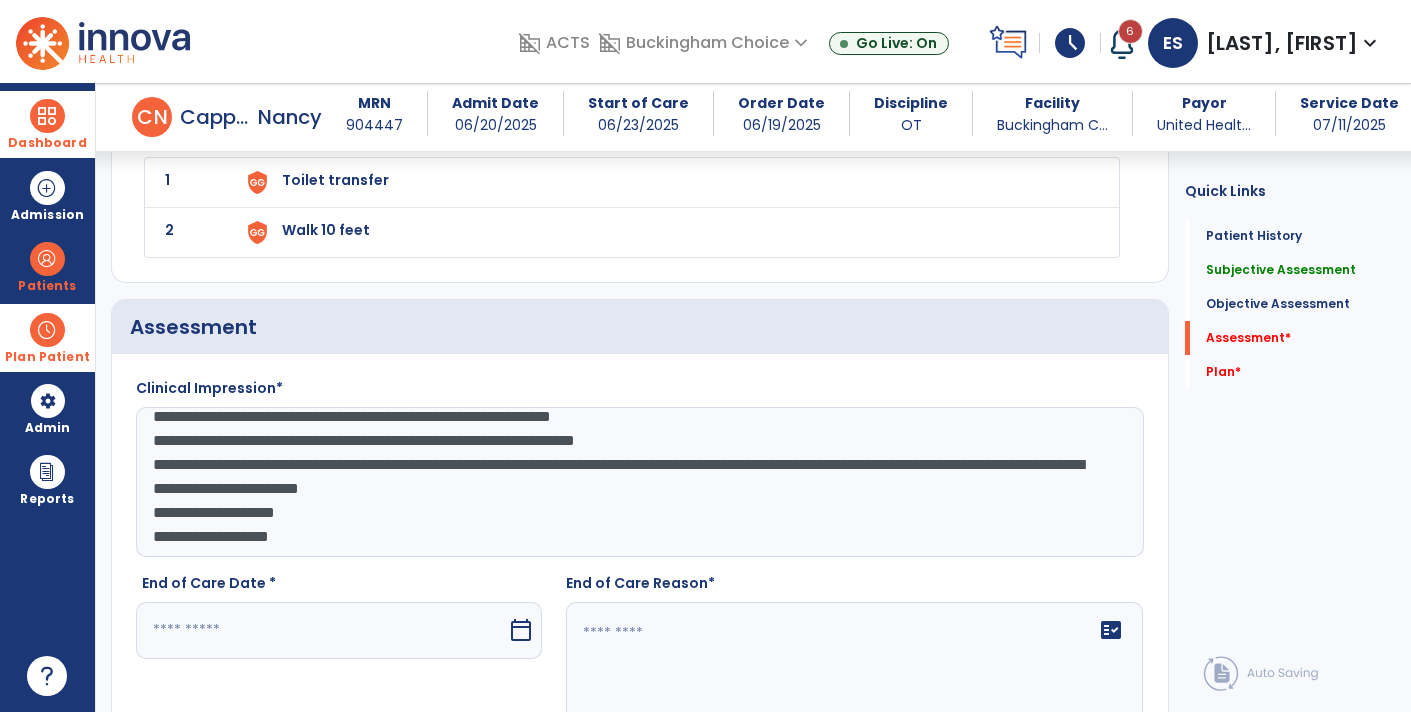 scroll, scrollTop: 70, scrollLeft: 0, axis: vertical 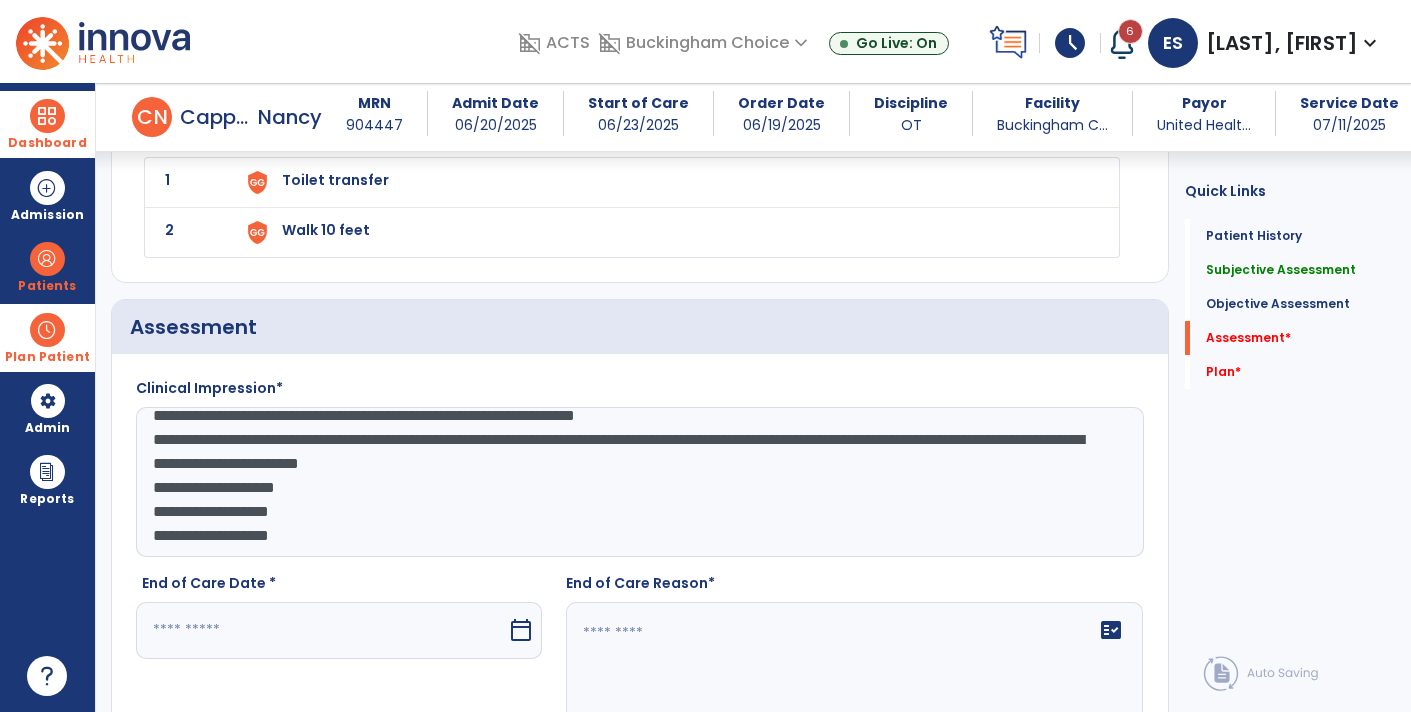 click on "**********" 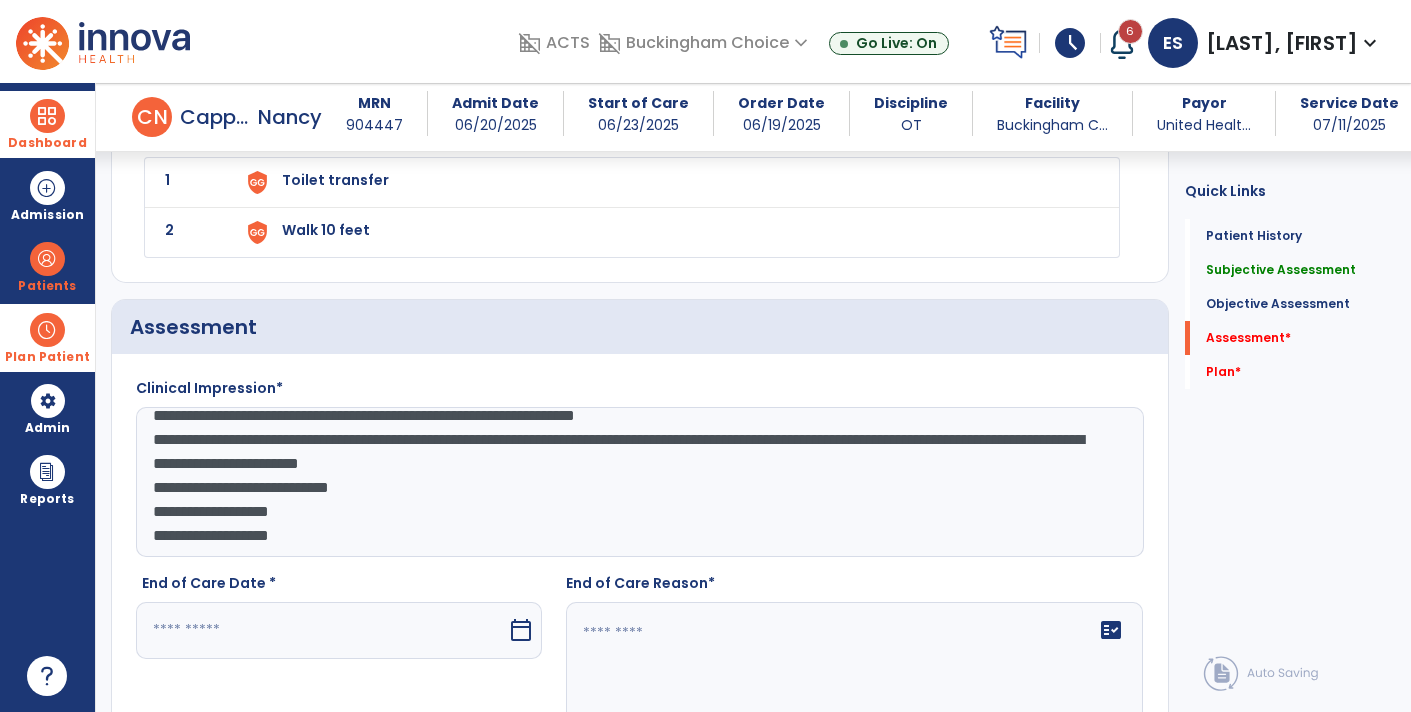 click on "**********" 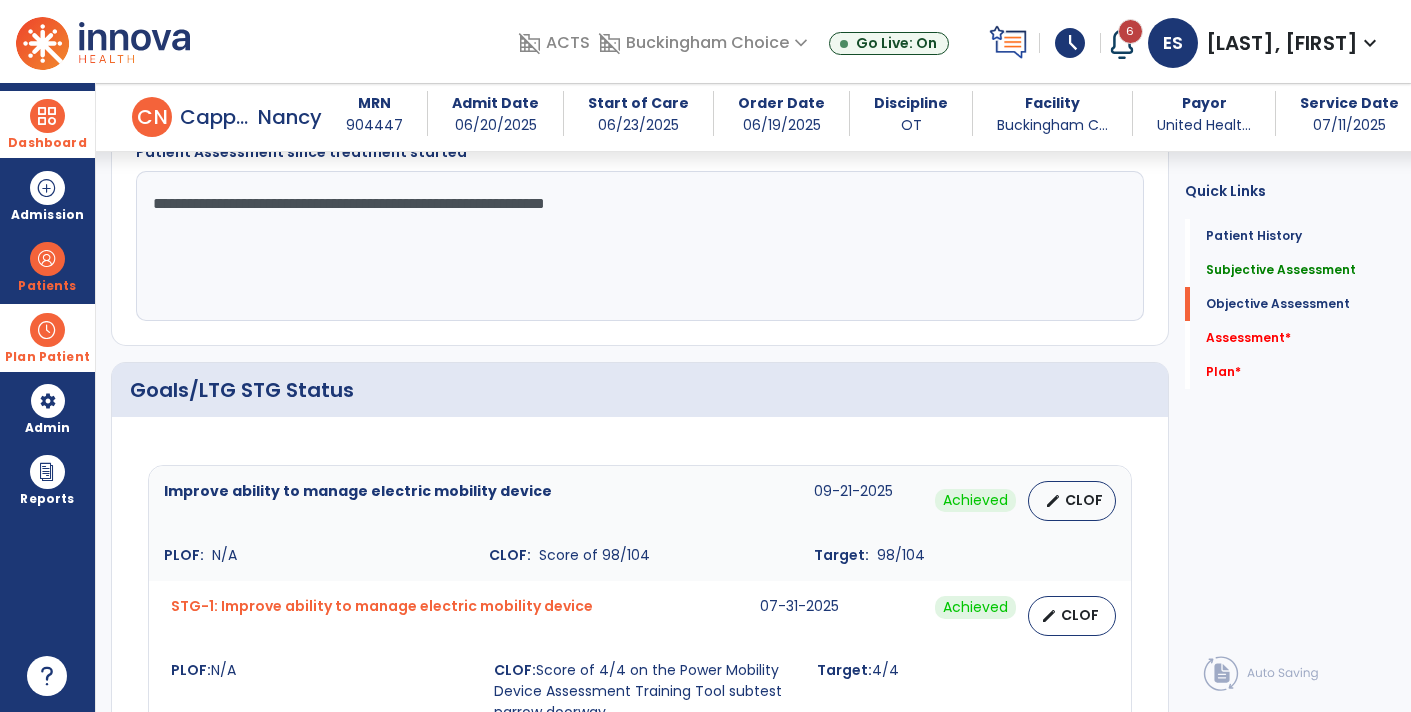 scroll, scrollTop: 0, scrollLeft: 0, axis: both 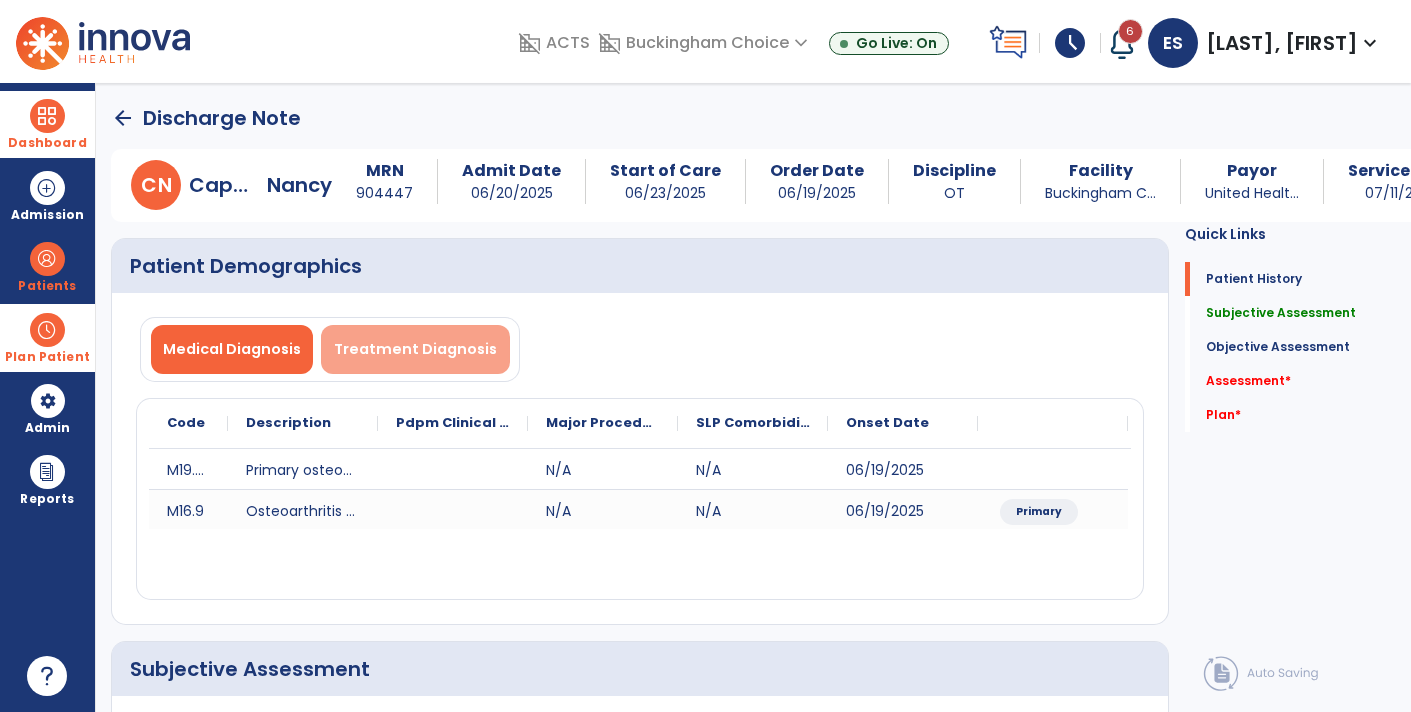click on "Treatment Diagnosis" at bounding box center [415, 349] 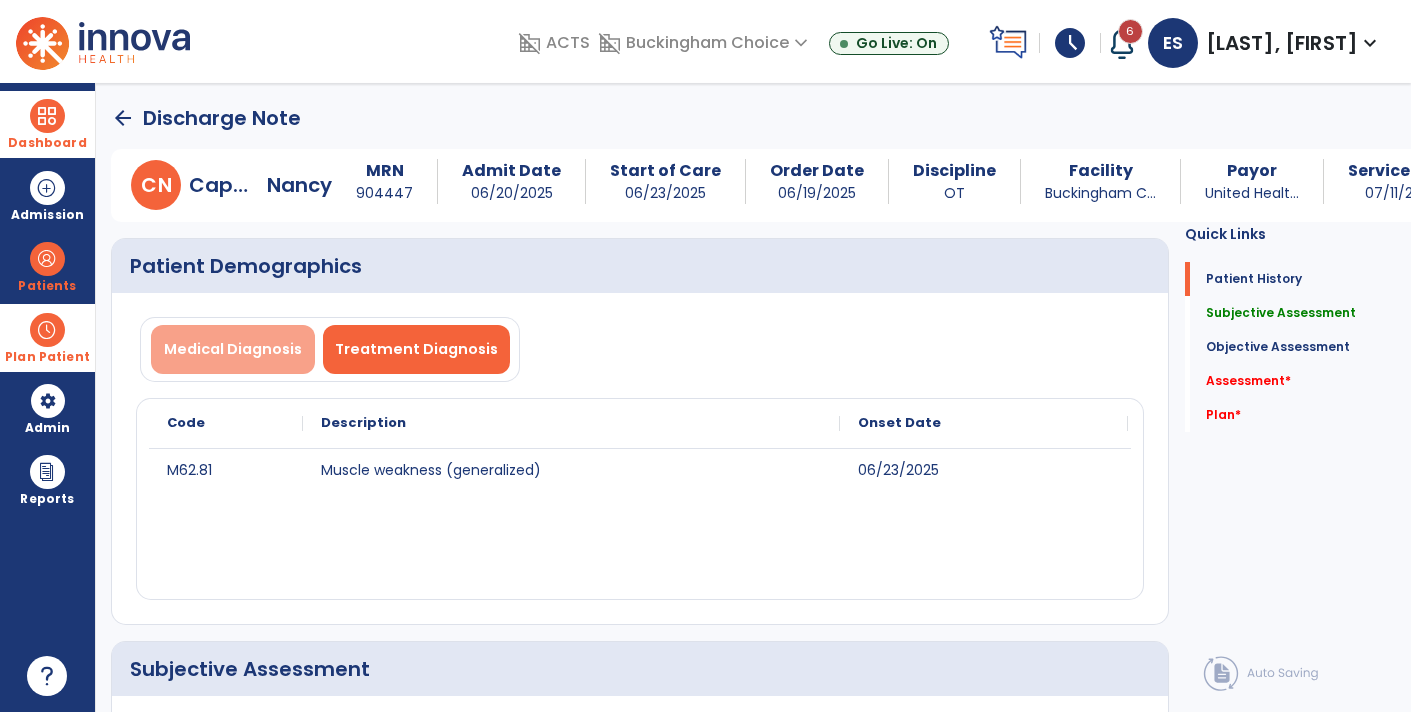 click on "Medical Diagnosis" at bounding box center [233, 349] 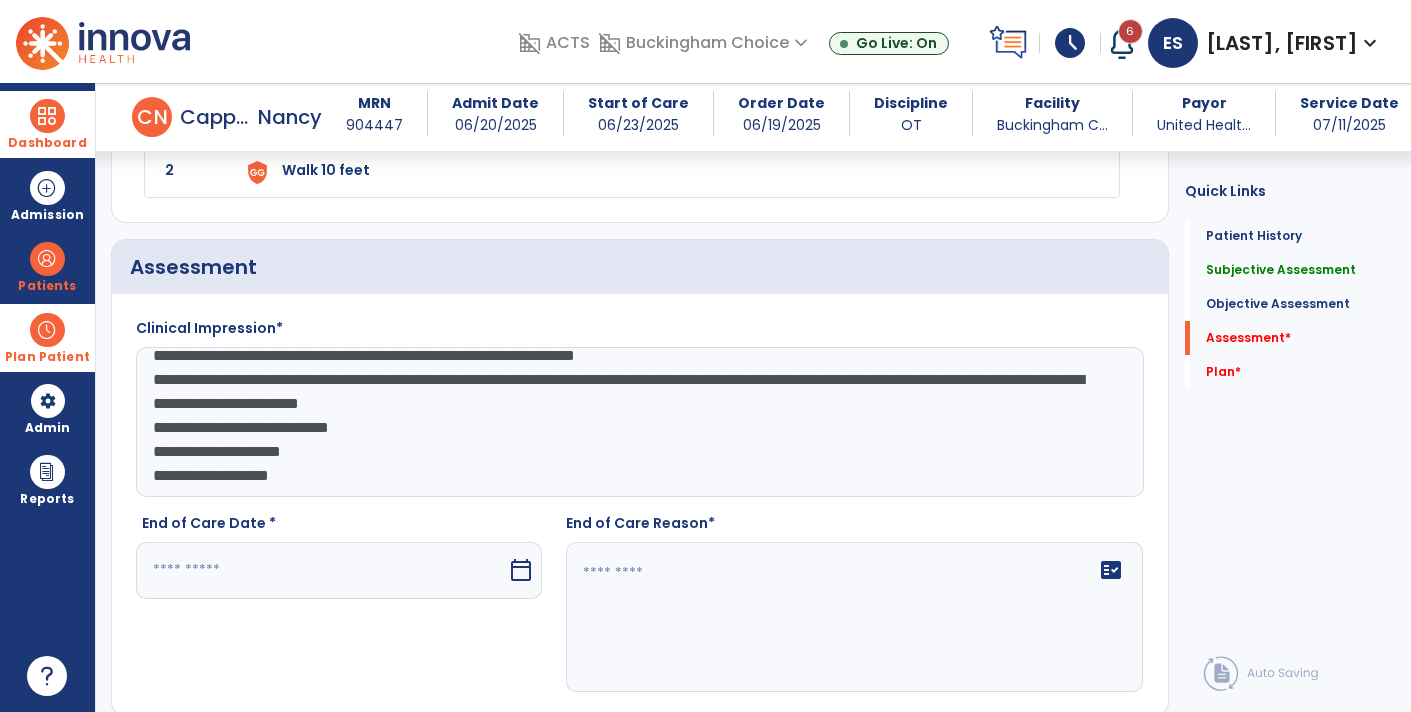 scroll, scrollTop: 1638, scrollLeft: 0, axis: vertical 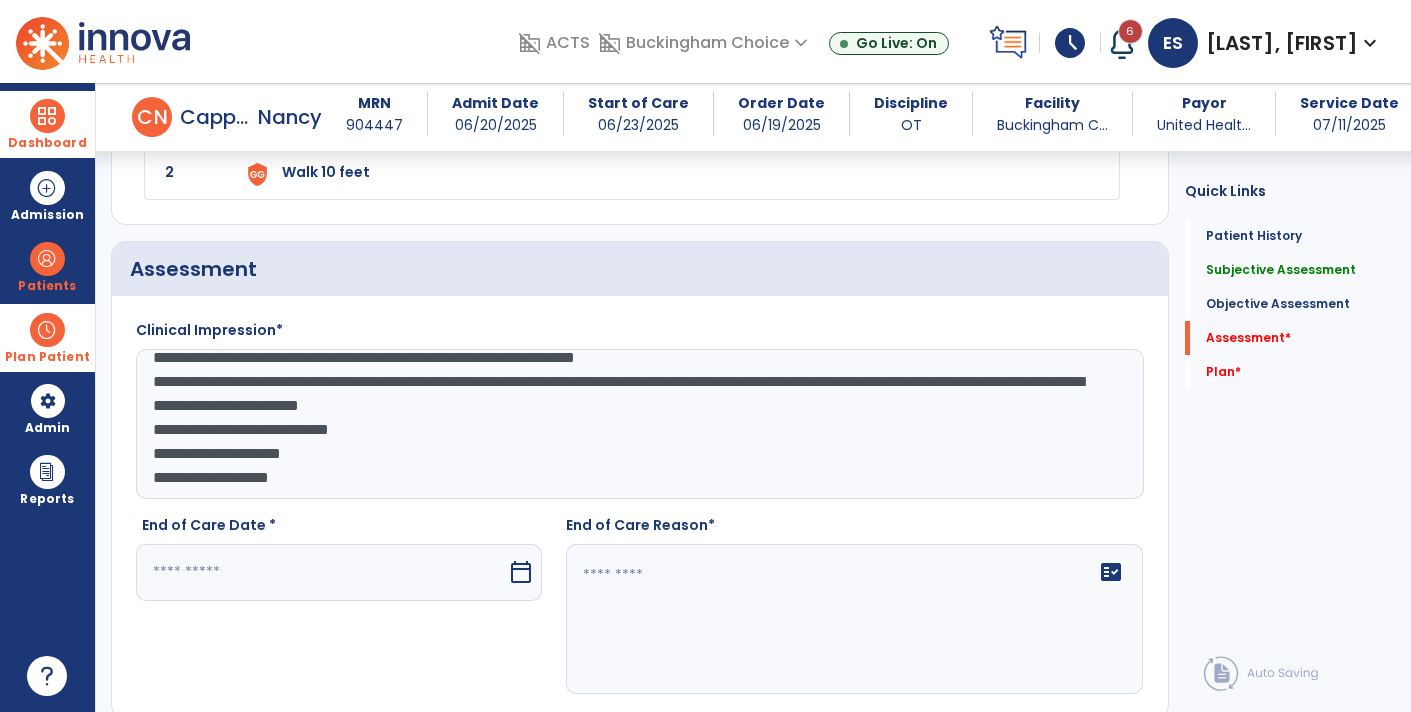 click on "**********" 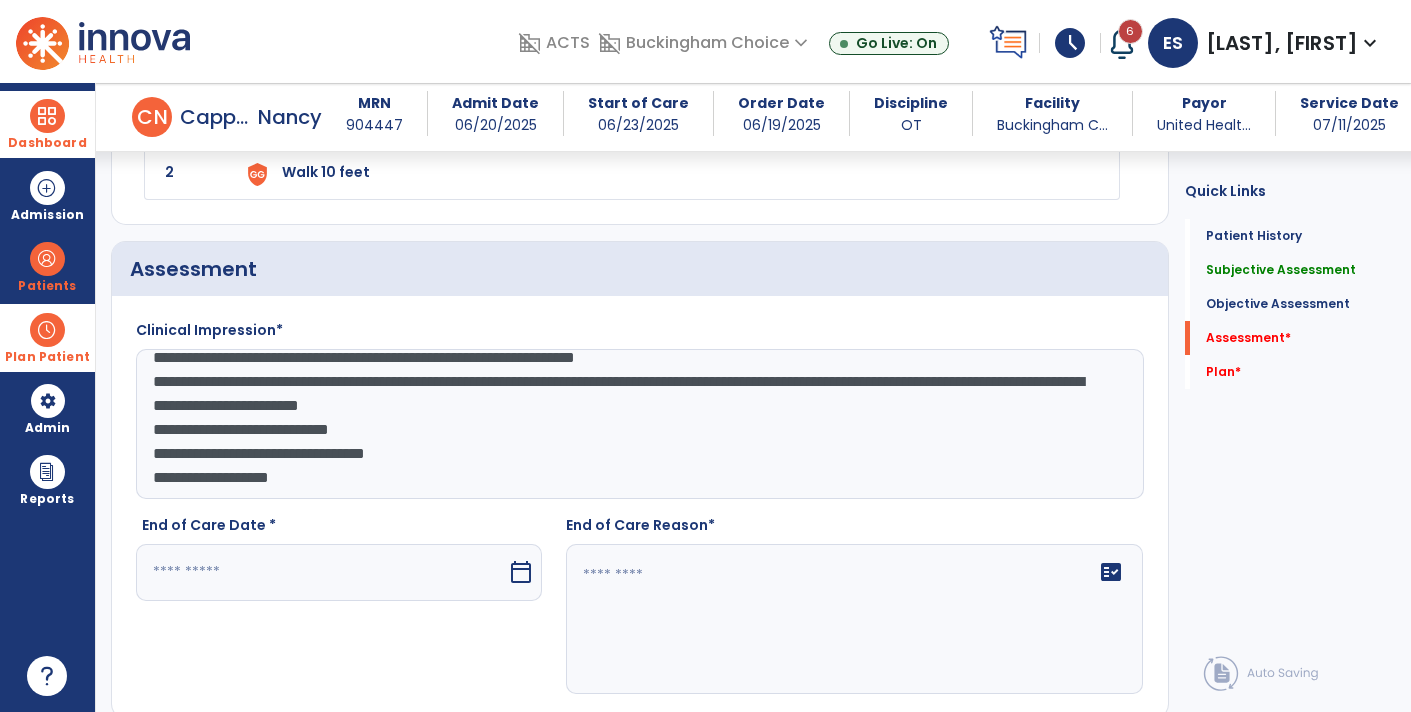 click on "**********" 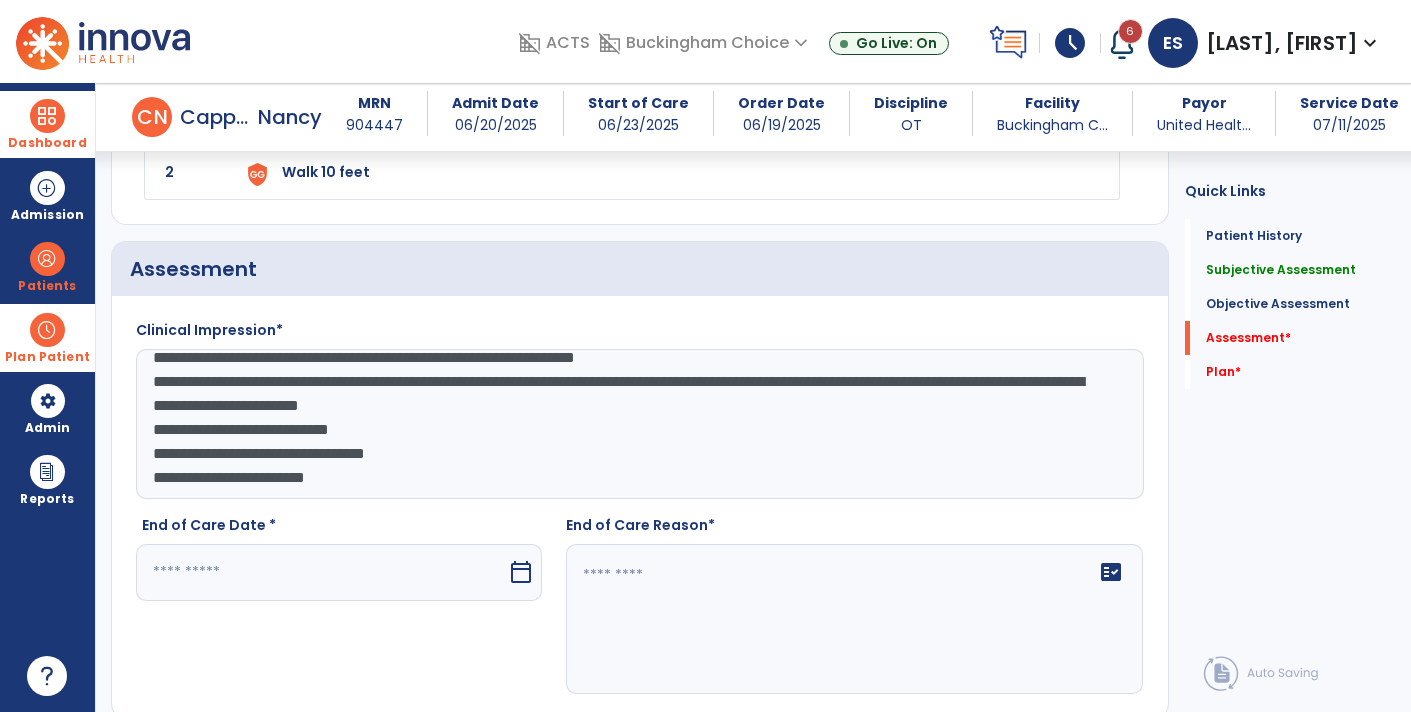 type on "**********" 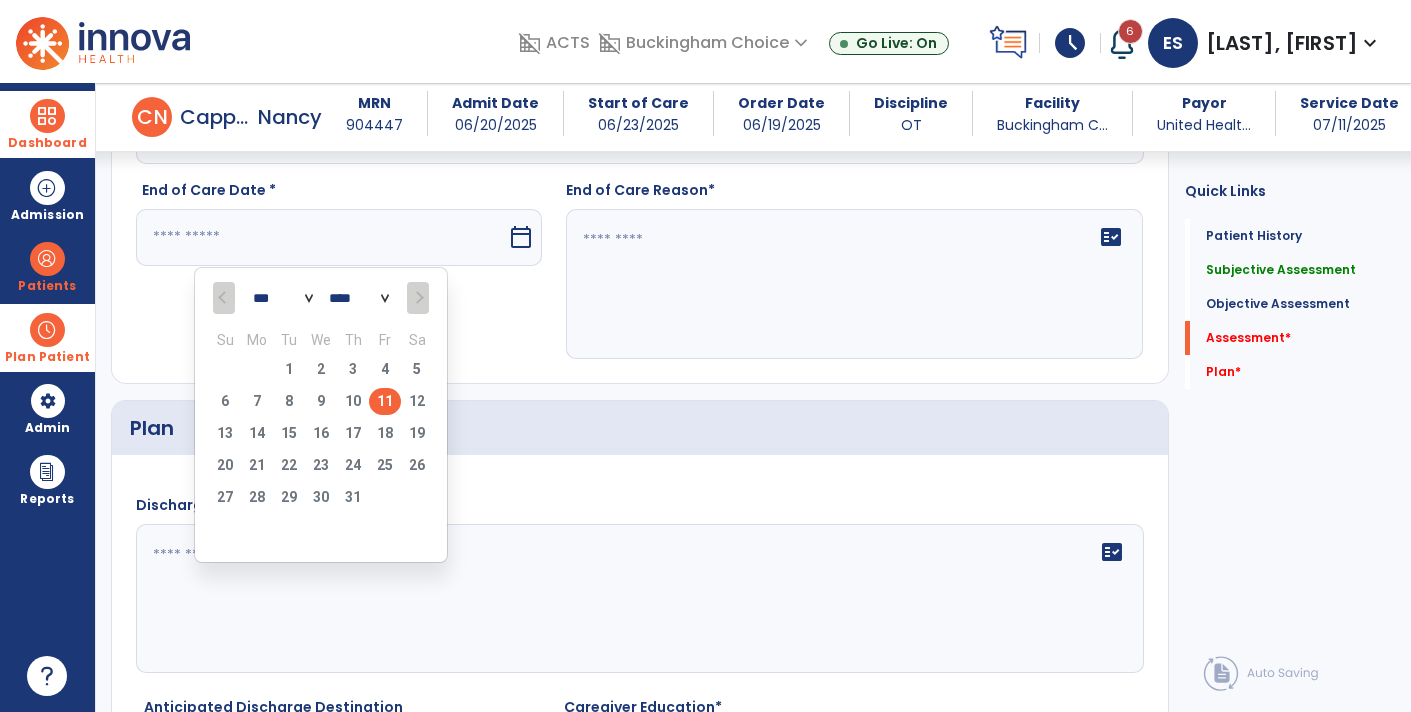 click on "11" at bounding box center [385, 401] 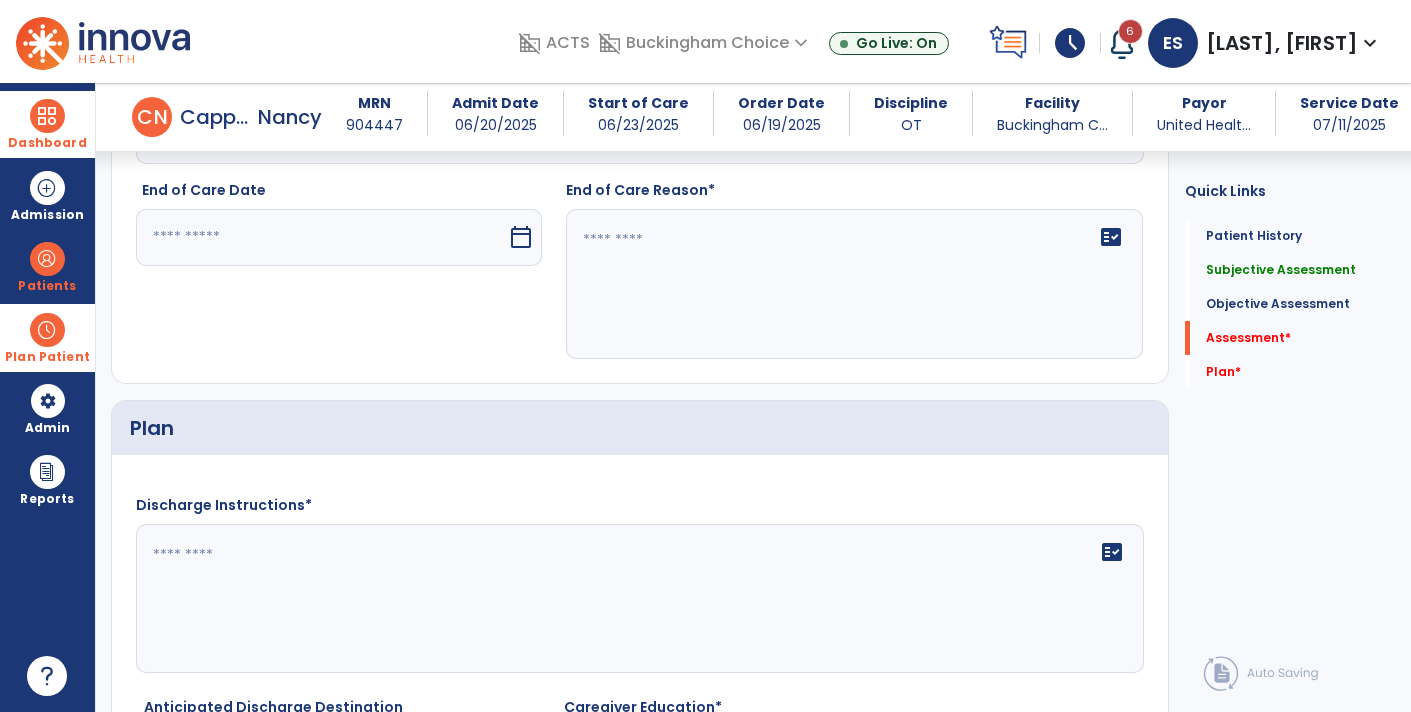 type on "*********" 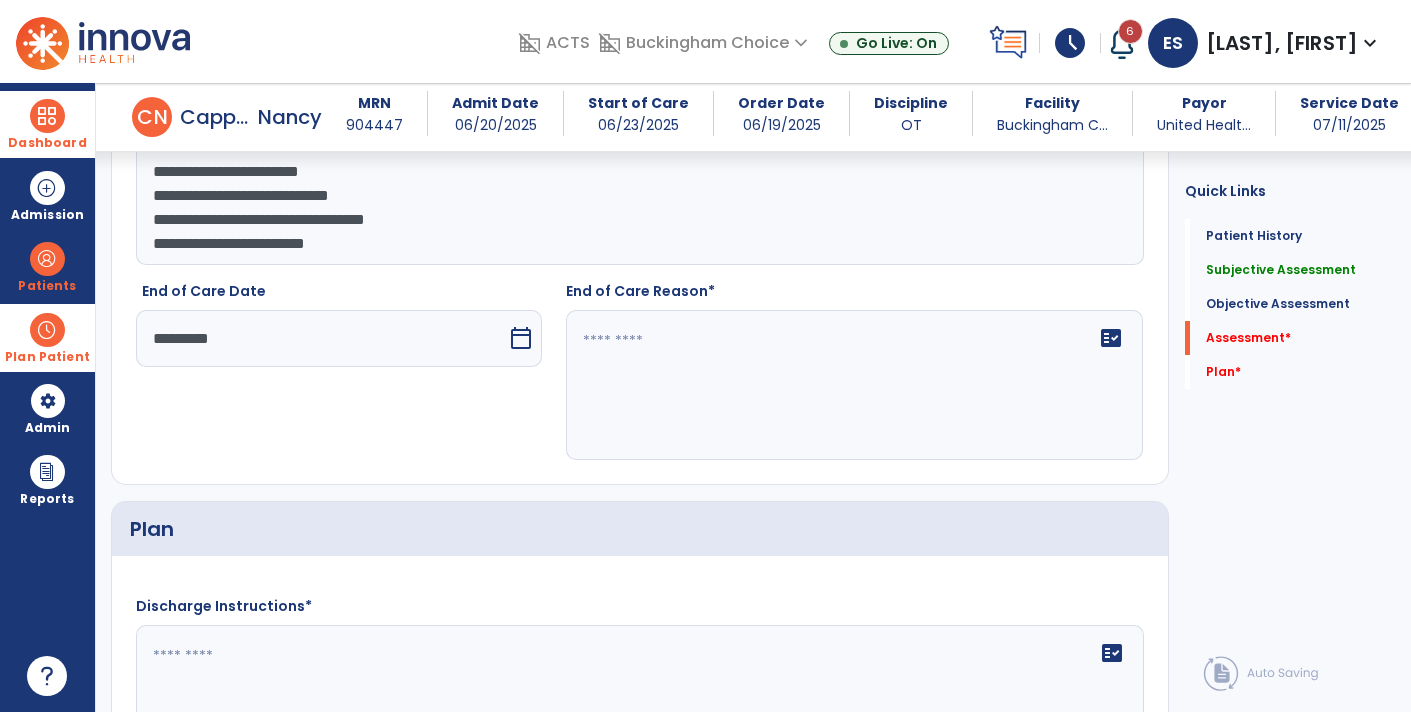 scroll, scrollTop: 1873, scrollLeft: 0, axis: vertical 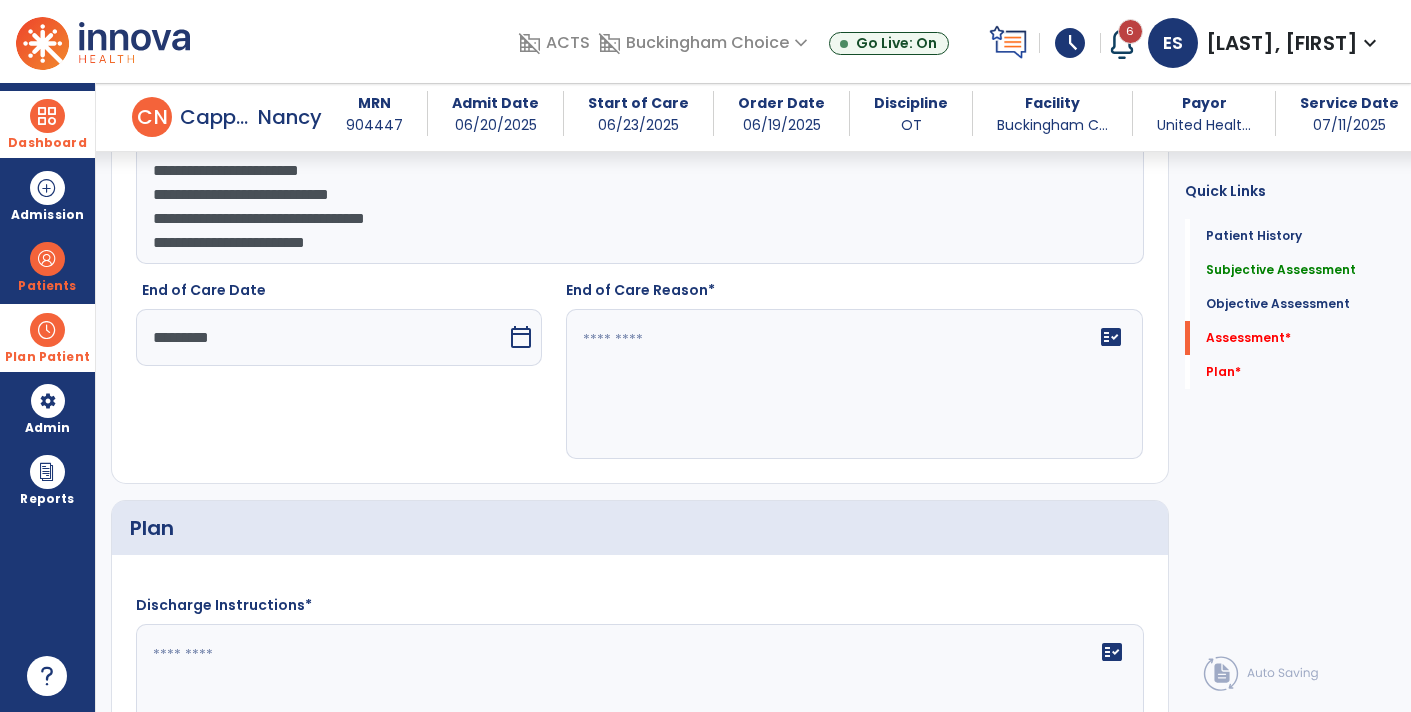 click on "fact_check" 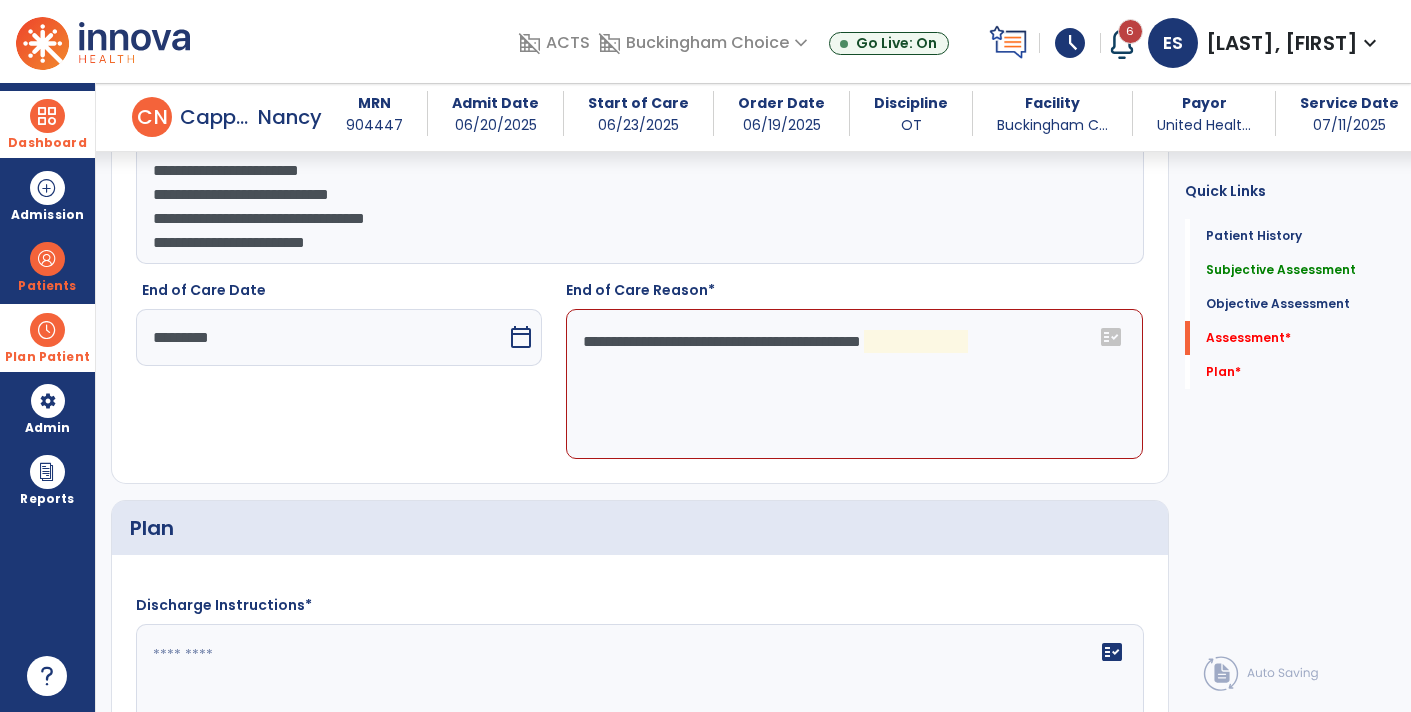 click on "**********" 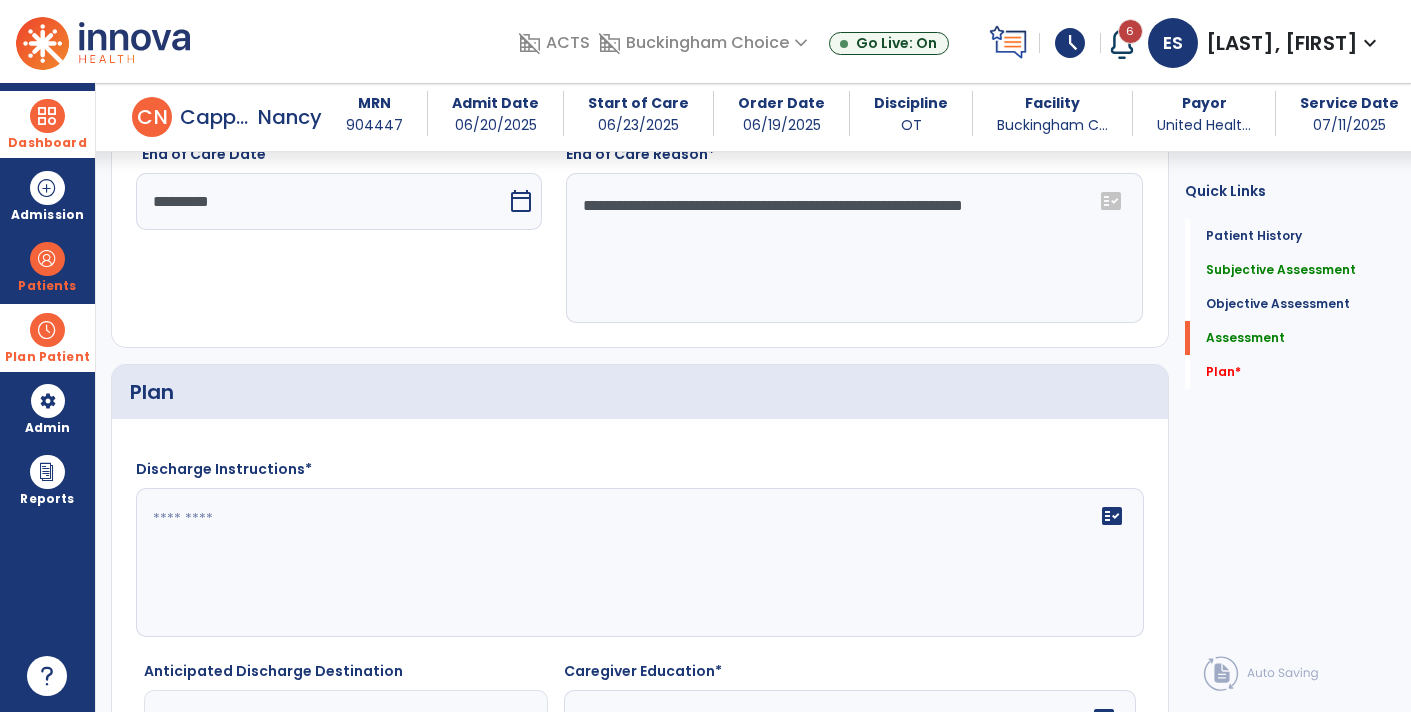 scroll, scrollTop: 2008, scrollLeft: 0, axis: vertical 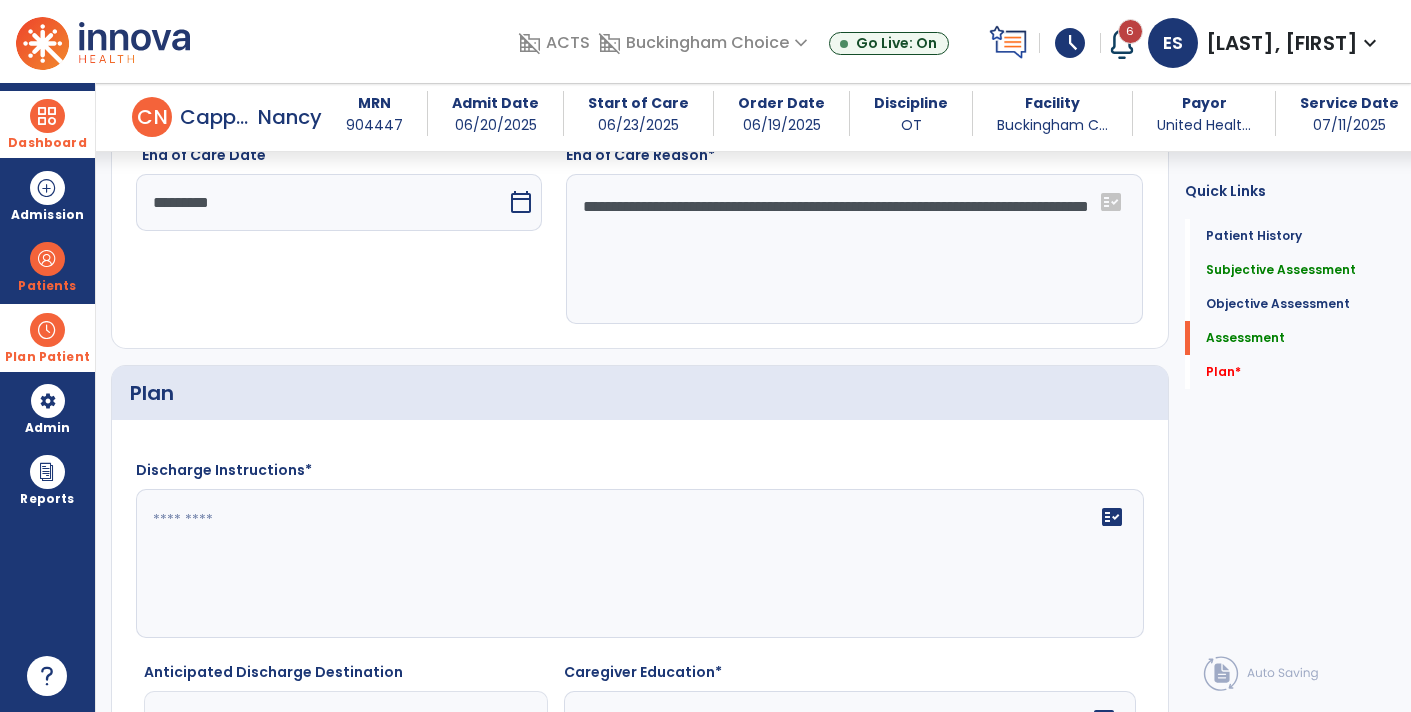 type on "**********" 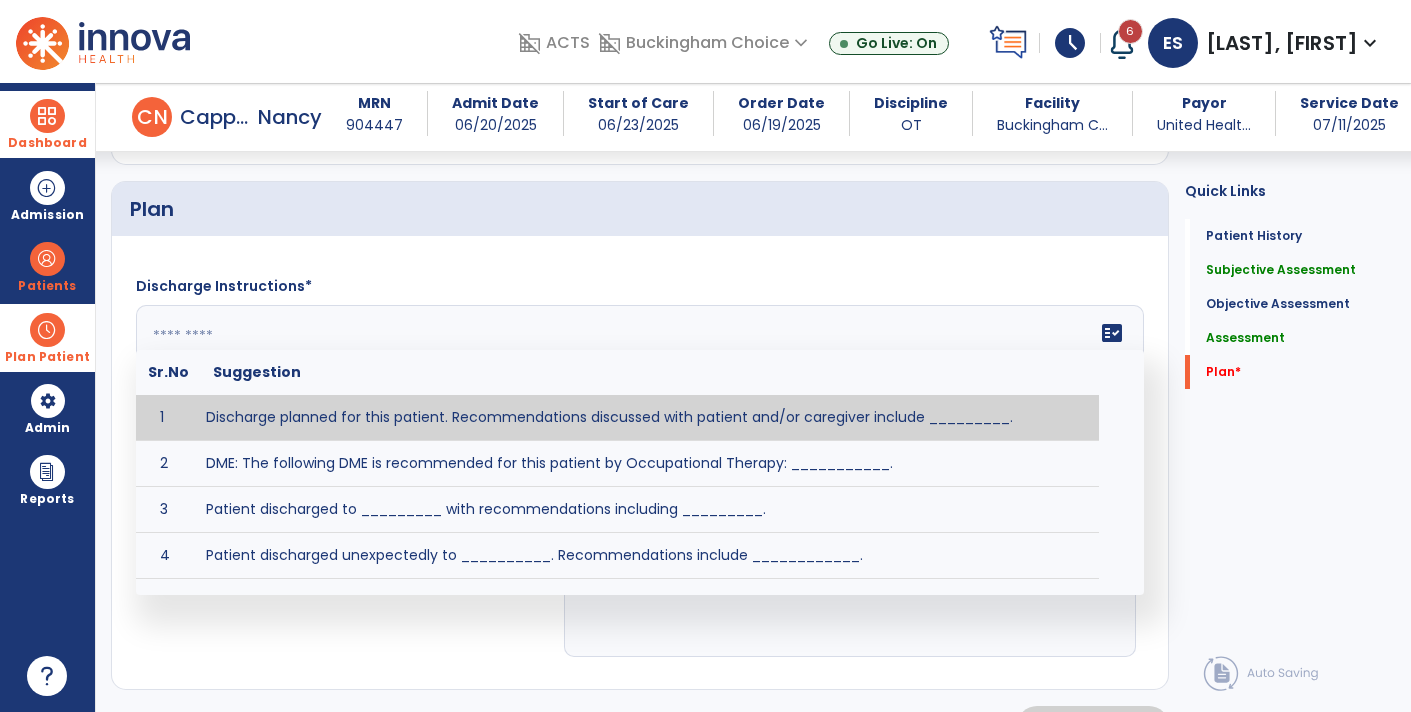 scroll, scrollTop: 2190, scrollLeft: 0, axis: vertical 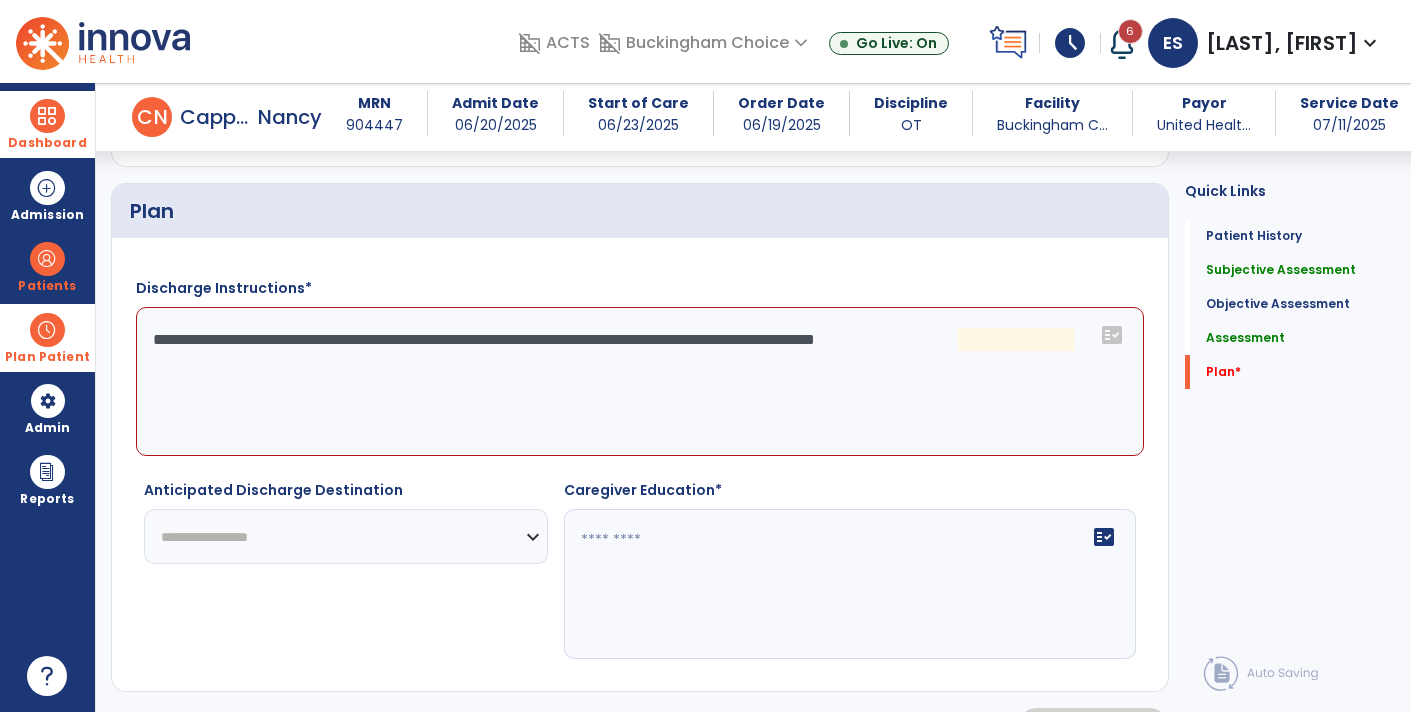 click on "**********" 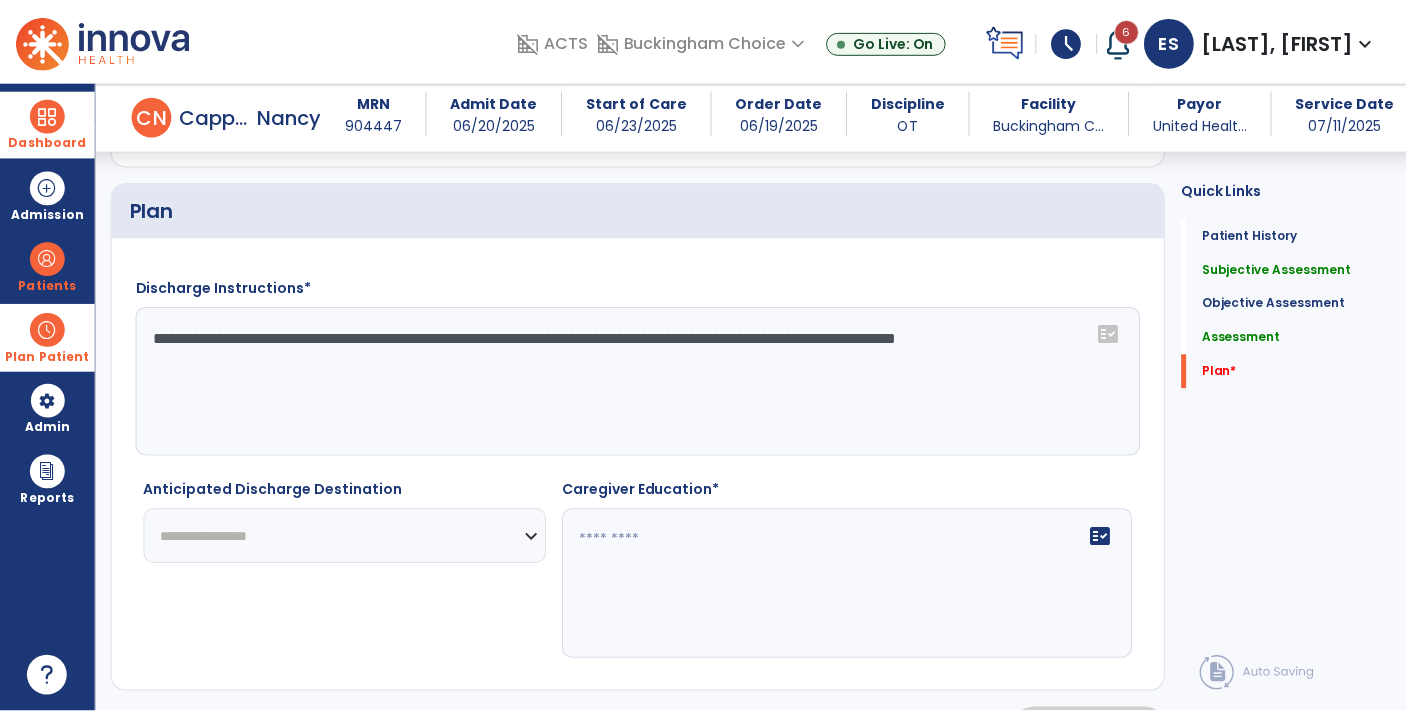 scroll, scrollTop: 2234, scrollLeft: 0, axis: vertical 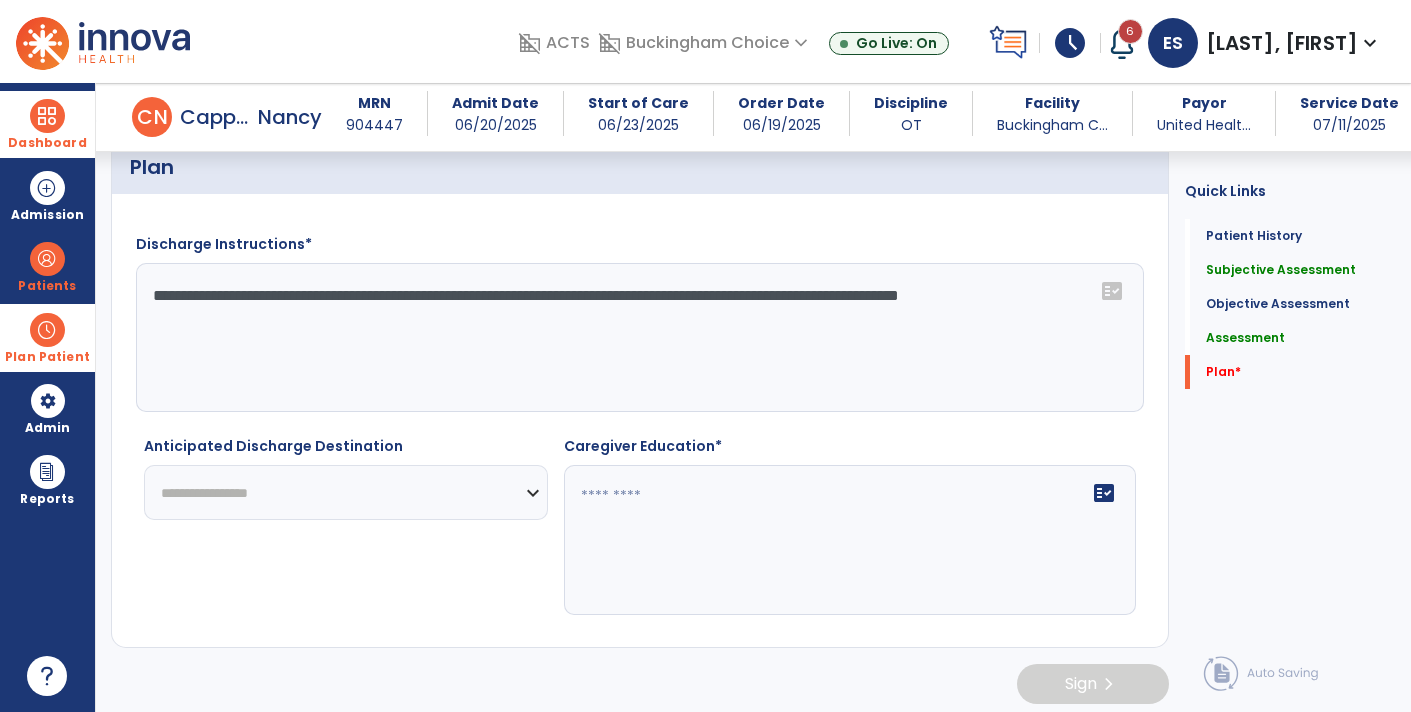 type on "**********" 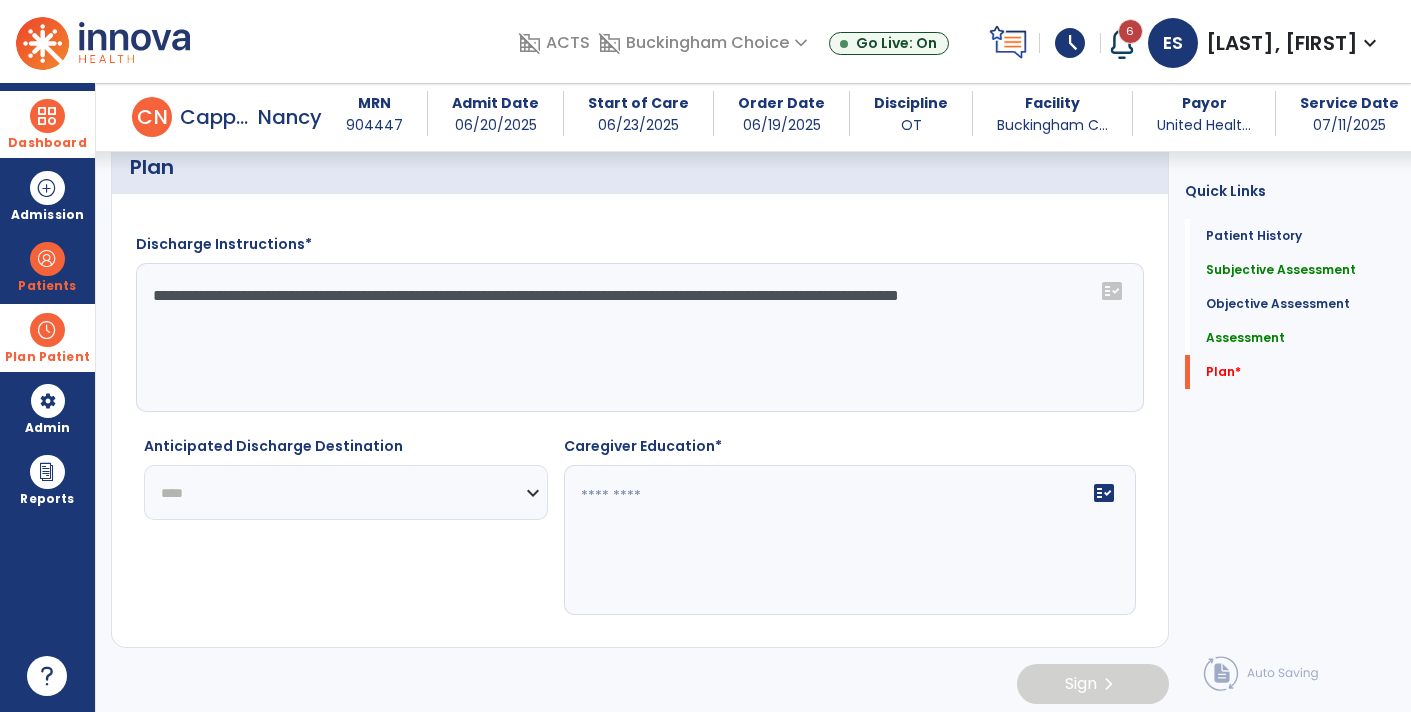 click on "**********" 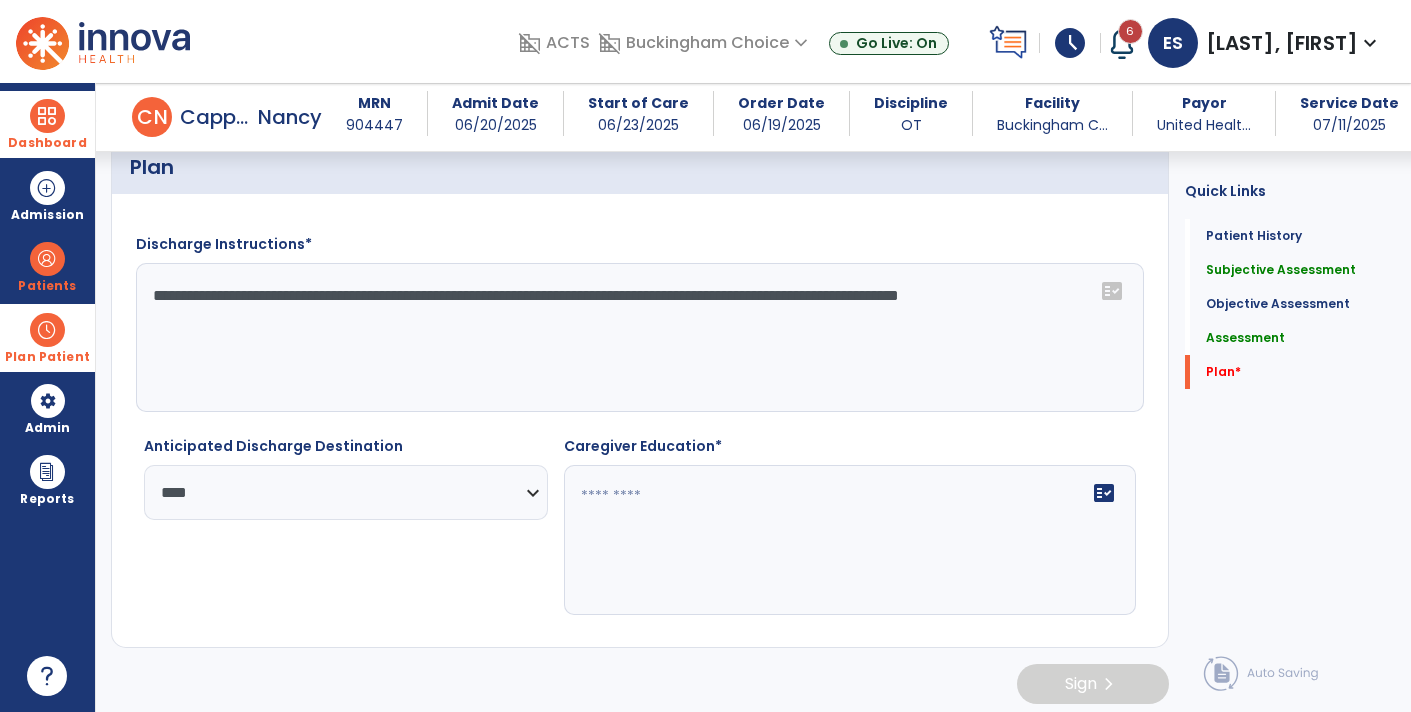 click 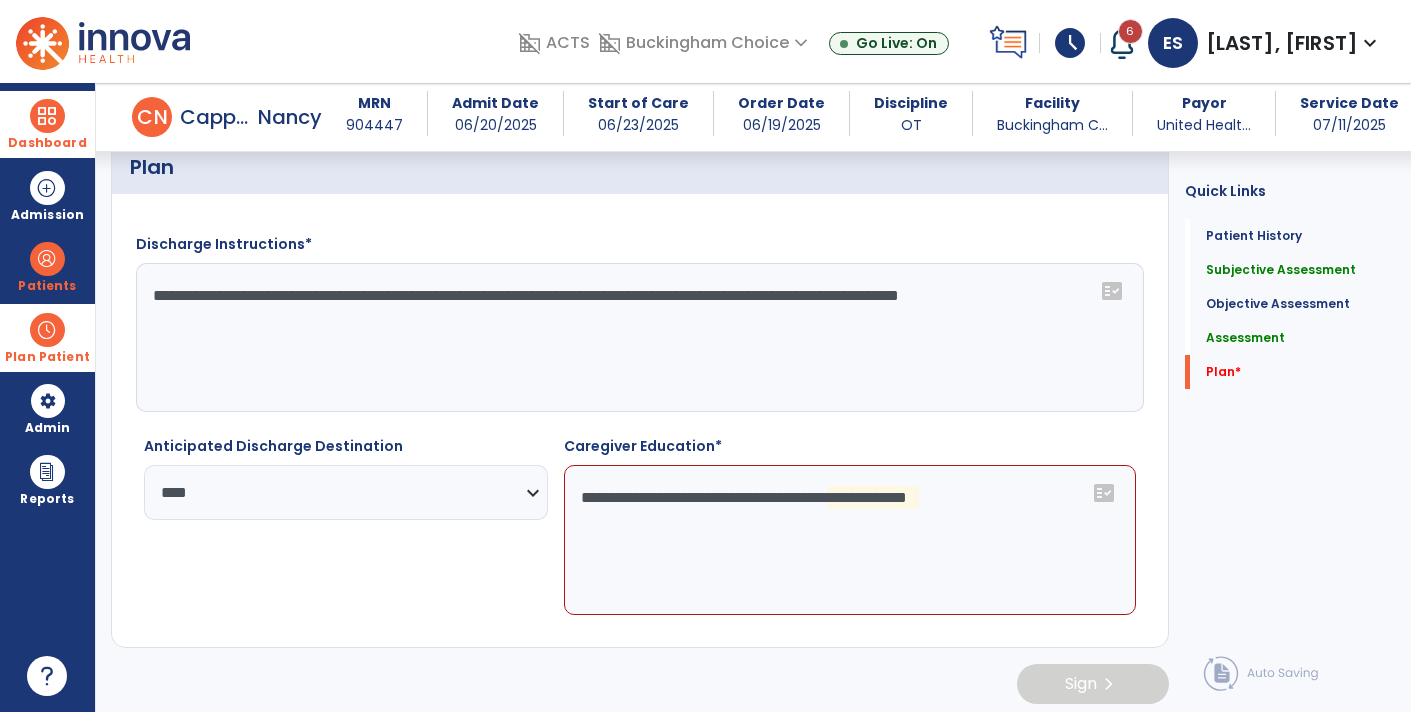 click on "**********" 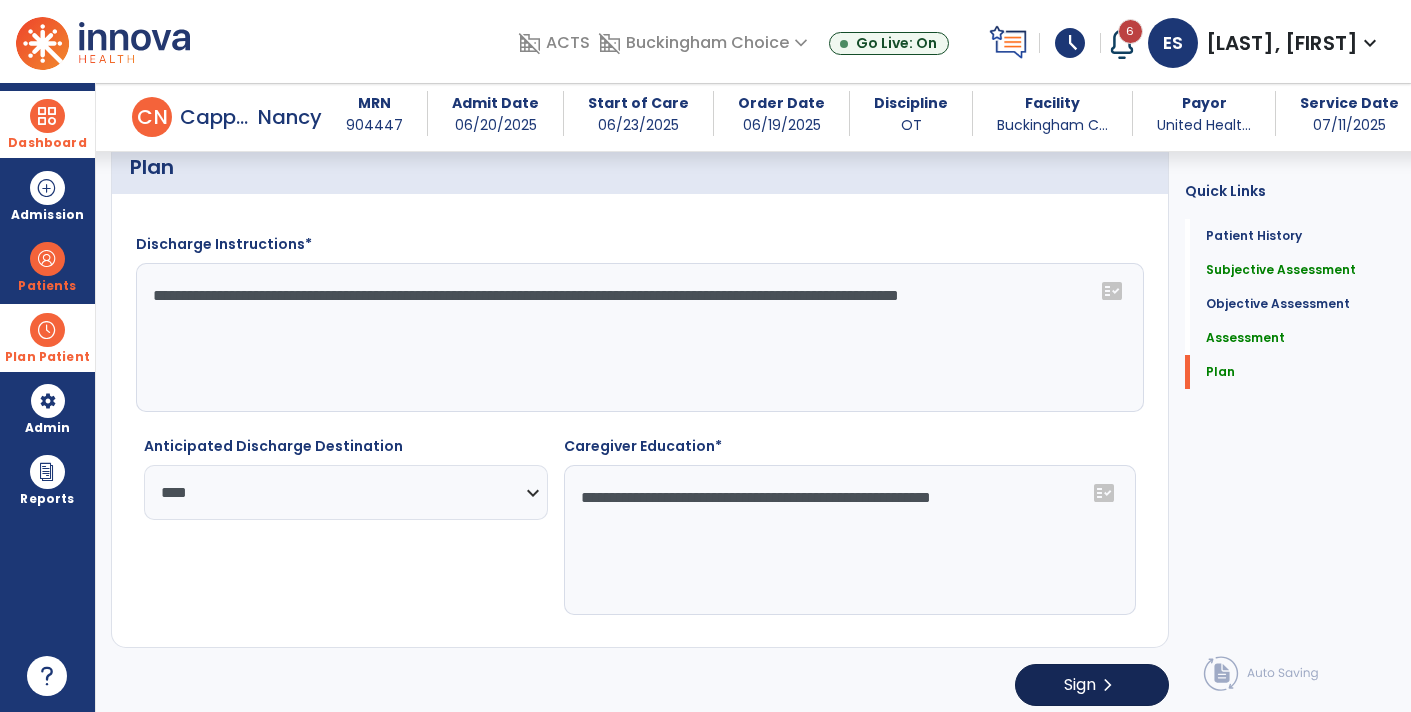type on "**********" 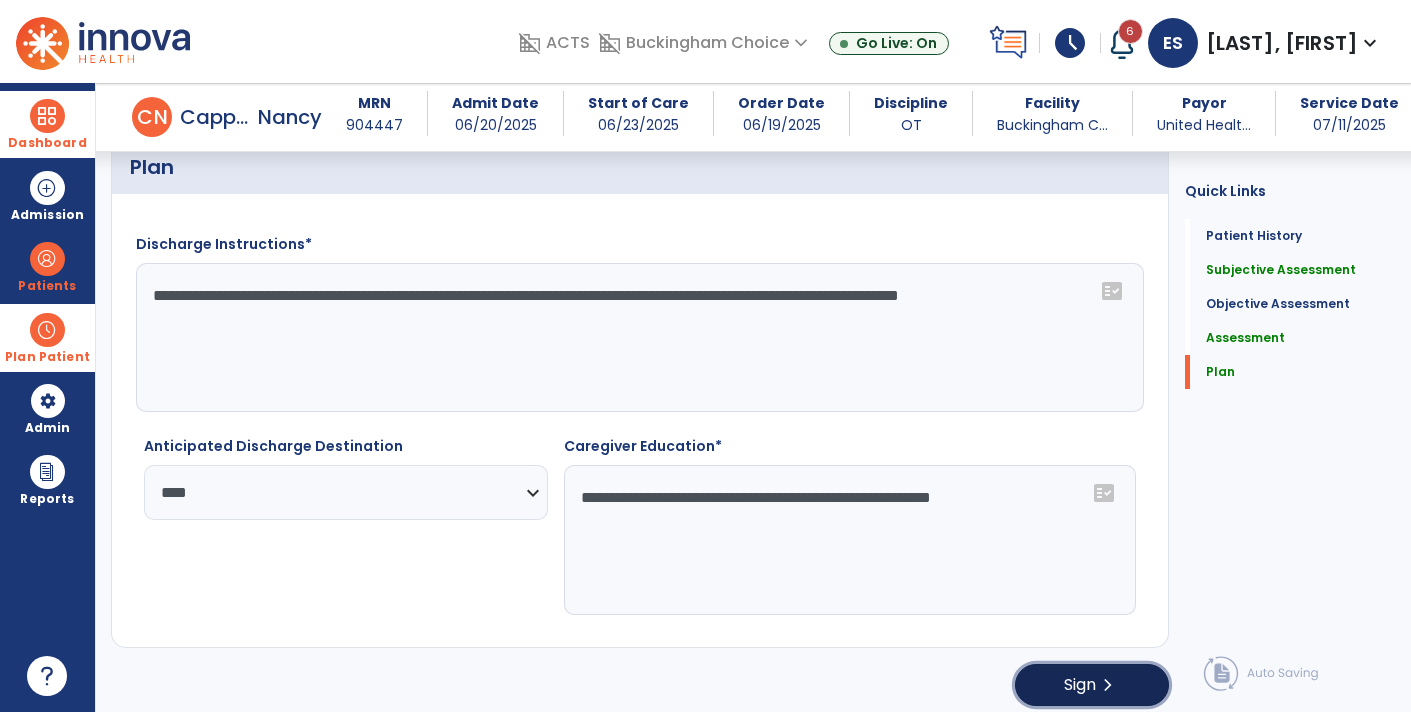 click on "chevron_right" 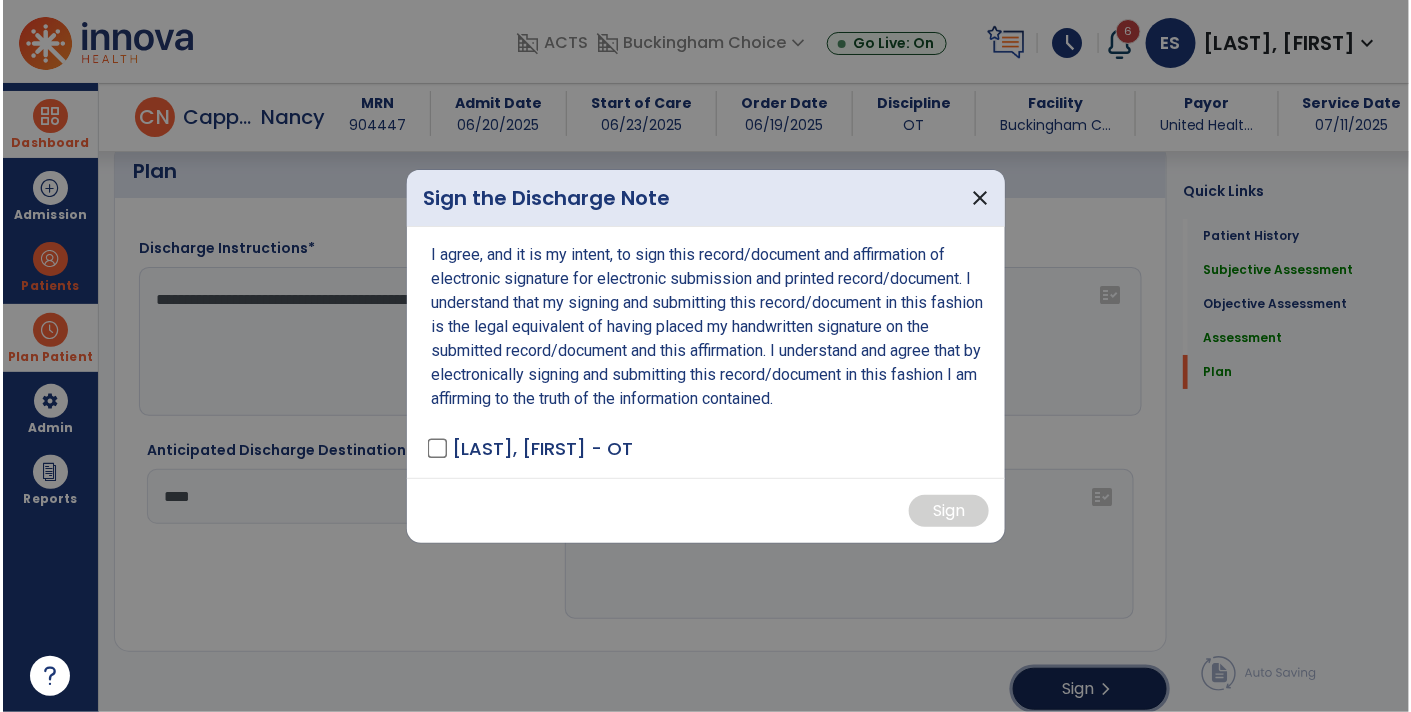 scroll, scrollTop: 2234, scrollLeft: 0, axis: vertical 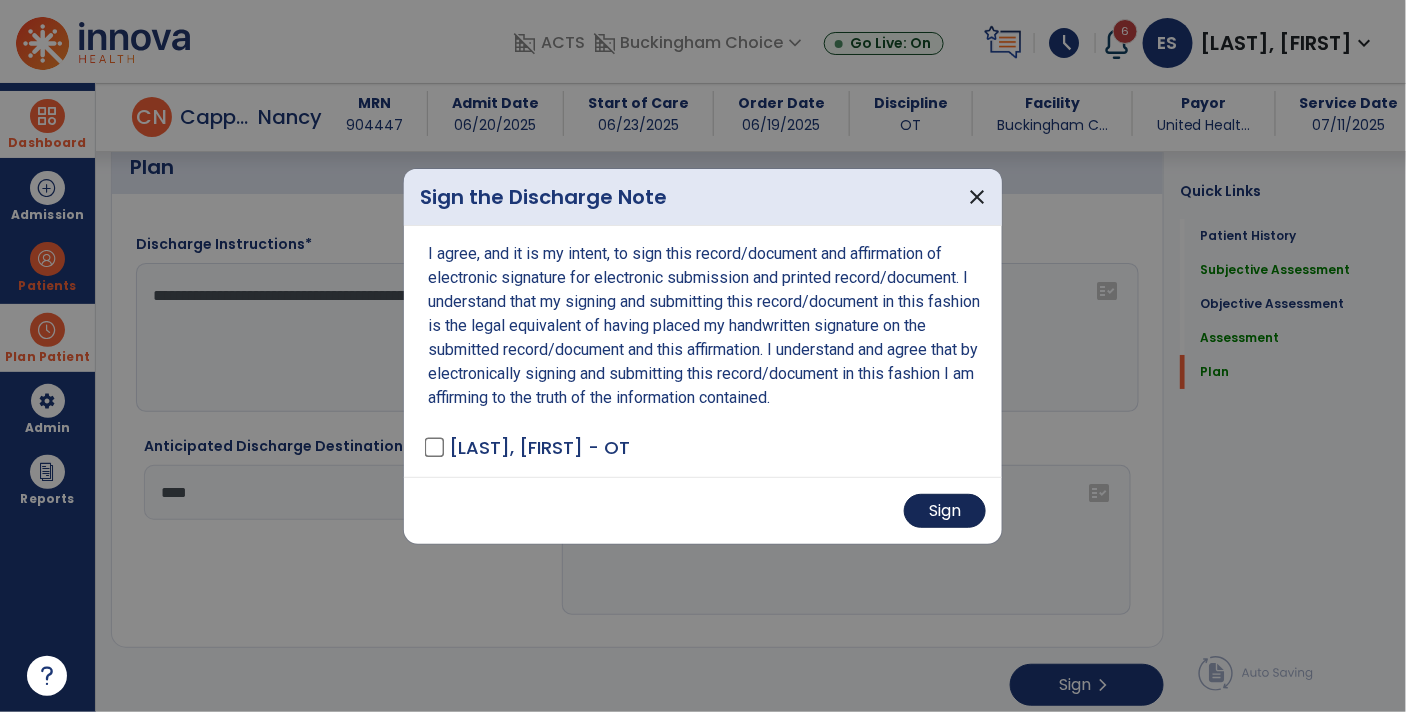click on "Sign" at bounding box center [945, 511] 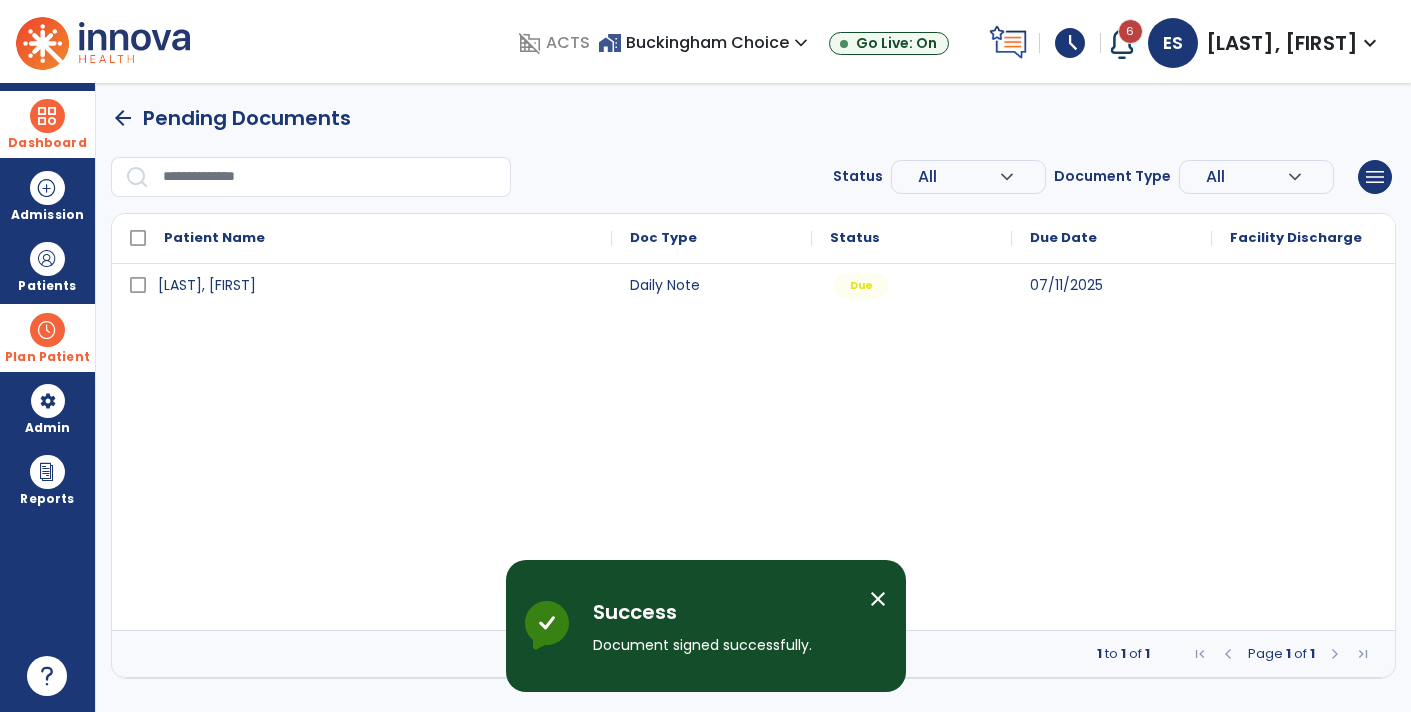 scroll, scrollTop: 0, scrollLeft: 0, axis: both 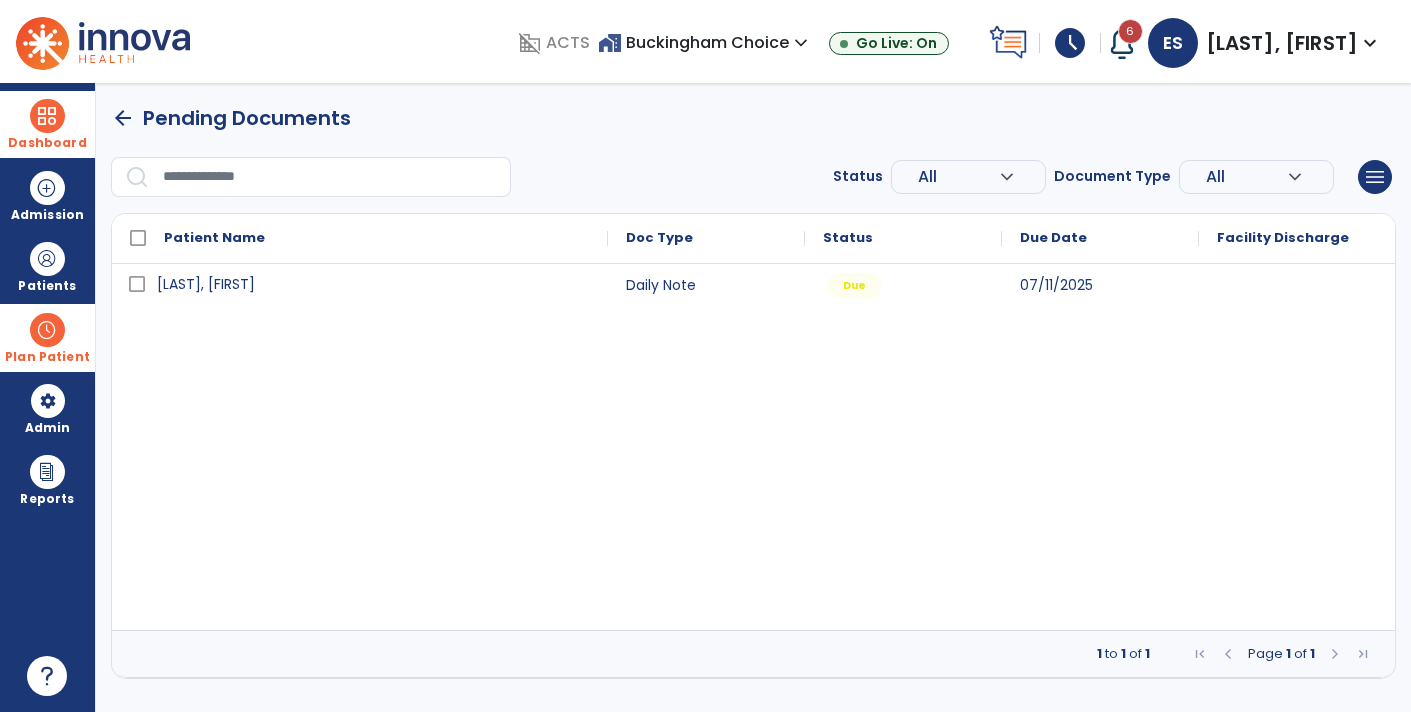 click on "[LAST], [FIRST]" at bounding box center [374, 284] 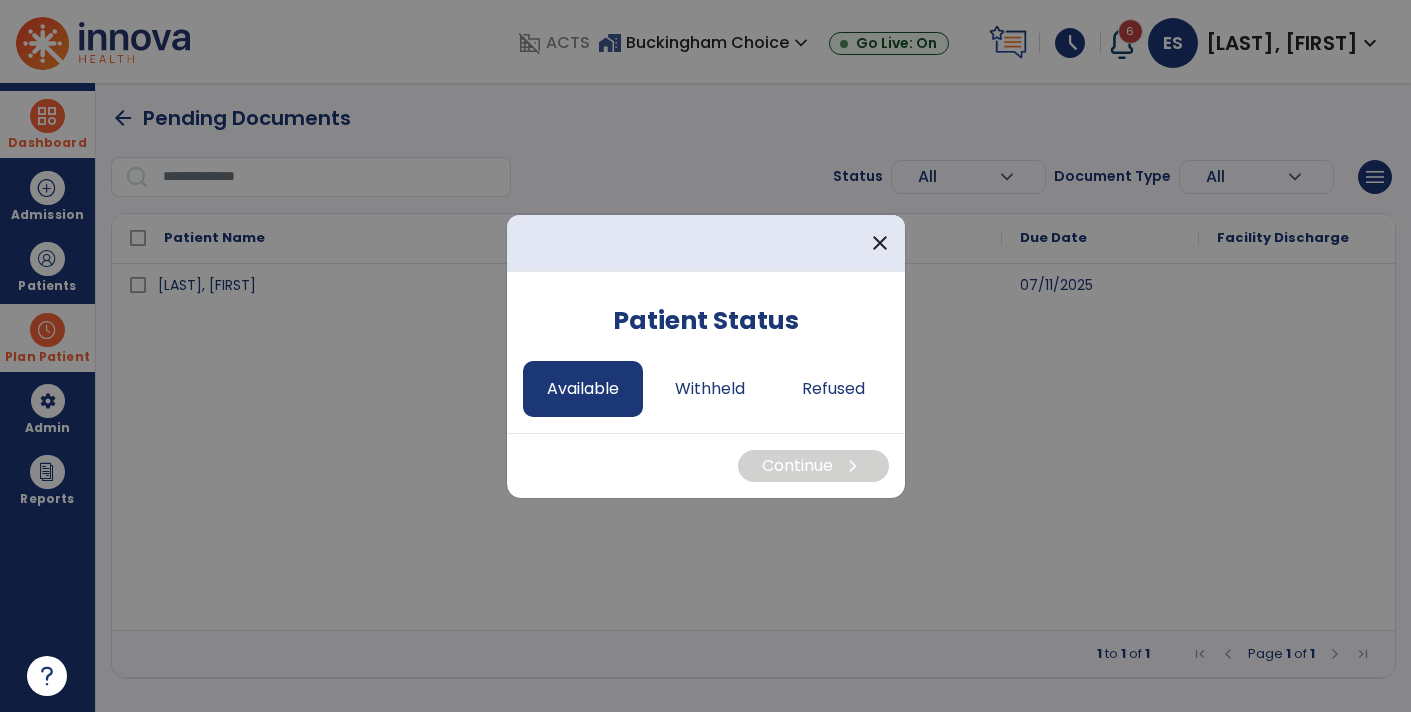 click on "Available" at bounding box center (583, 389) 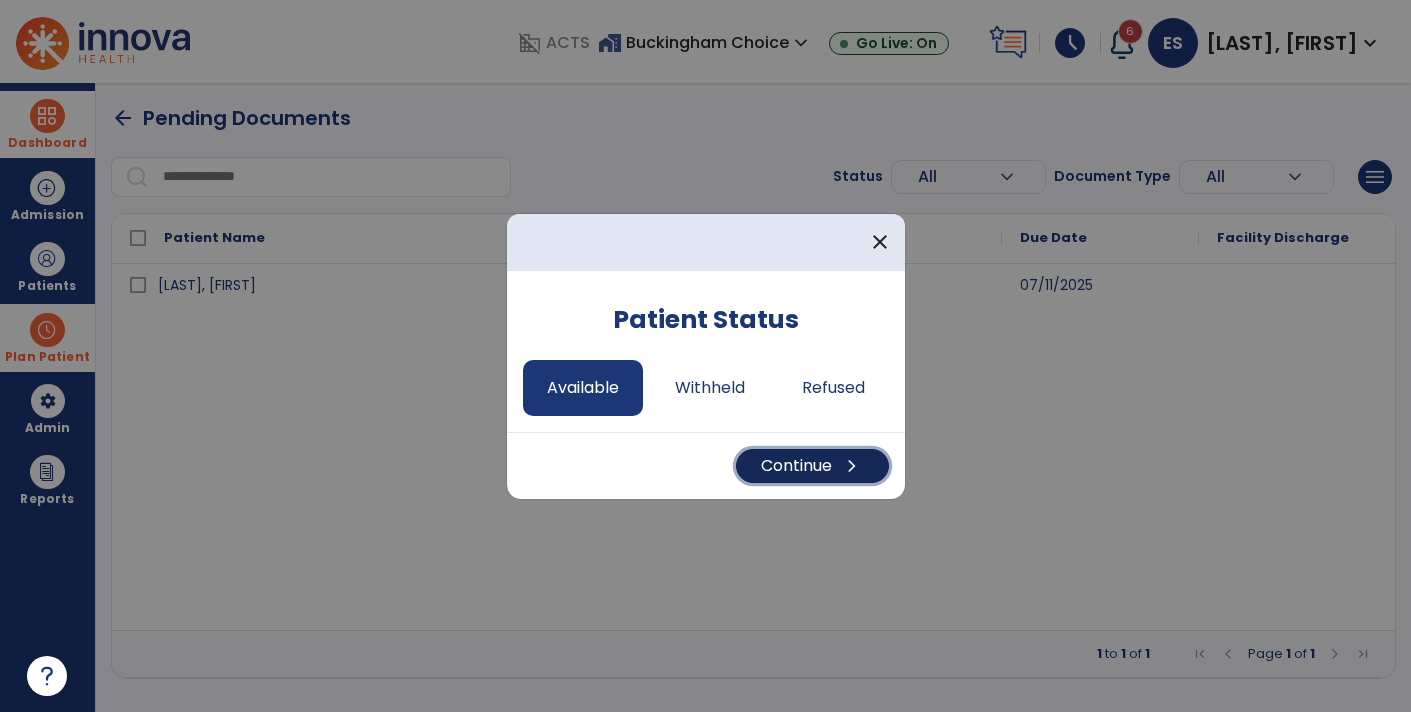 click on "Continue   chevron_right" at bounding box center [812, 466] 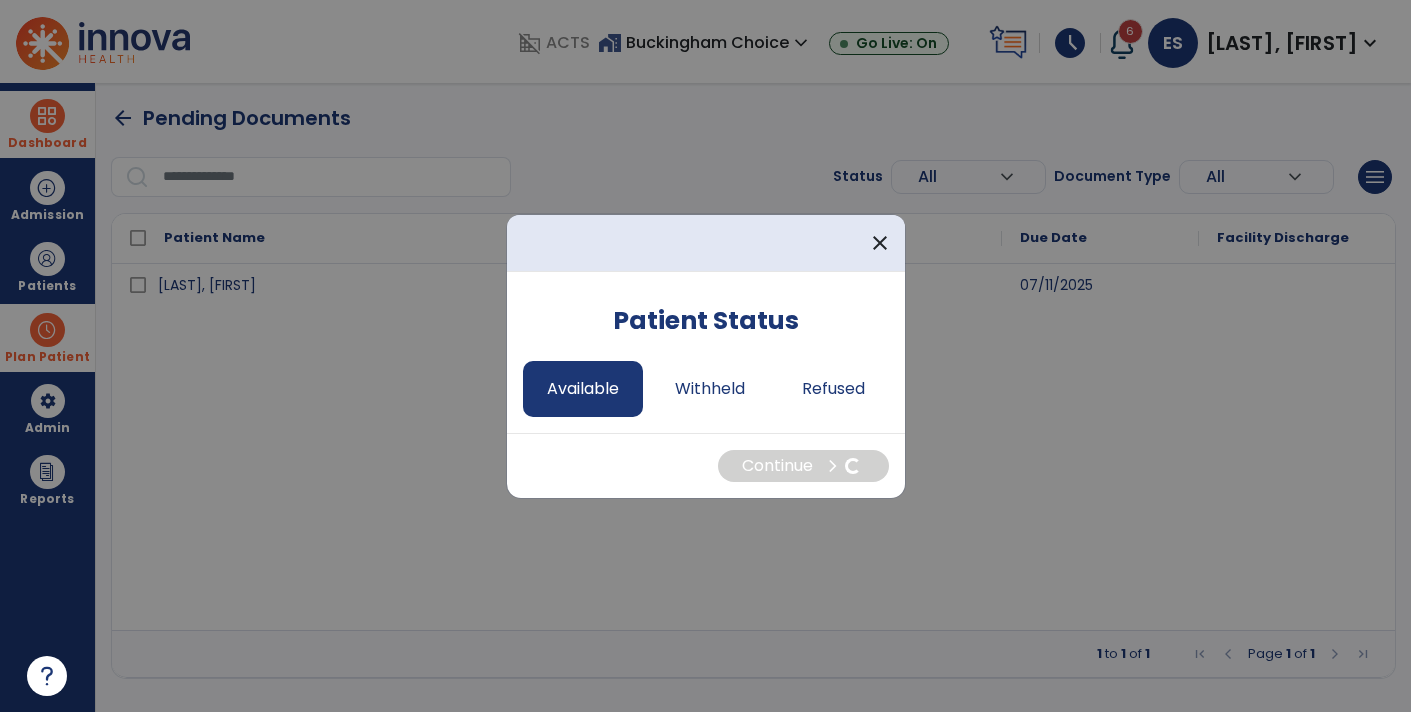 select on "*" 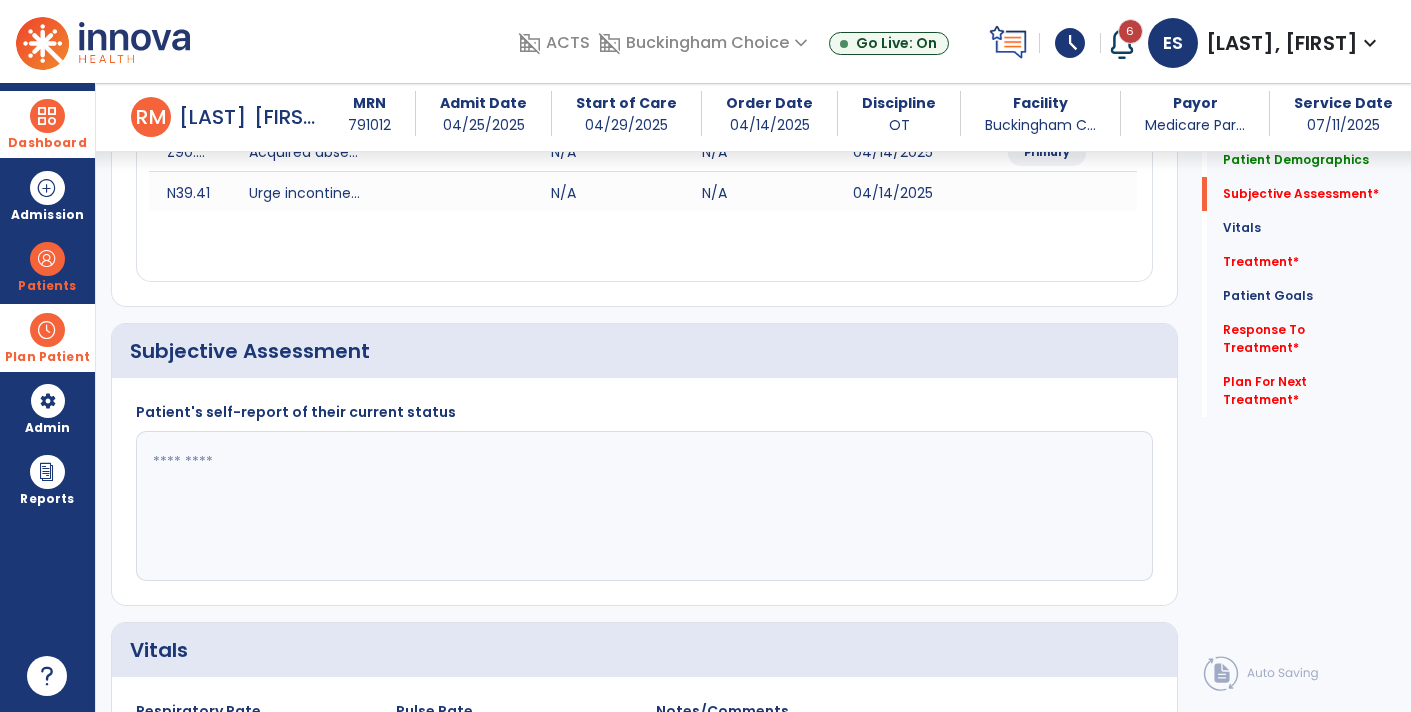 scroll, scrollTop: 312, scrollLeft: 0, axis: vertical 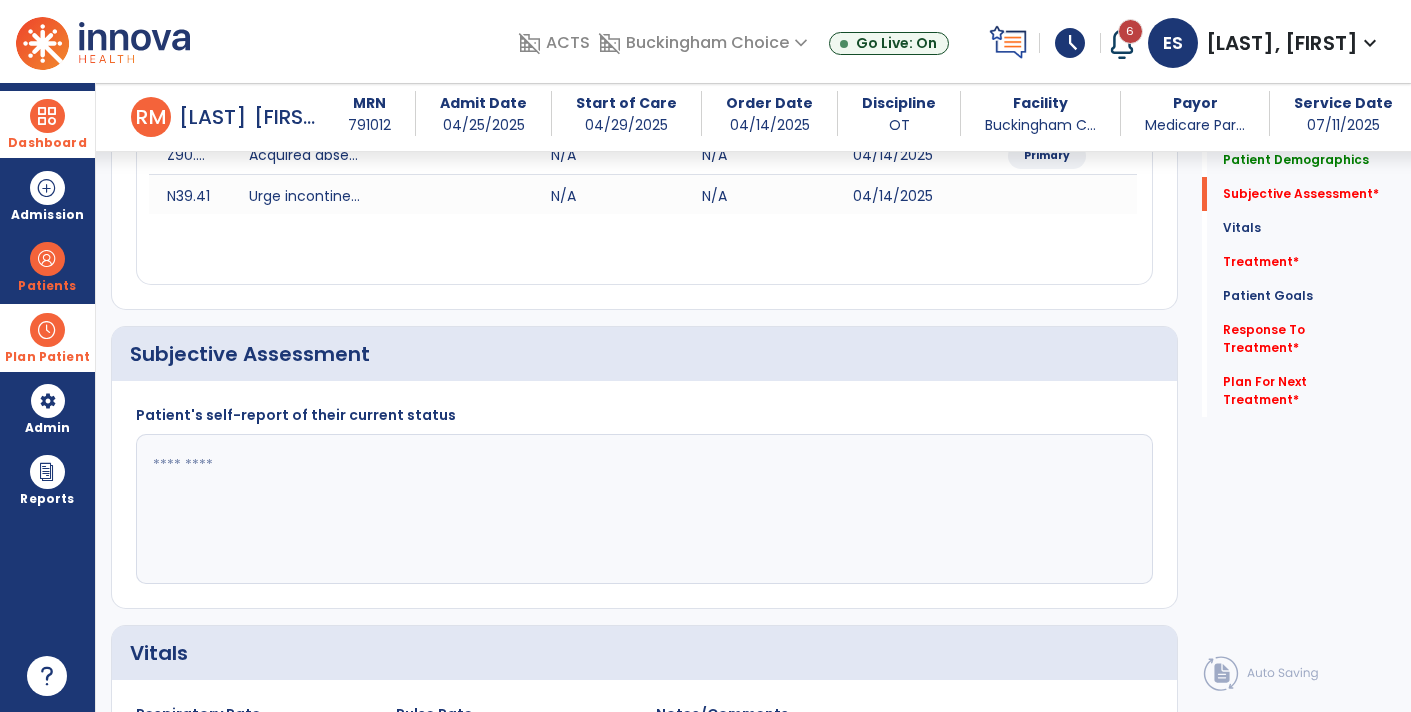 click 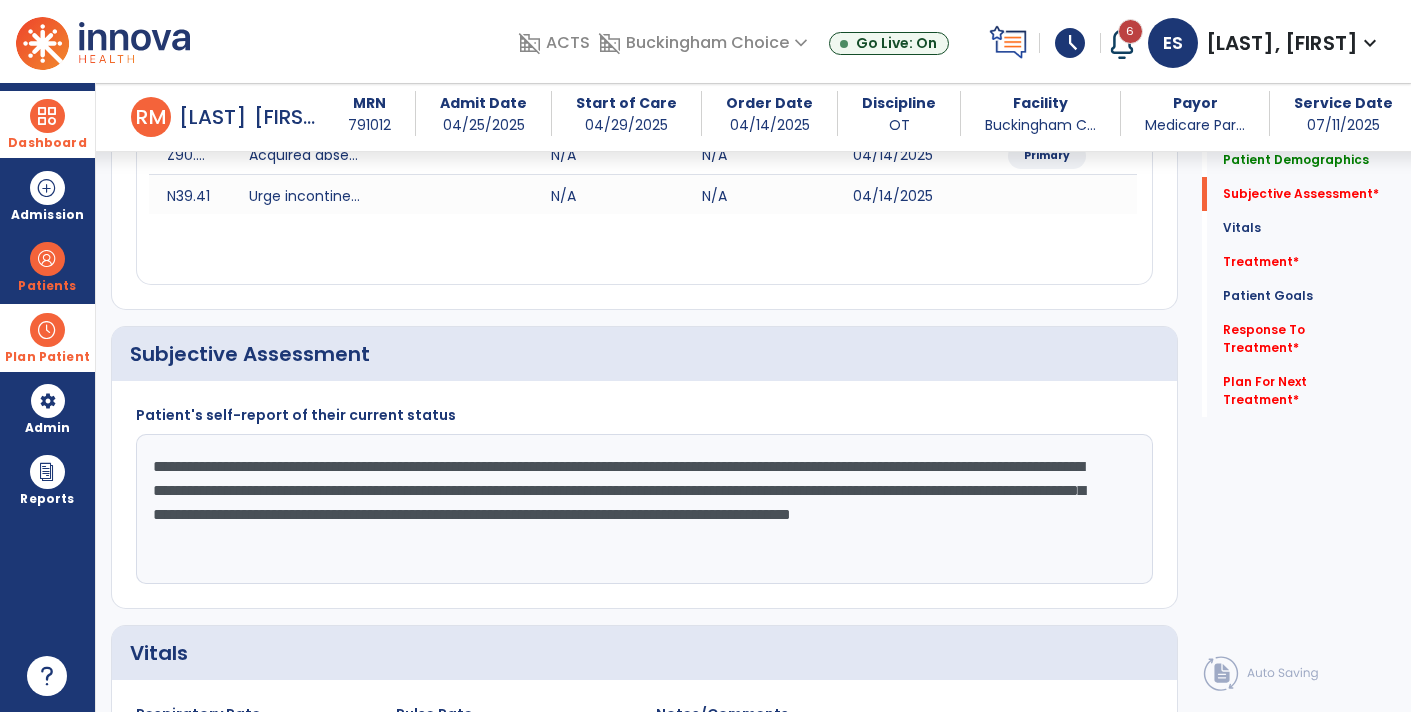 scroll, scrollTop: 15, scrollLeft: 0, axis: vertical 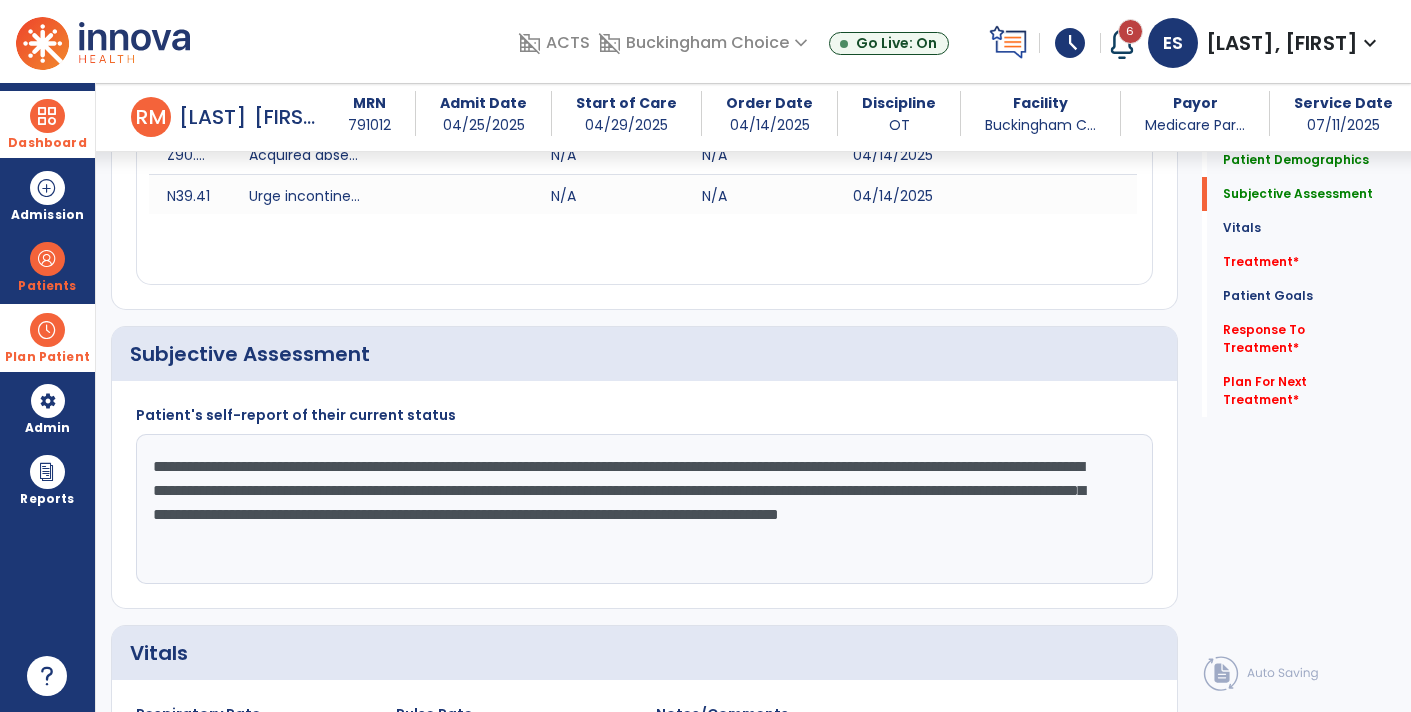 click on "**********" 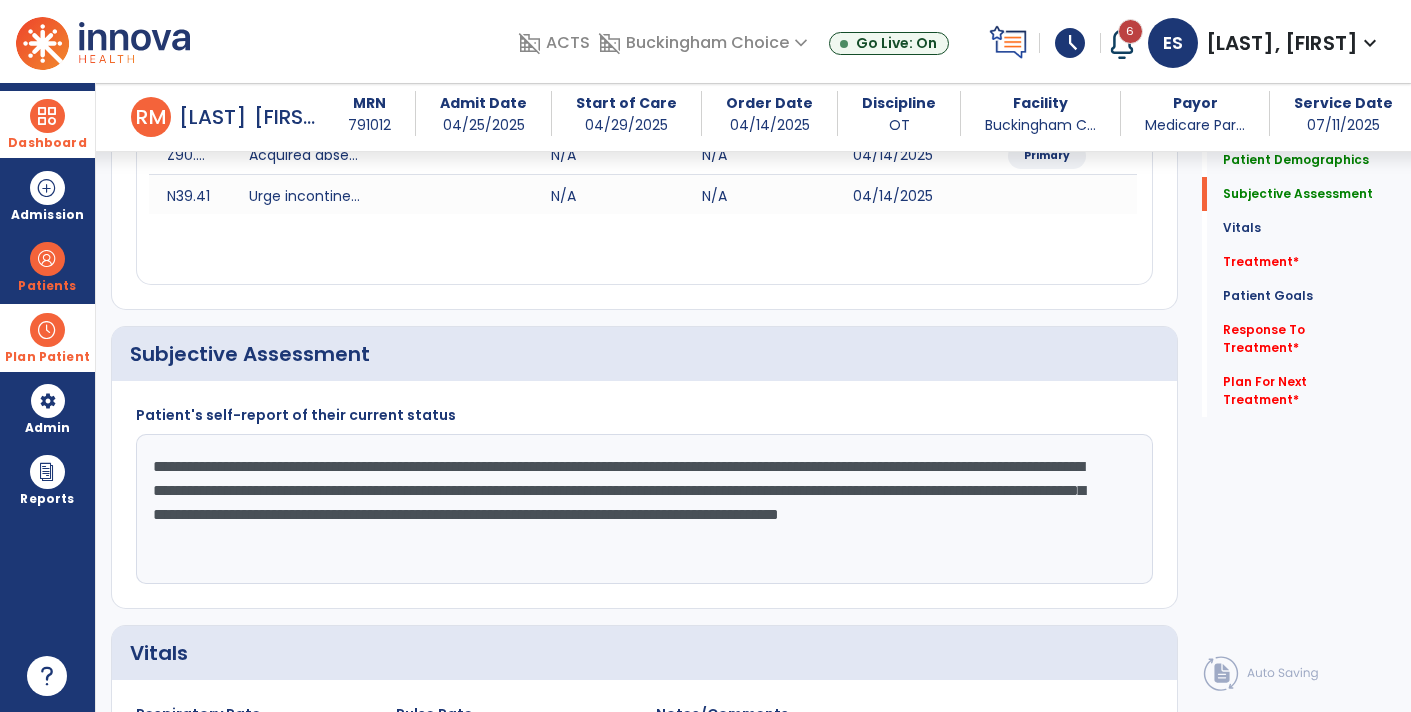 click on "**********" 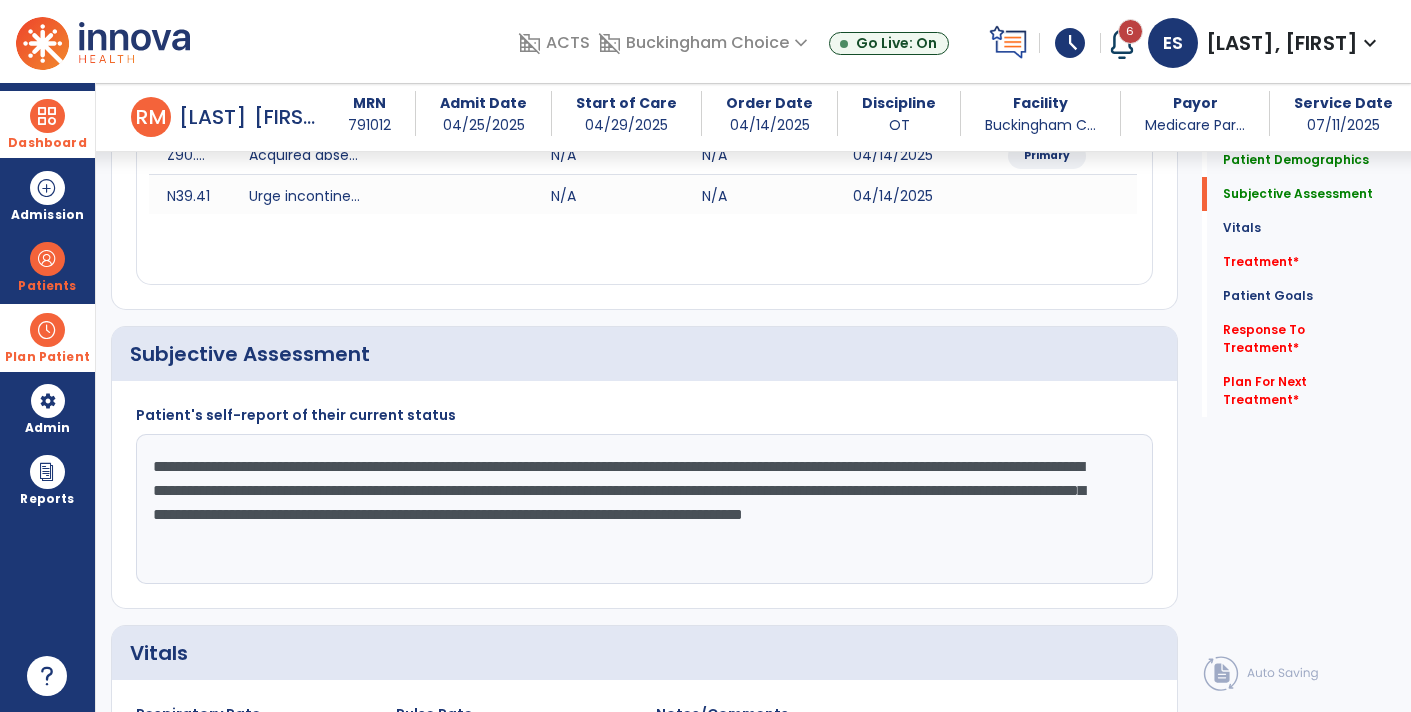 click on "**********" 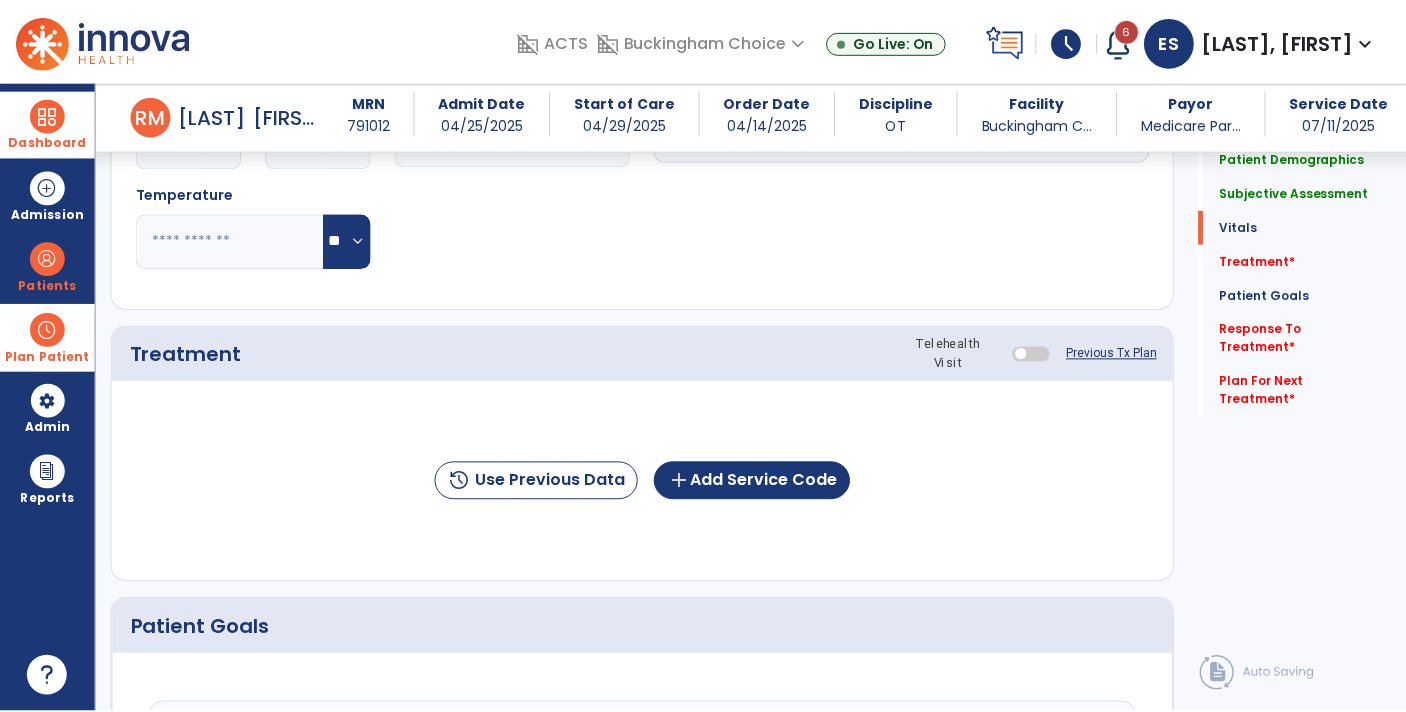 scroll, scrollTop: 1036, scrollLeft: 0, axis: vertical 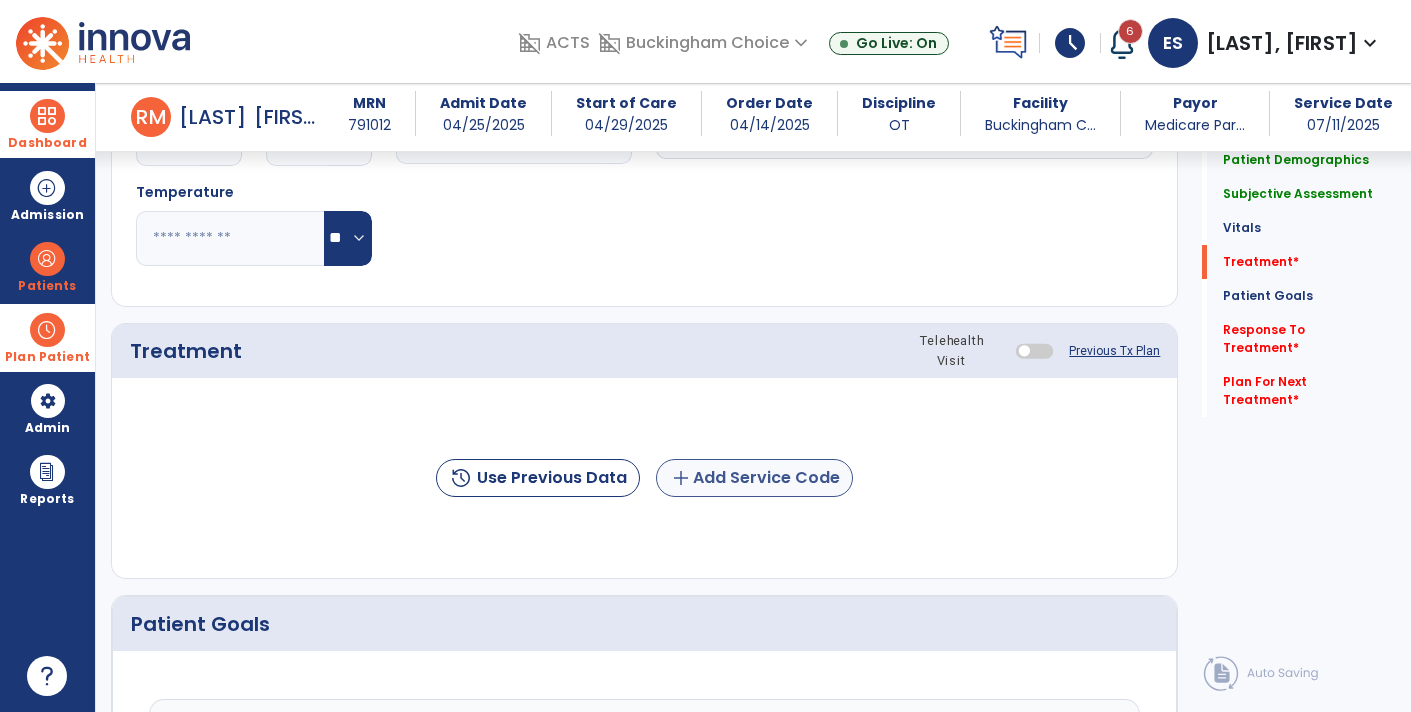 type on "**********" 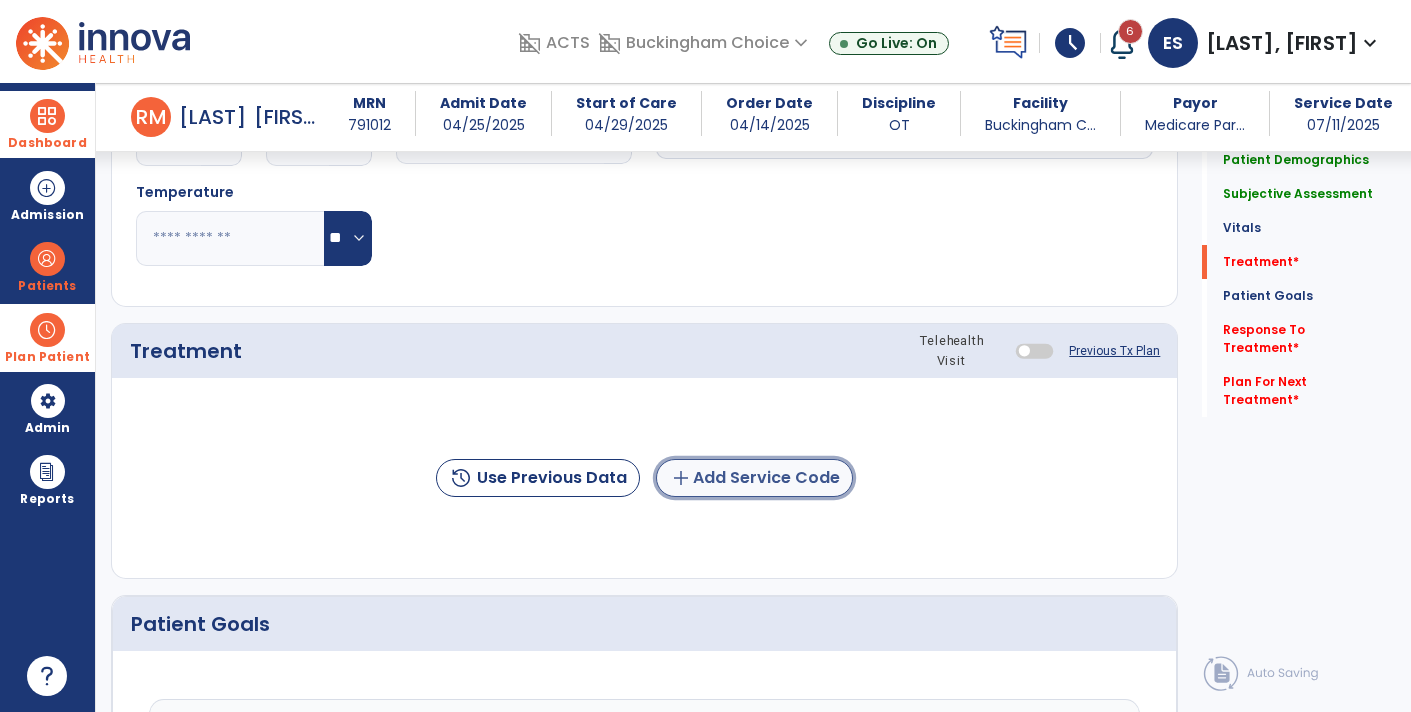 click on "add  Add Service Code" 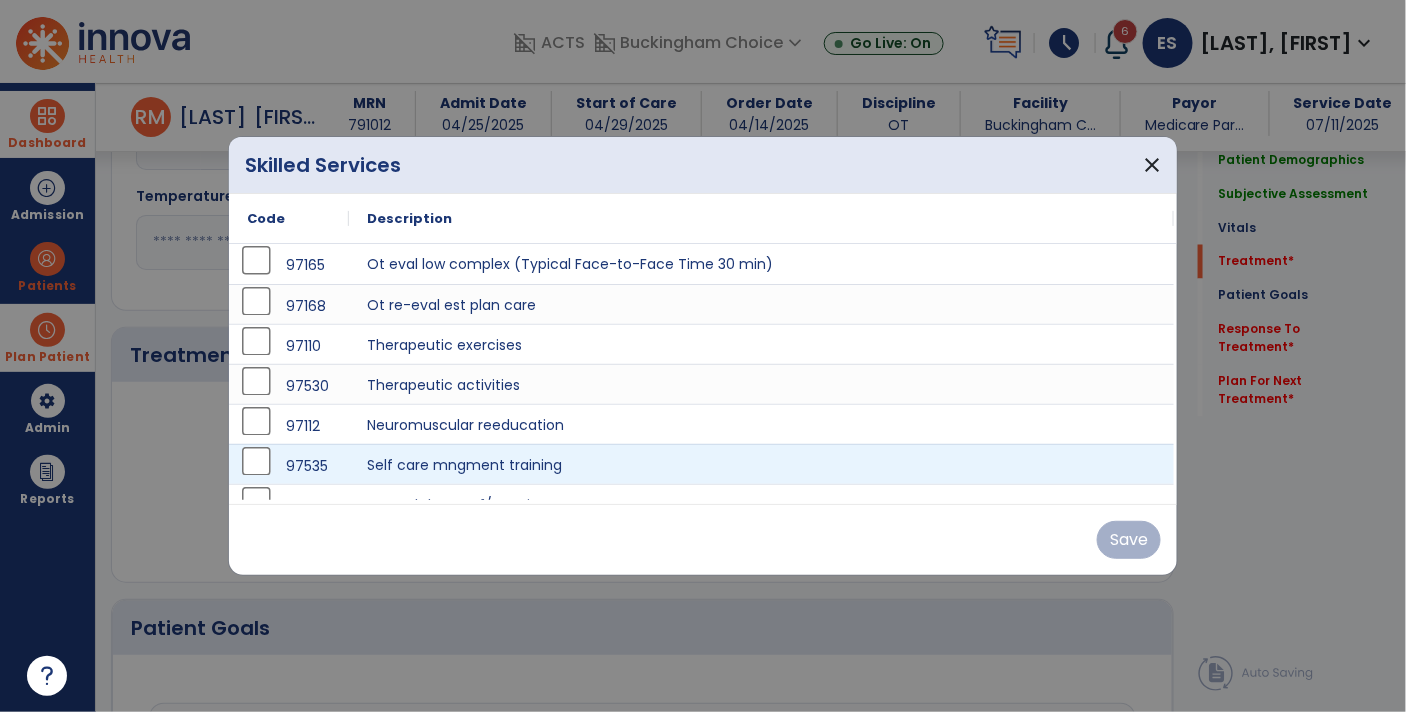 scroll, scrollTop: 1036, scrollLeft: 0, axis: vertical 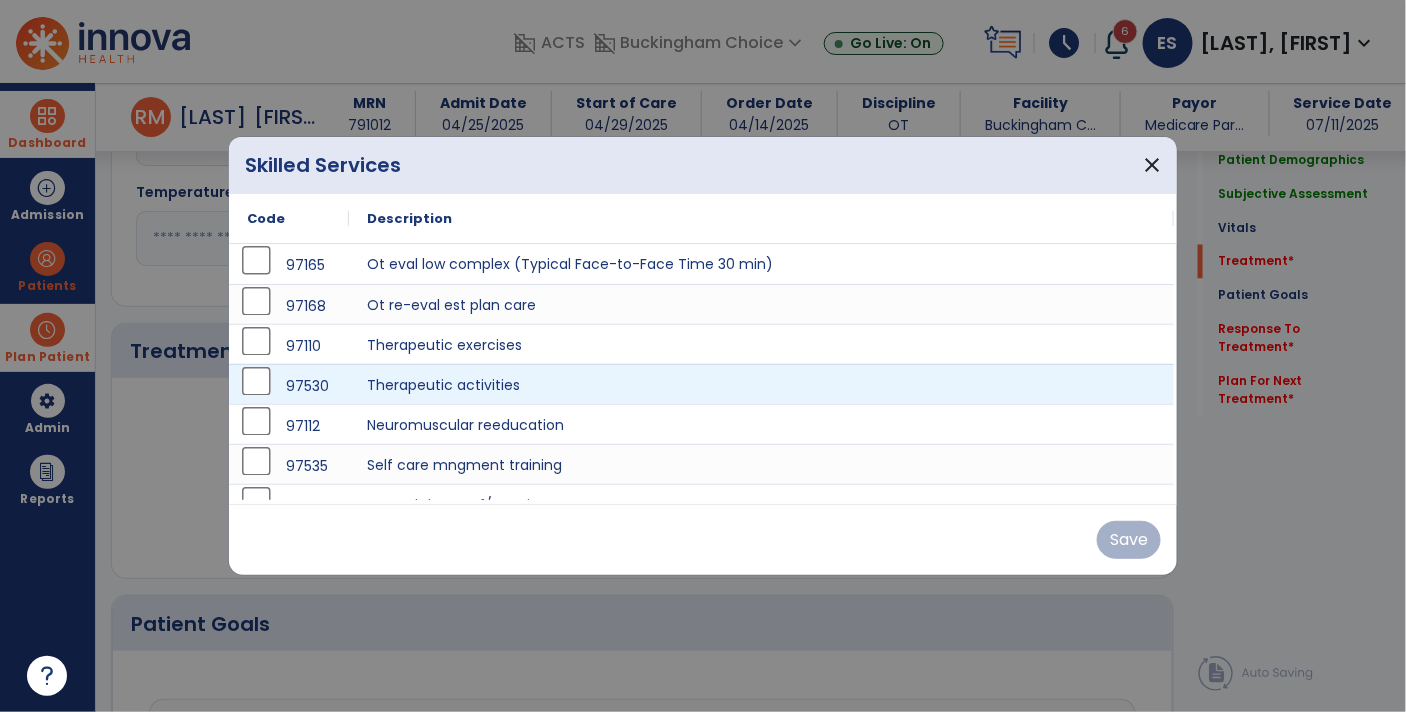 click on "97530" at bounding box center (289, 386) 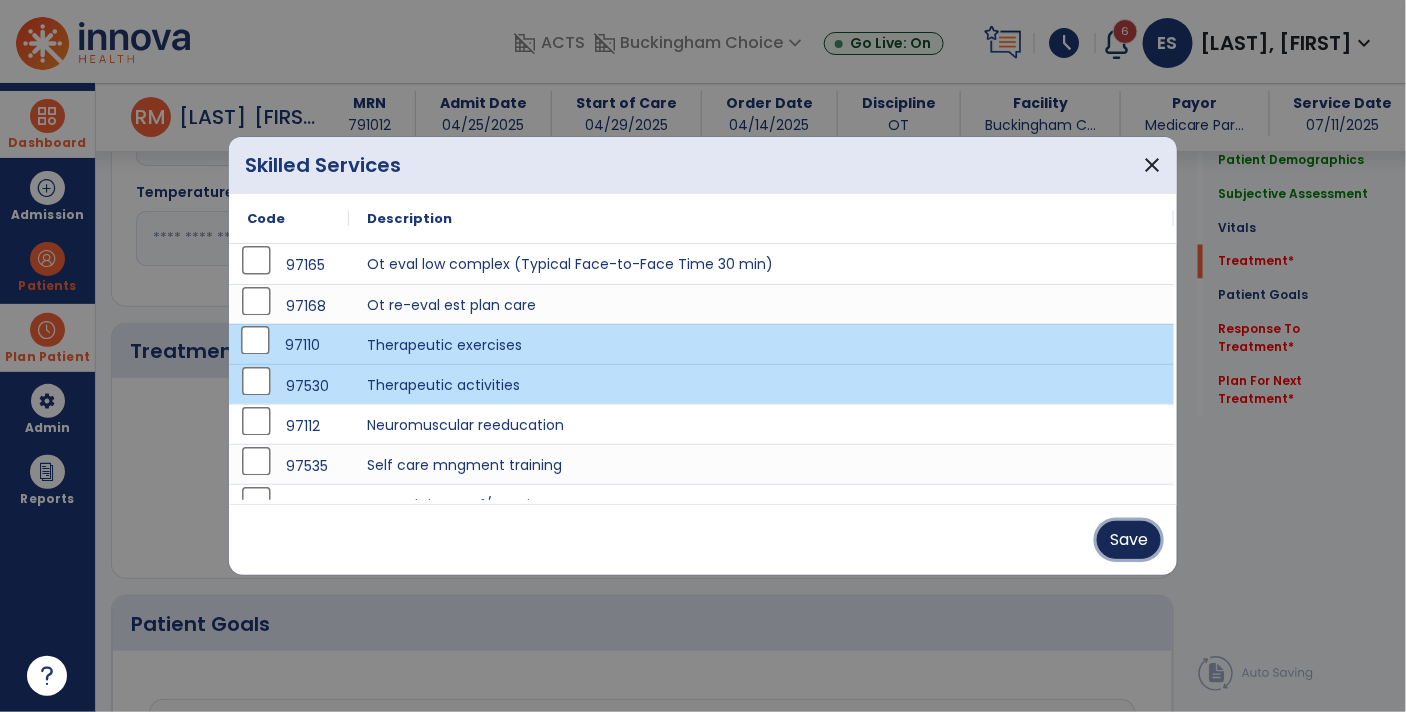 click on "Save" at bounding box center [1129, 540] 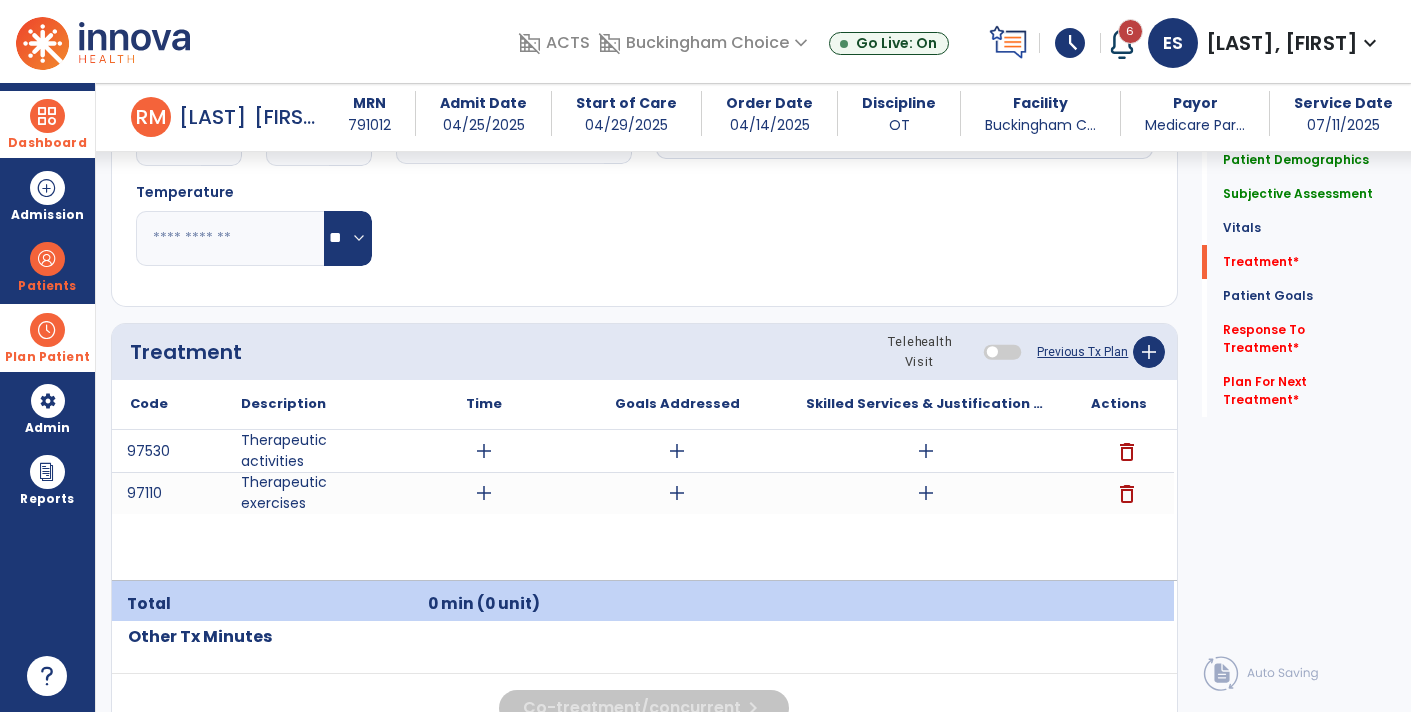 click on "add" at bounding box center [926, 493] 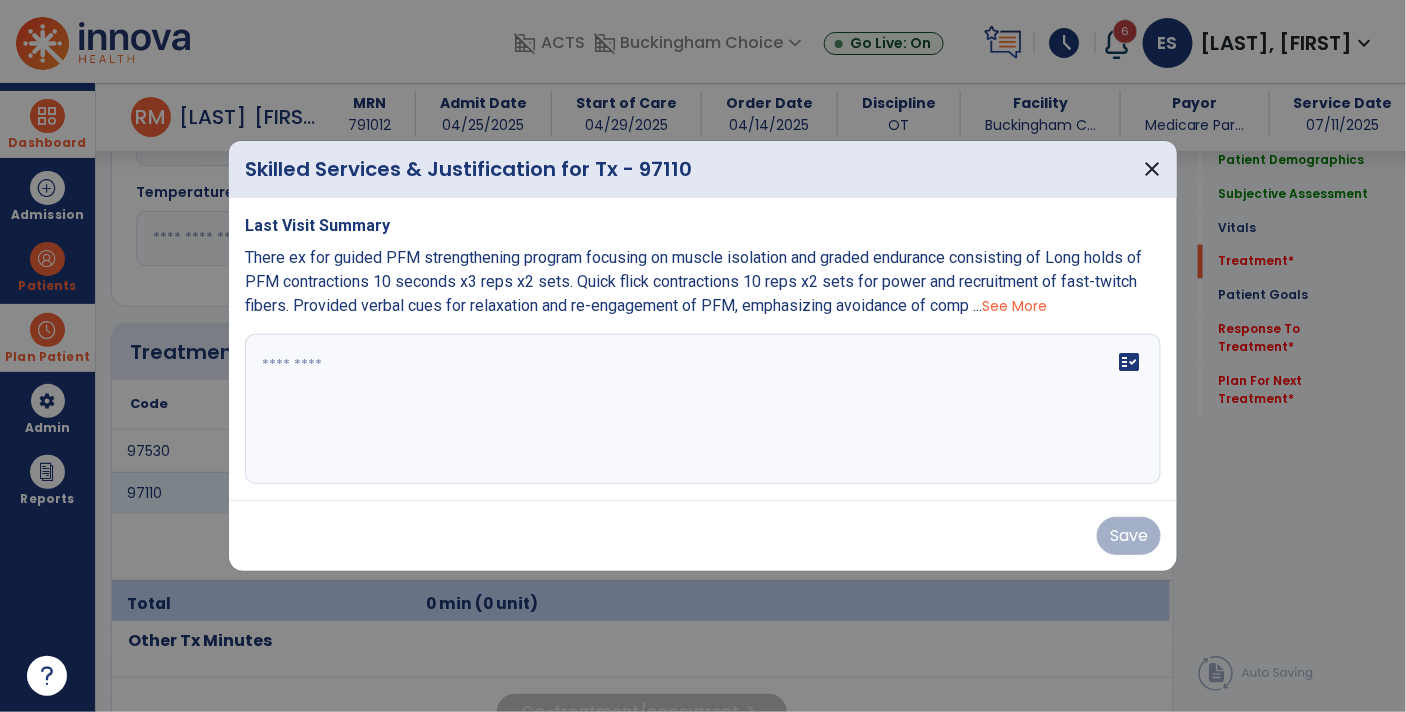 scroll, scrollTop: 1036, scrollLeft: 0, axis: vertical 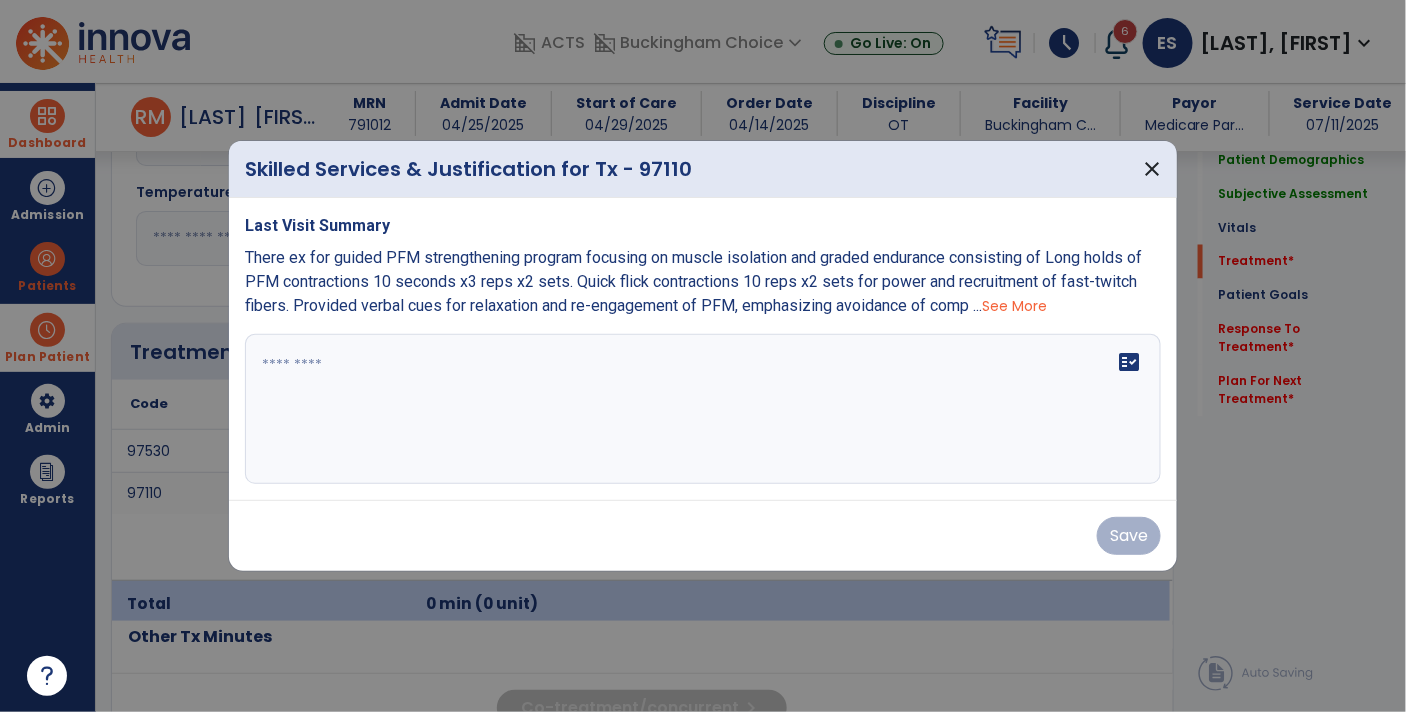 click on "fact_check" at bounding box center [703, 409] 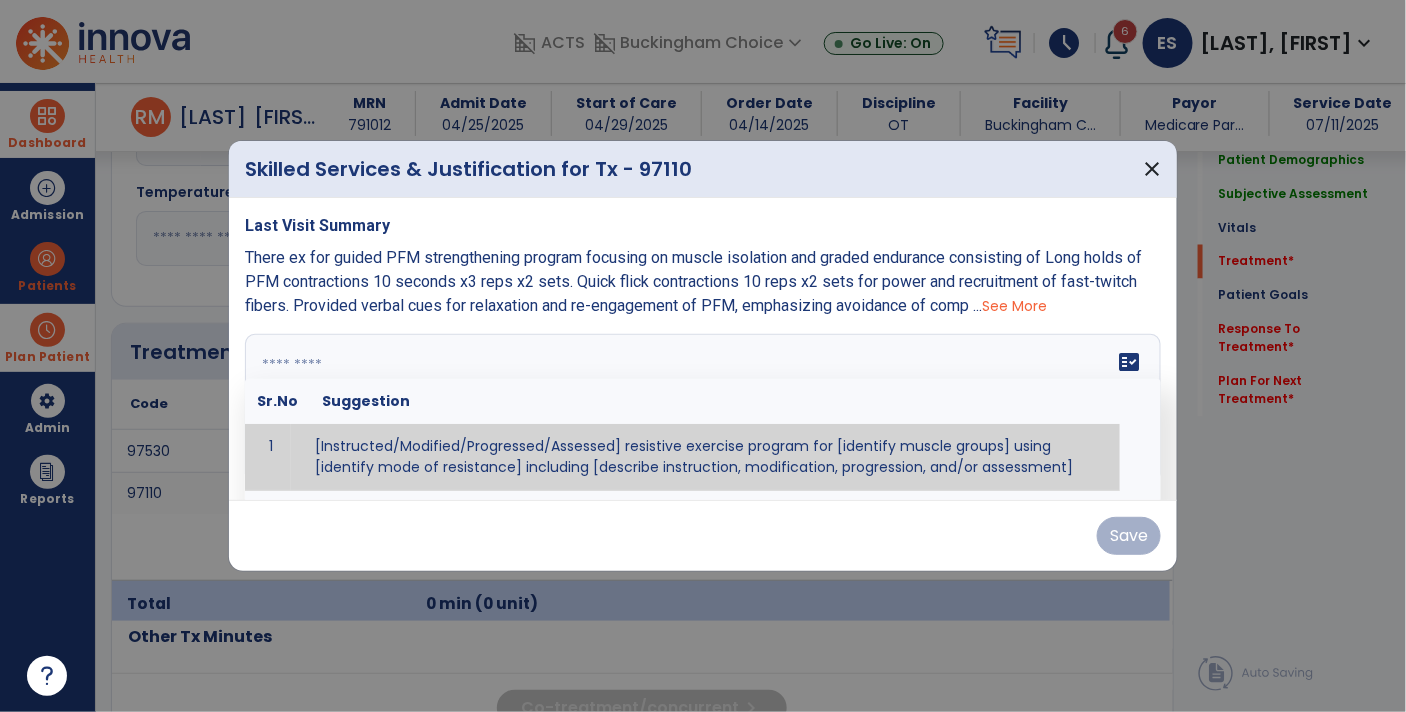 paste on "**********" 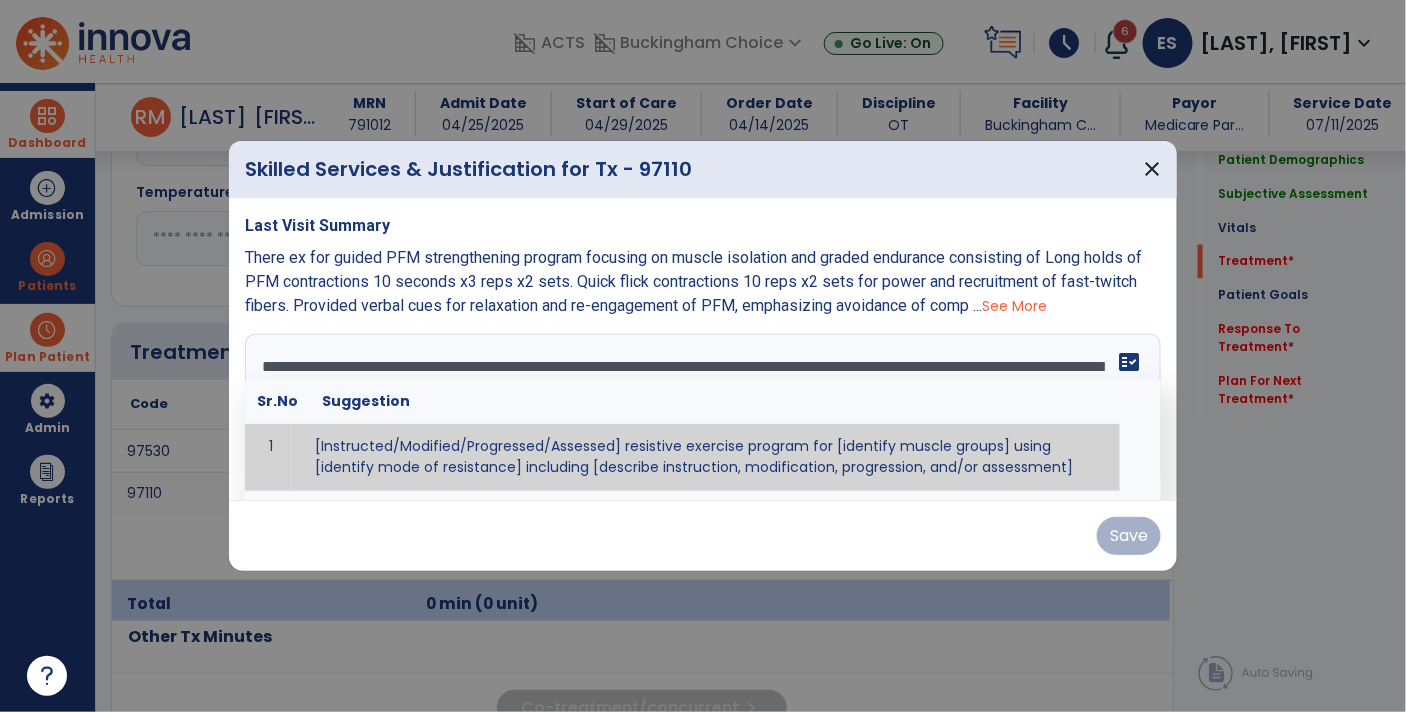 scroll, scrollTop: 38, scrollLeft: 0, axis: vertical 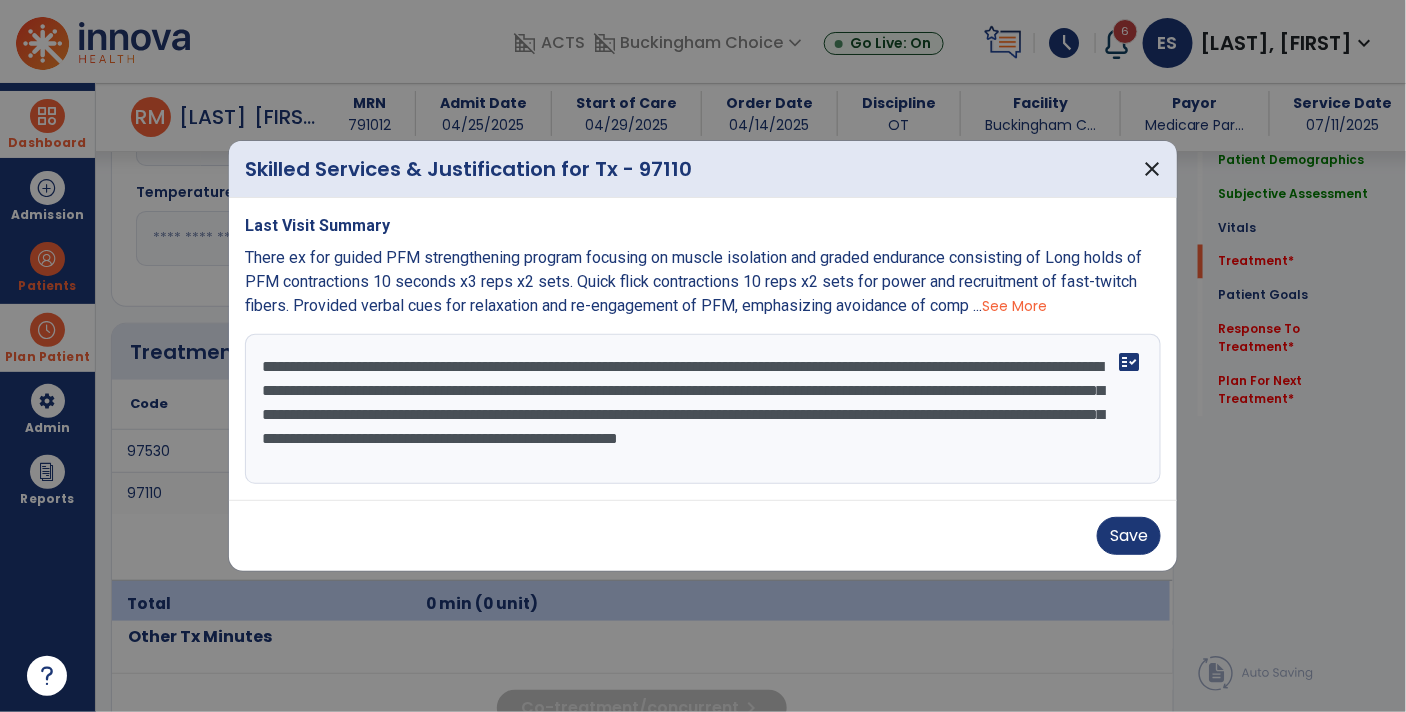 click on "**********" at bounding box center (703, 409) 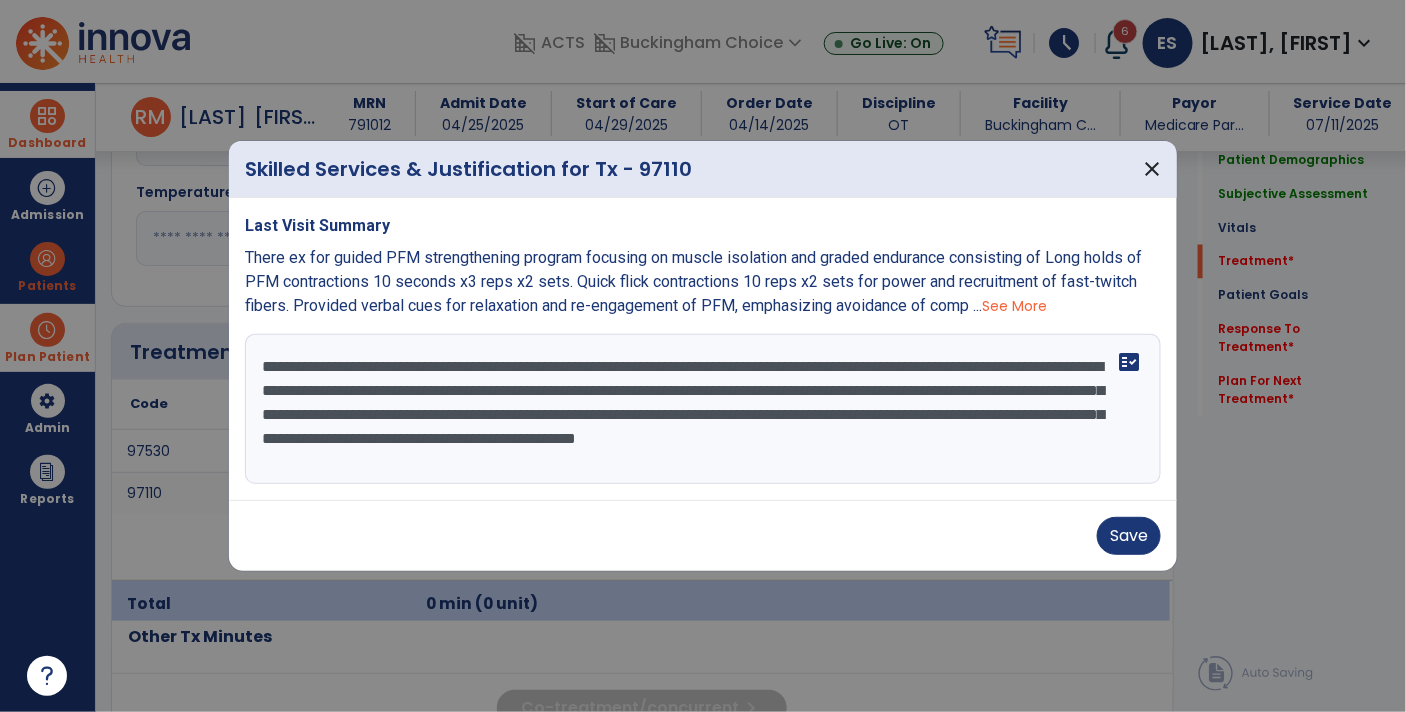 type on "**********" 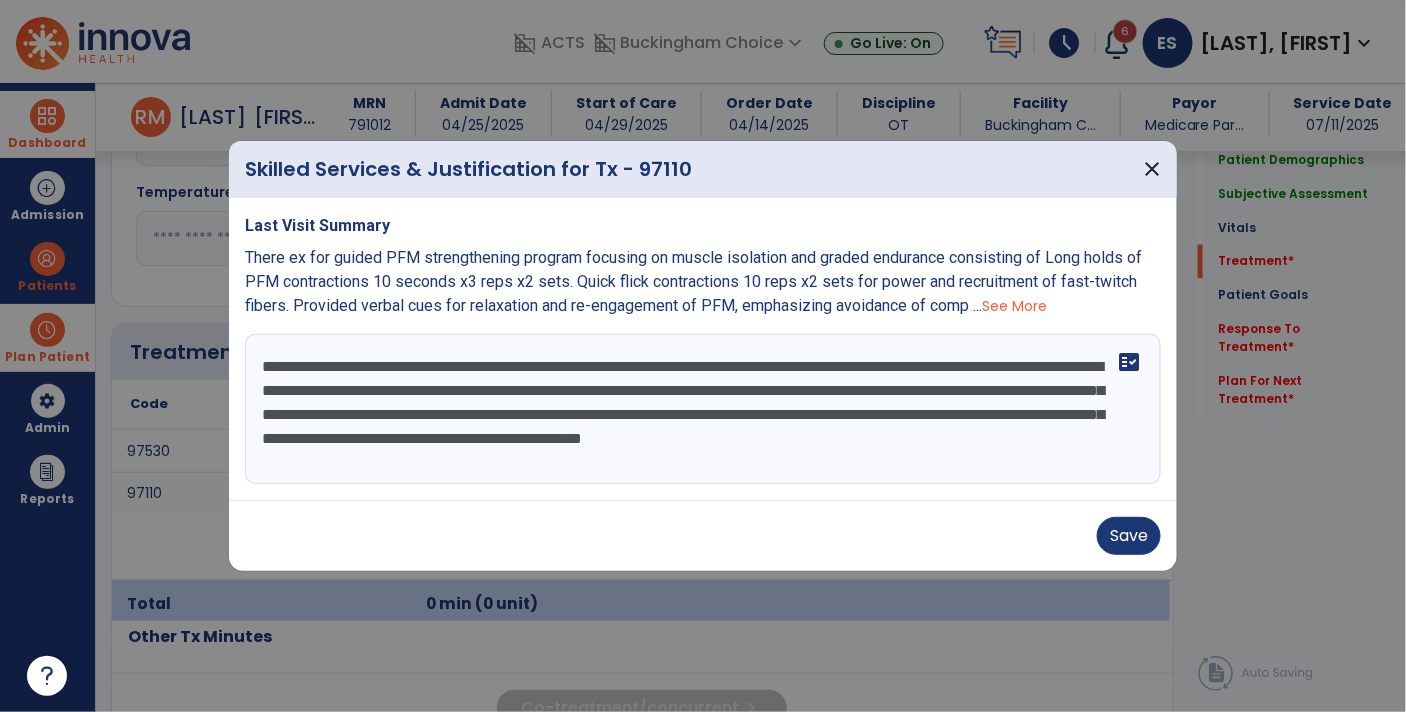 click on "**********" at bounding box center (703, 409) 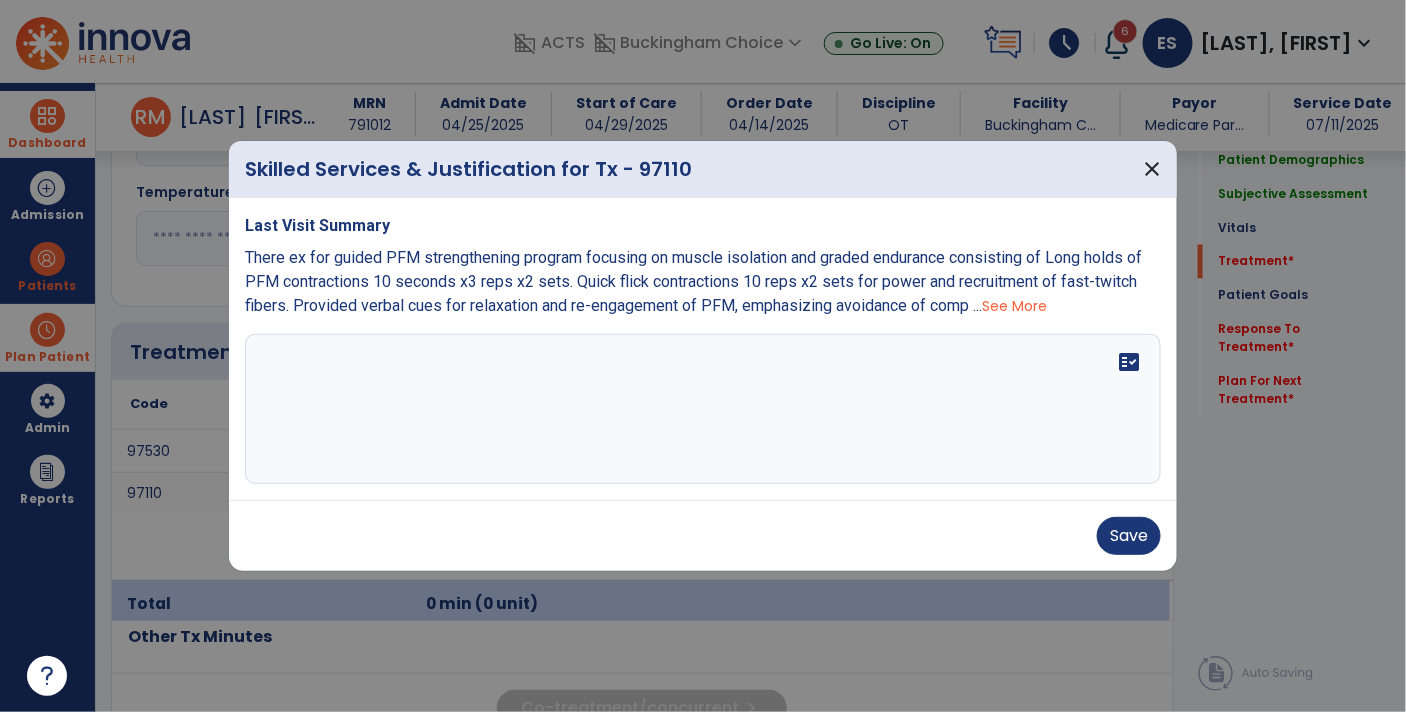 type 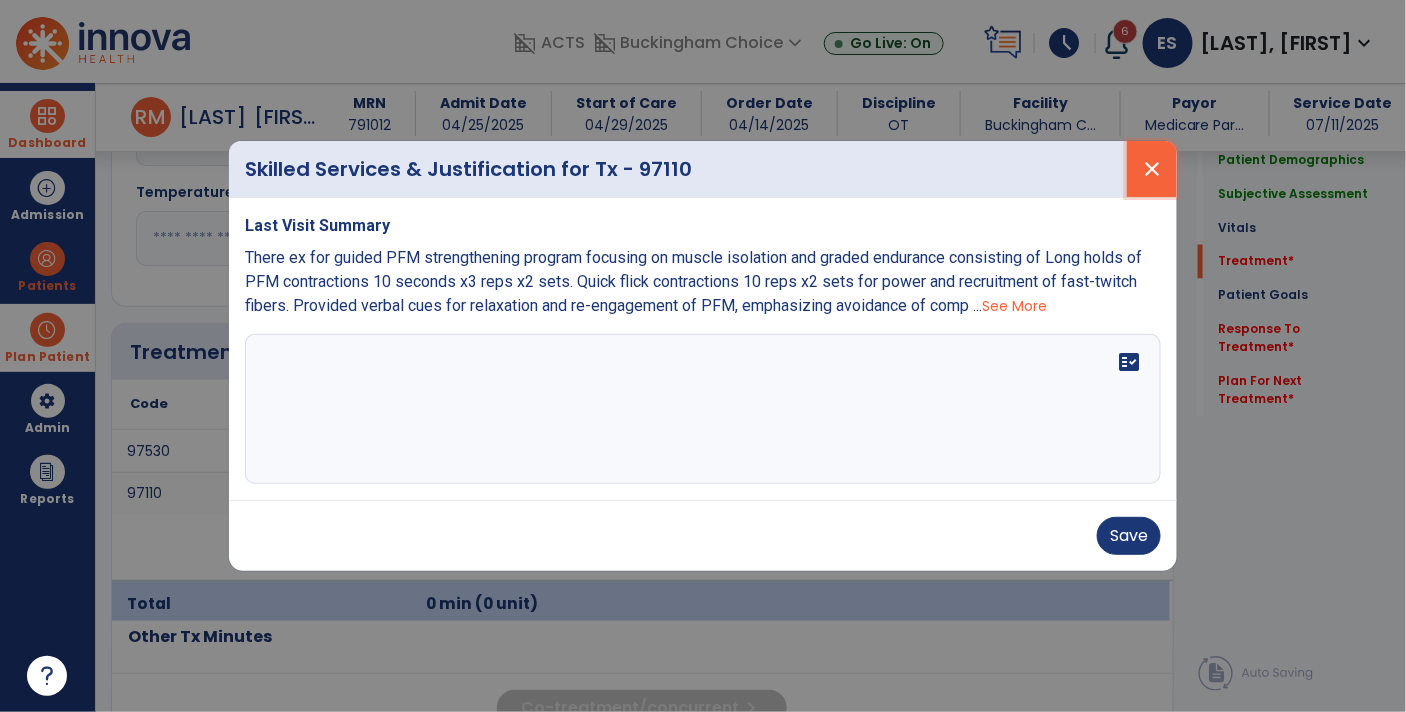 click on "close" at bounding box center [1152, 169] 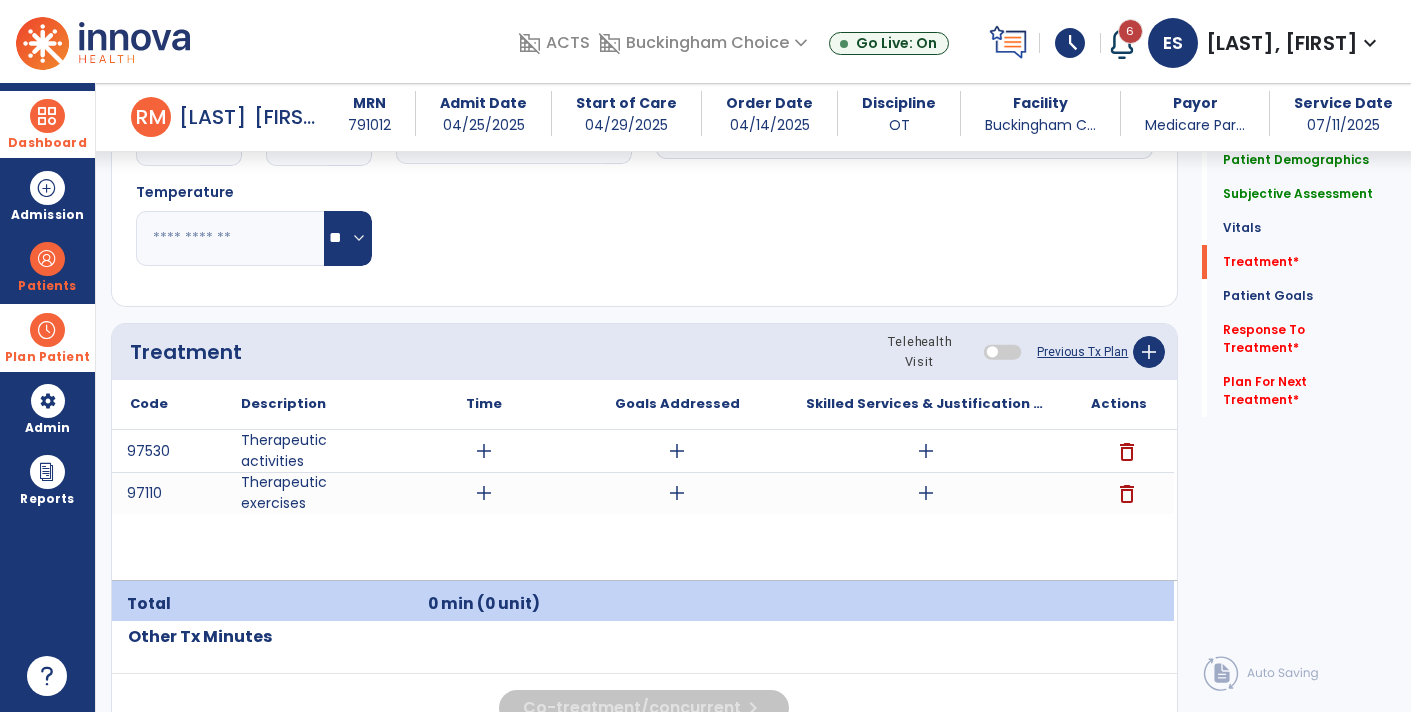 click on "add" at bounding box center [926, 451] 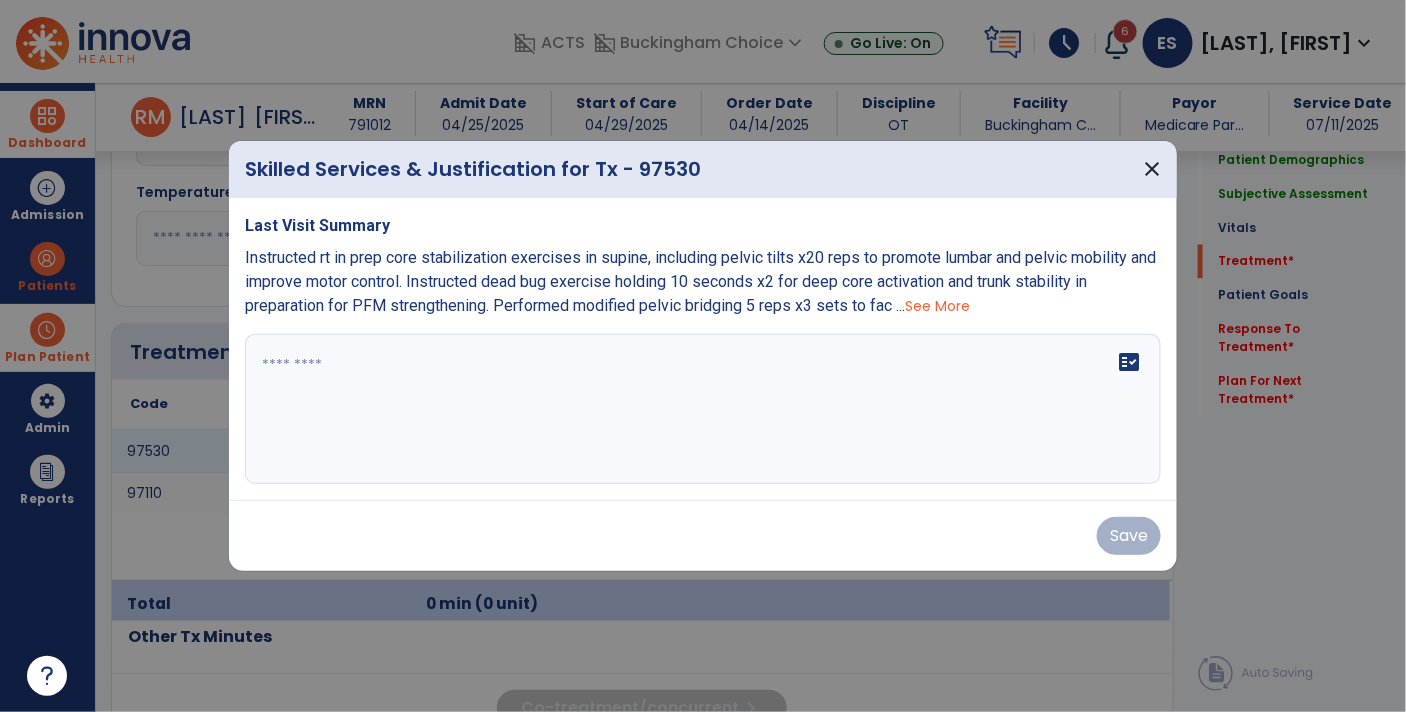 scroll, scrollTop: 1036, scrollLeft: 0, axis: vertical 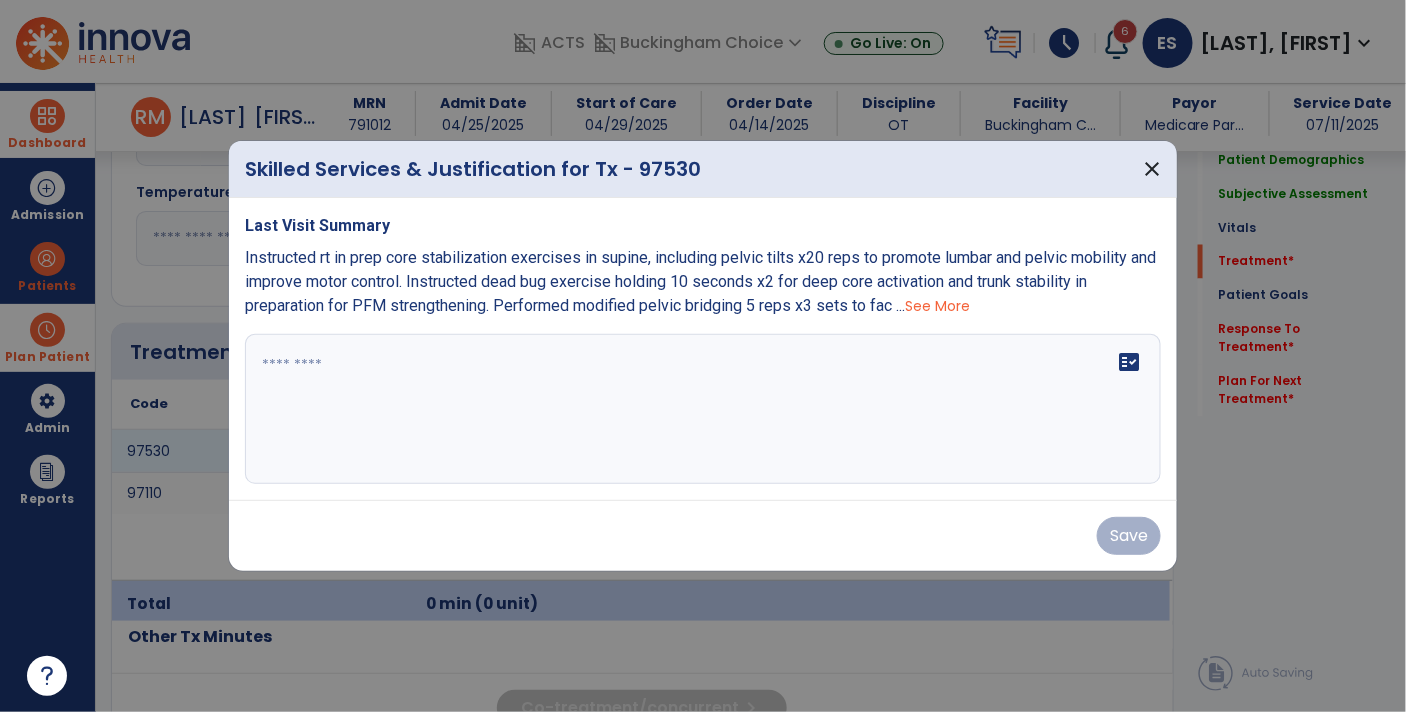 click at bounding box center (703, 409) 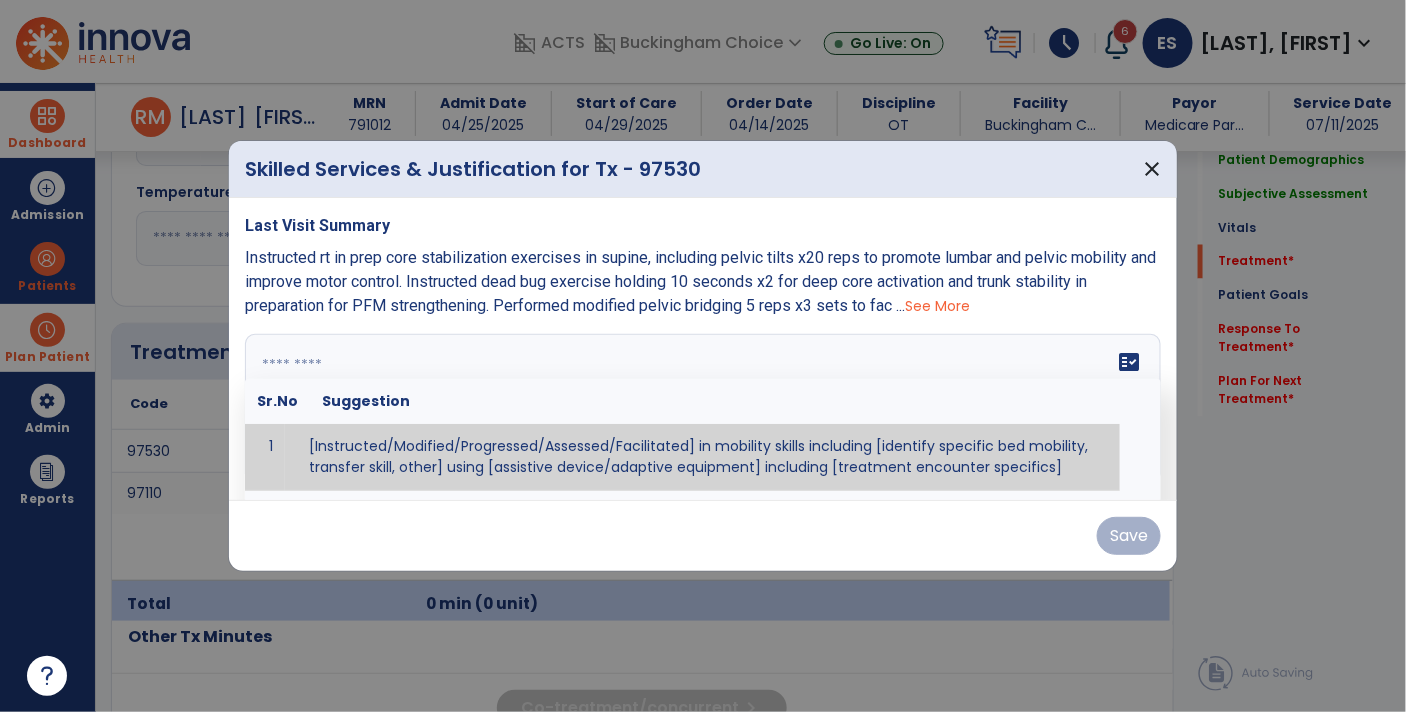 paste on "**********" 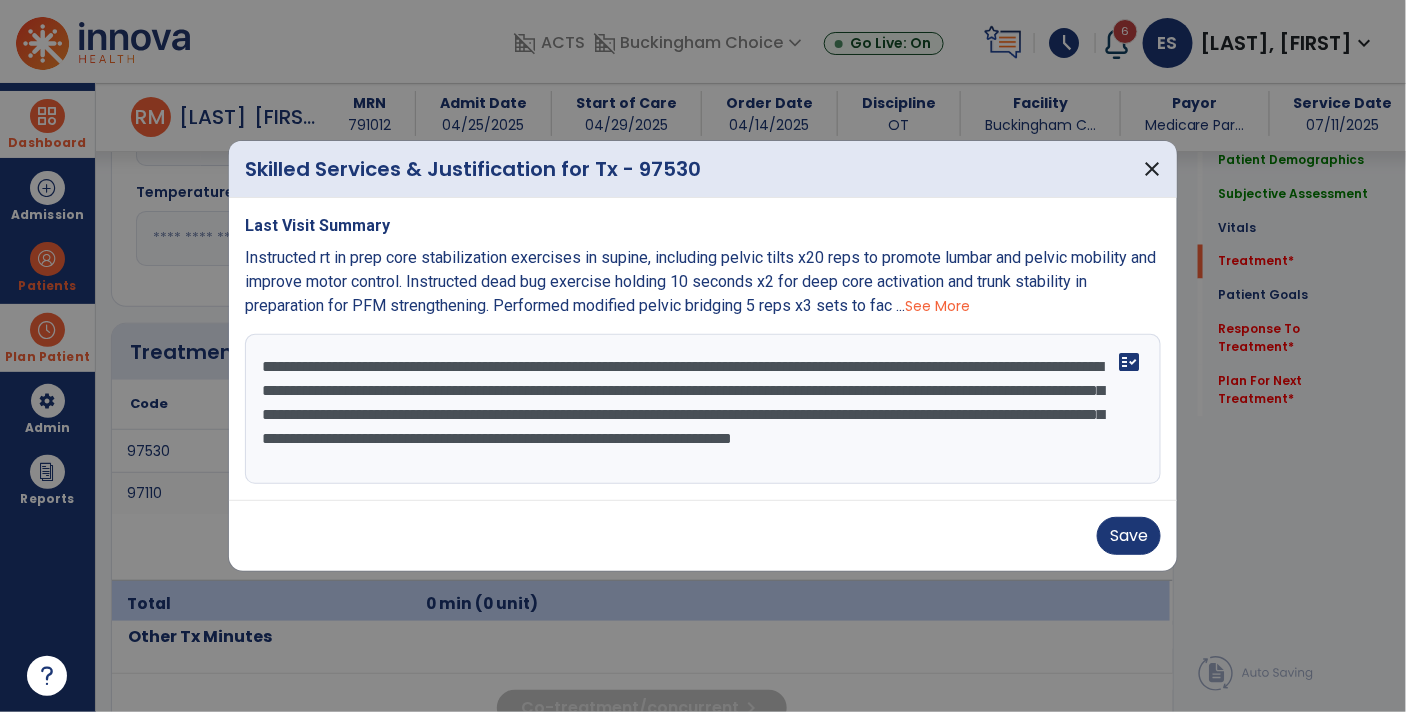 scroll, scrollTop: 38, scrollLeft: 0, axis: vertical 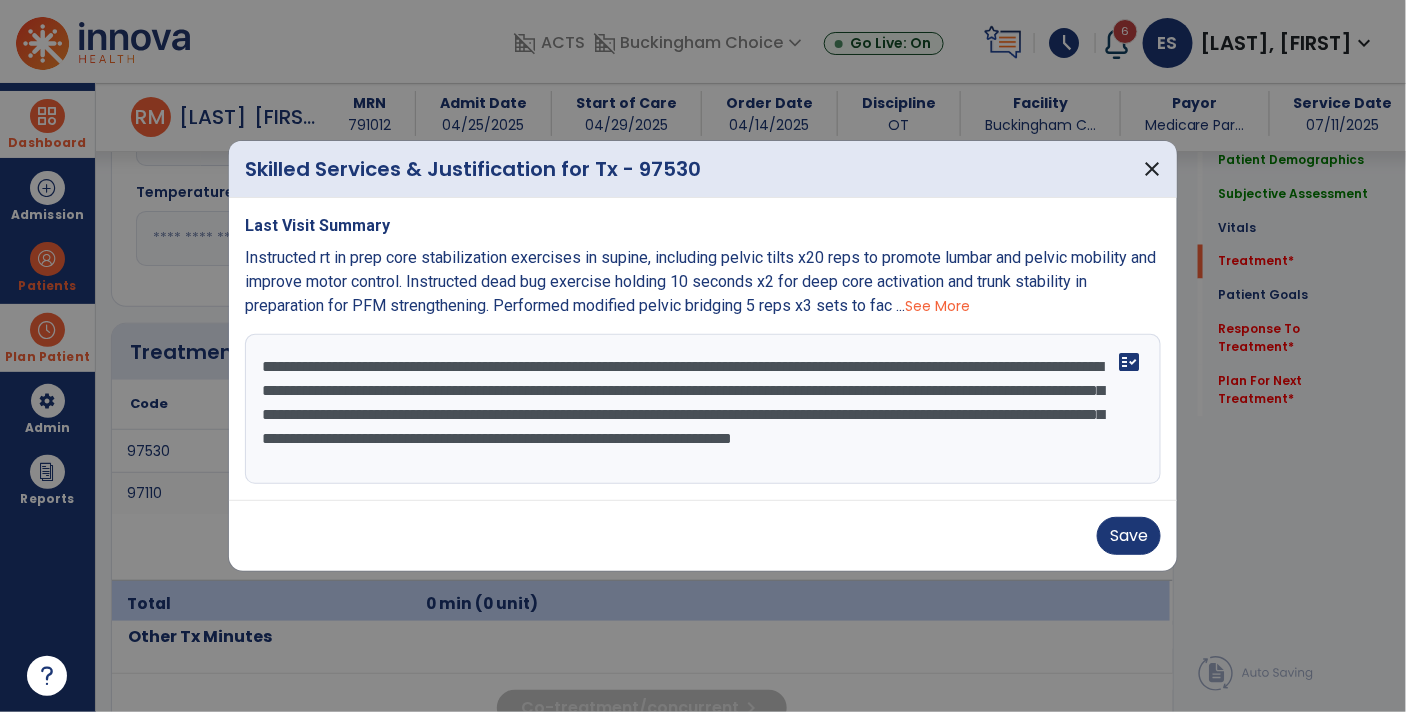 click on "**********" at bounding box center (703, 409) 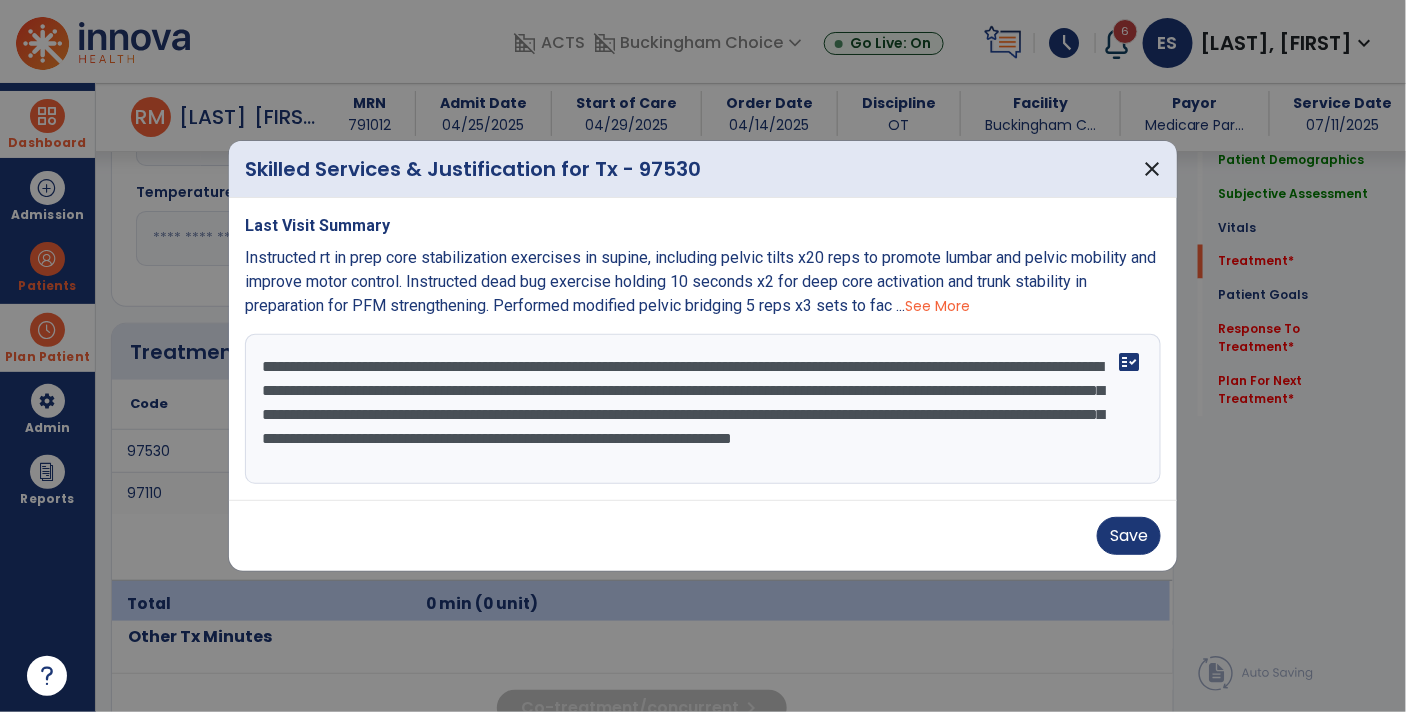 type on "**********" 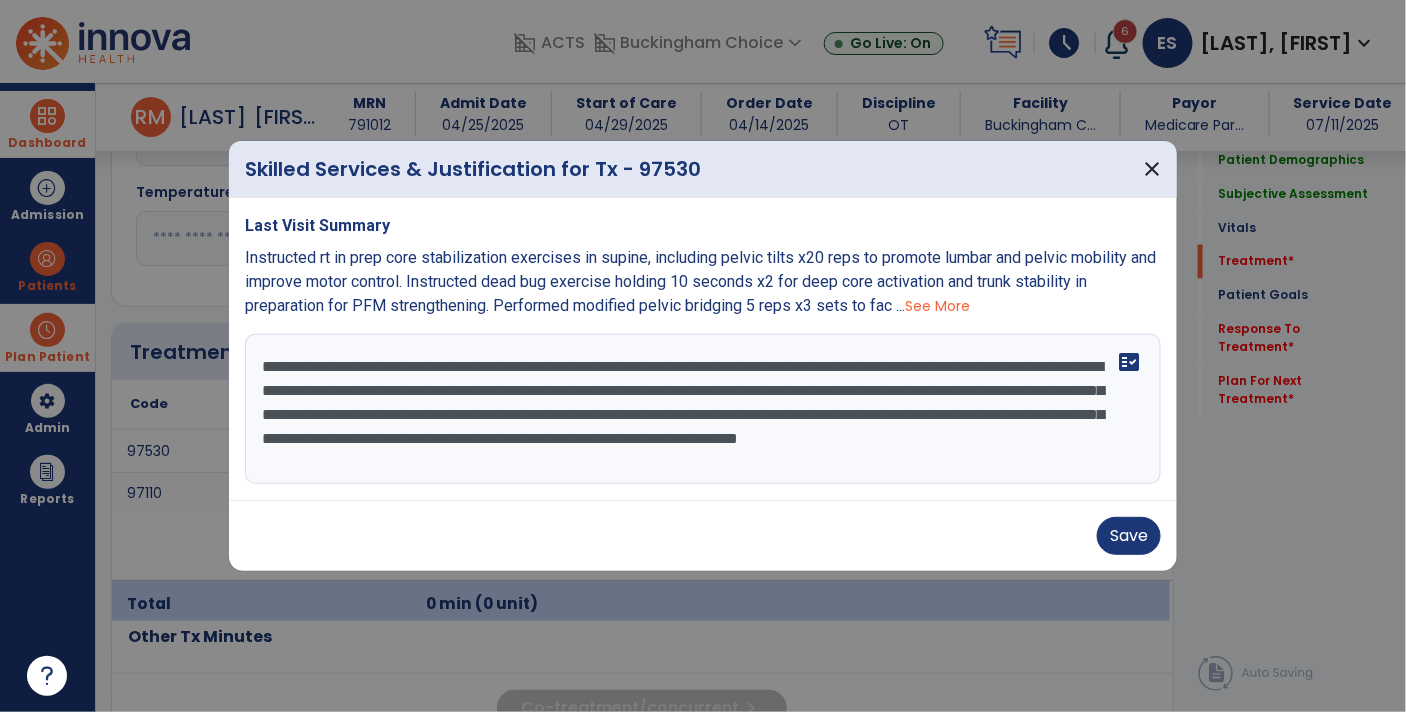scroll, scrollTop: 14, scrollLeft: 0, axis: vertical 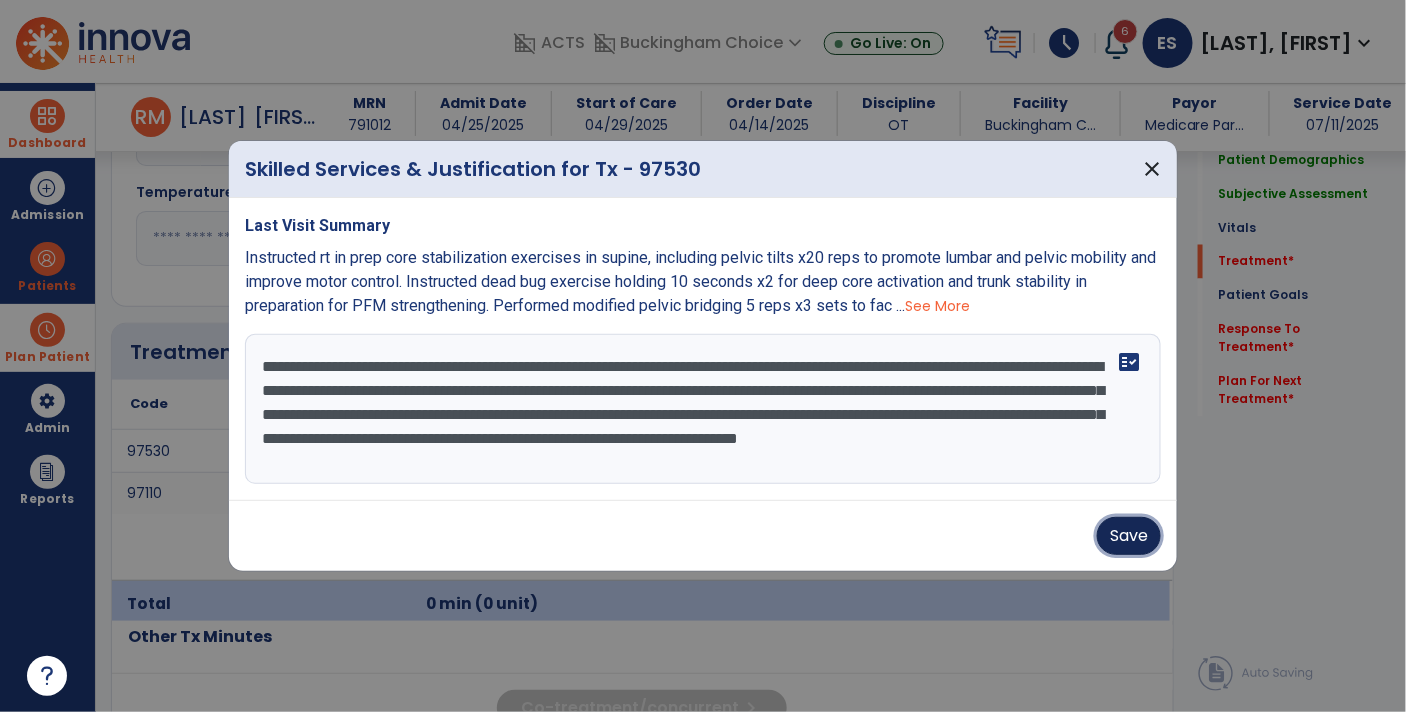 click on "Save" at bounding box center (1129, 536) 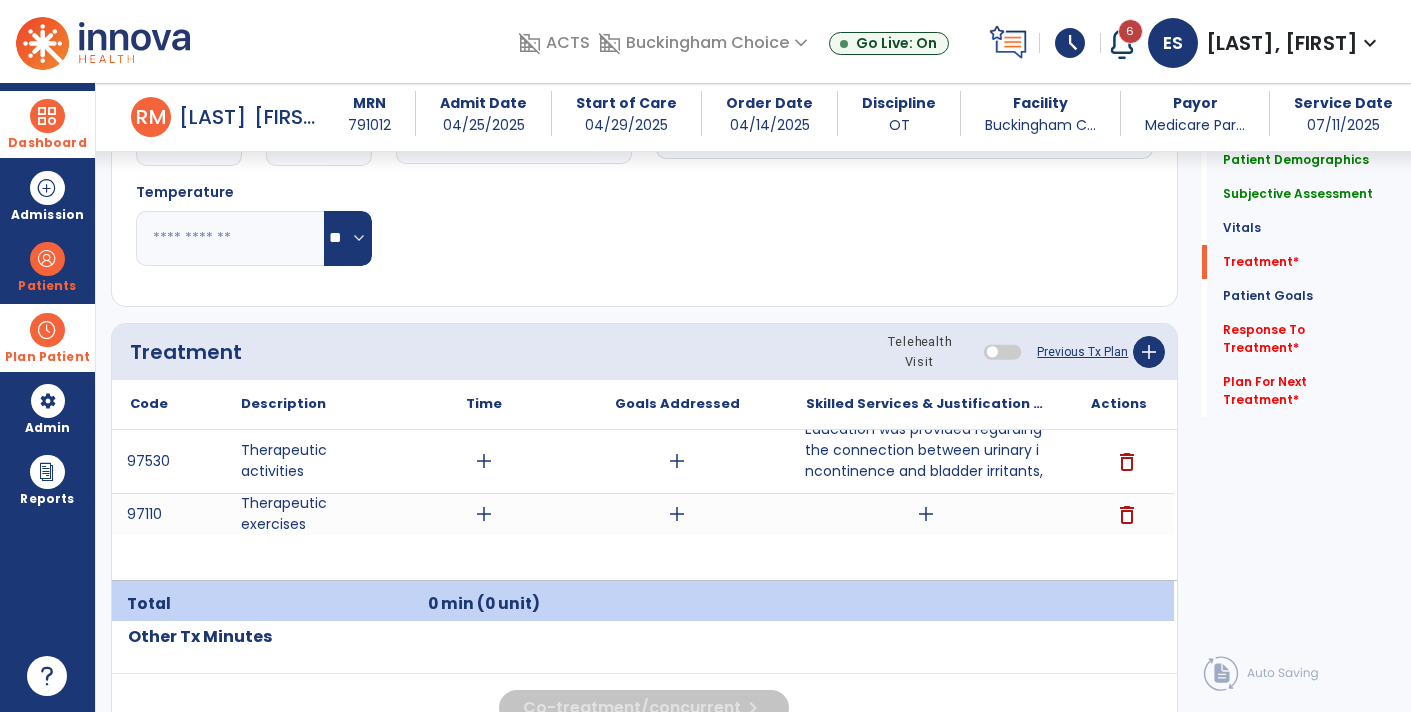 click on "add" at bounding box center (926, 514) 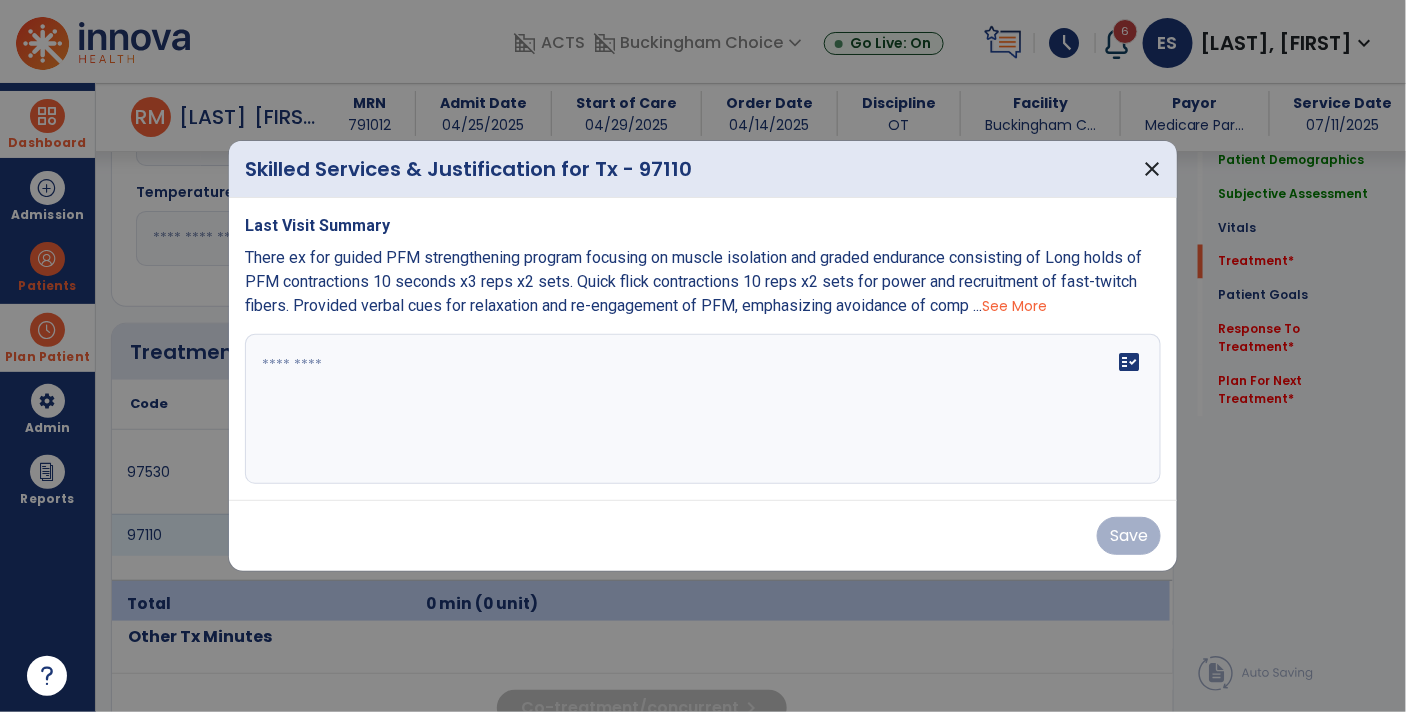scroll, scrollTop: 1036, scrollLeft: 0, axis: vertical 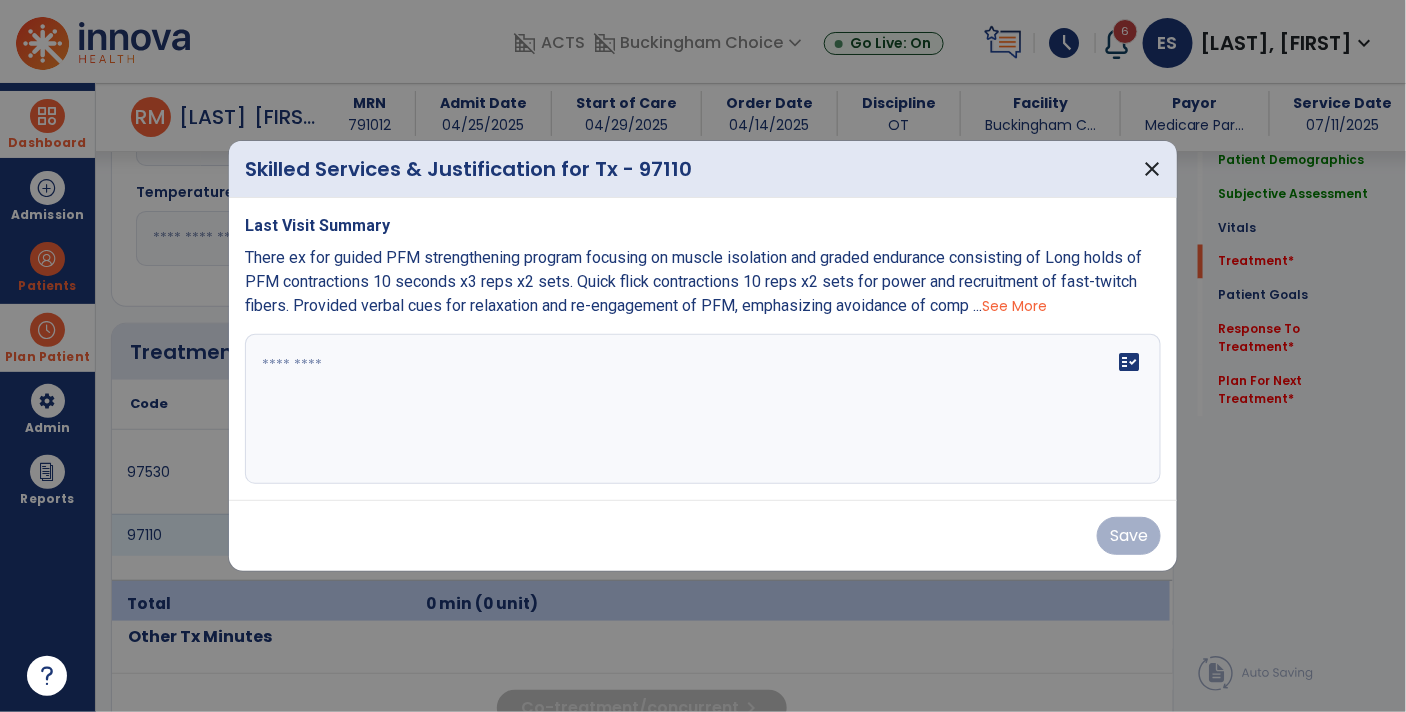 click at bounding box center [703, 409] 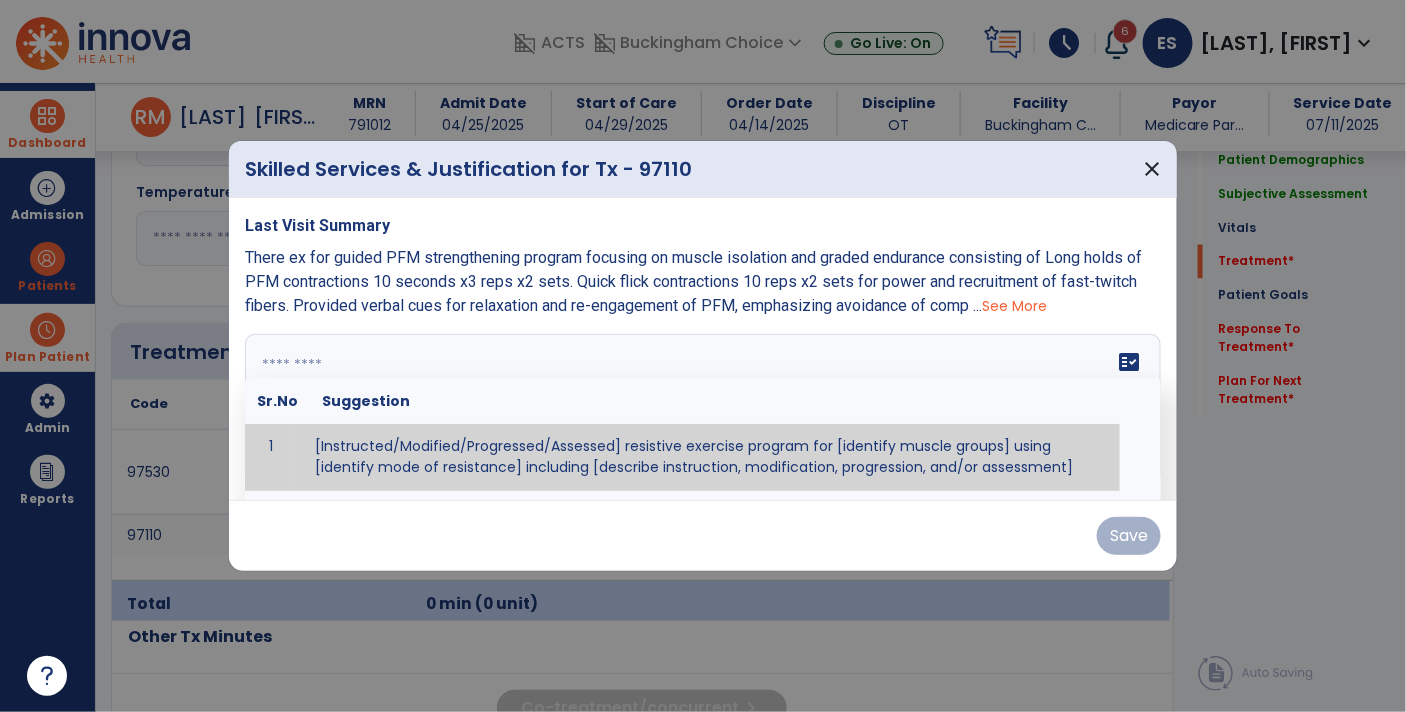 paste on "**********" 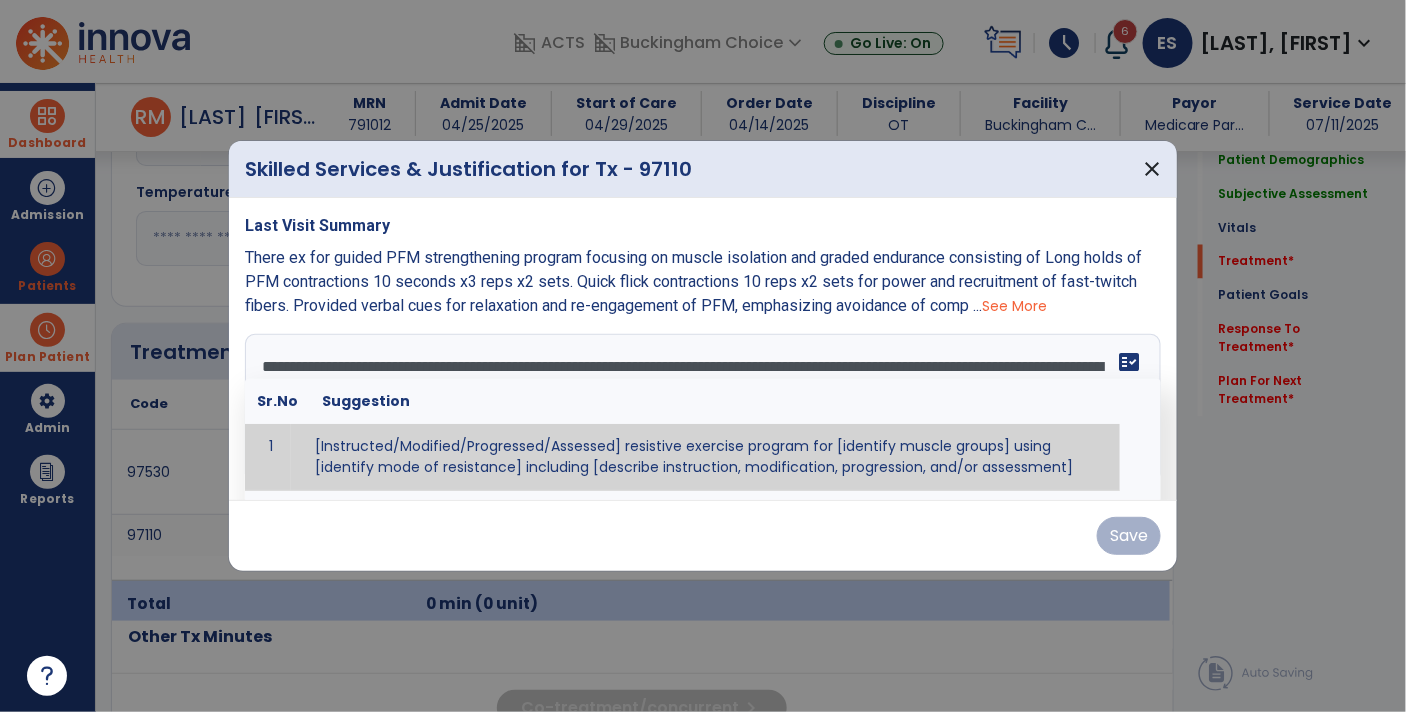scroll, scrollTop: 38, scrollLeft: 0, axis: vertical 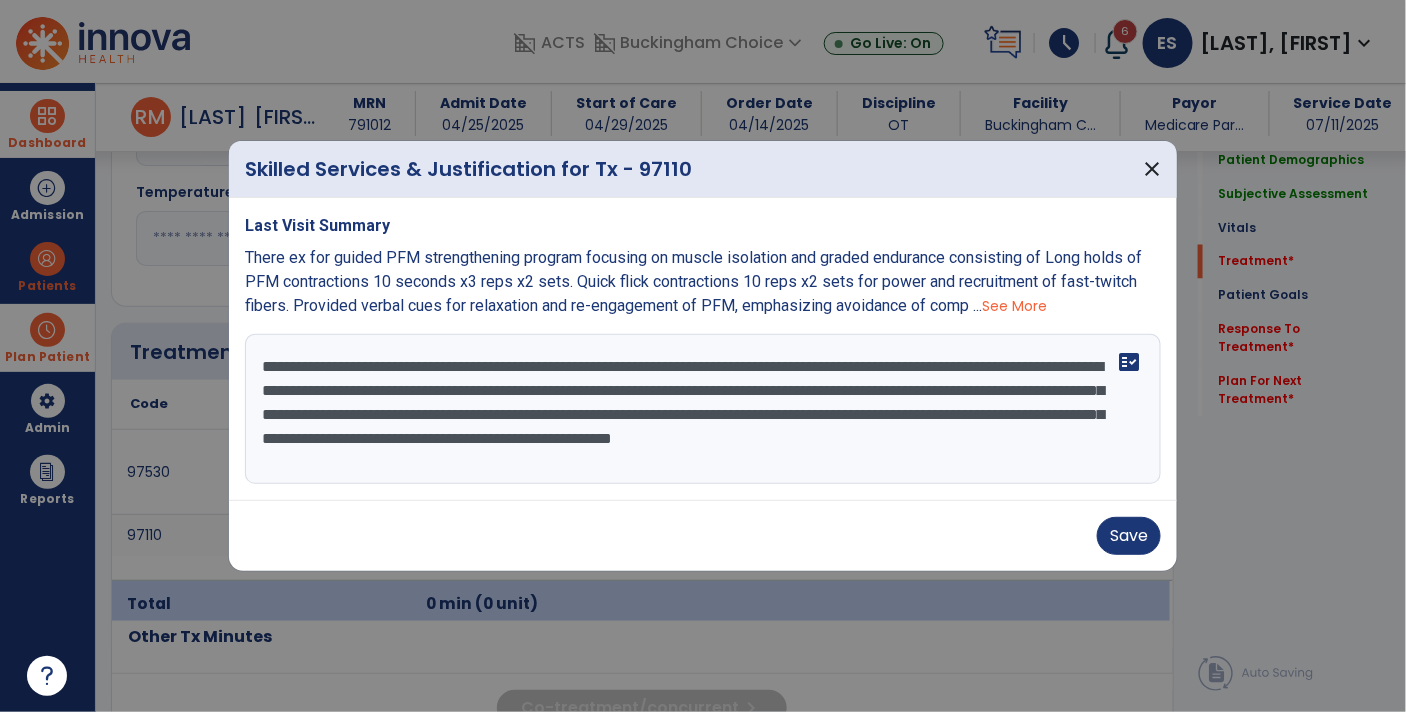 click on "**********" at bounding box center [703, 409] 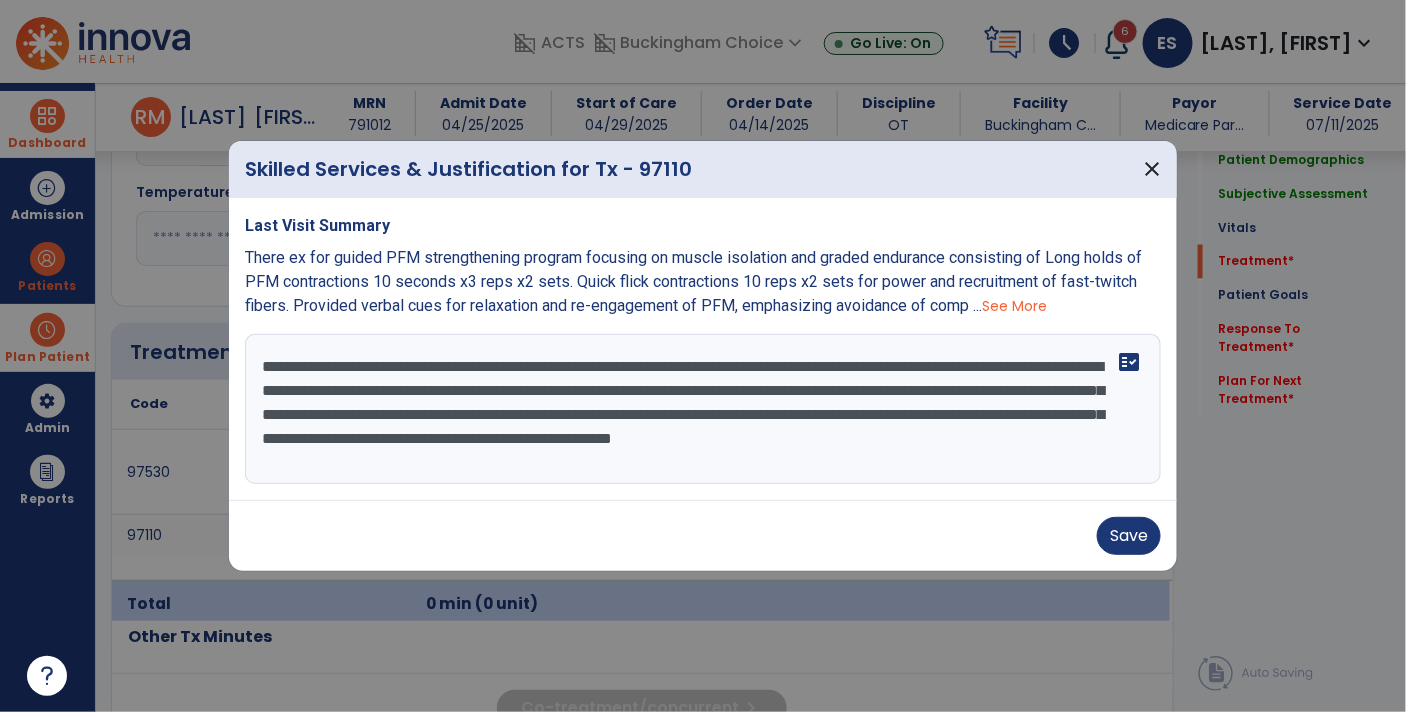 scroll, scrollTop: 18, scrollLeft: 0, axis: vertical 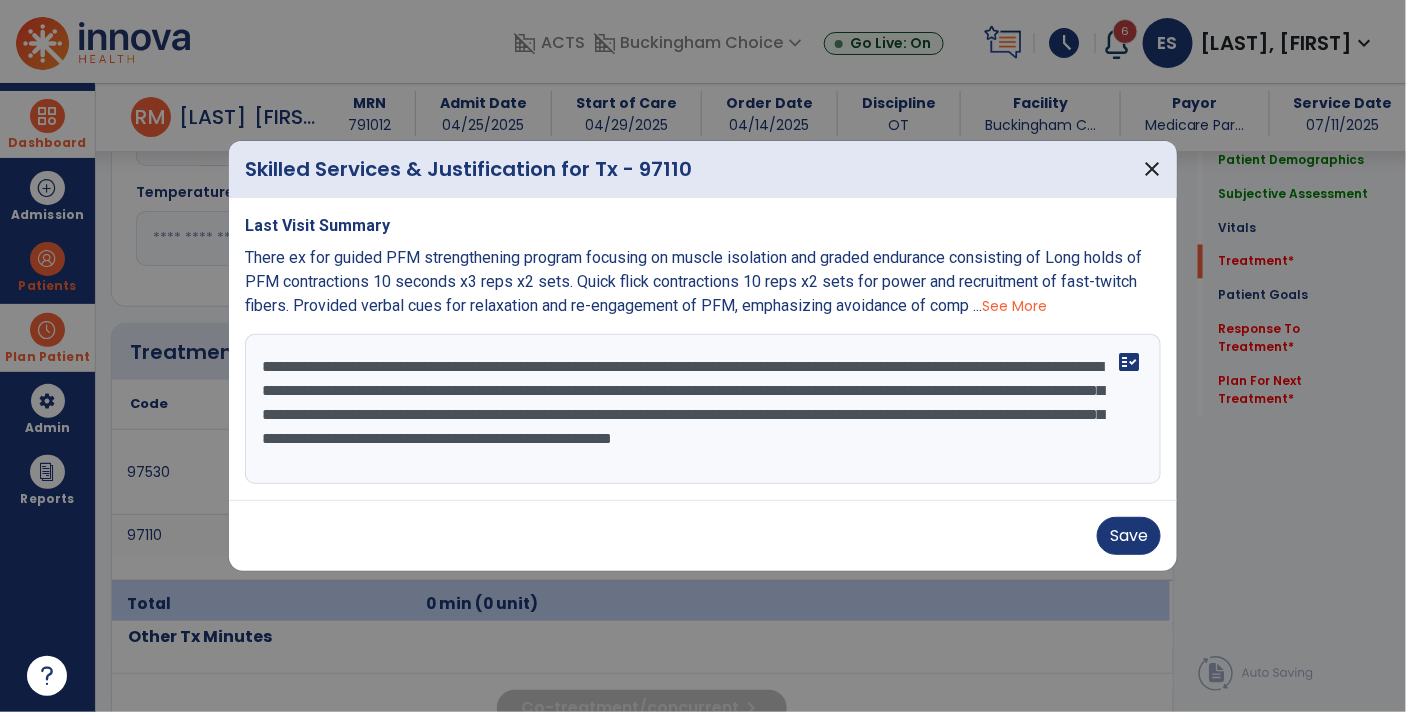 click on "**********" at bounding box center (703, 409) 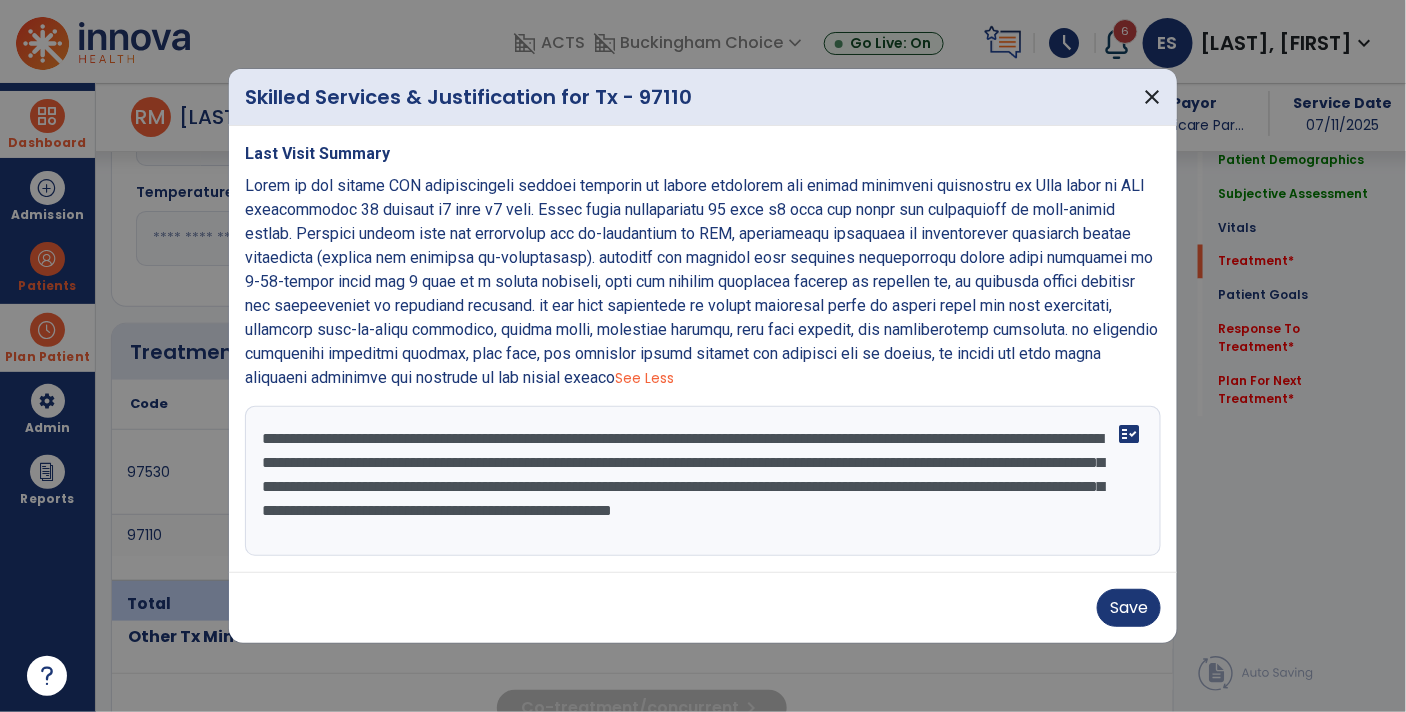 click at bounding box center (701, 281) 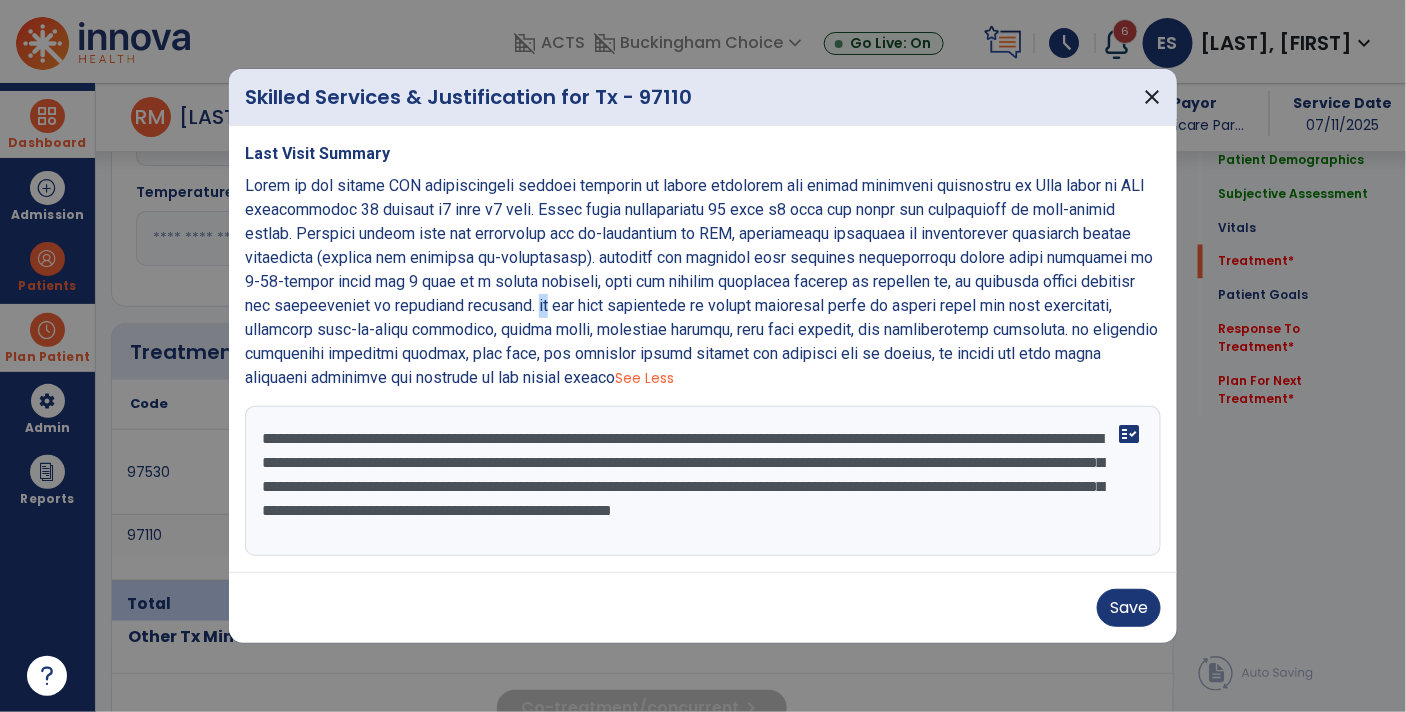 click at bounding box center (701, 281) 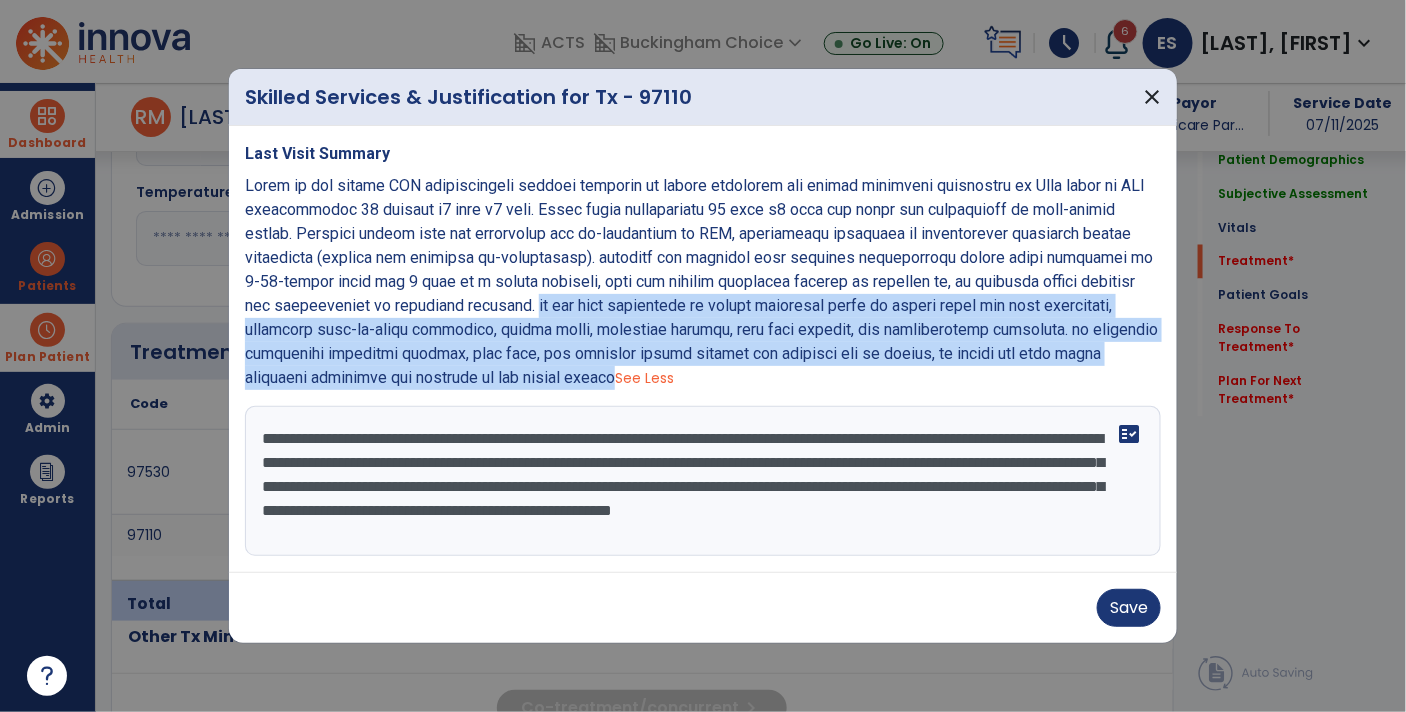 copy on "rt was also instructed in supine stretches aimed at pelvic floor and core relaxation, including knee-to-chest stretches, pelvic tilts, butterfly stretch, open book stretch, and diaphragmatic breathing. rt performed controlled hooklying marches, dead bugs, and modified pelvic bridges and modified sit to stands, to engage the core while promoting stability and strength in the pelvic region" 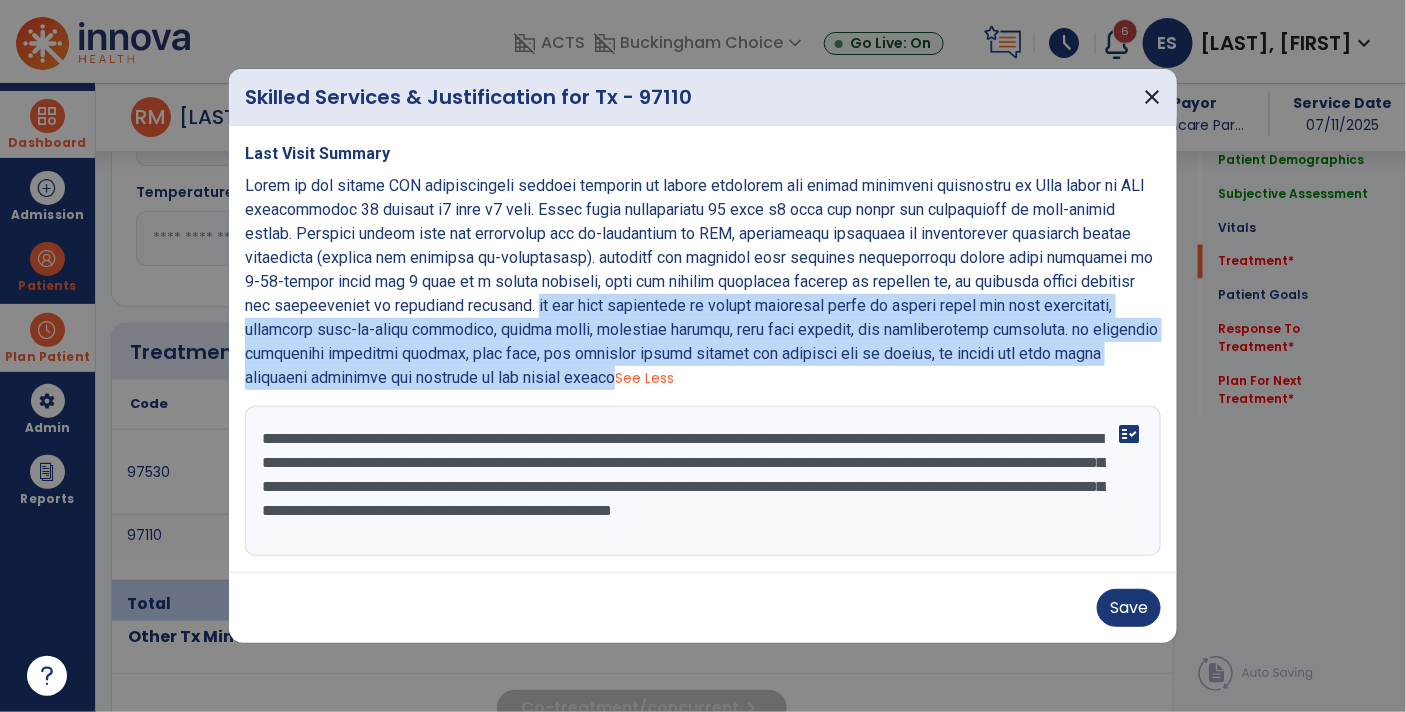 click on "**********" at bounding box center [703, 481] 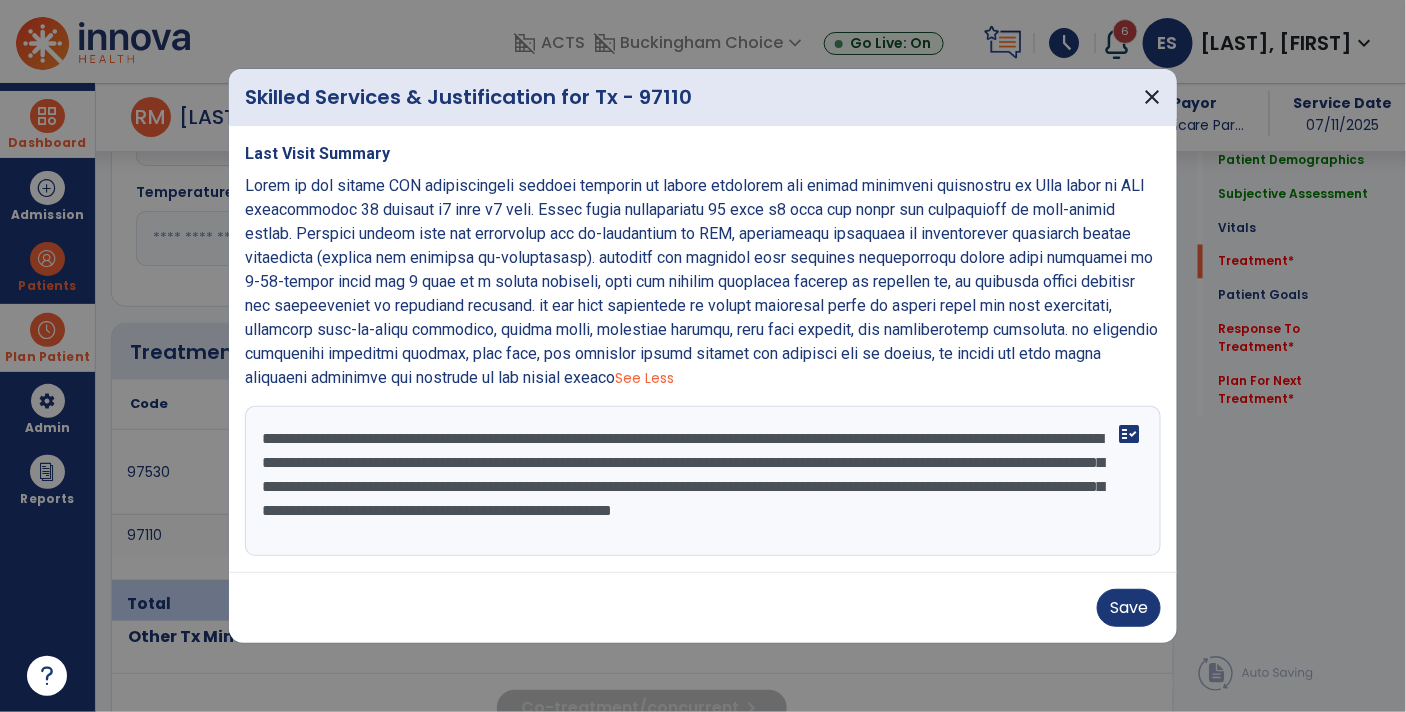paste on "**********" 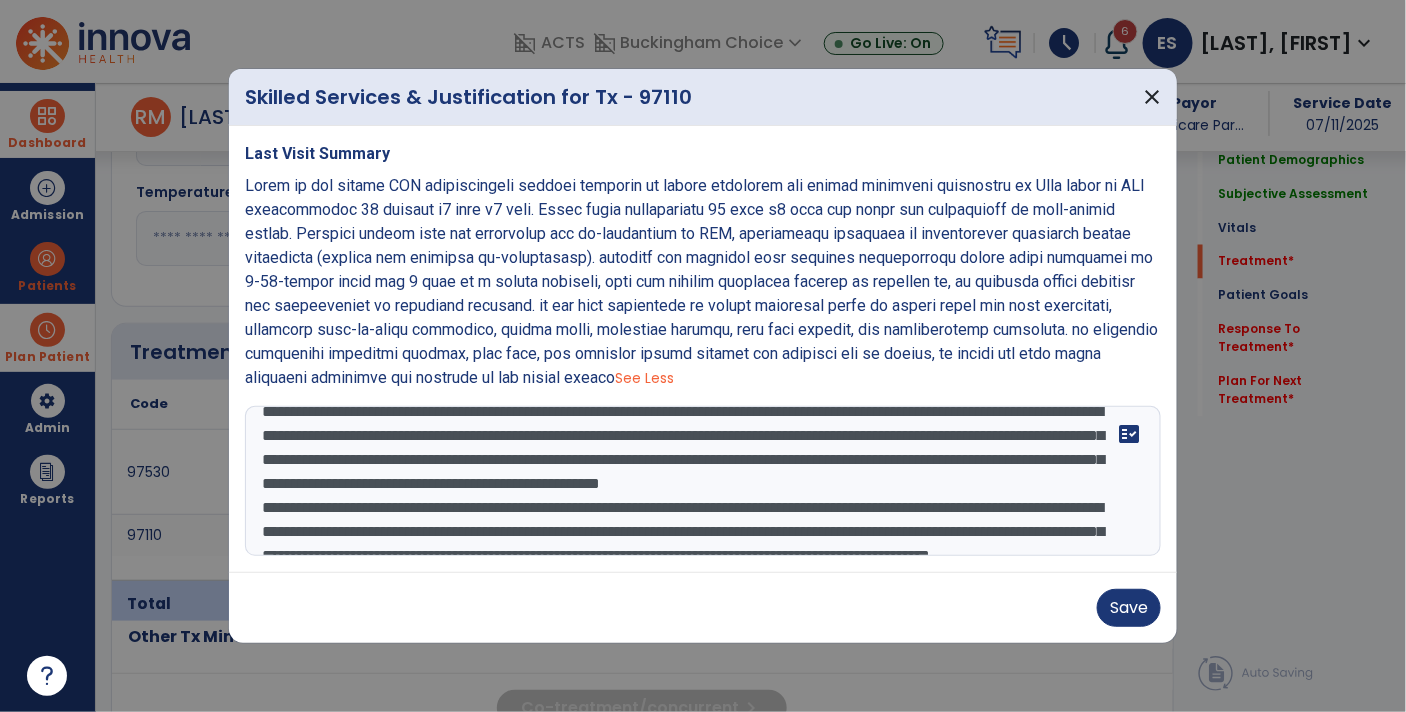 scroll, scrollTop: 86, scrollLeft: 0, axis: vertical 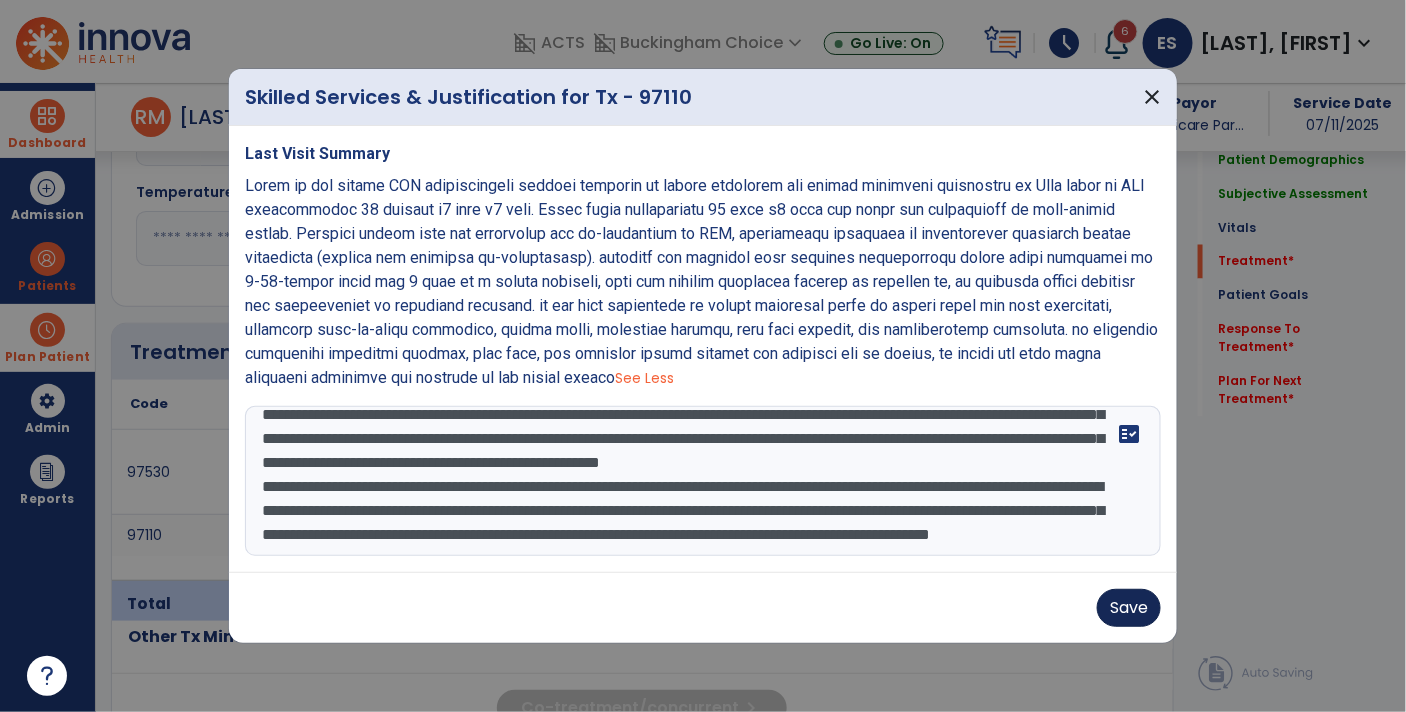 type on "**********" 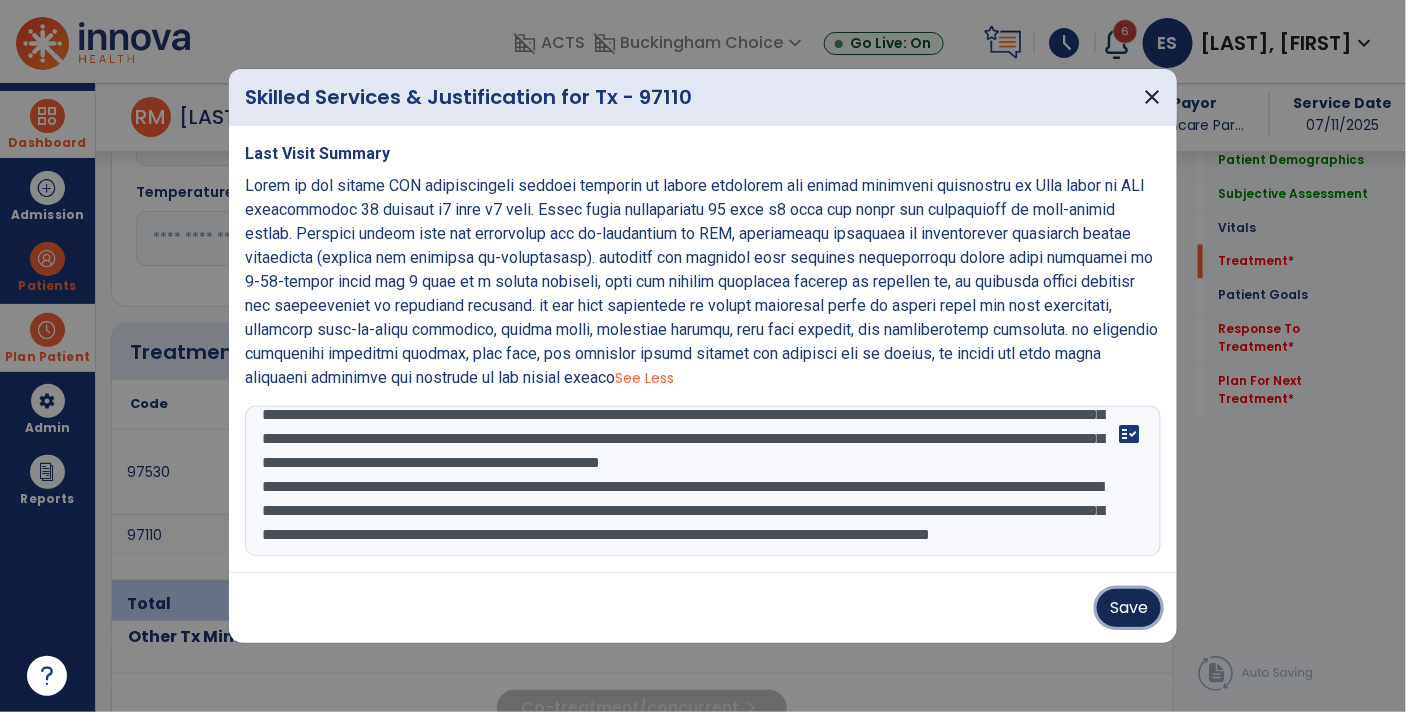 click on "Save" at bounding box center [1129, 608] 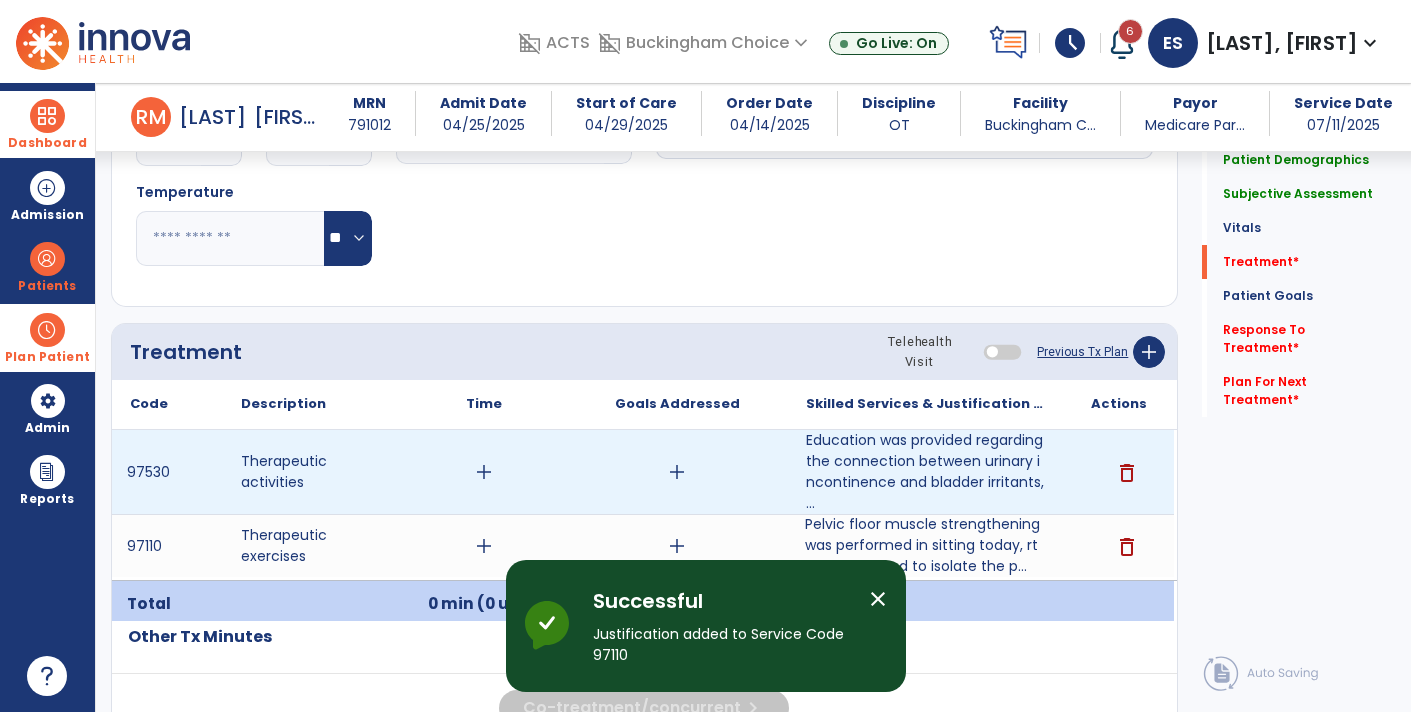 click on "add" at bounding box center [484, 472] 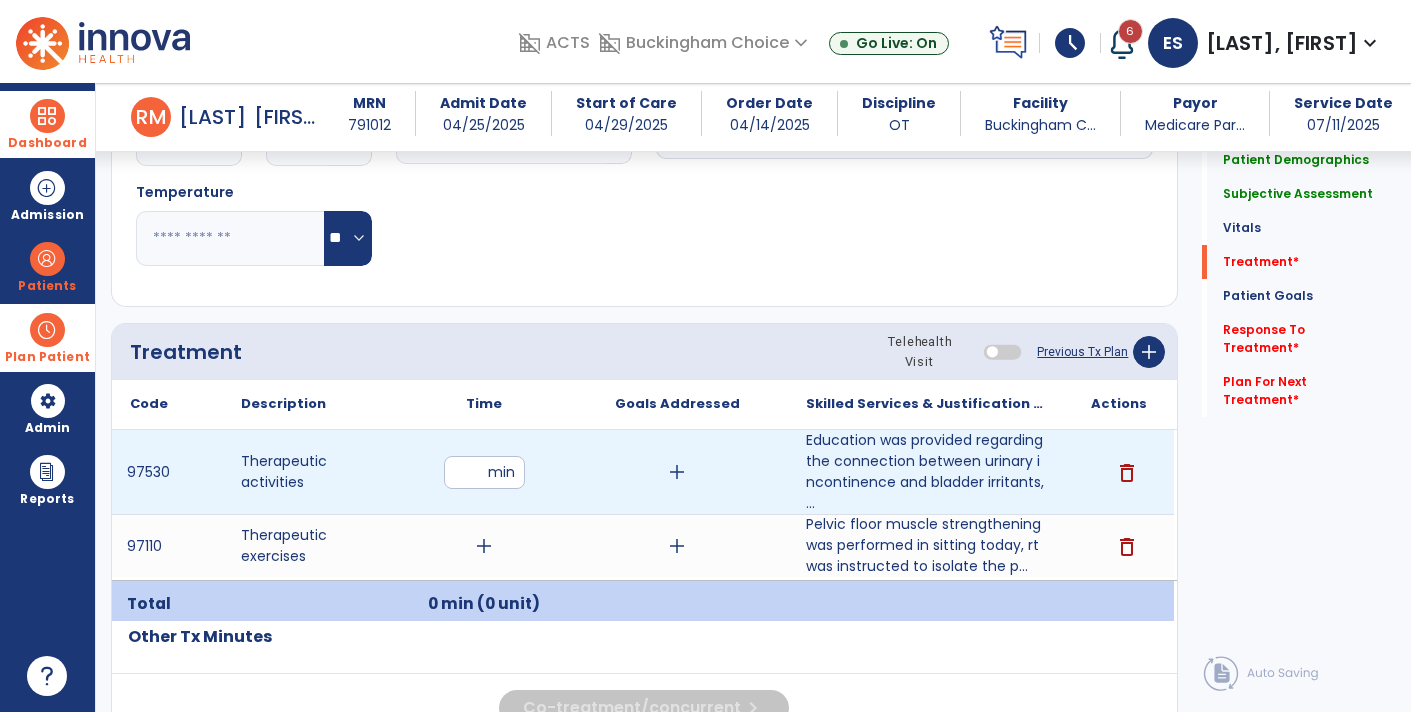 type on "**" 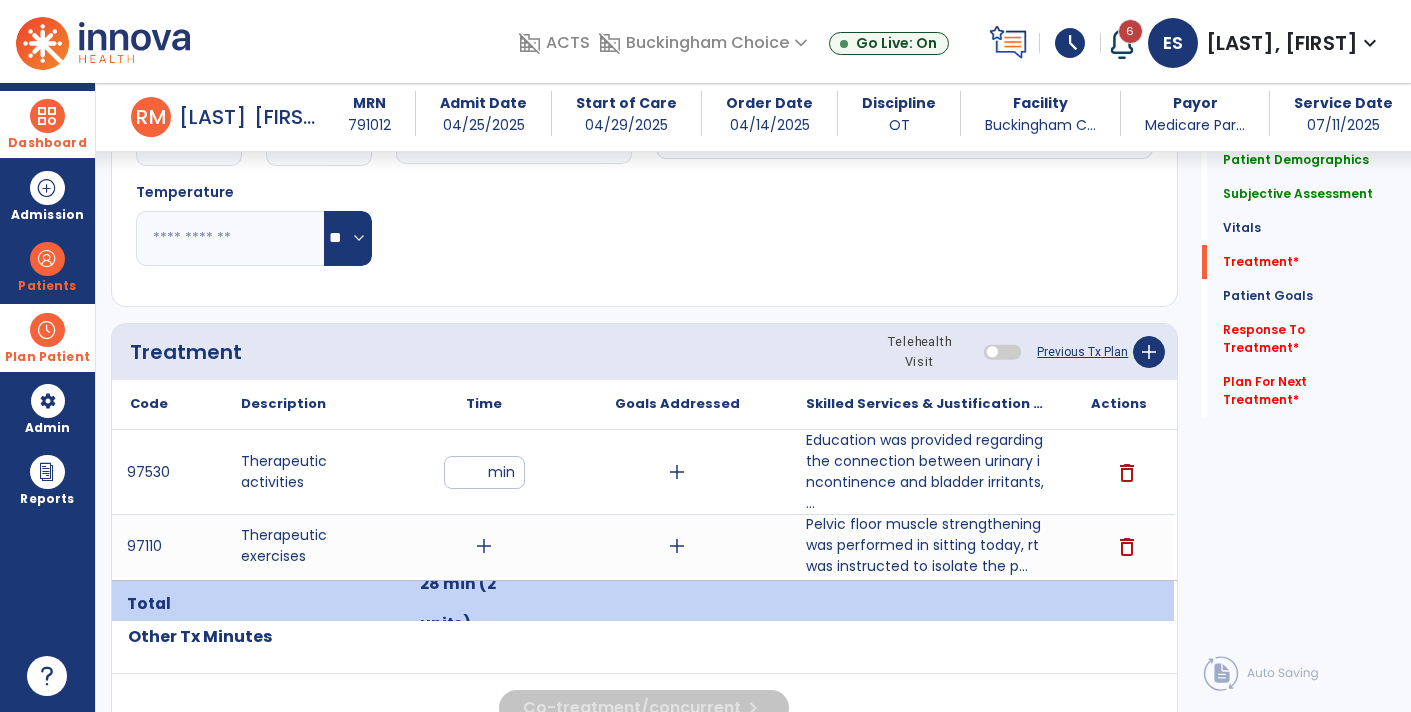 click on "add" at bounding box center [484, 546] 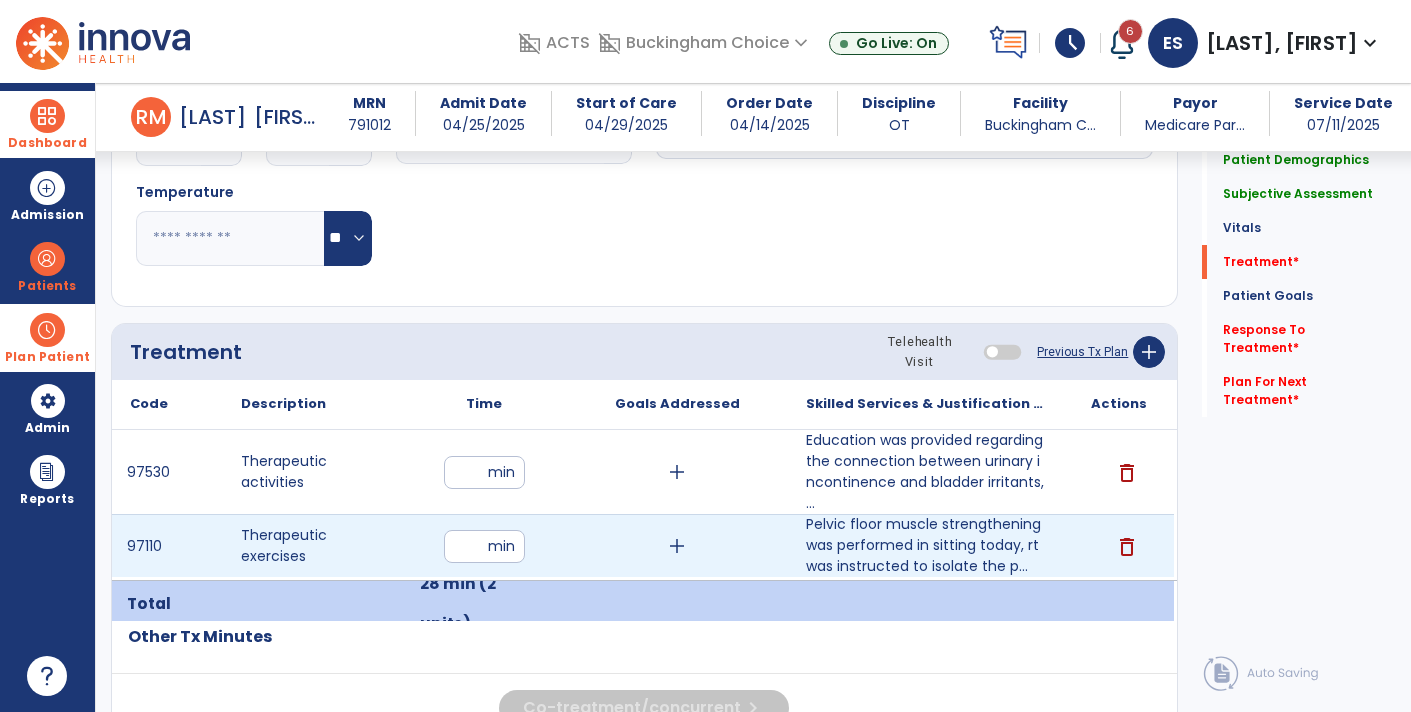 type on "**" 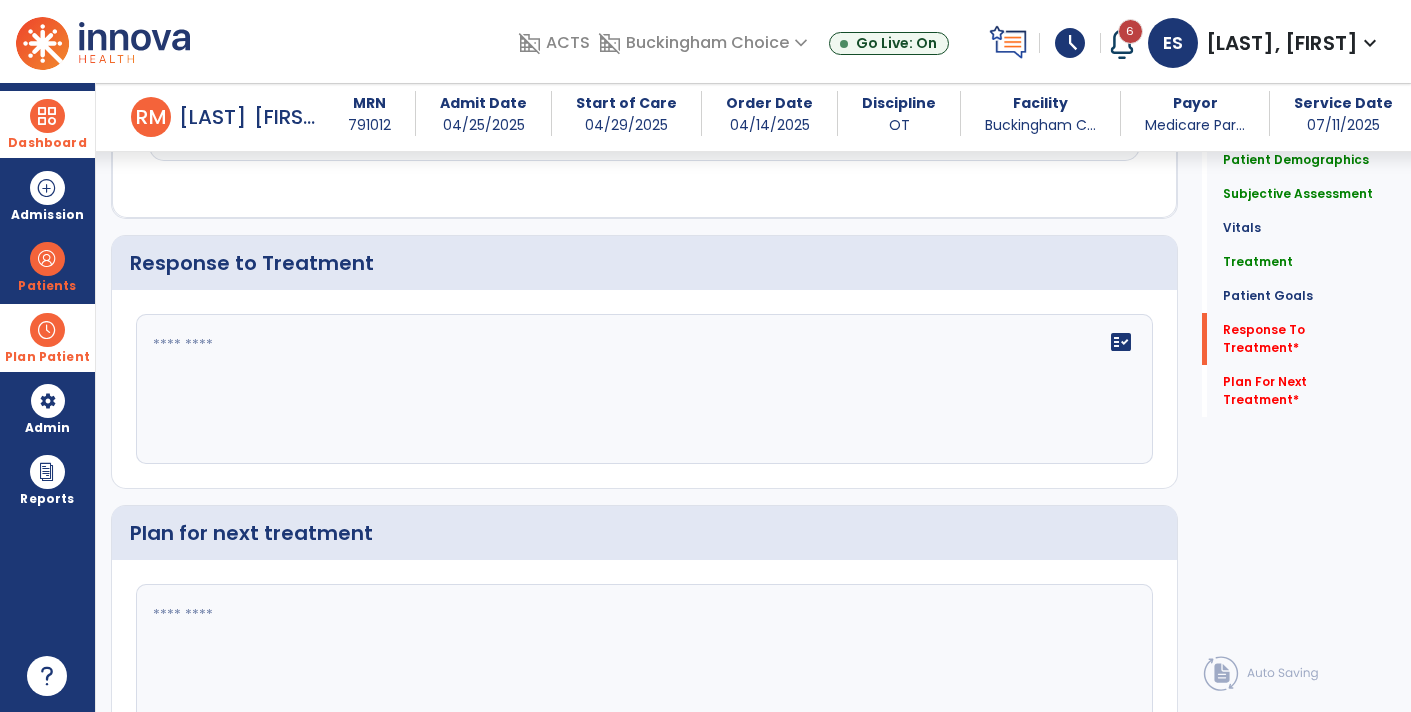 scroll, scrollTop: 2313, scrollLeft: 0, axis: vertical 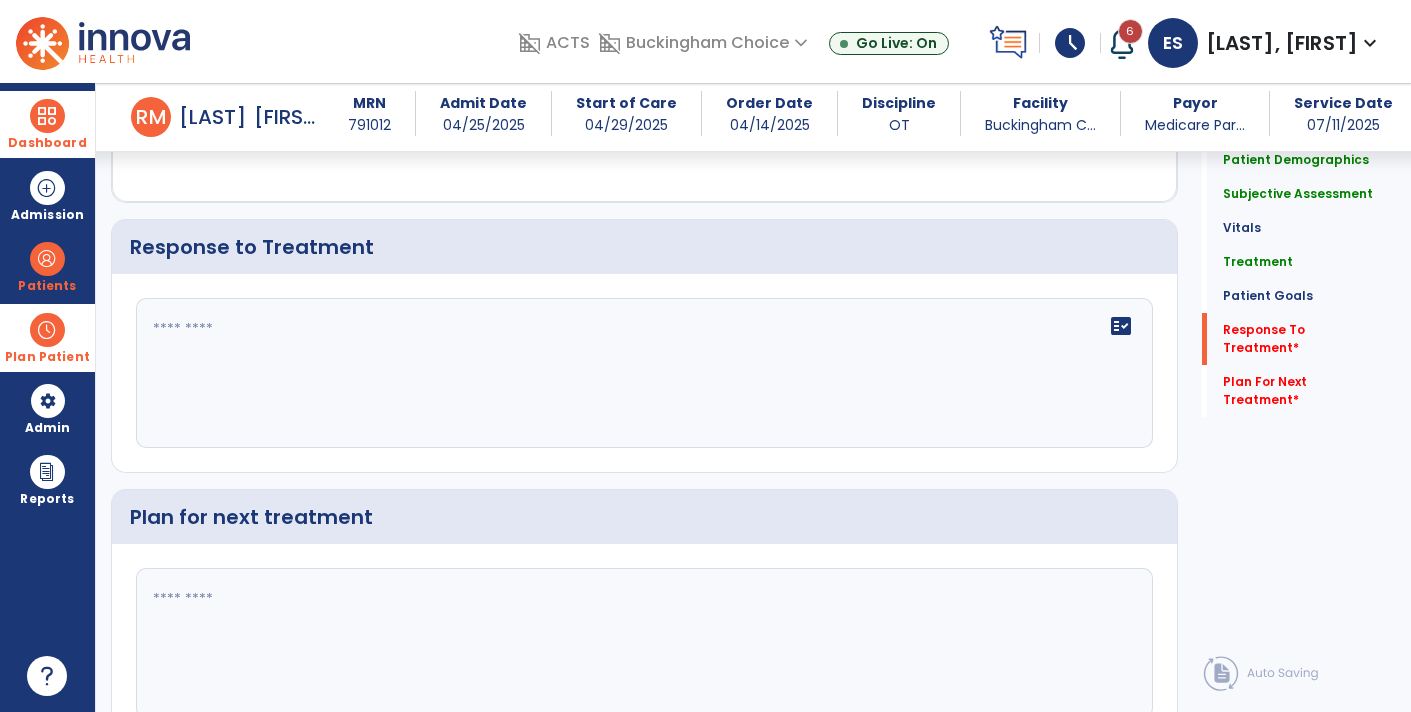 click 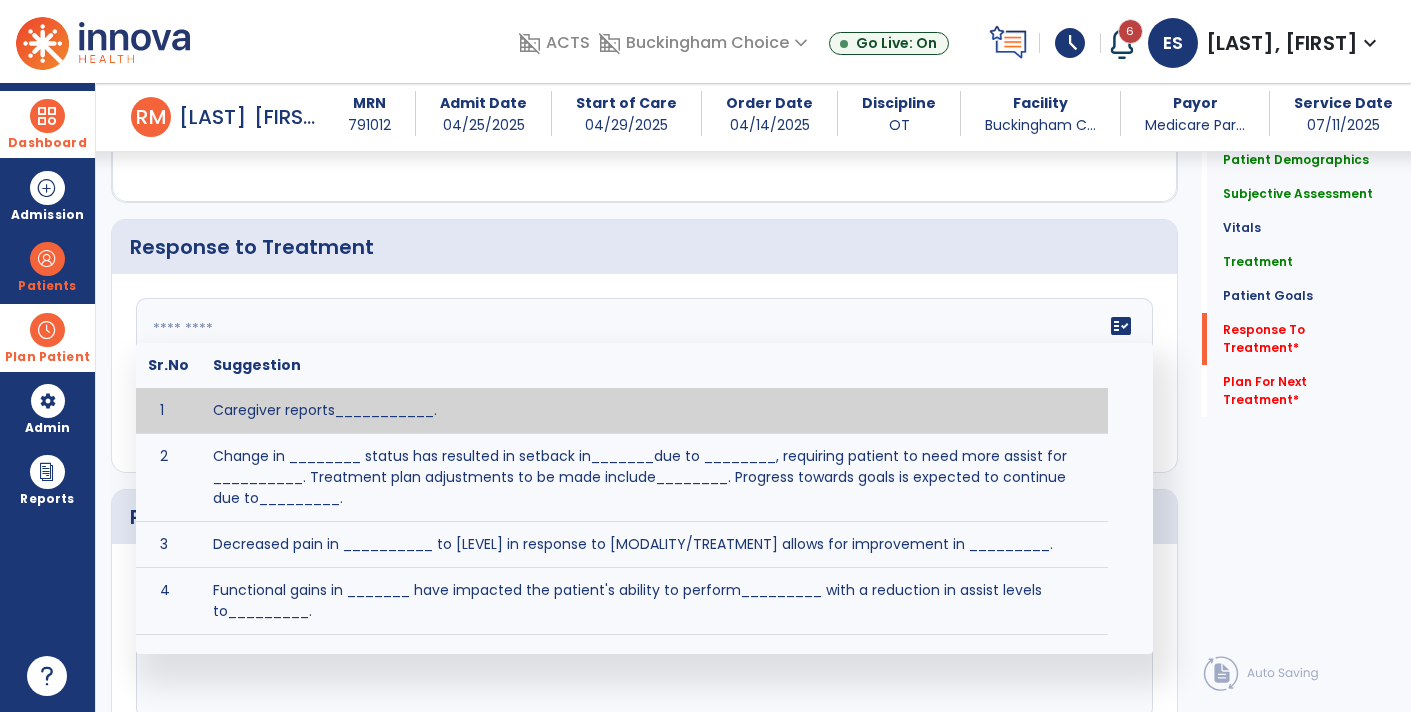 click on "Quick Links  Patient Demographics   Patient Demographics   Subjective Assessment   Subjective Assessment   Vitals   Vitals   Treatment   Treatment   Patient Goals   Patient Goals   Response To Treatment   *  Response To Treatment   *  Plan For Next Treatment   *  Plan For Next Treatment   *" 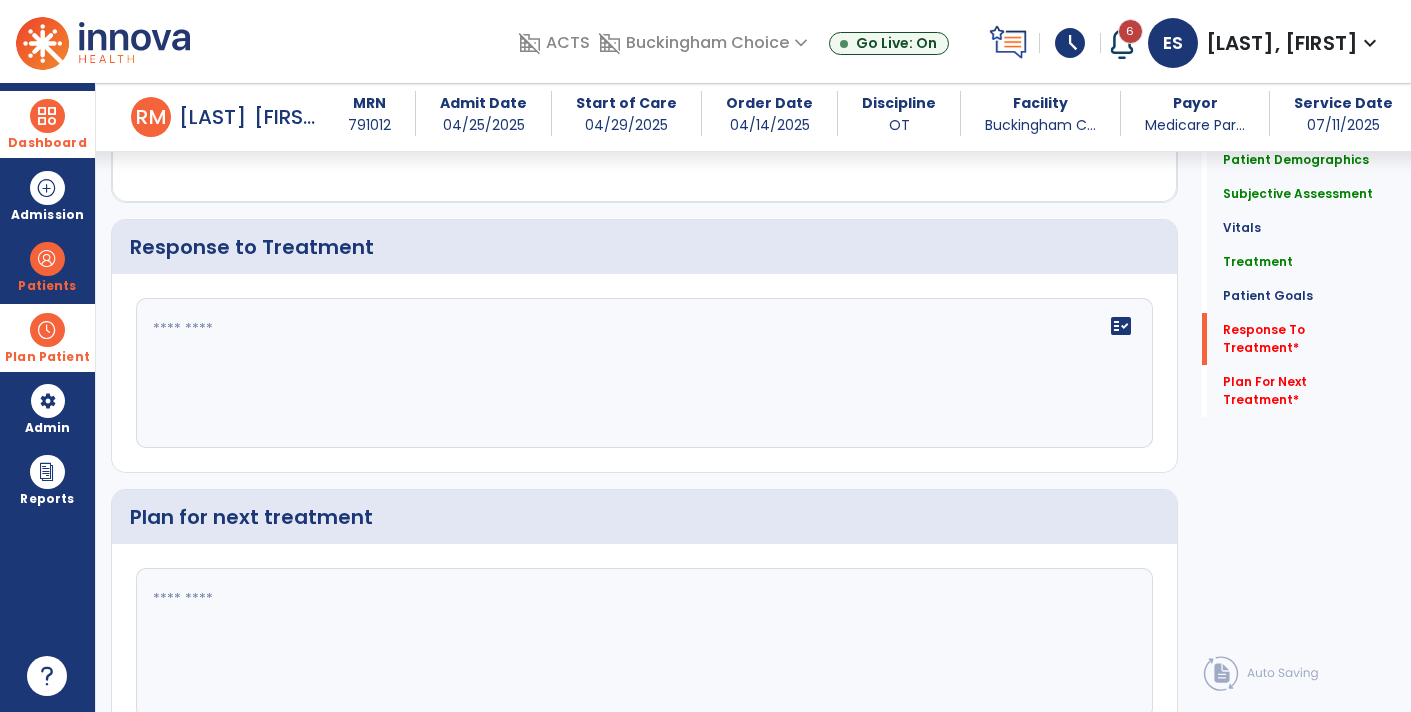 click 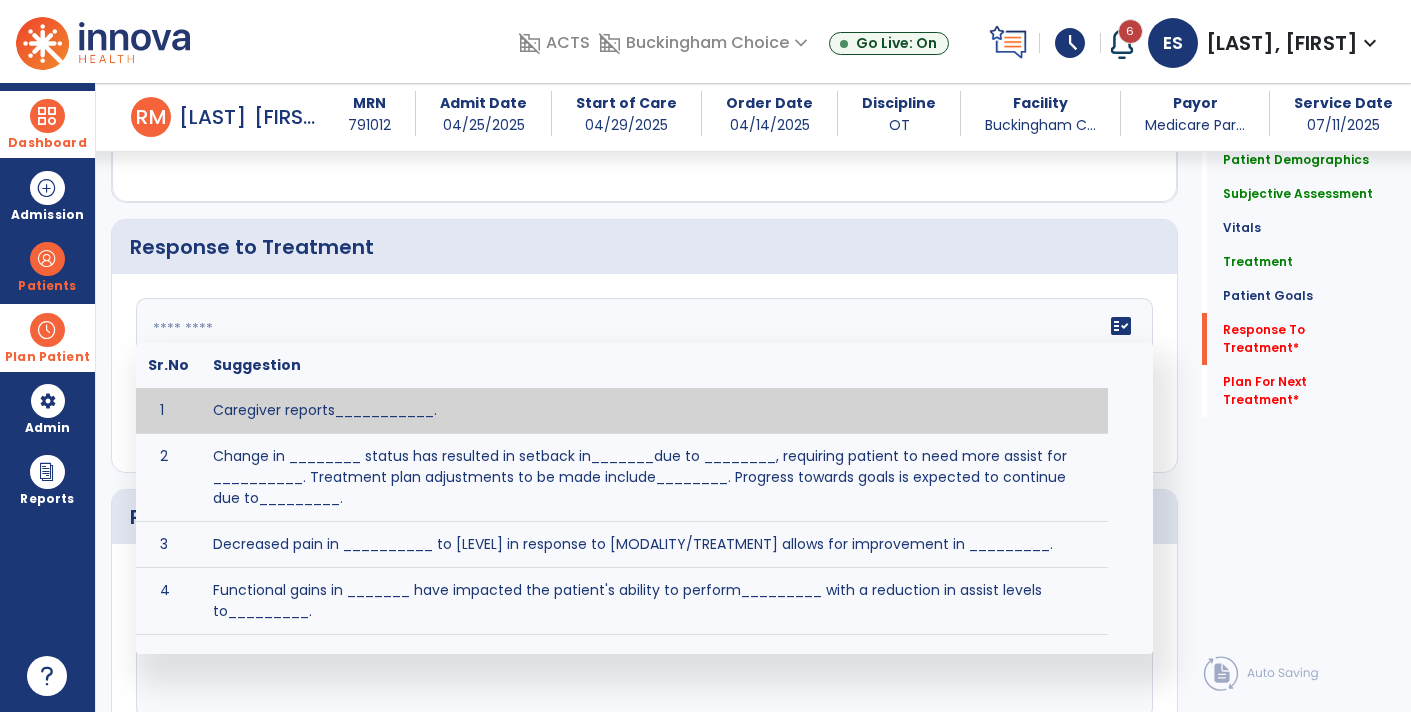 paste on "**********" 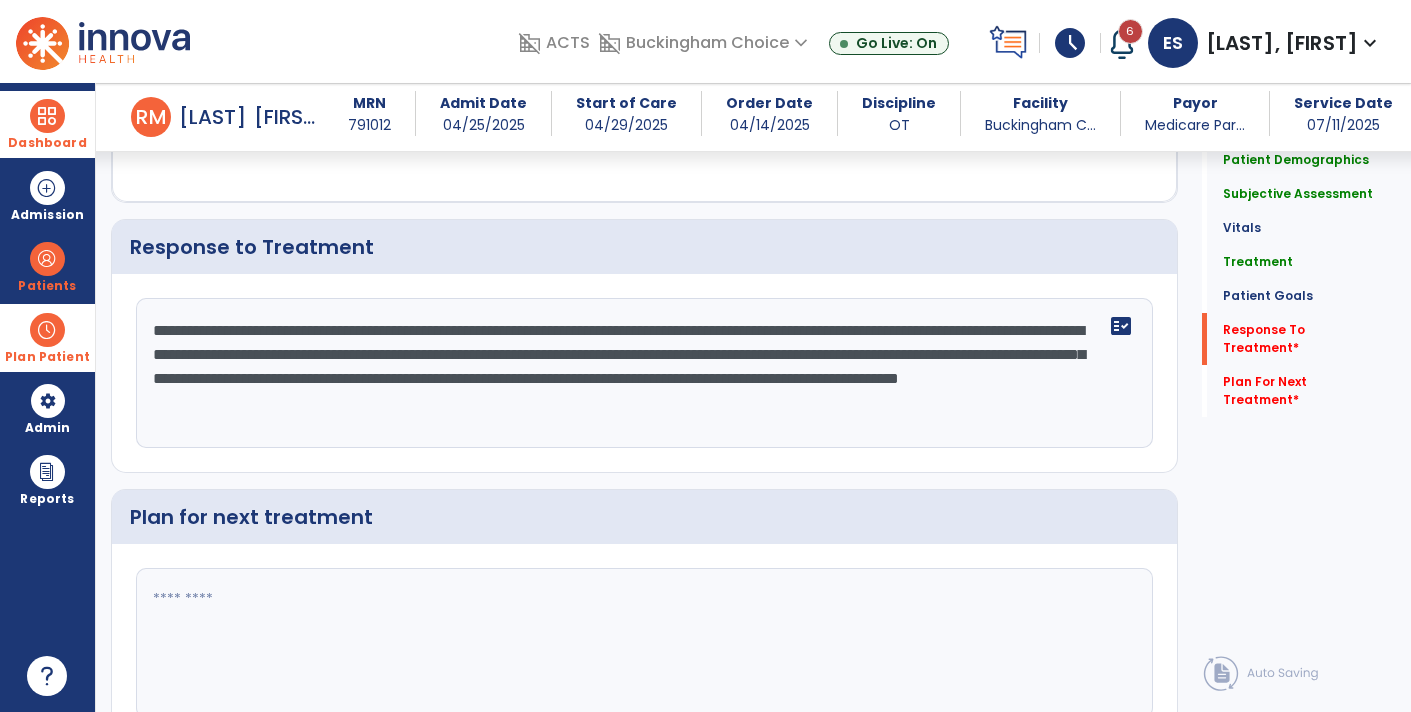 scroll, scrollTop: 15, scrollLeft: 0, axis: vertical 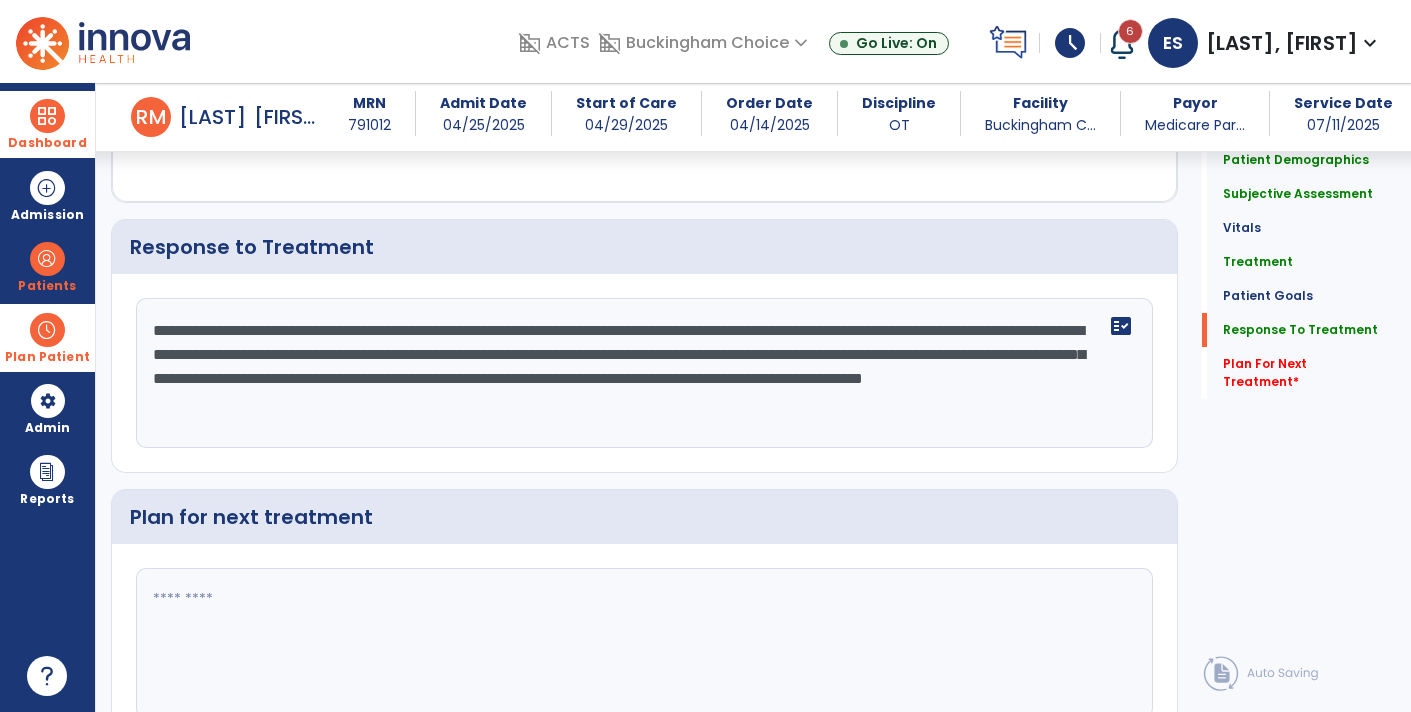 click on "**********" 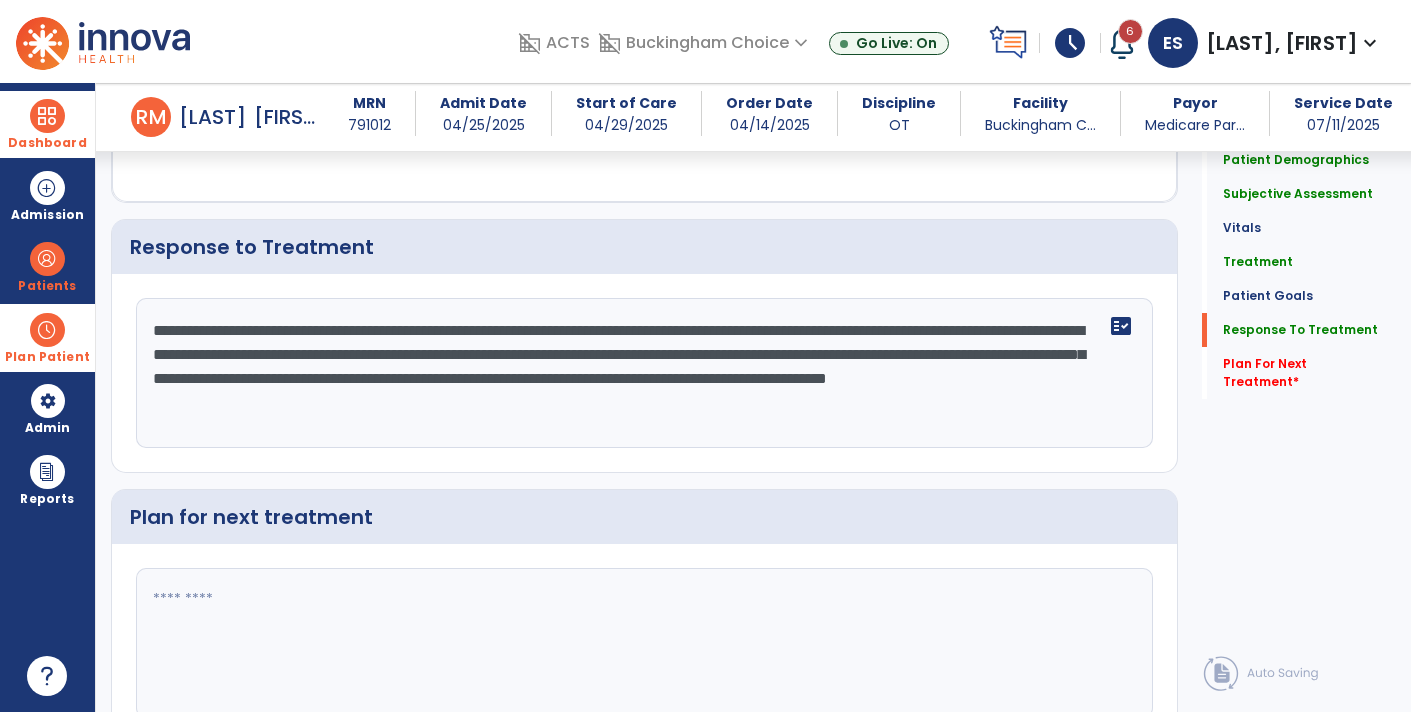 type on "**********" 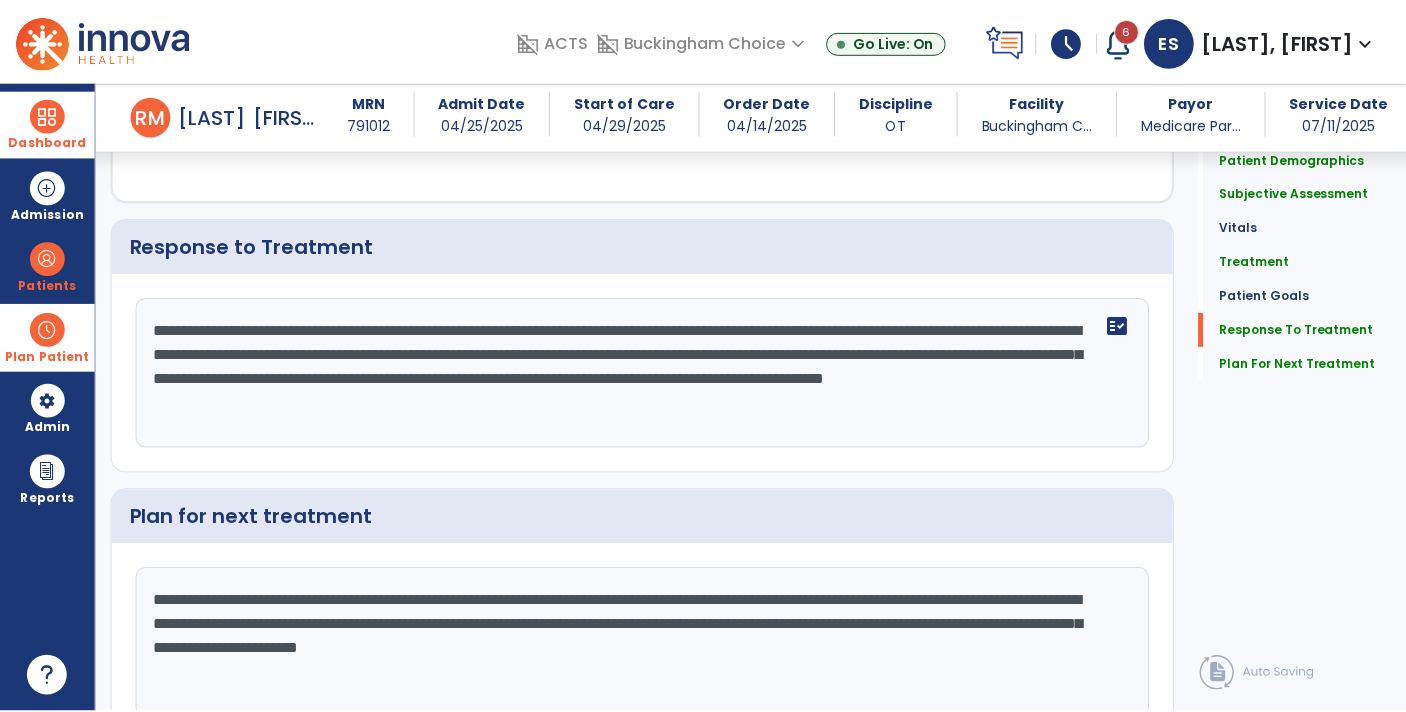 scroll, scrollTop: 2400, scrollLeft: 0, axis: vertical 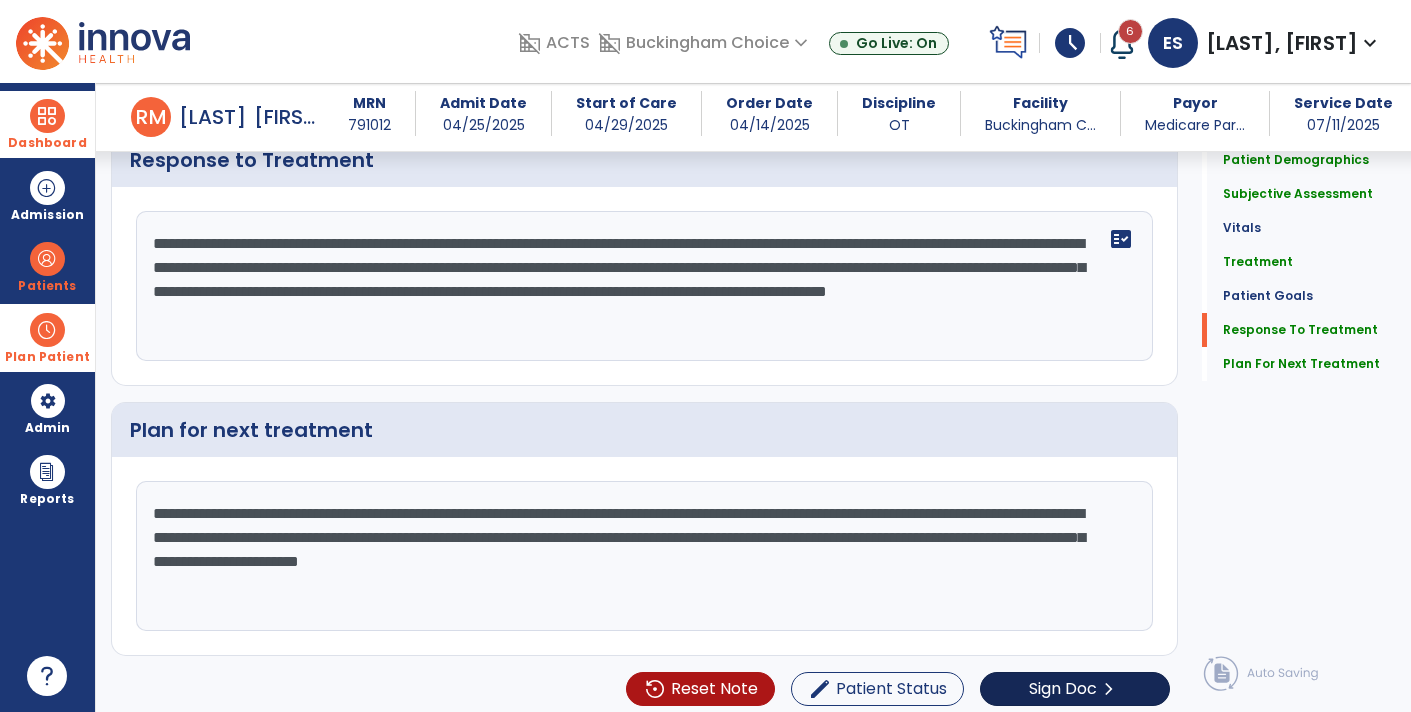 type on "**********" 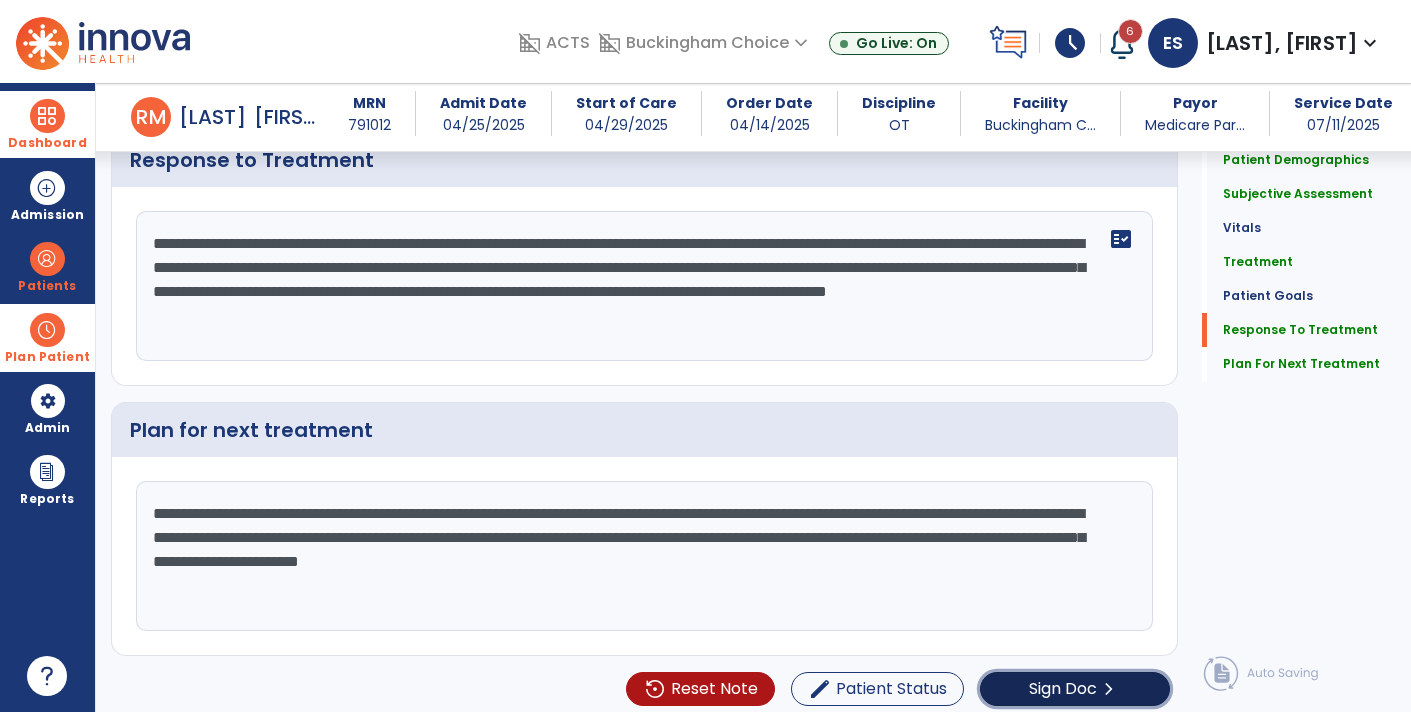 click on "chevron_right" 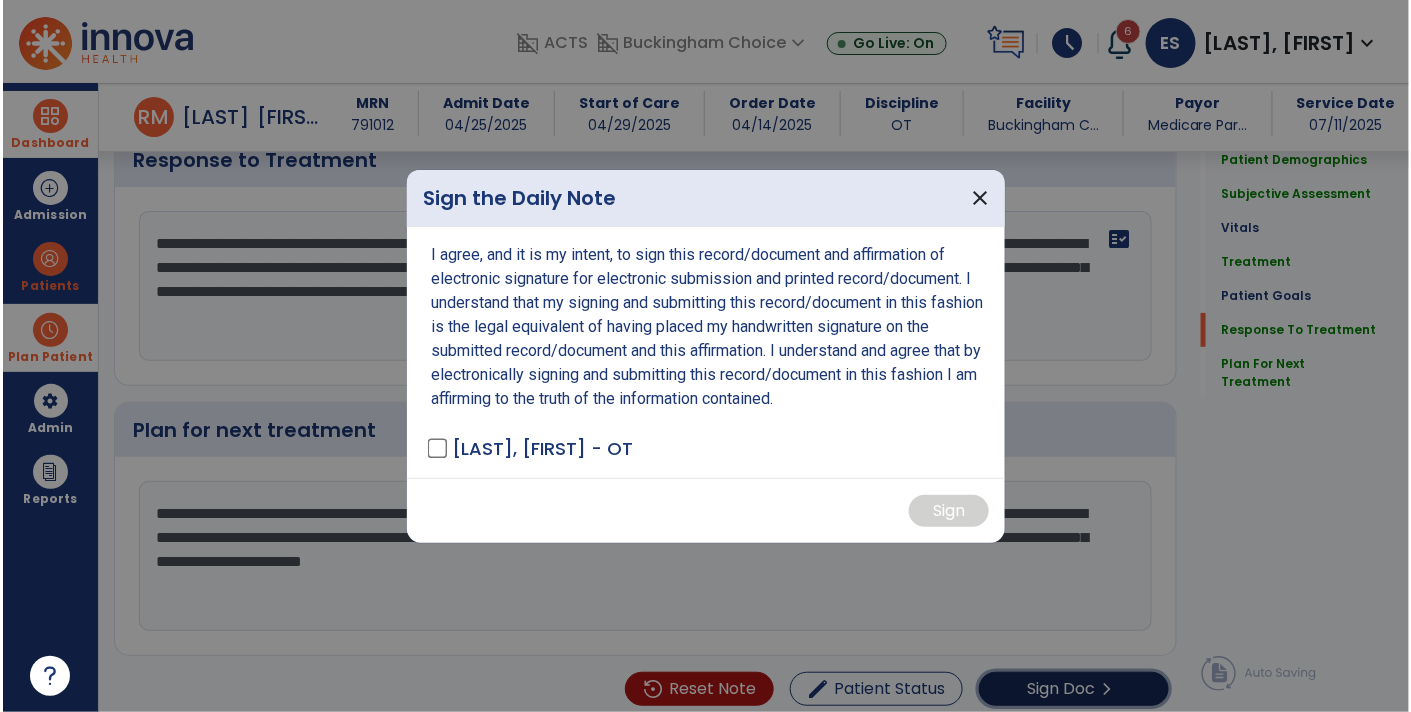 scroll, scrollTop: 2400, scrollLeft: 0, axis: vertical 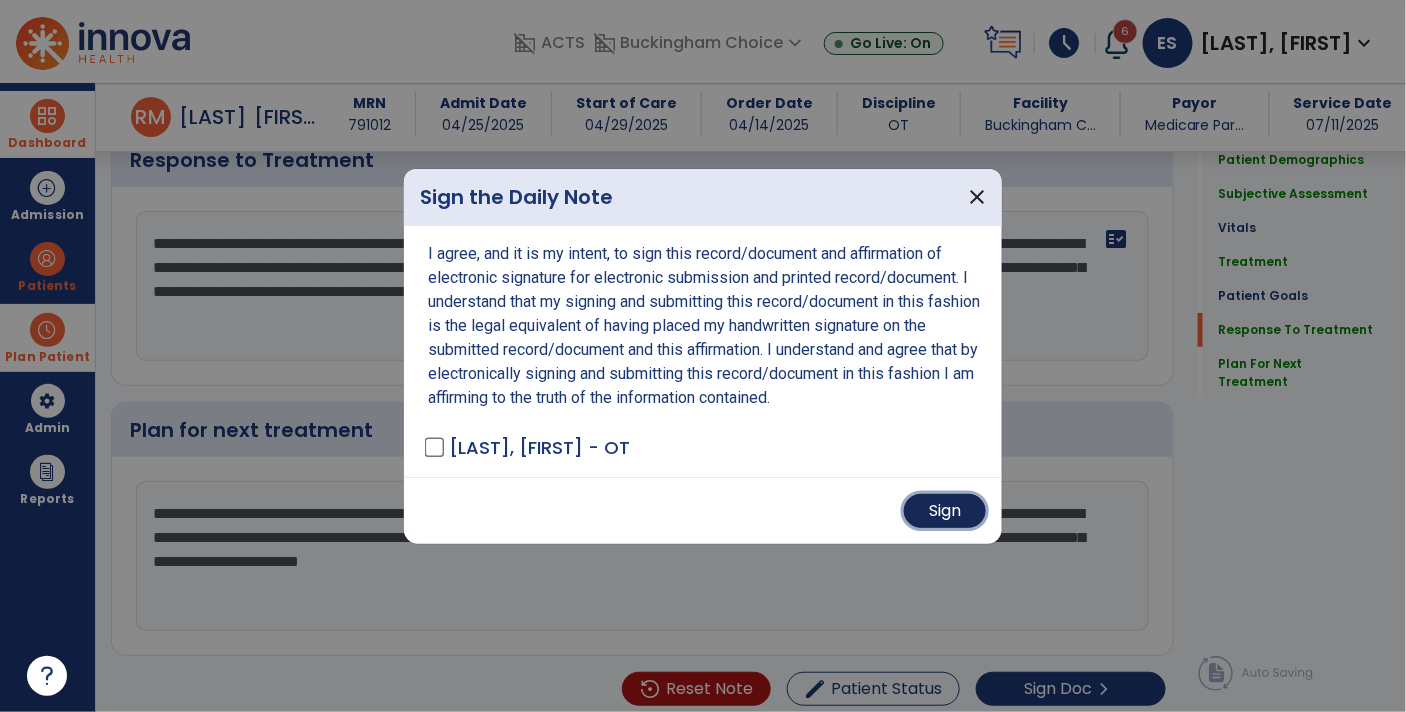 click on "Sign" at bounding box center [945, 511] 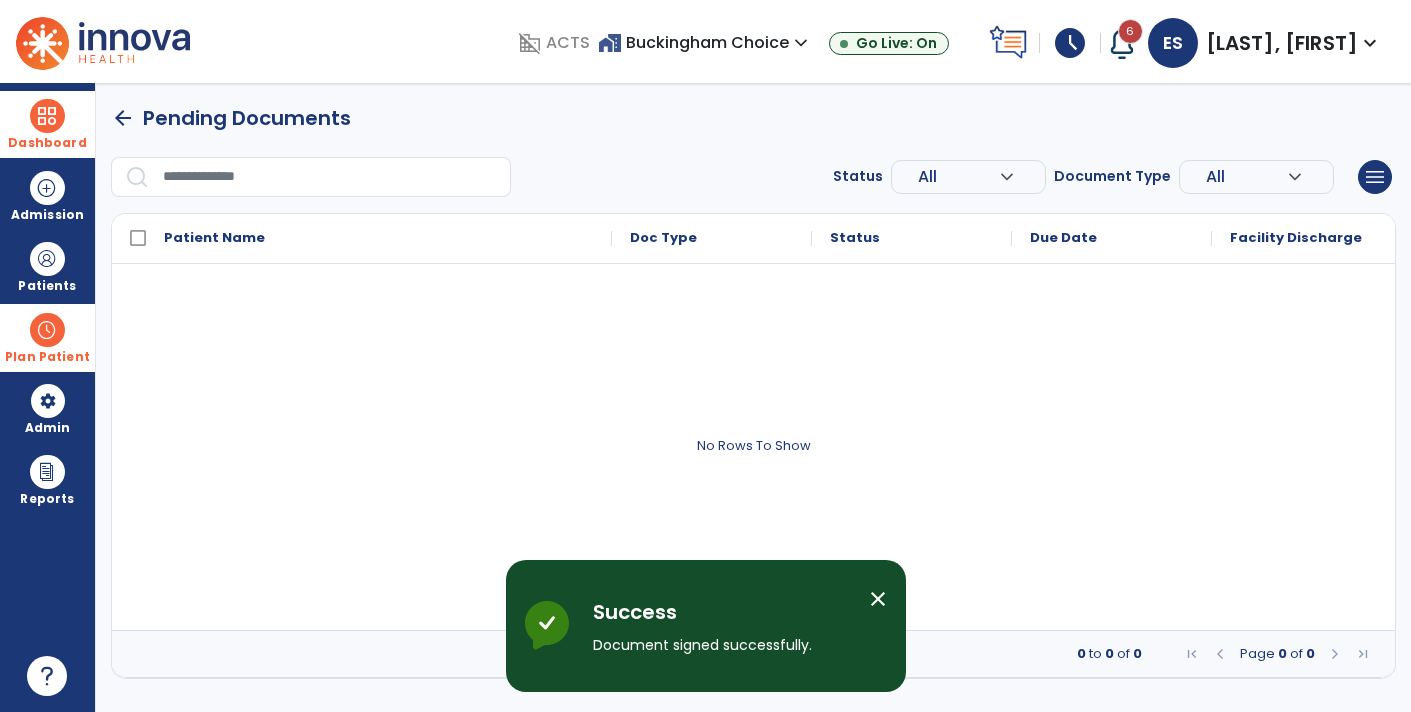 scroll, scrollTop: 0, scrollLeft: 0, axis: both 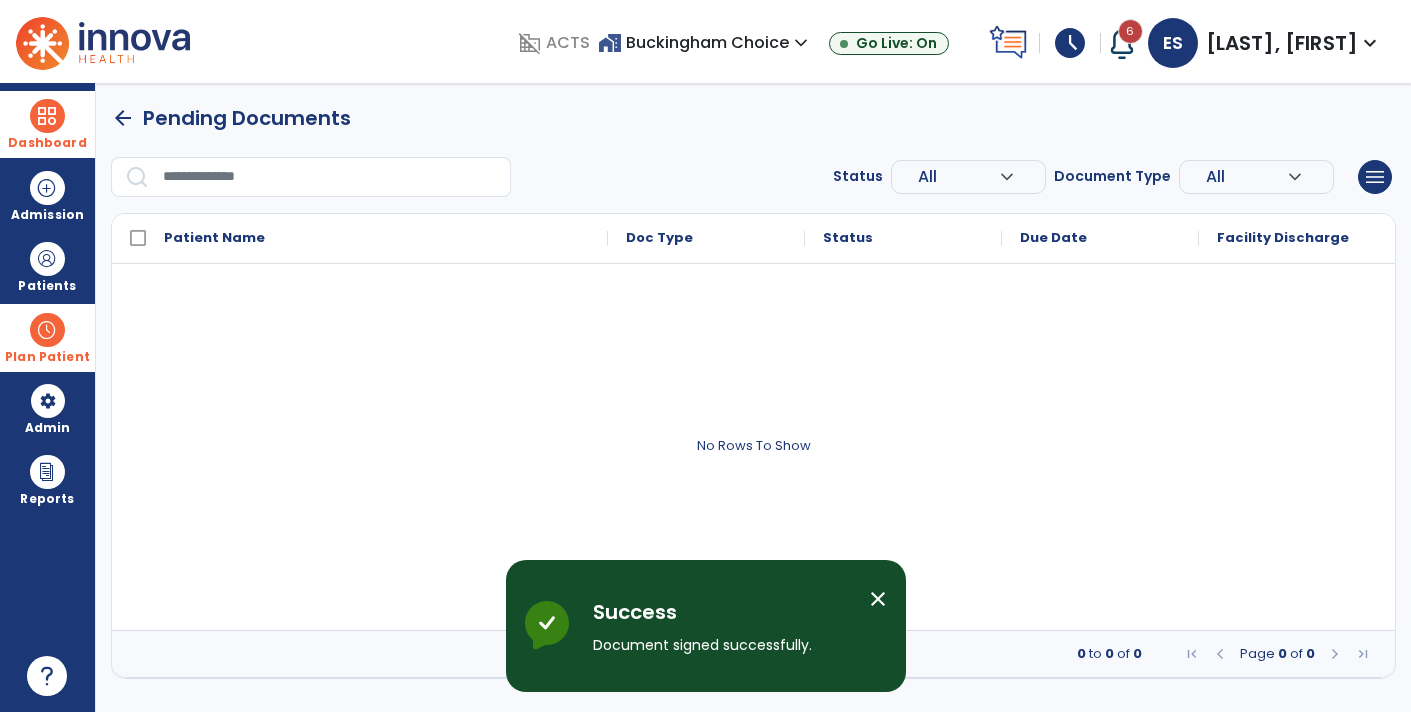 click at bounding box center [47, 116] 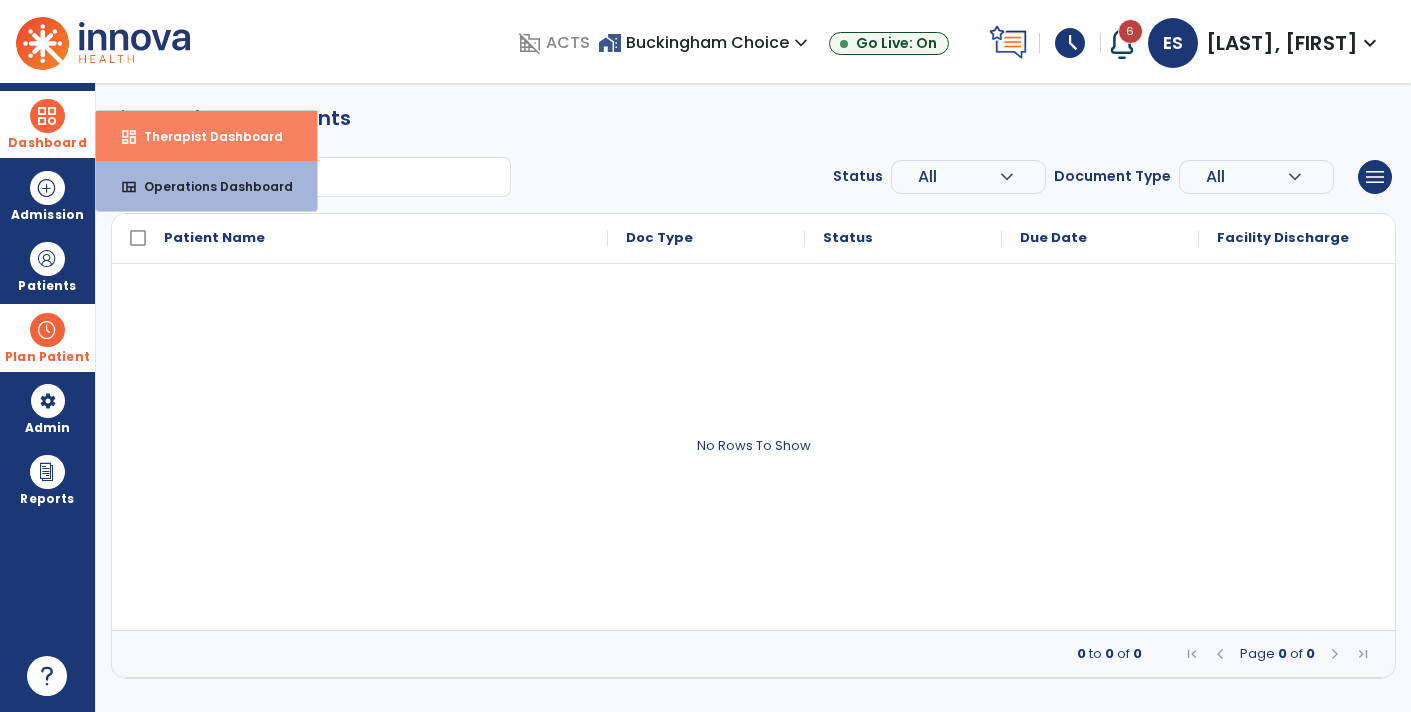 click on "Therapist Dashboard" at bounding box center (205, 136) 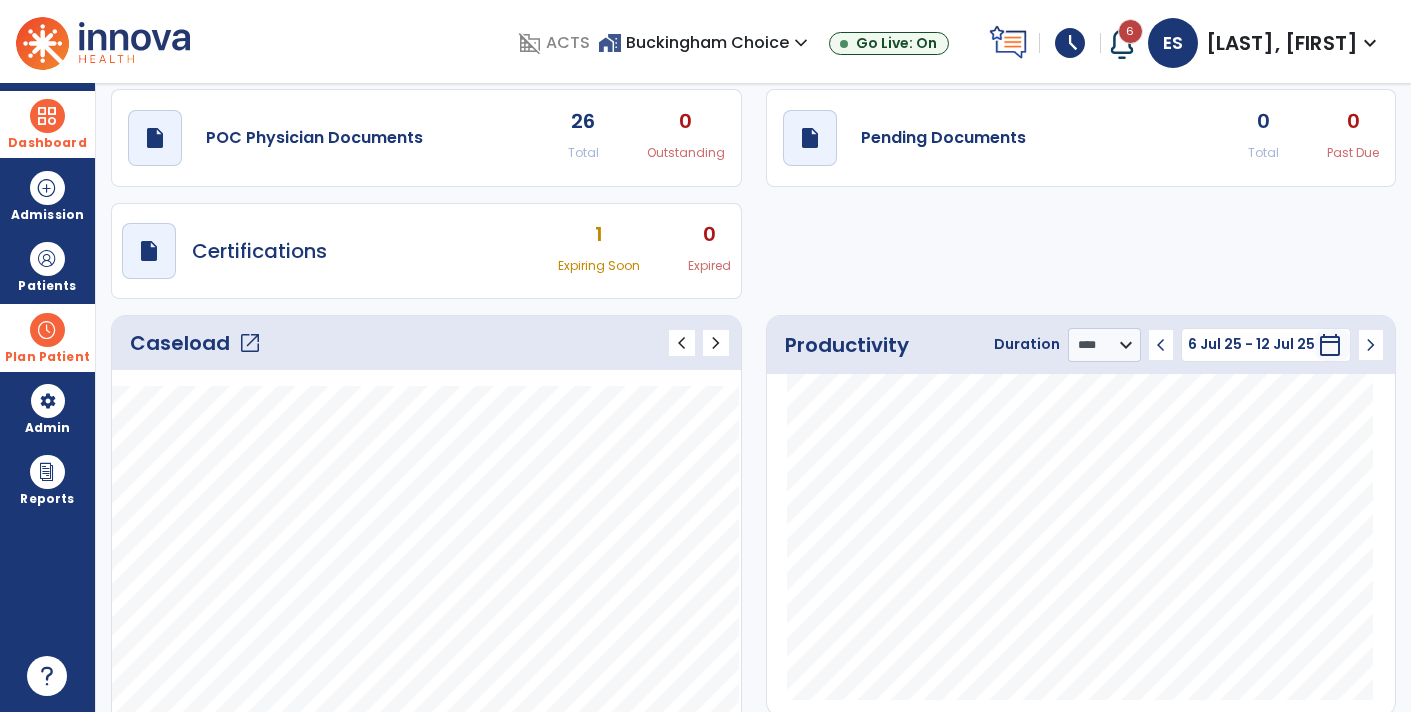 scroll, scrollTop: 52, scrollLeft: 0, axis: vertical 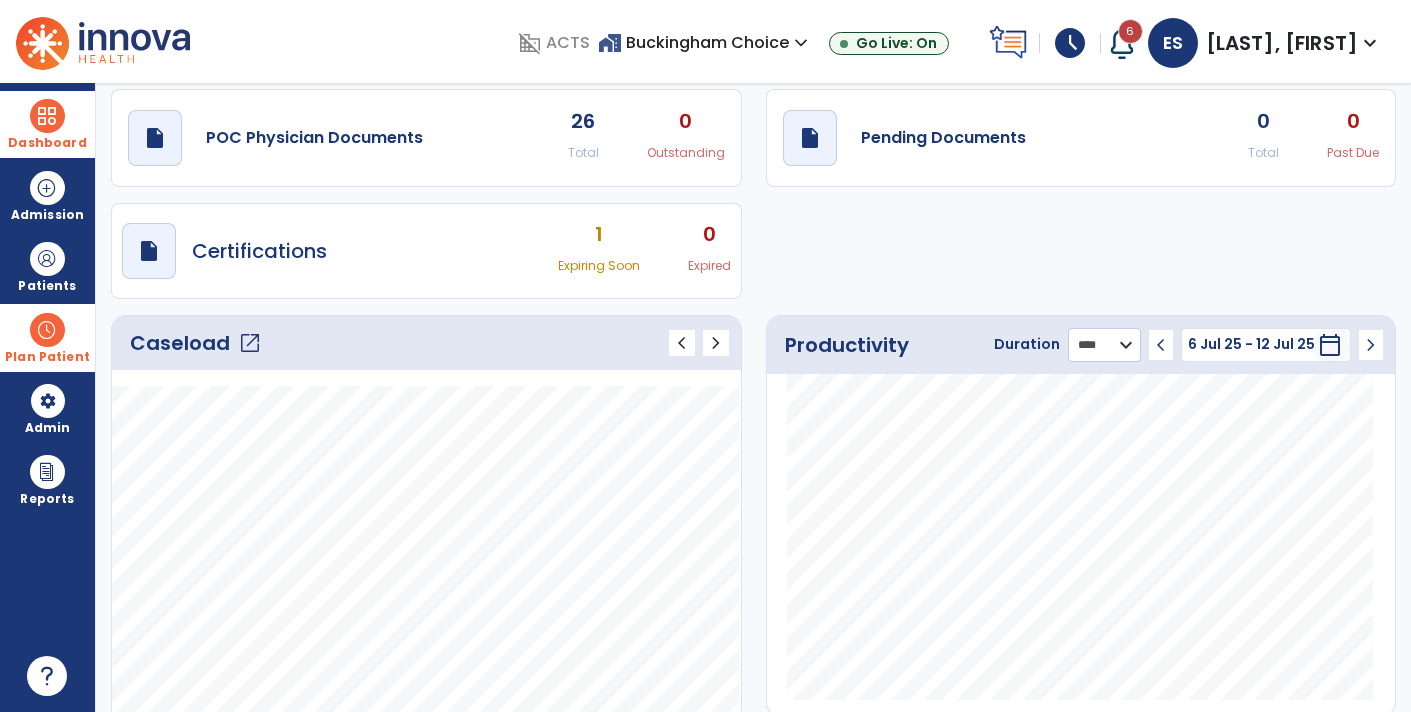 click on "******** **** ***" 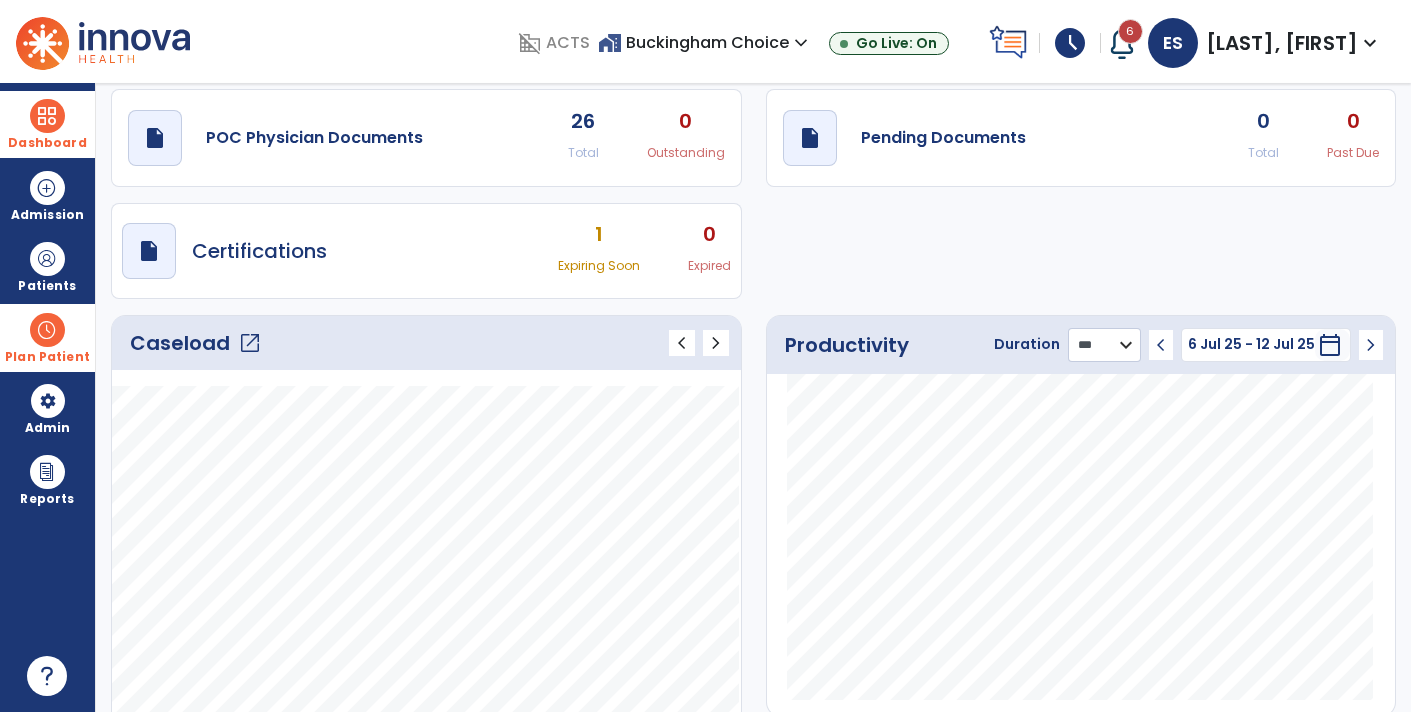 click on "******** **** ***" 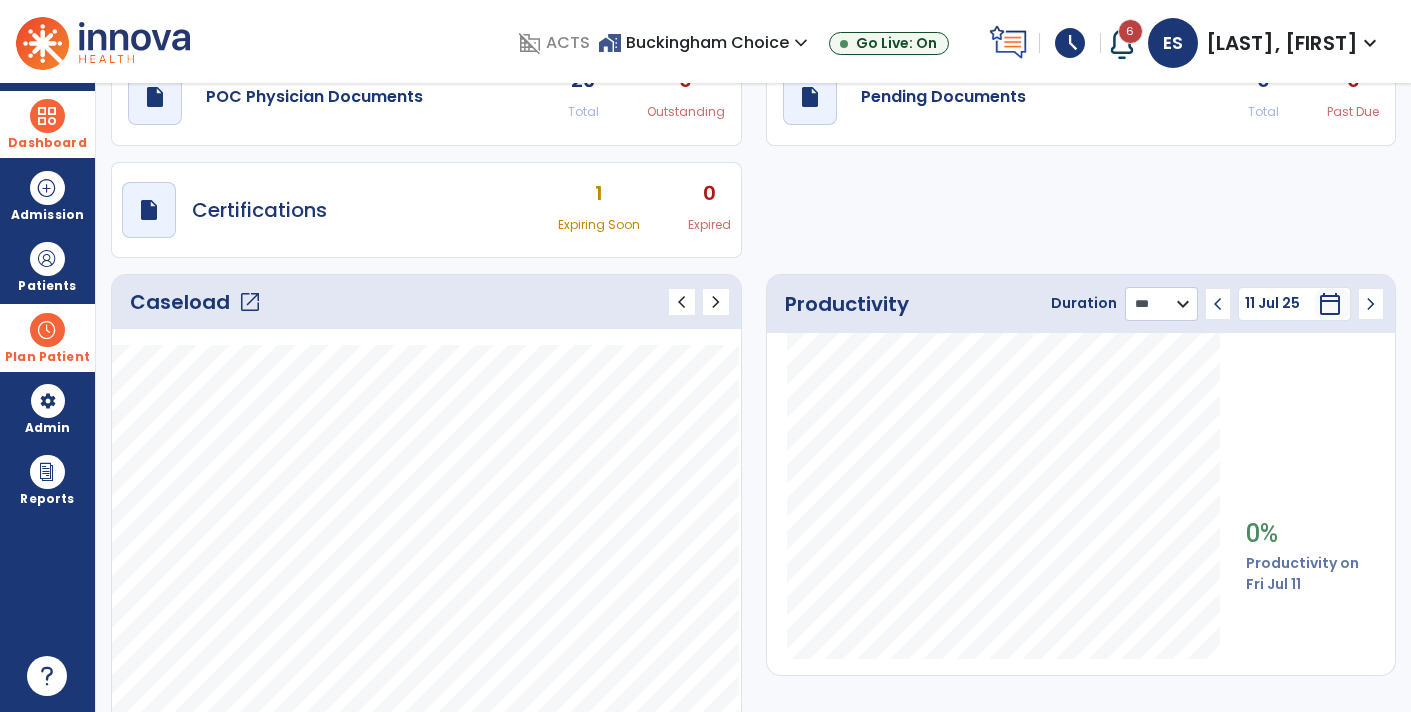 scroll, scrollTop: 0, scrollLeft: 0, axis: both 